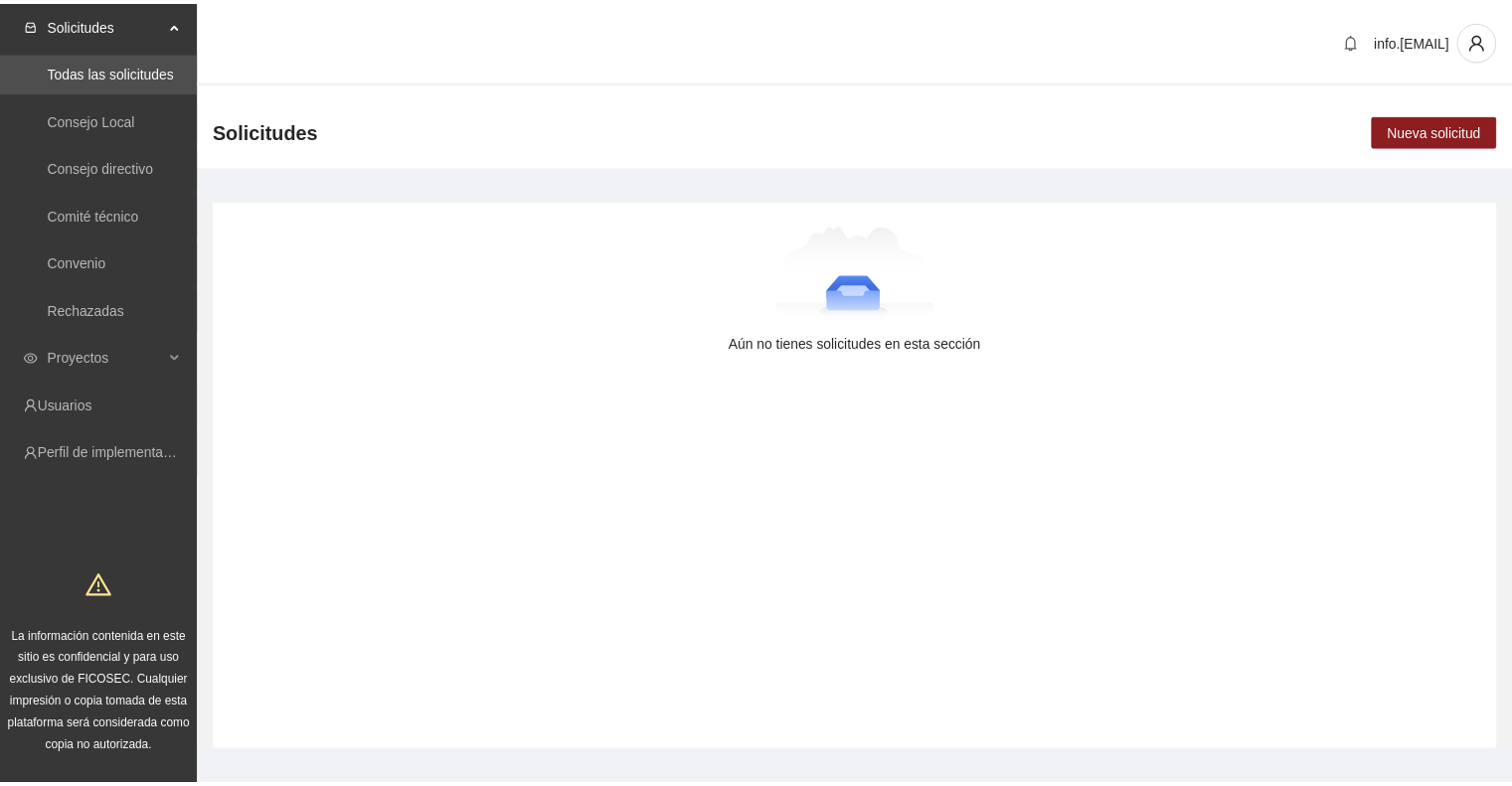 scroll, scrollTop: 0, scrollLeft: 0, axis: both 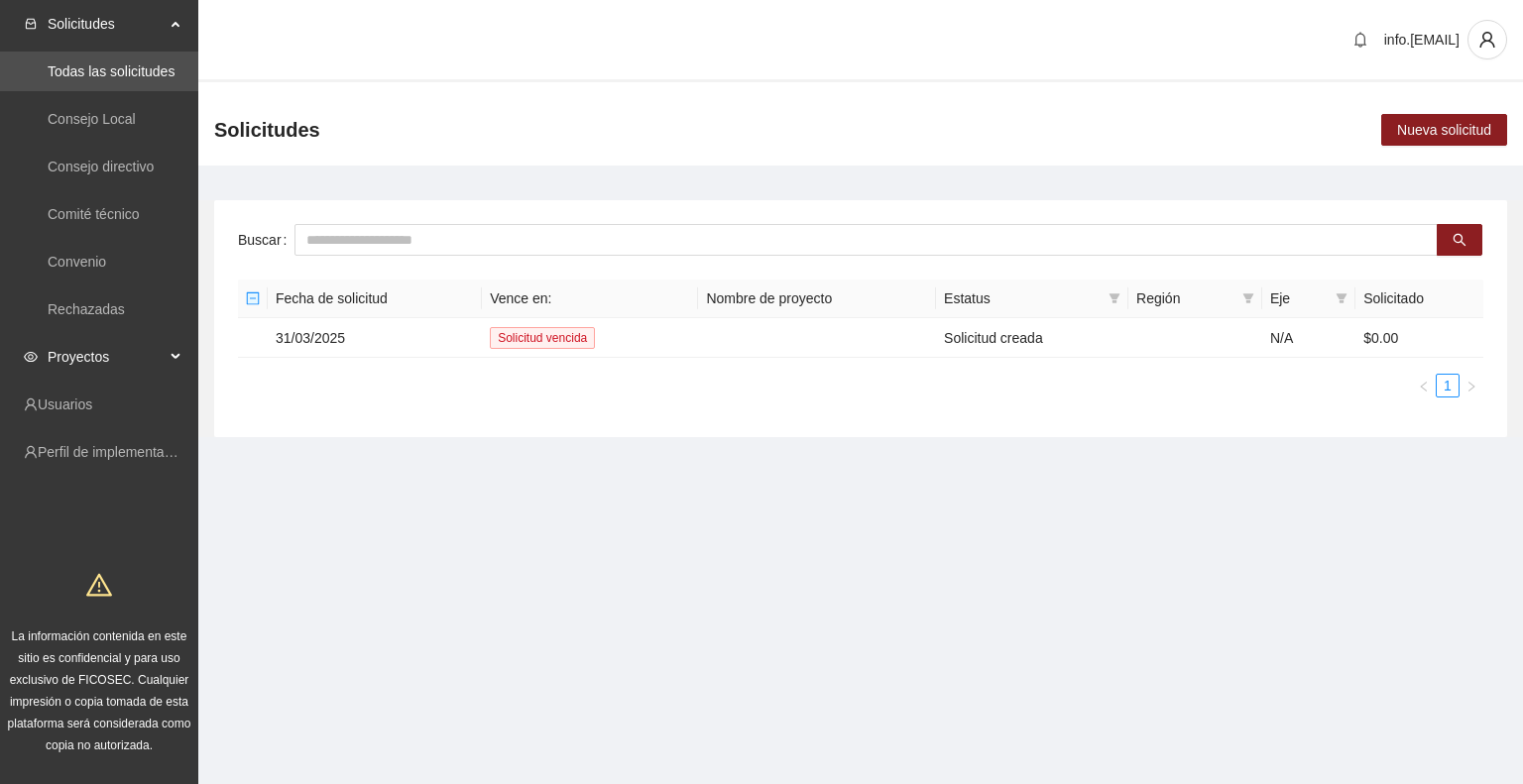 click on "Proyectos" at bounding box center [106, 357] 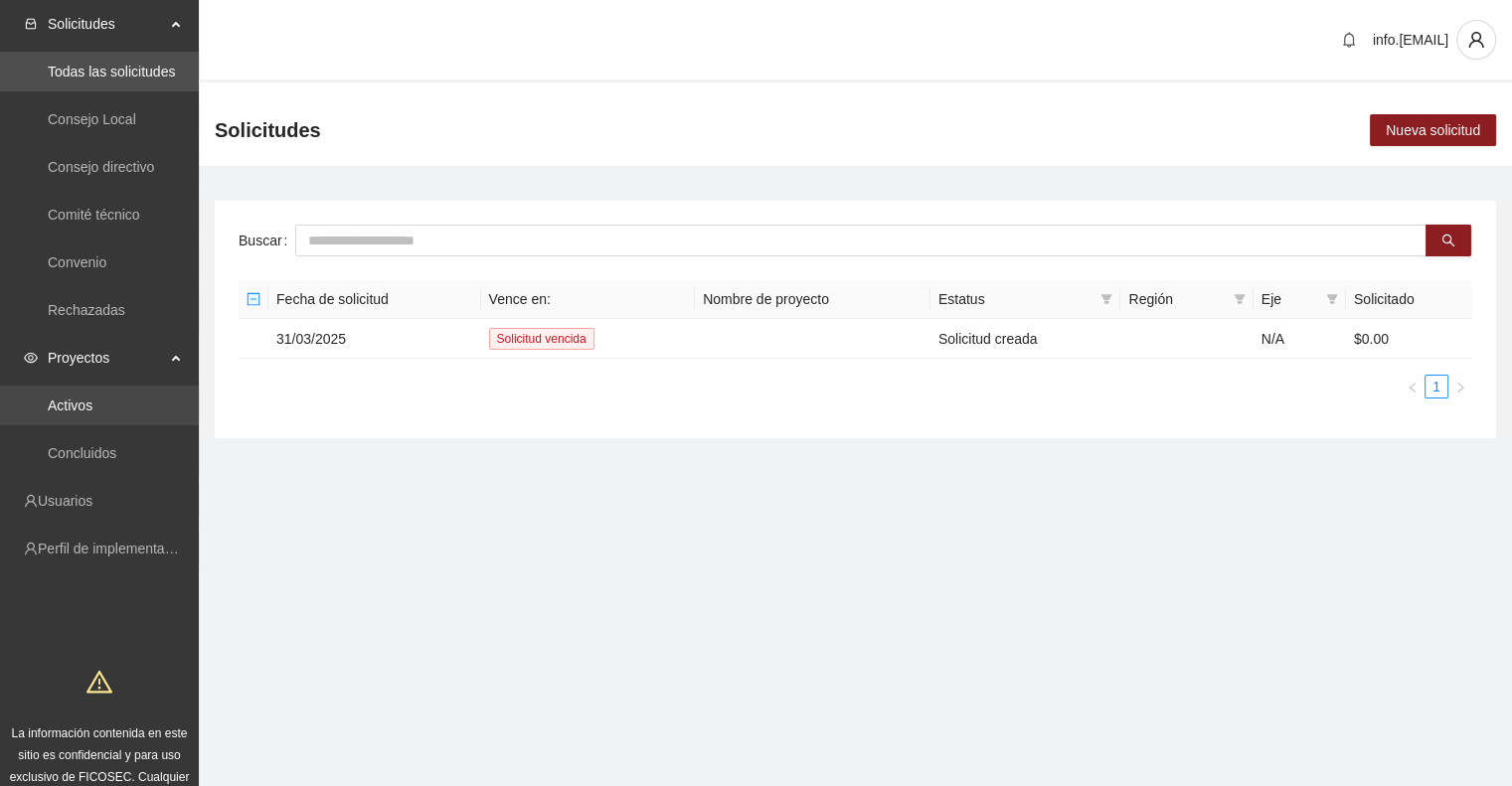 click on "Activos" at bounding box center (70, 405) 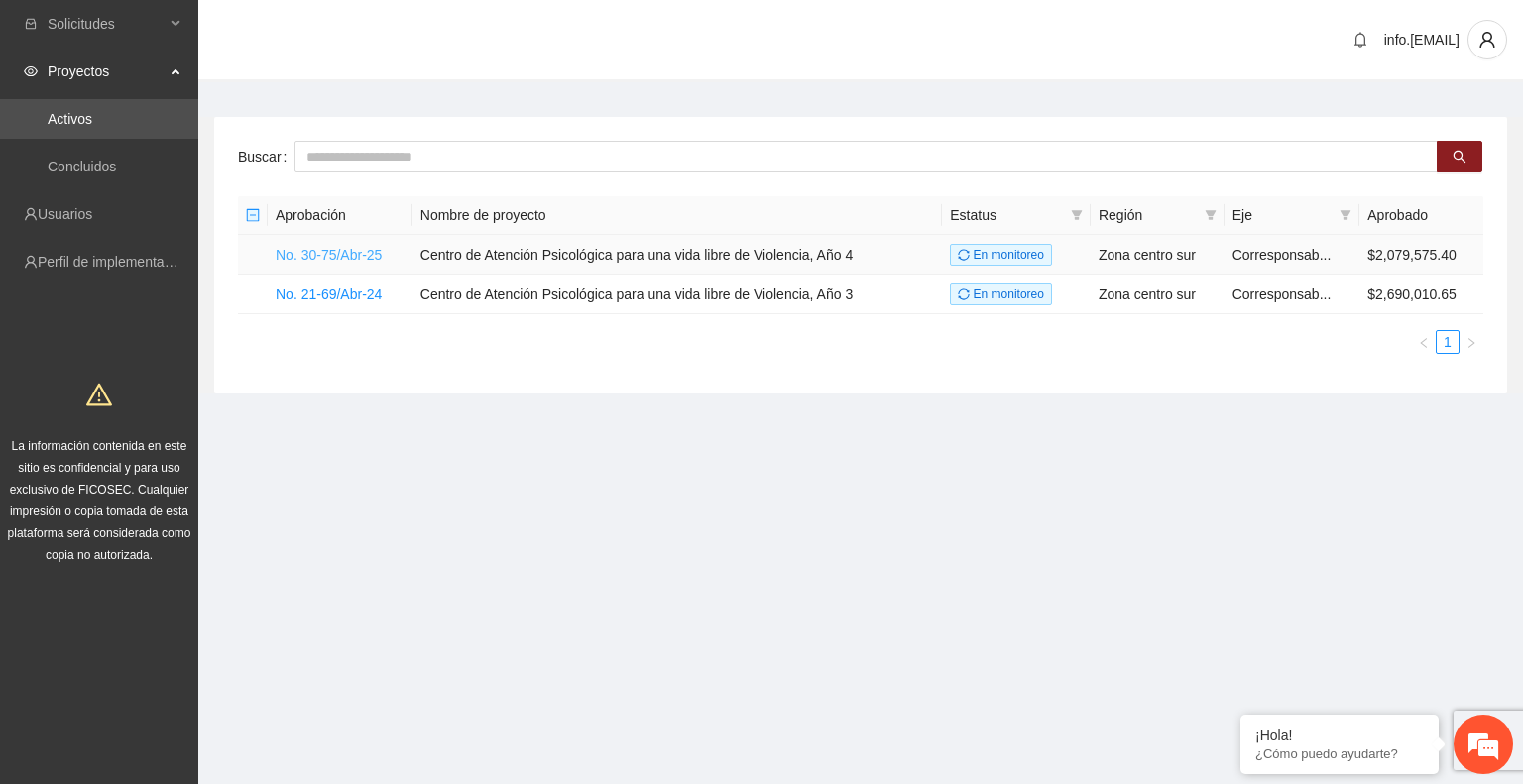 click on "No. 30-75/Abr-25" at bounding box center [328, 255] 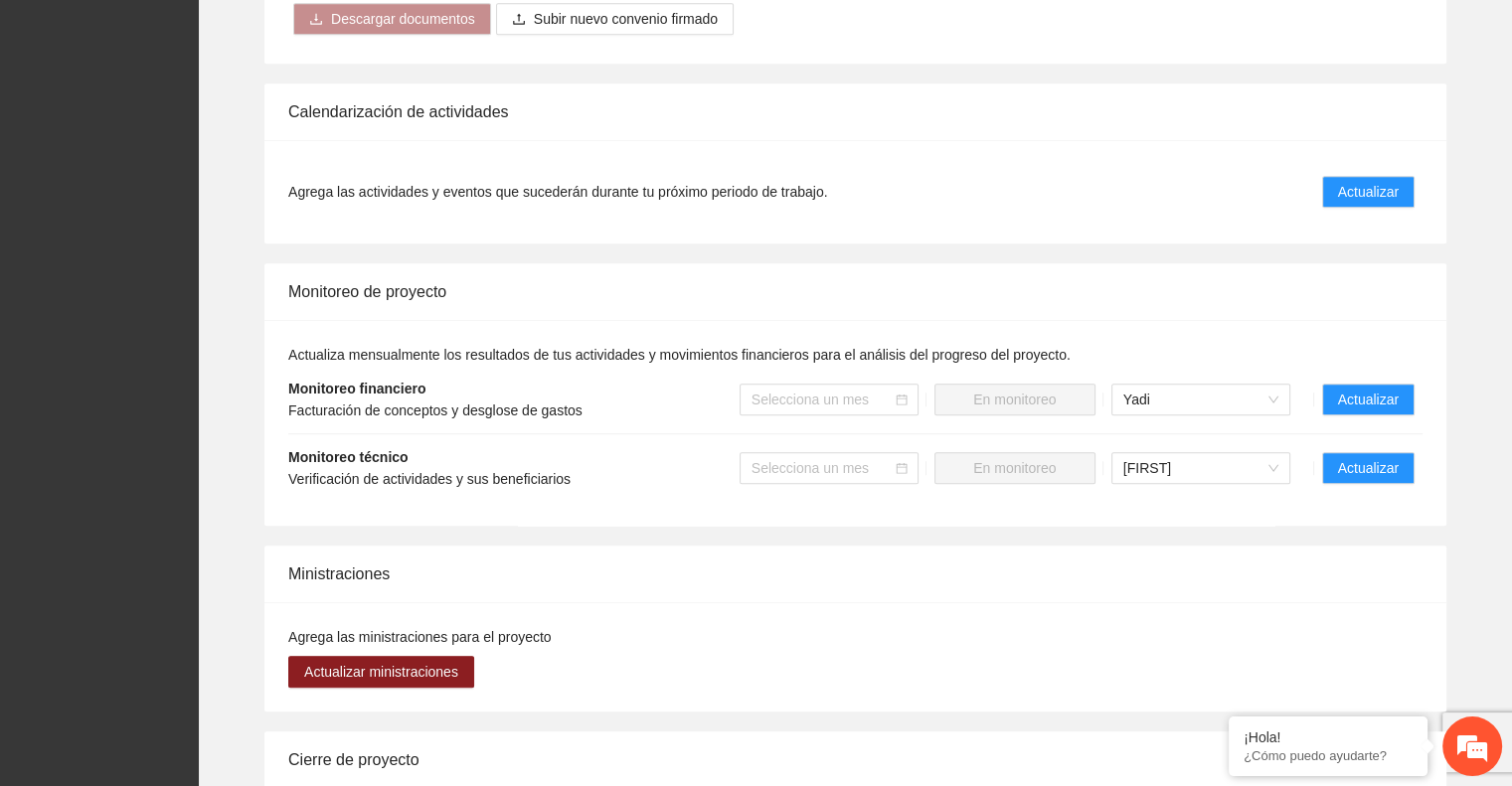 scroll, scrollTop: 1379, scrollLeft: 0, axis: vertical 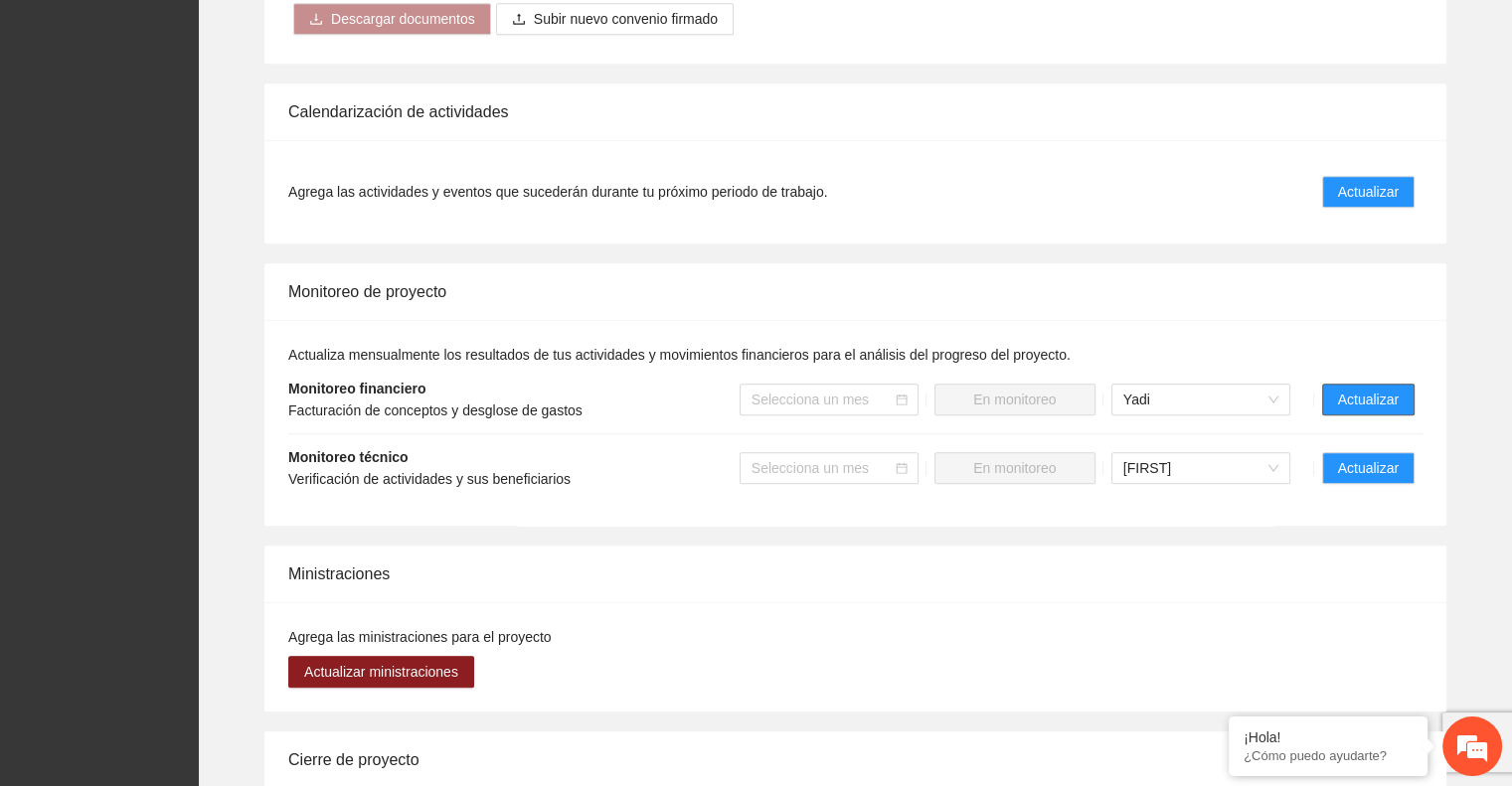click on "Actualizar" at bounding box center [1368, 399] 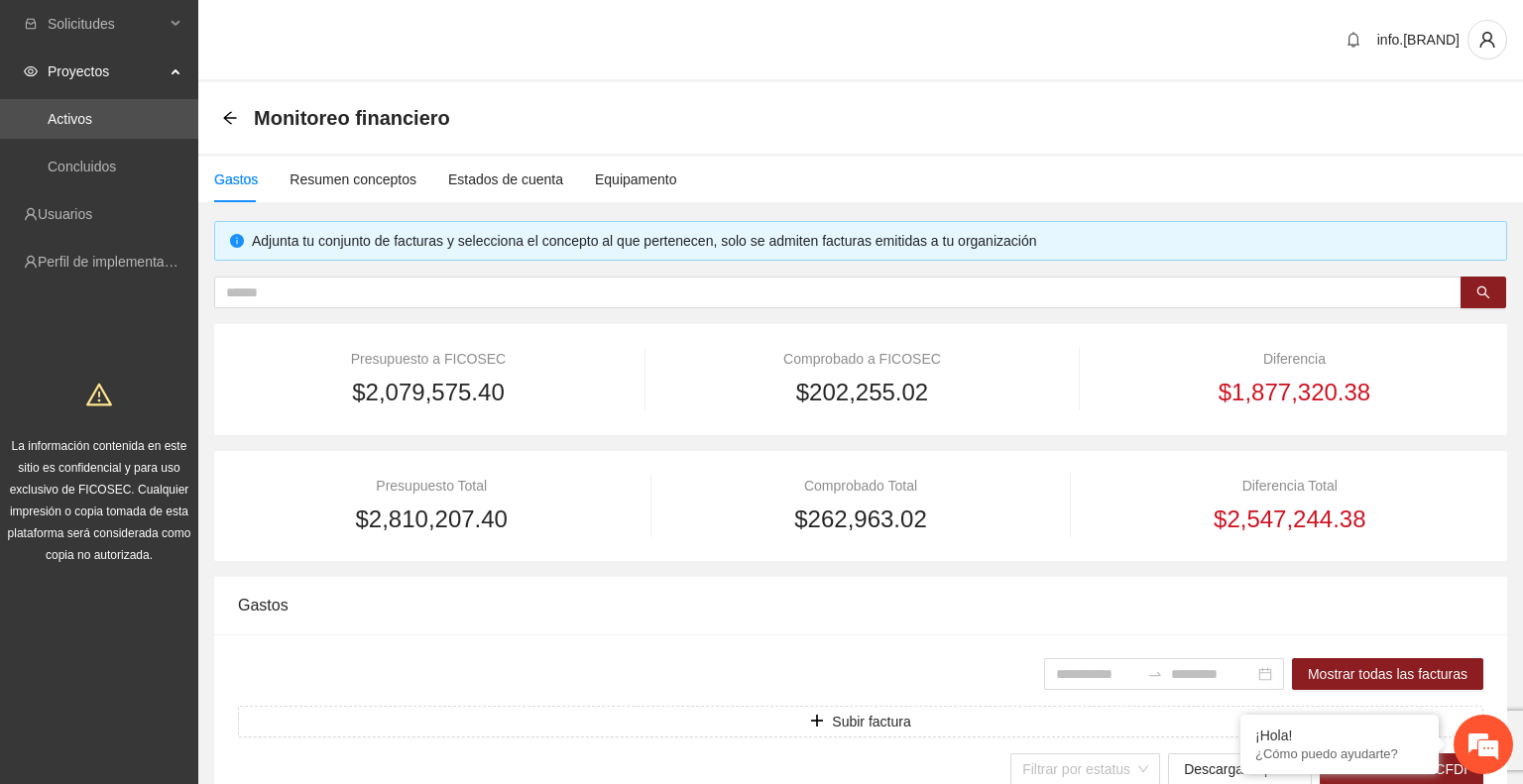 type on "**********" 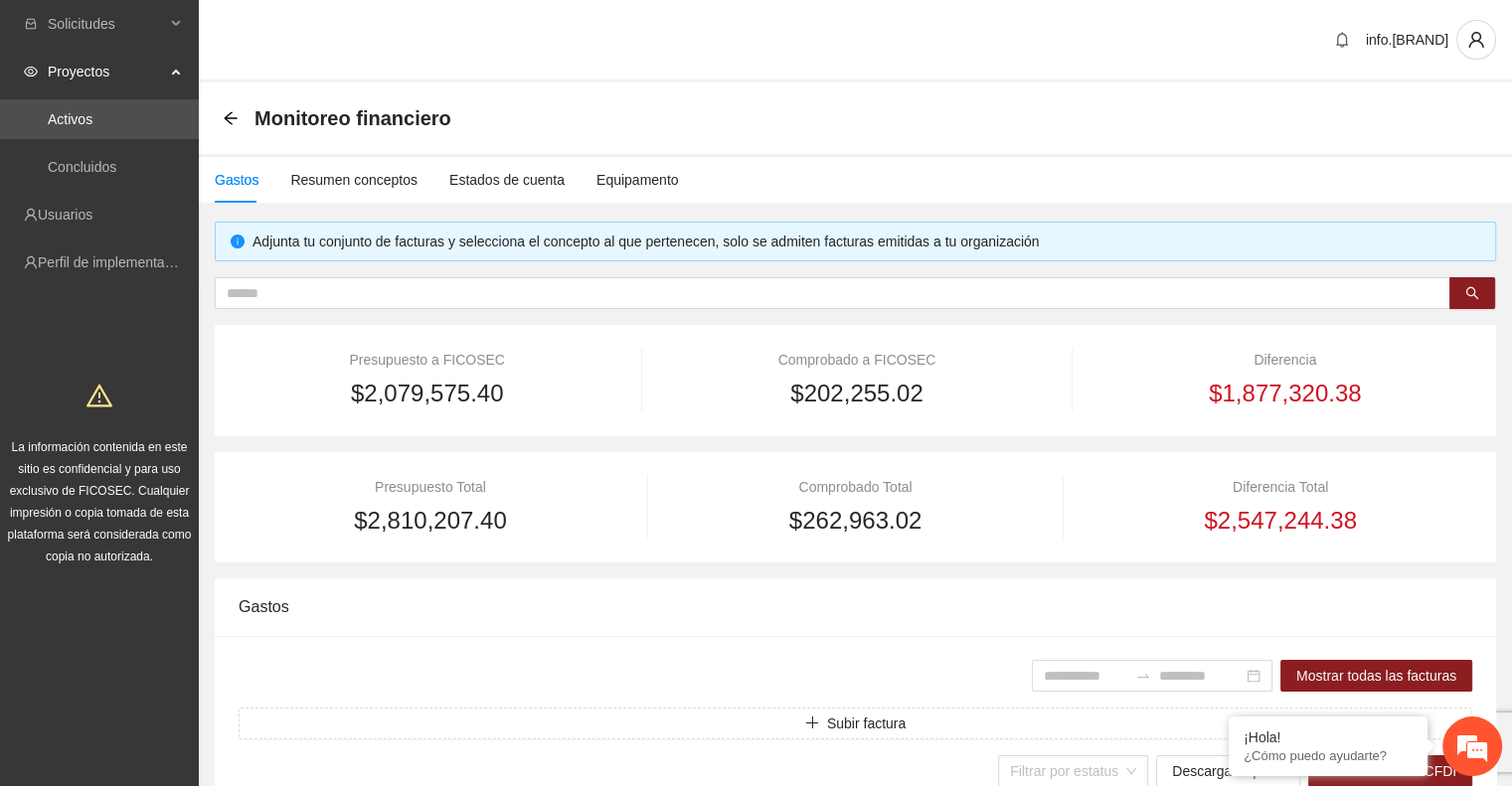 scroll, scrollTop: 0, scrollLeft: 0, axis: both 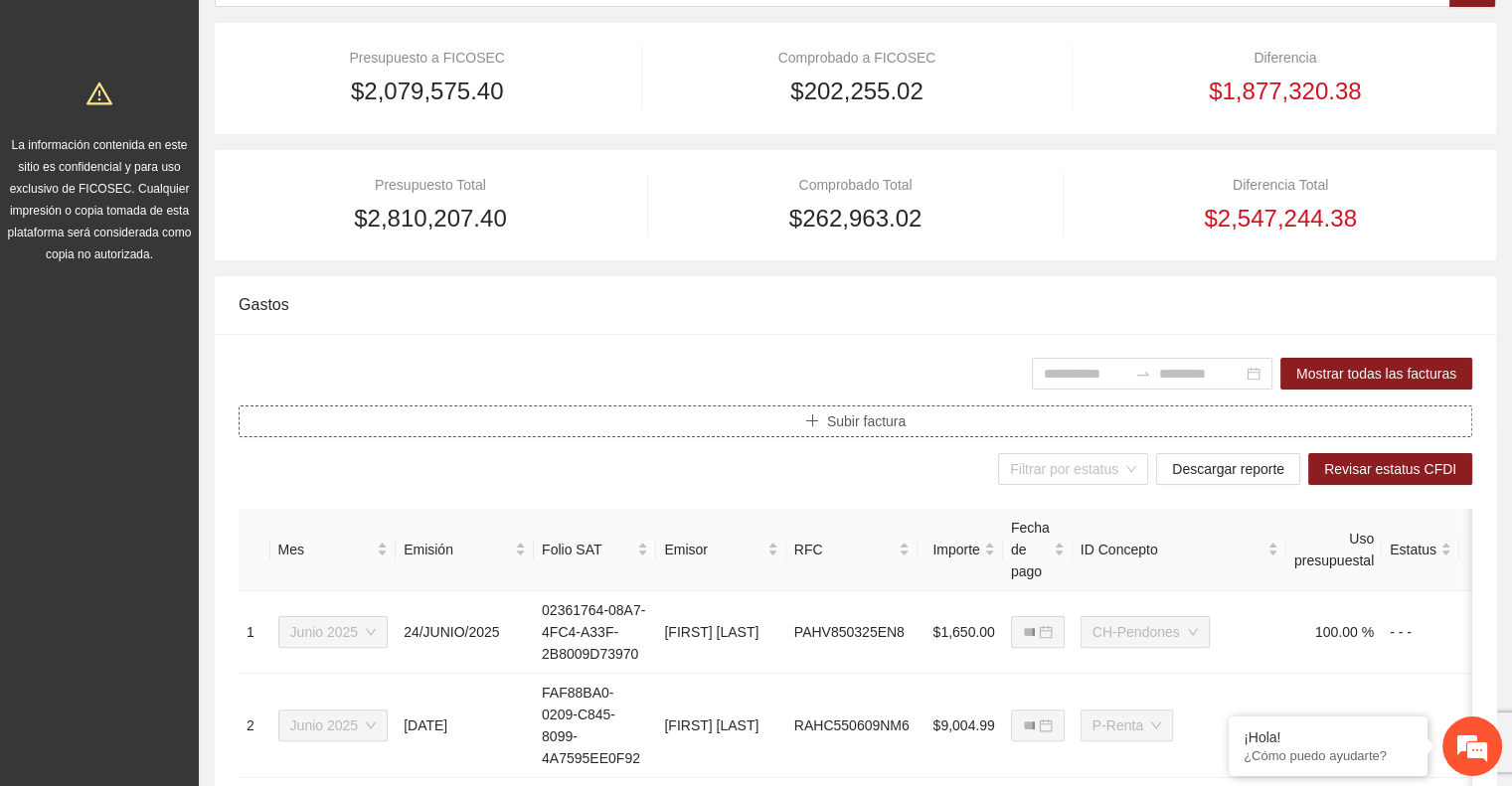 click on "Subir factura" at bounding box center (855, 421) 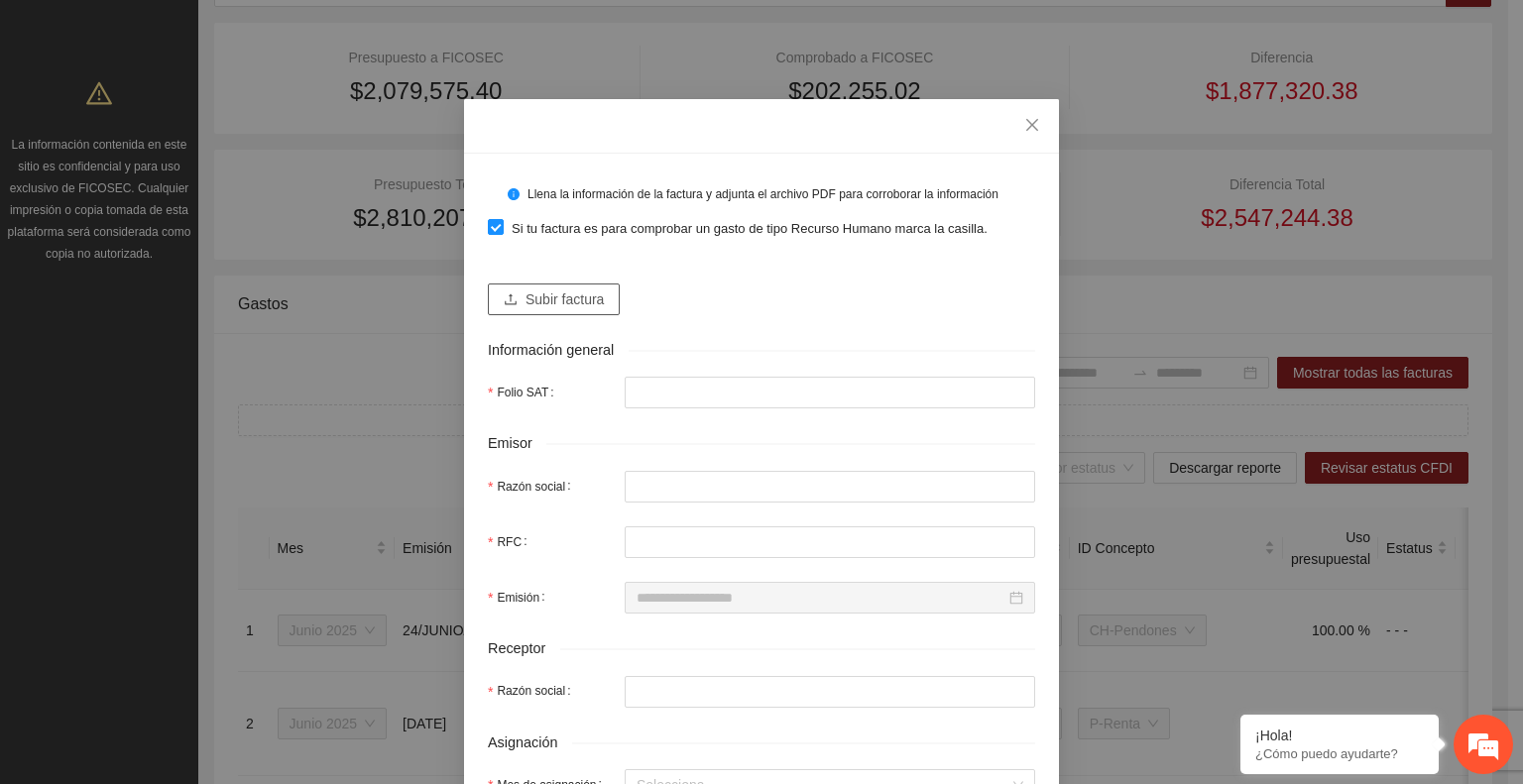click on "Subir factura" at bounding box center (553, 299) 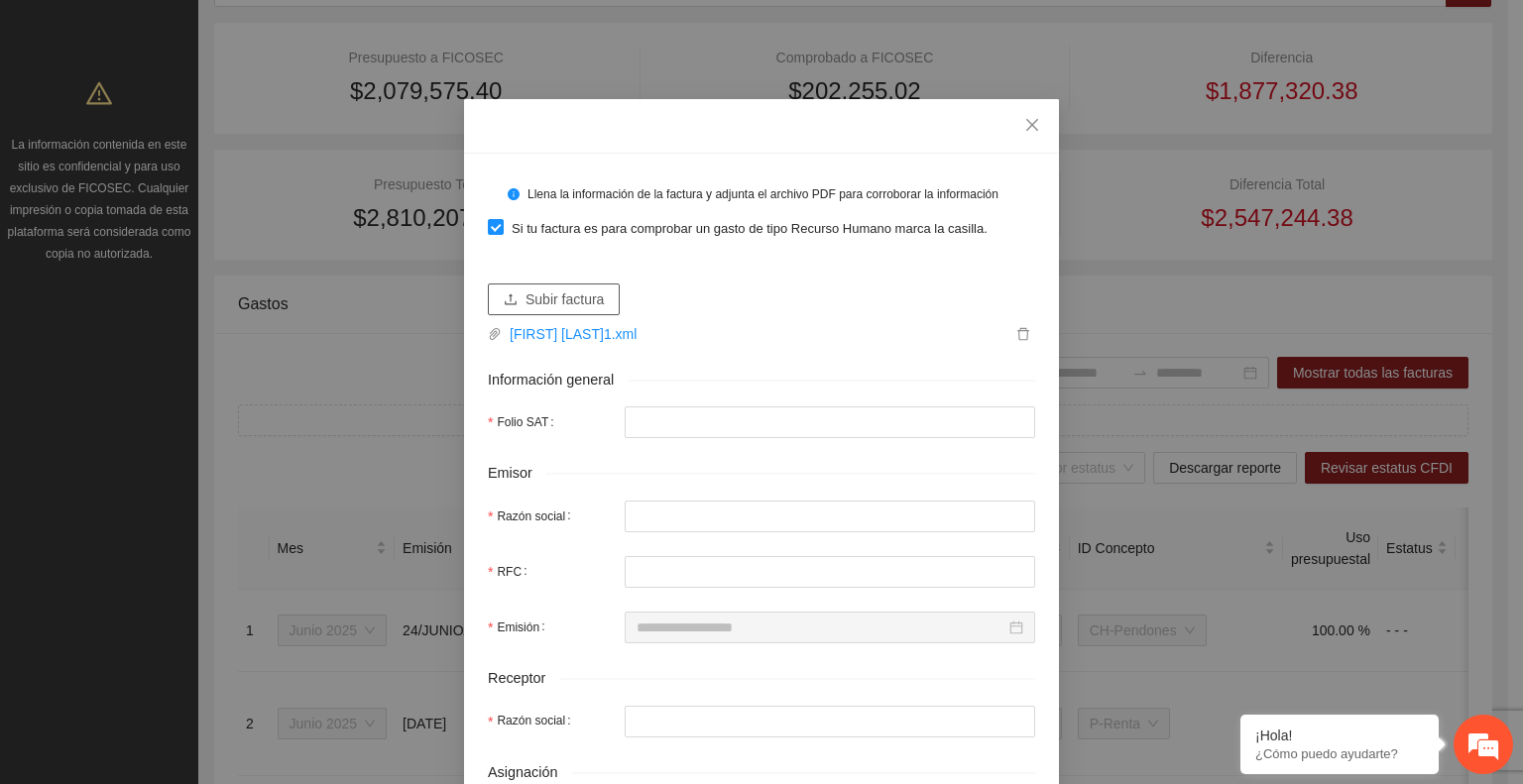 type on "**********" 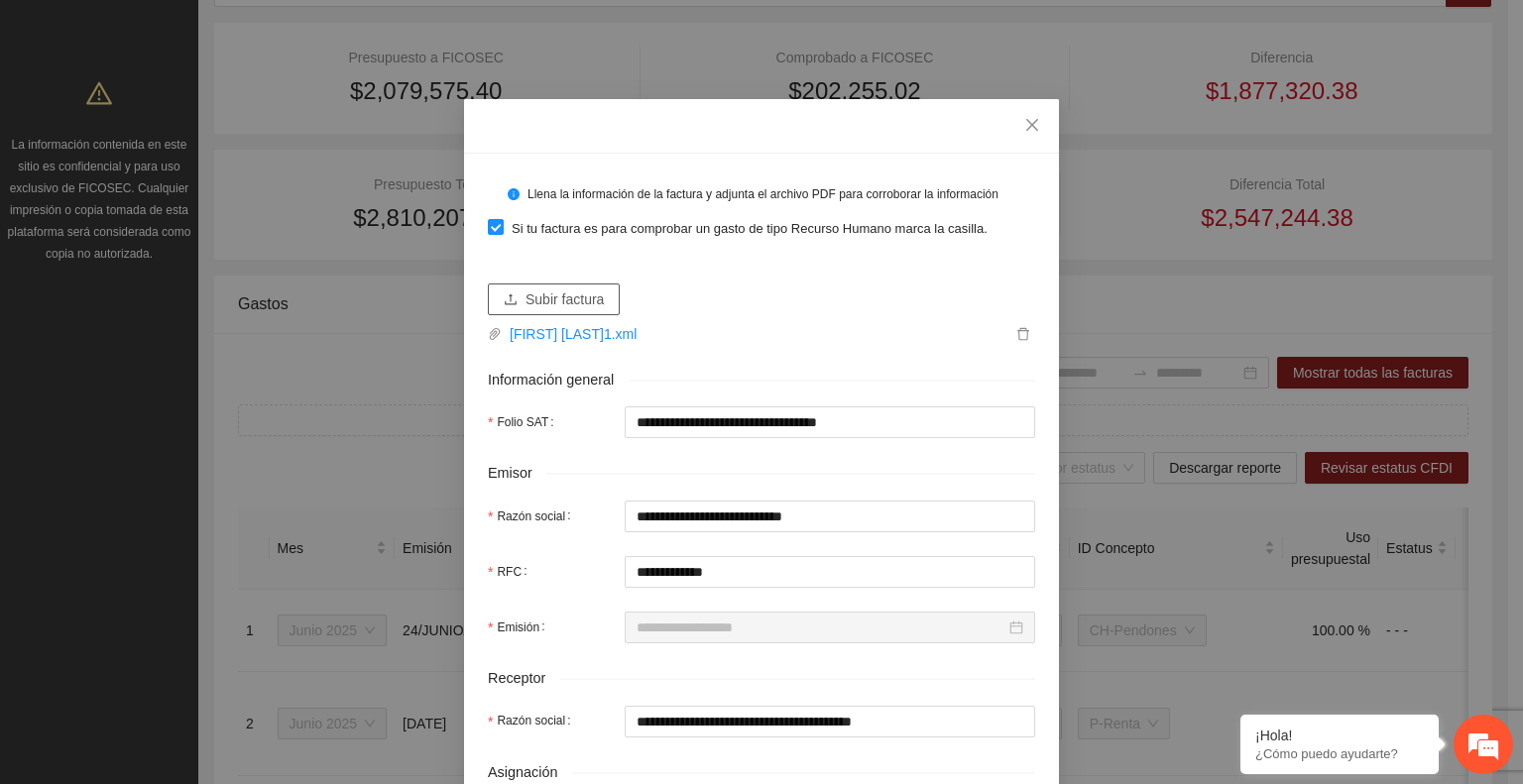 type on "**********" 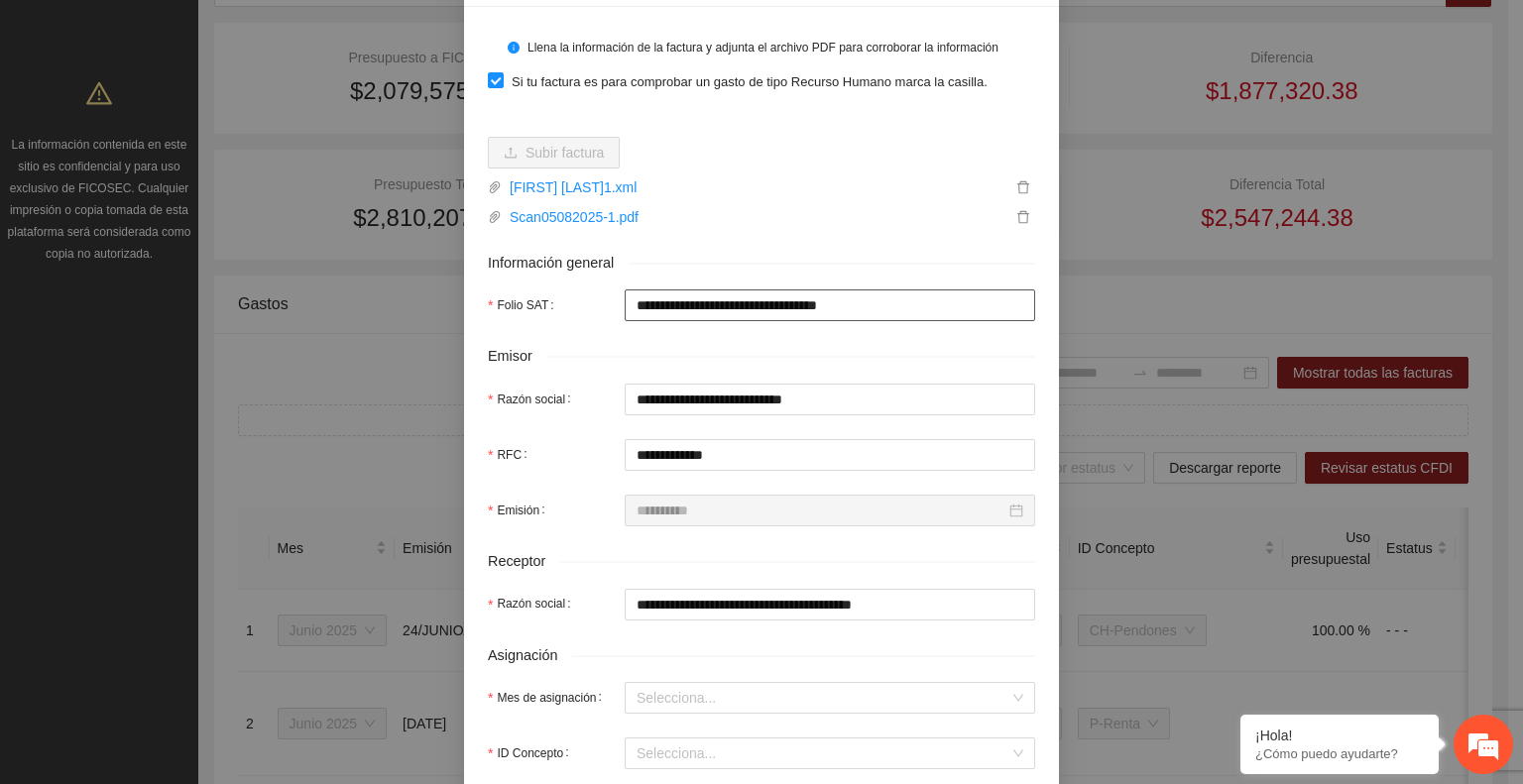 scroll, scrollTop: 170, scrollLeft: 0, axis: vertical 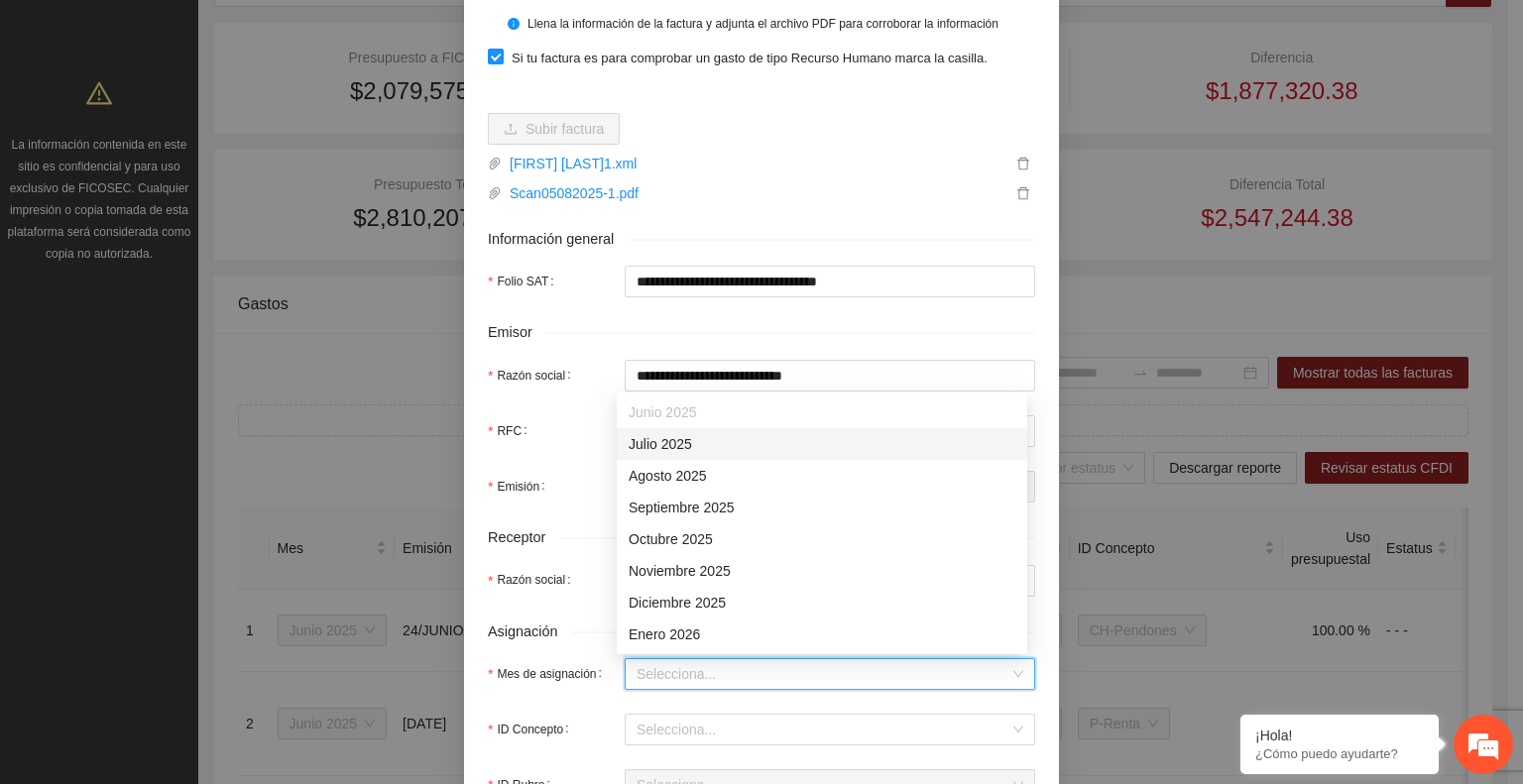 click on "Mes de asignación" at bounding box center [823, 674] 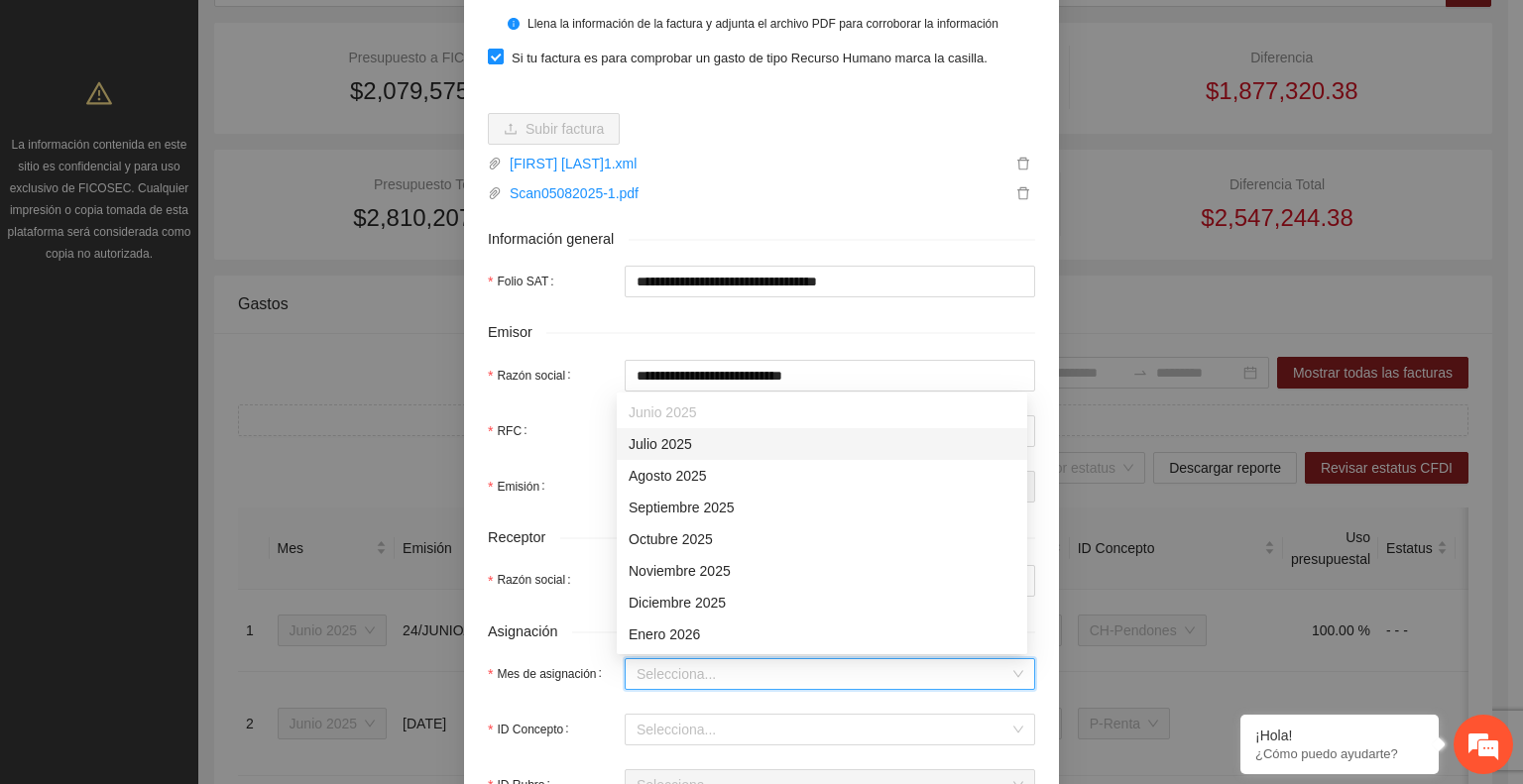 click on "Julio 2025" at bounding box center (822, 444) 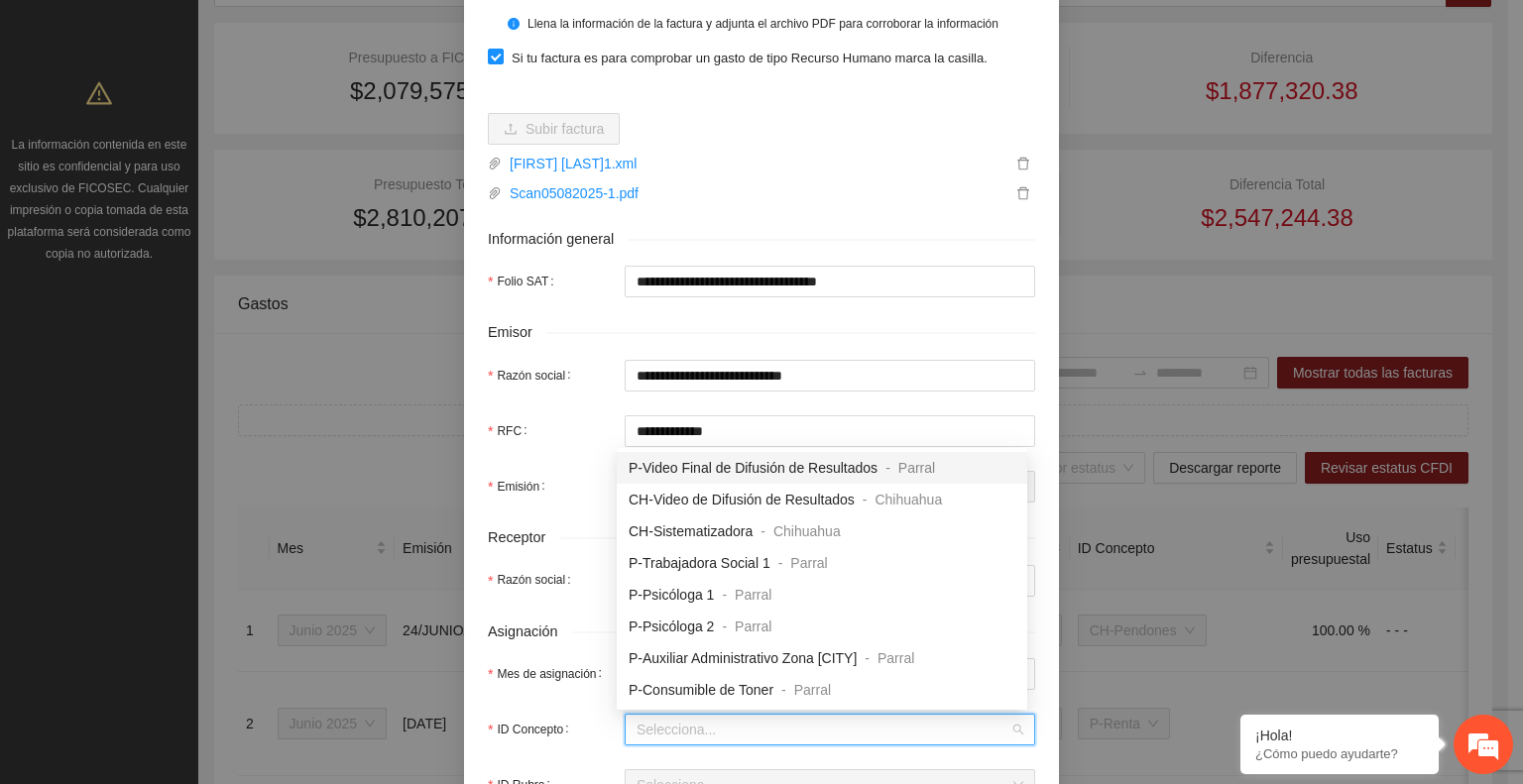 click on "ID Concepto" at bounding box center [823, 729] 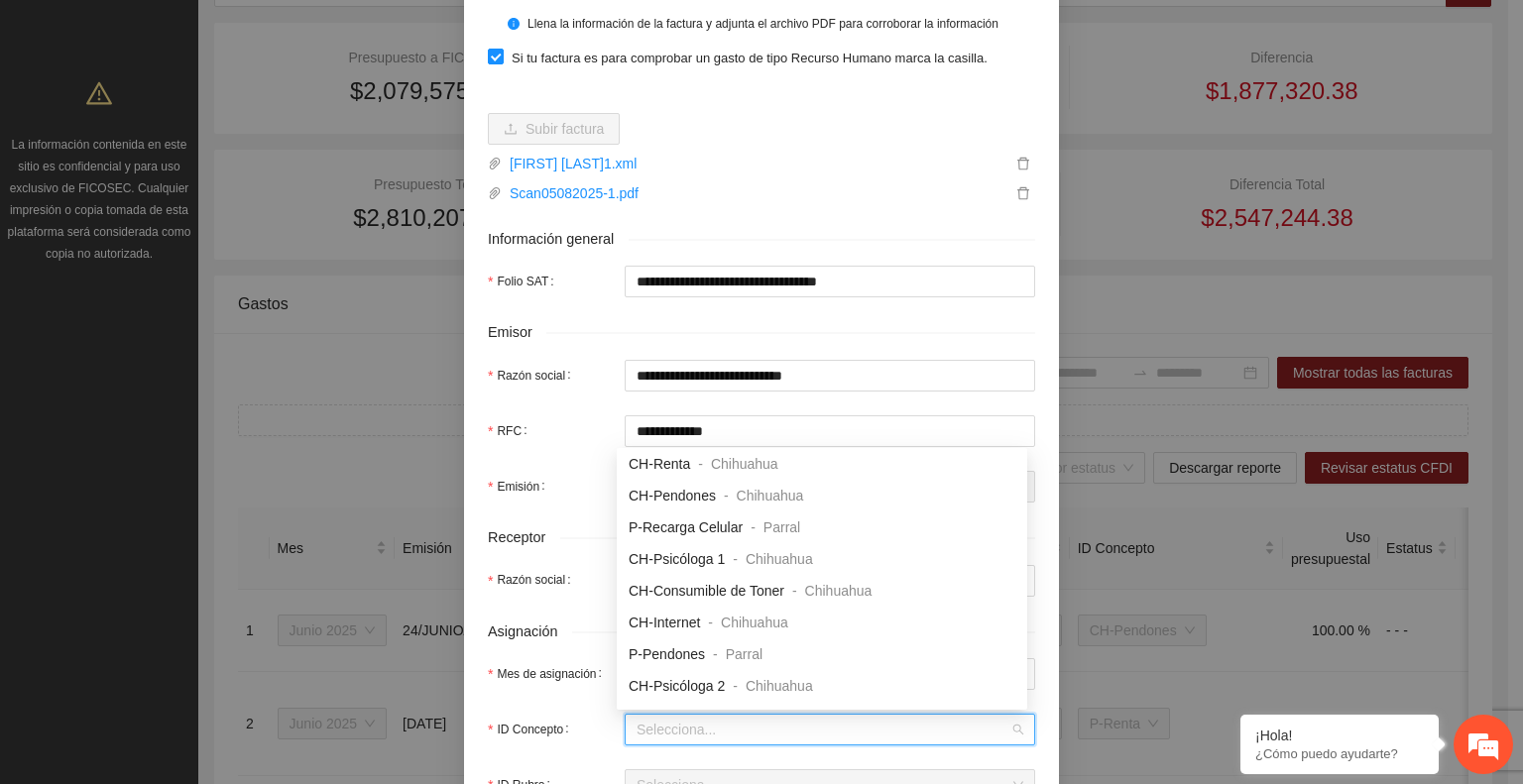 scroll, scrollTop: 741, scrollLeft: 0, axis: vertical 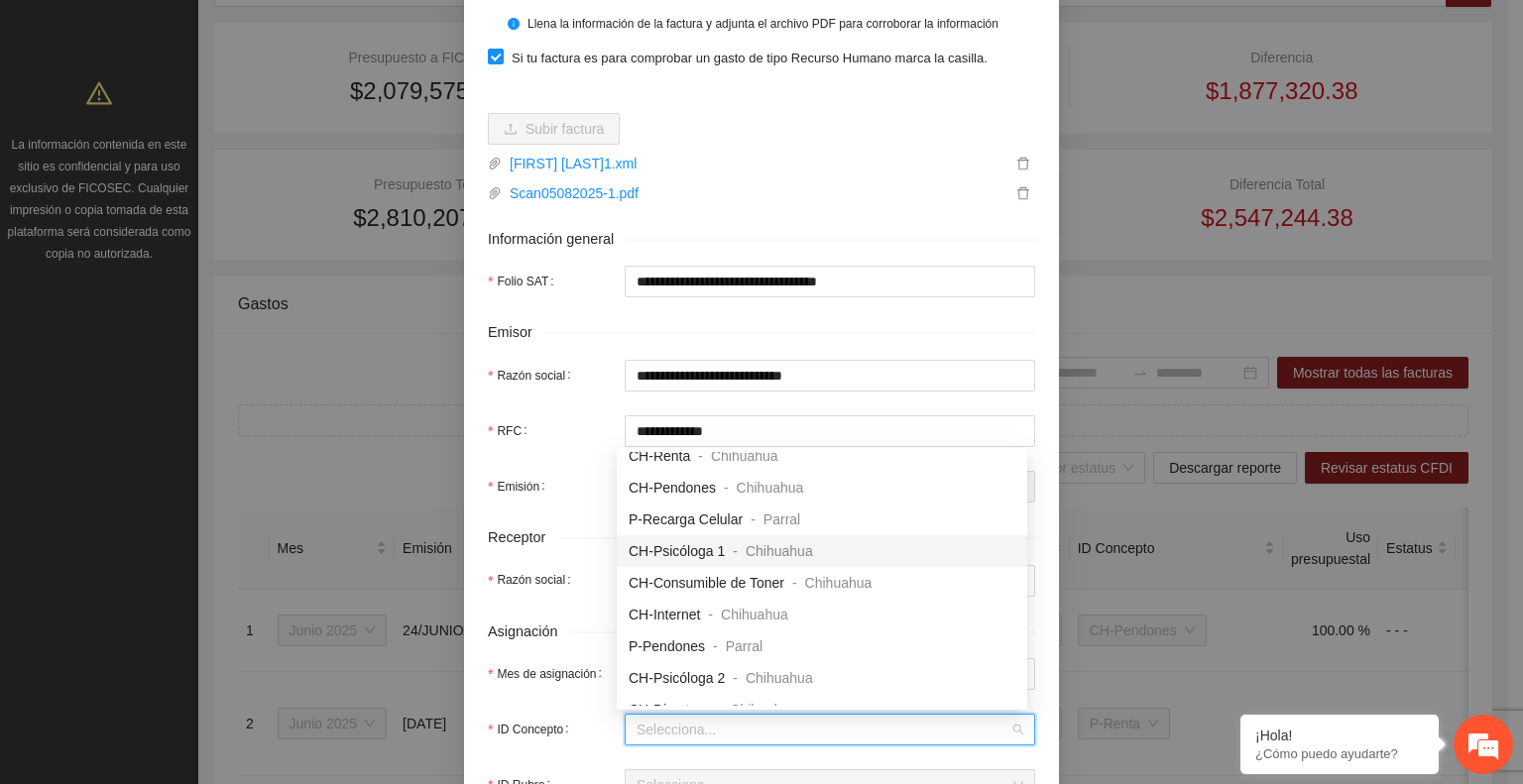 click on "CH-Psicóloga 1" at bounding box center [676, 551] 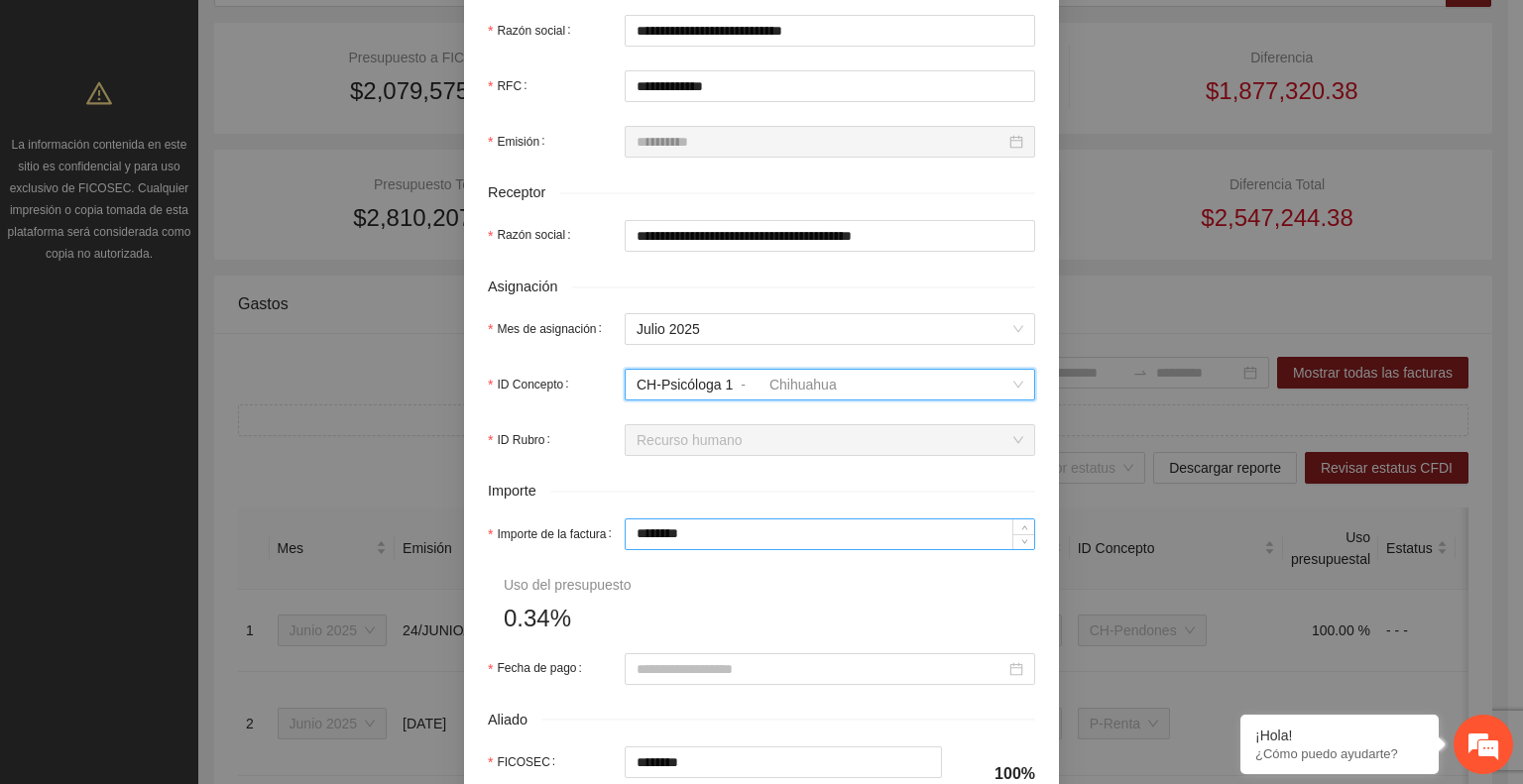 scroll, scrollTop: 519, scrollLeft: 0, axis: vertical 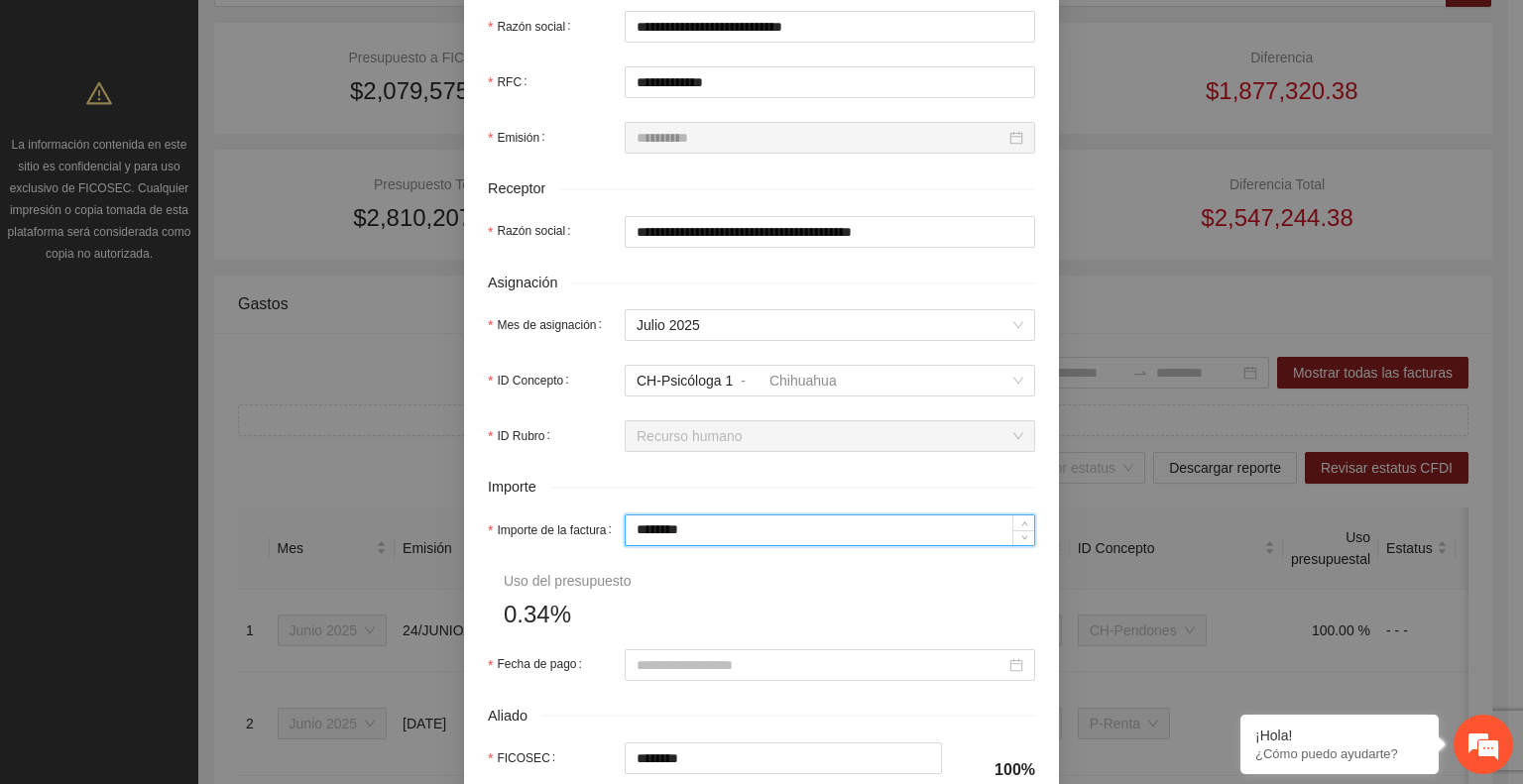 click on "********" at bounding box center (830, 530) 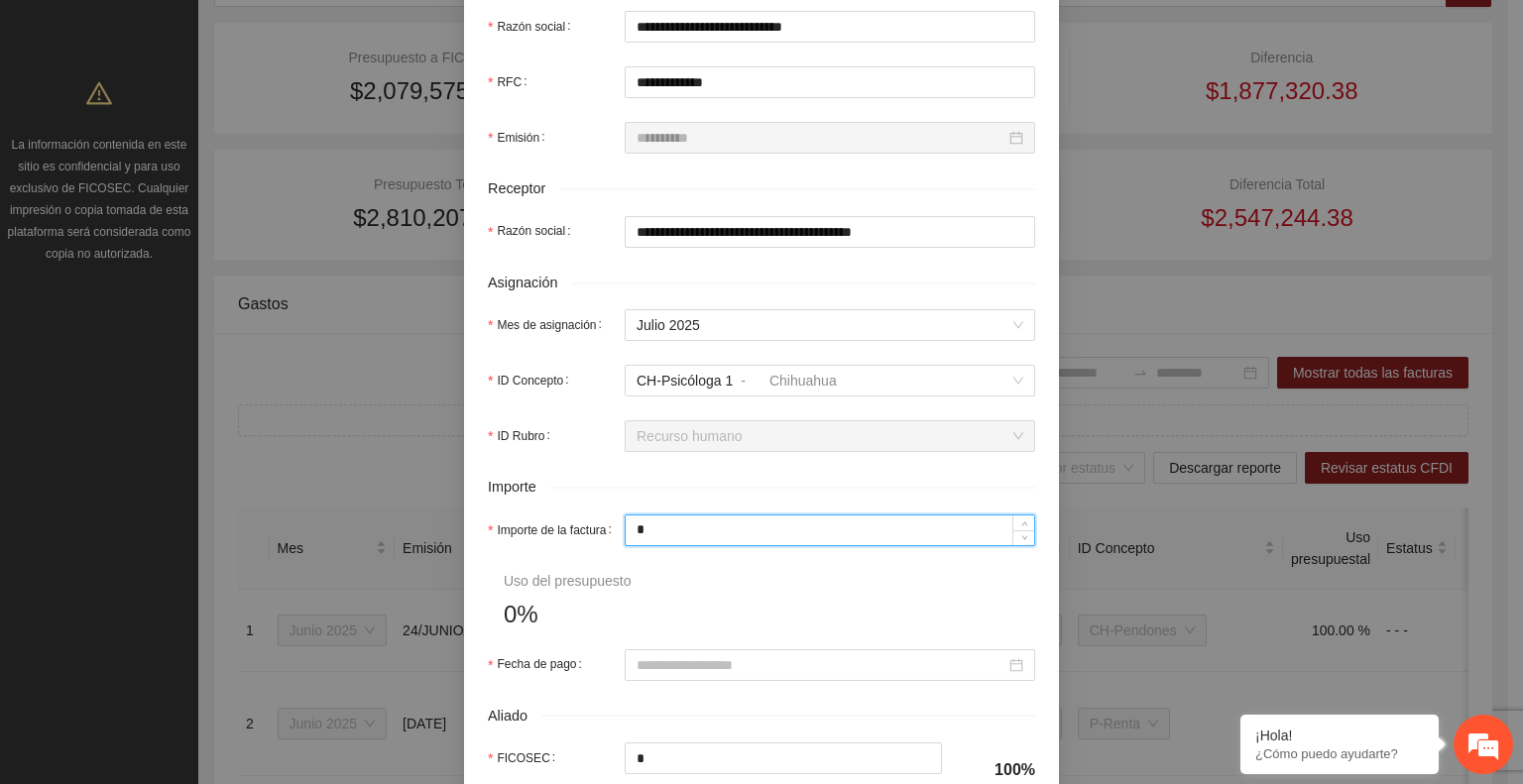 type on "**" 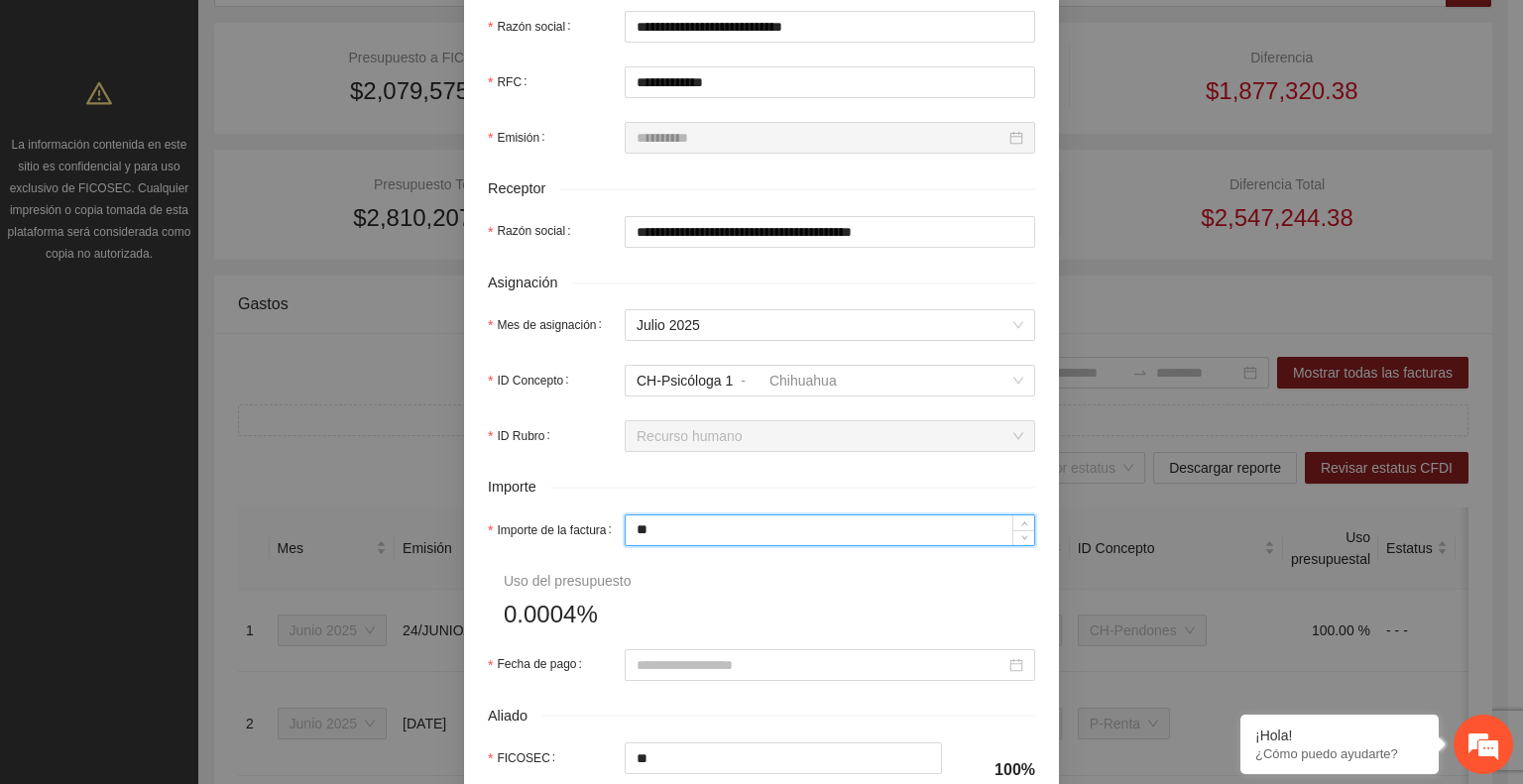 type on "***" 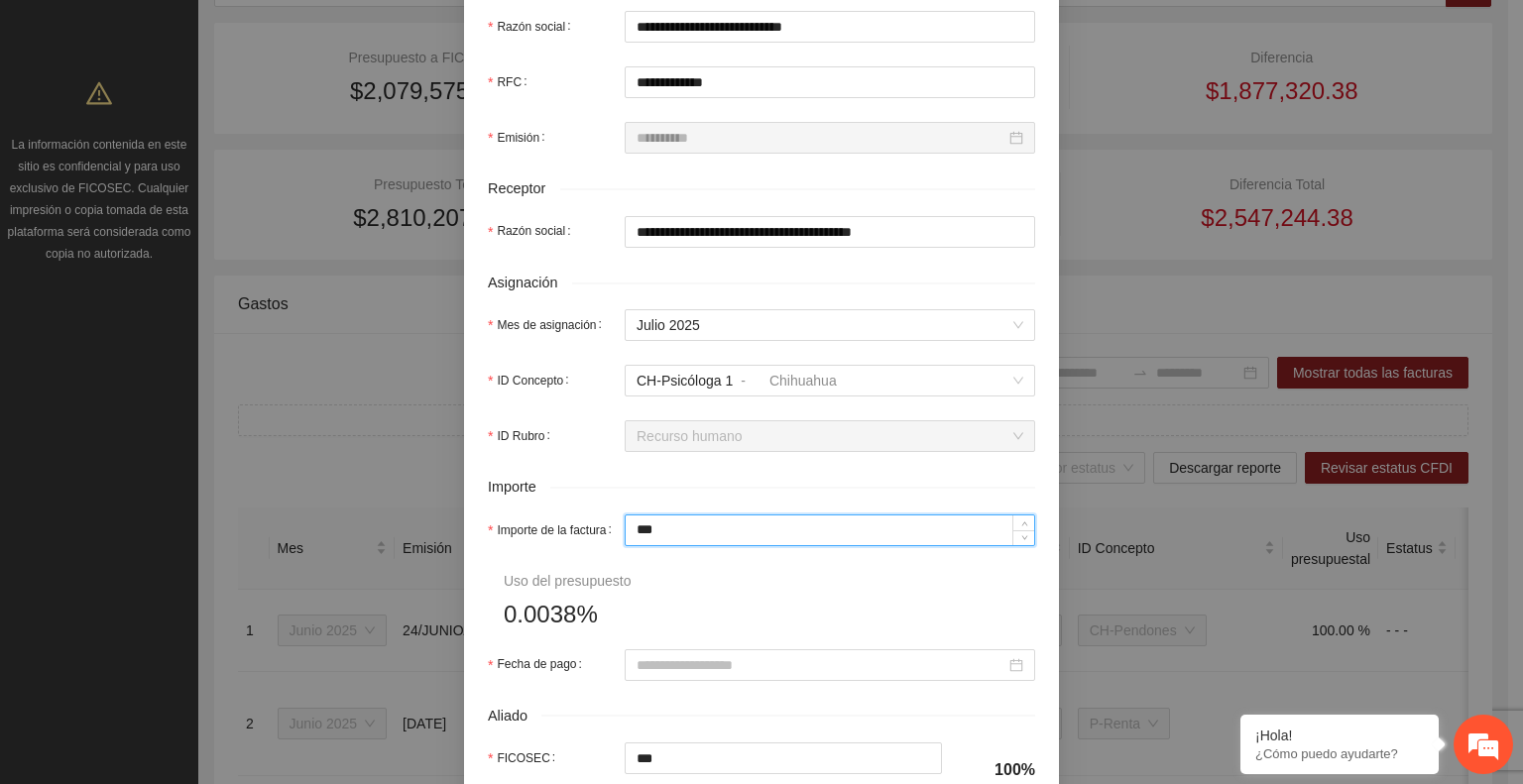 type on "*****" 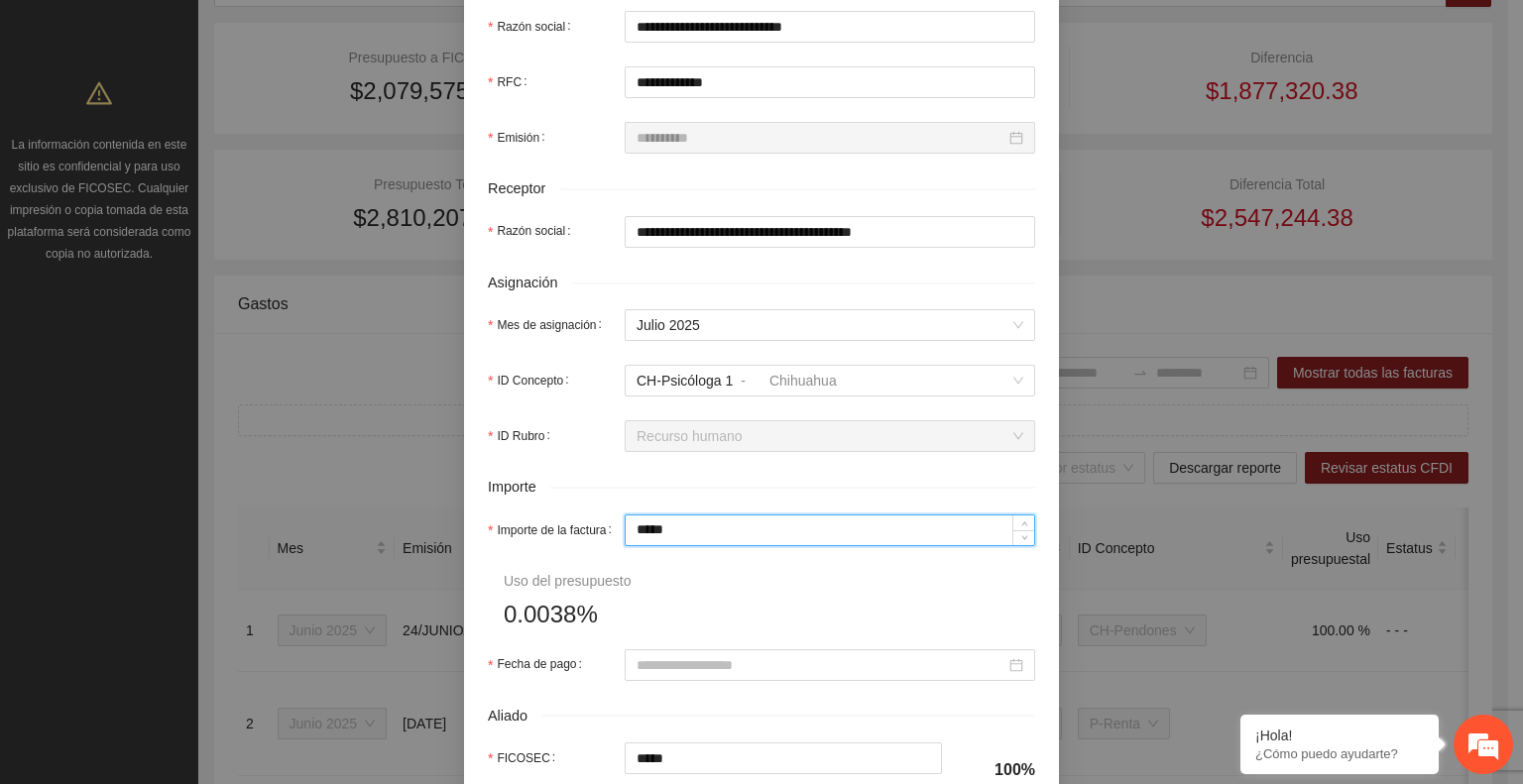 type on "******" 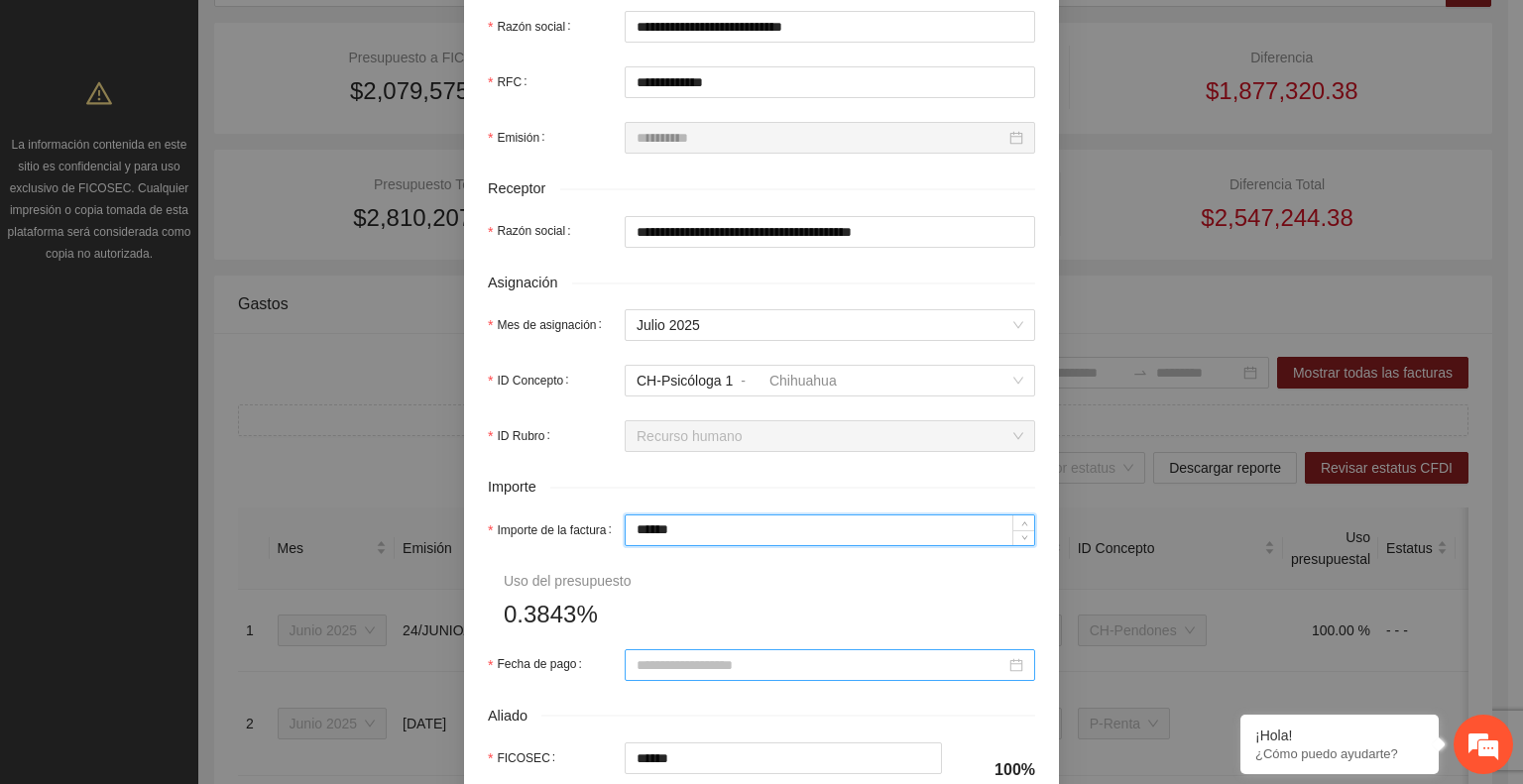 type on "******" 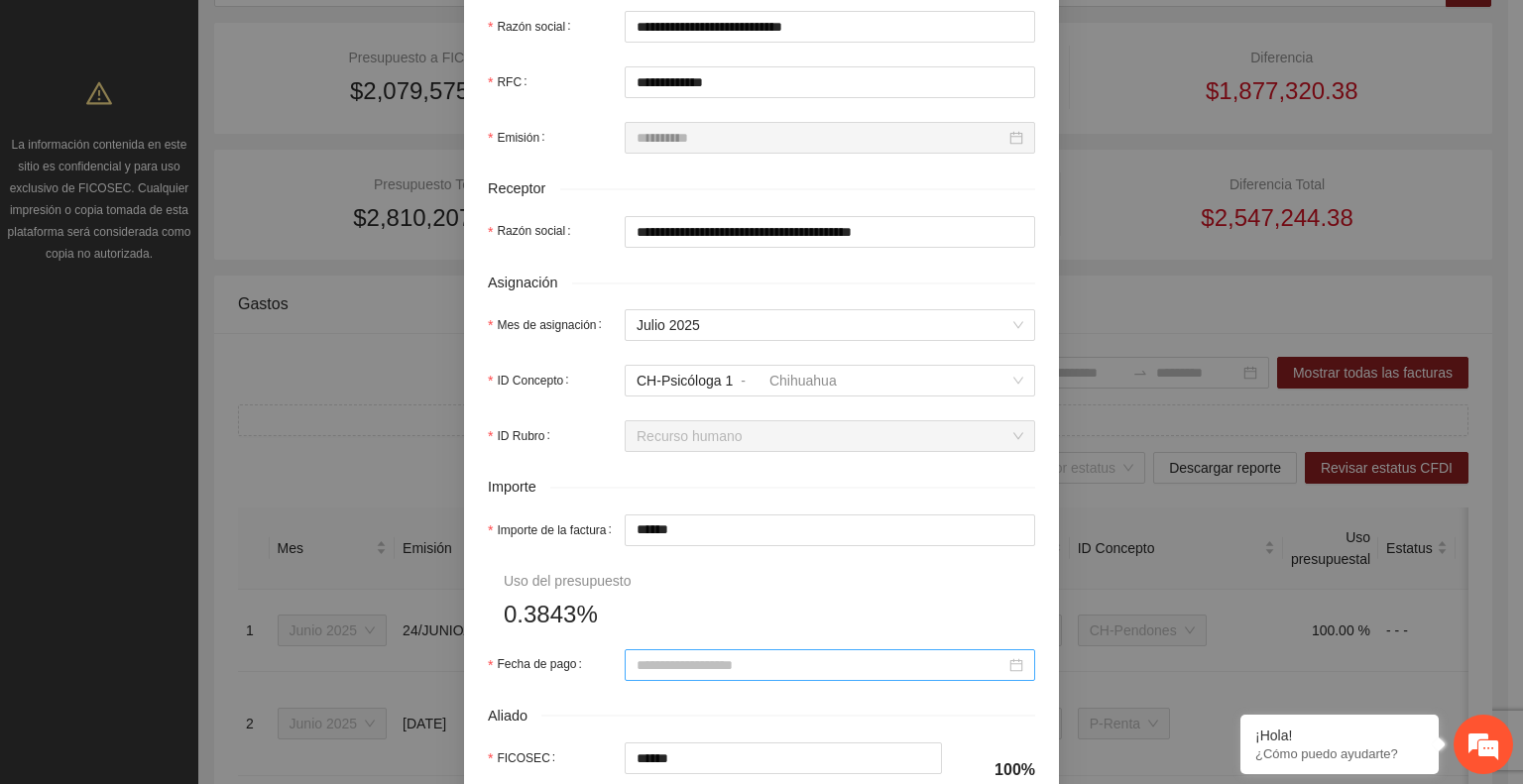 click at bounding box center (830, 665) 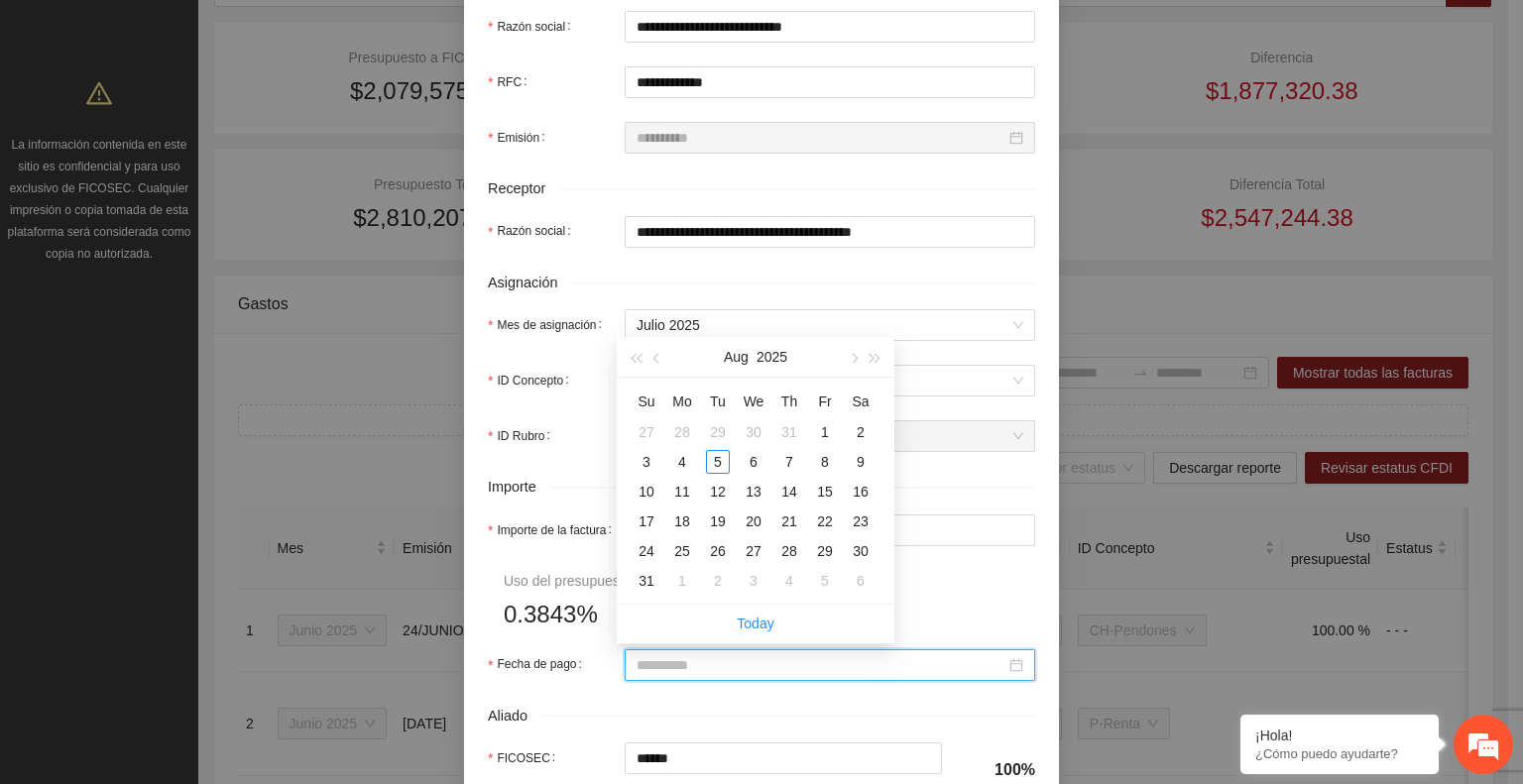 type on "**********" 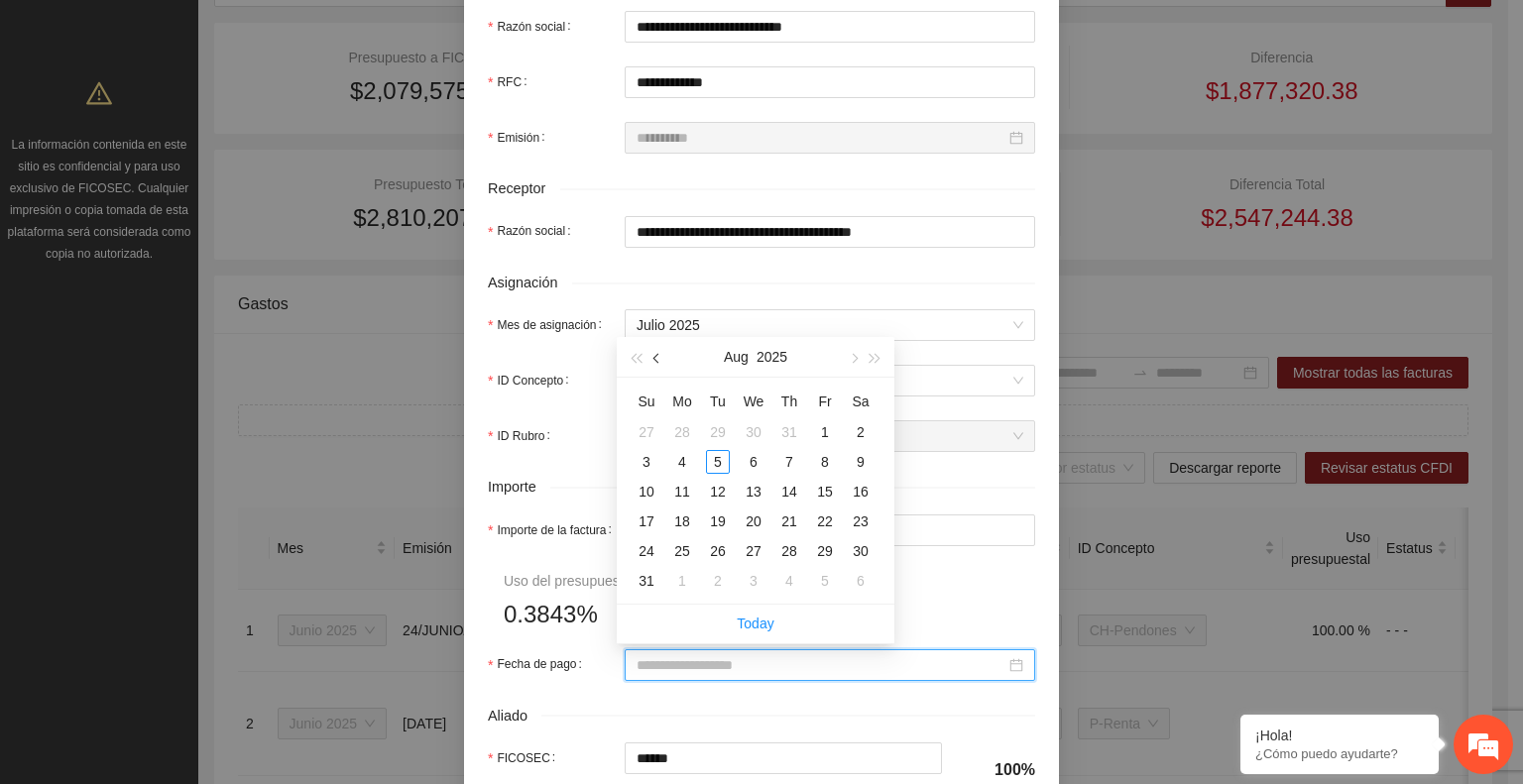 click at bounding box center [657, 357] 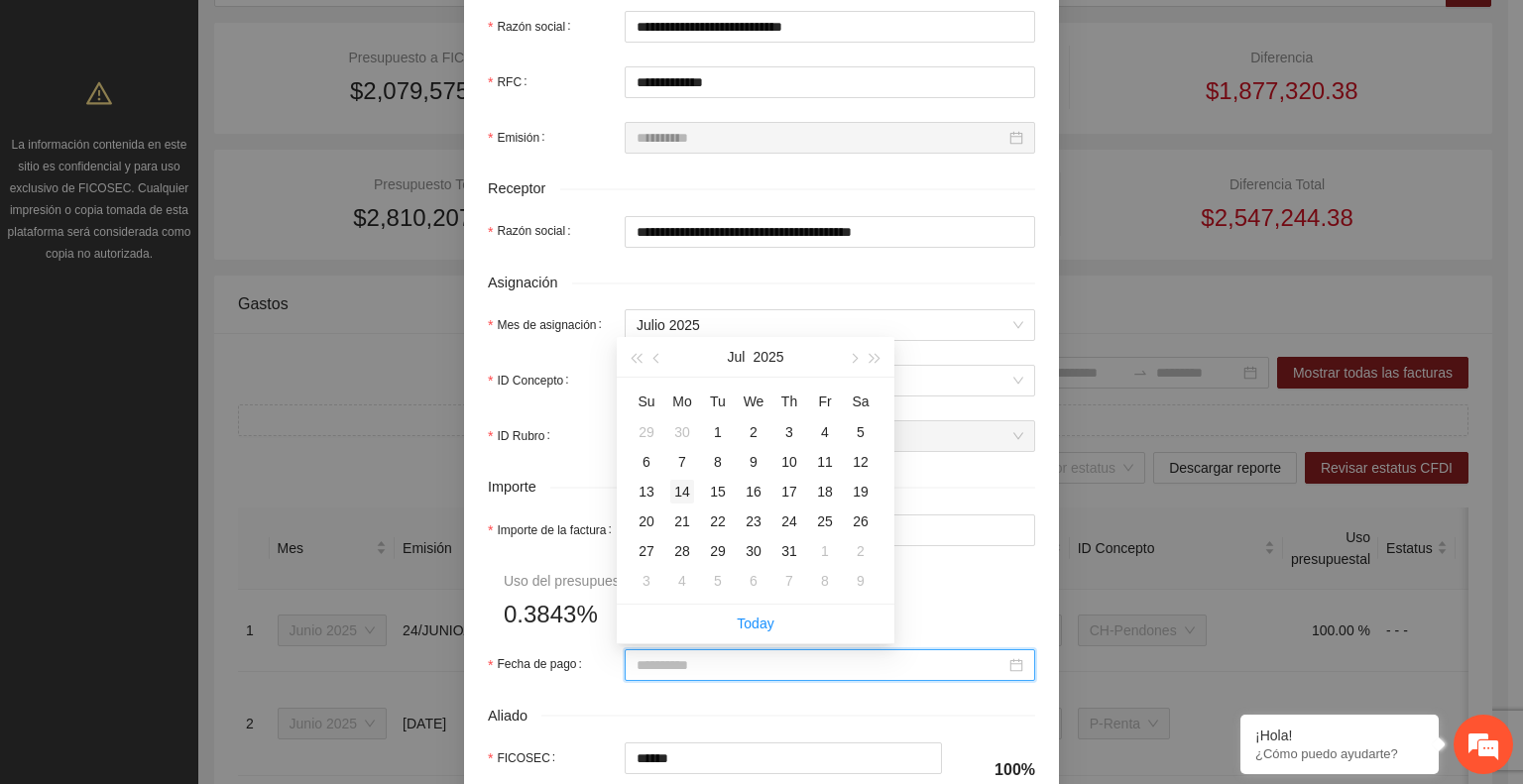 type on "**********" 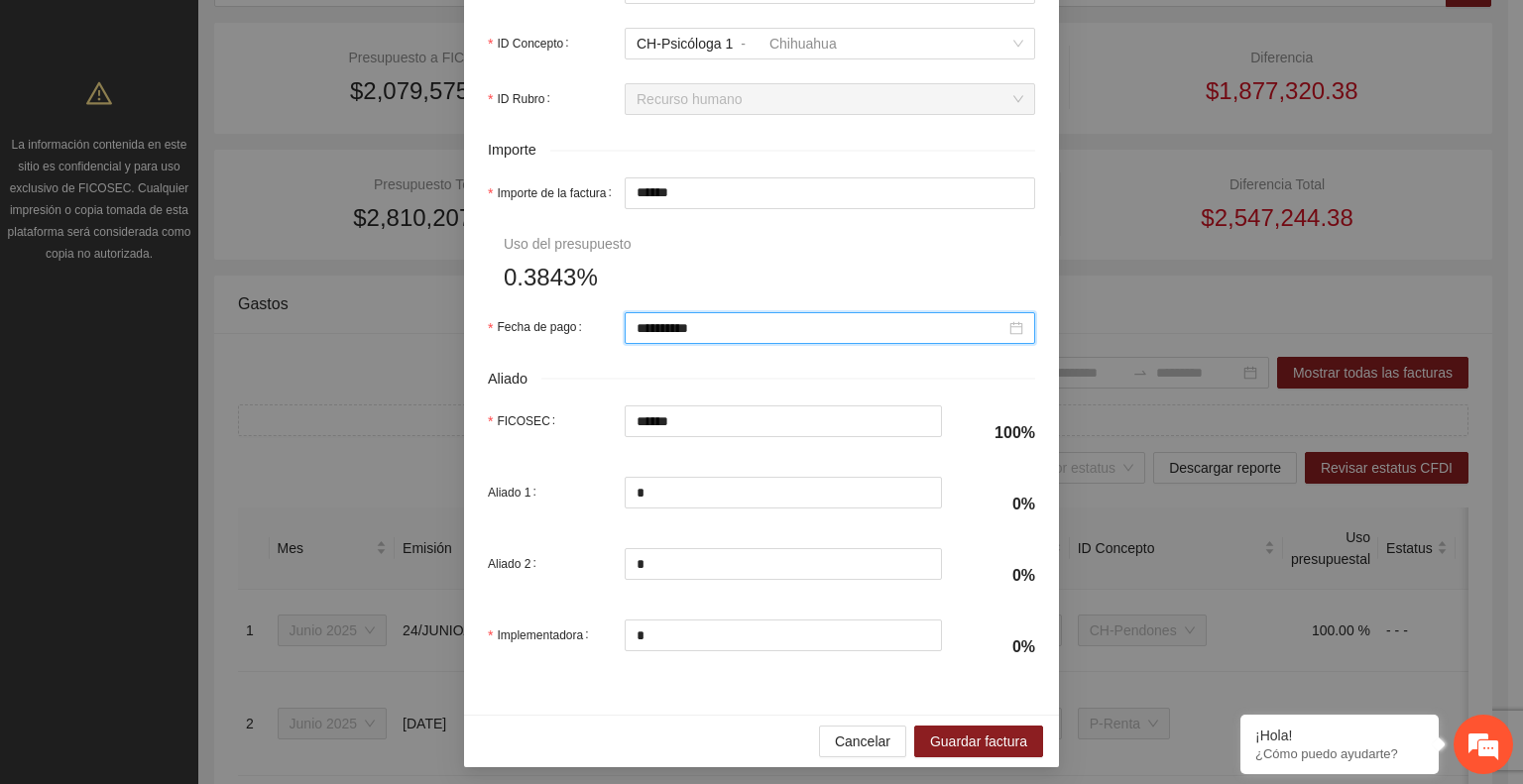 scroll, scrollTop: 862, scrollLeft: 0, axis: vertical 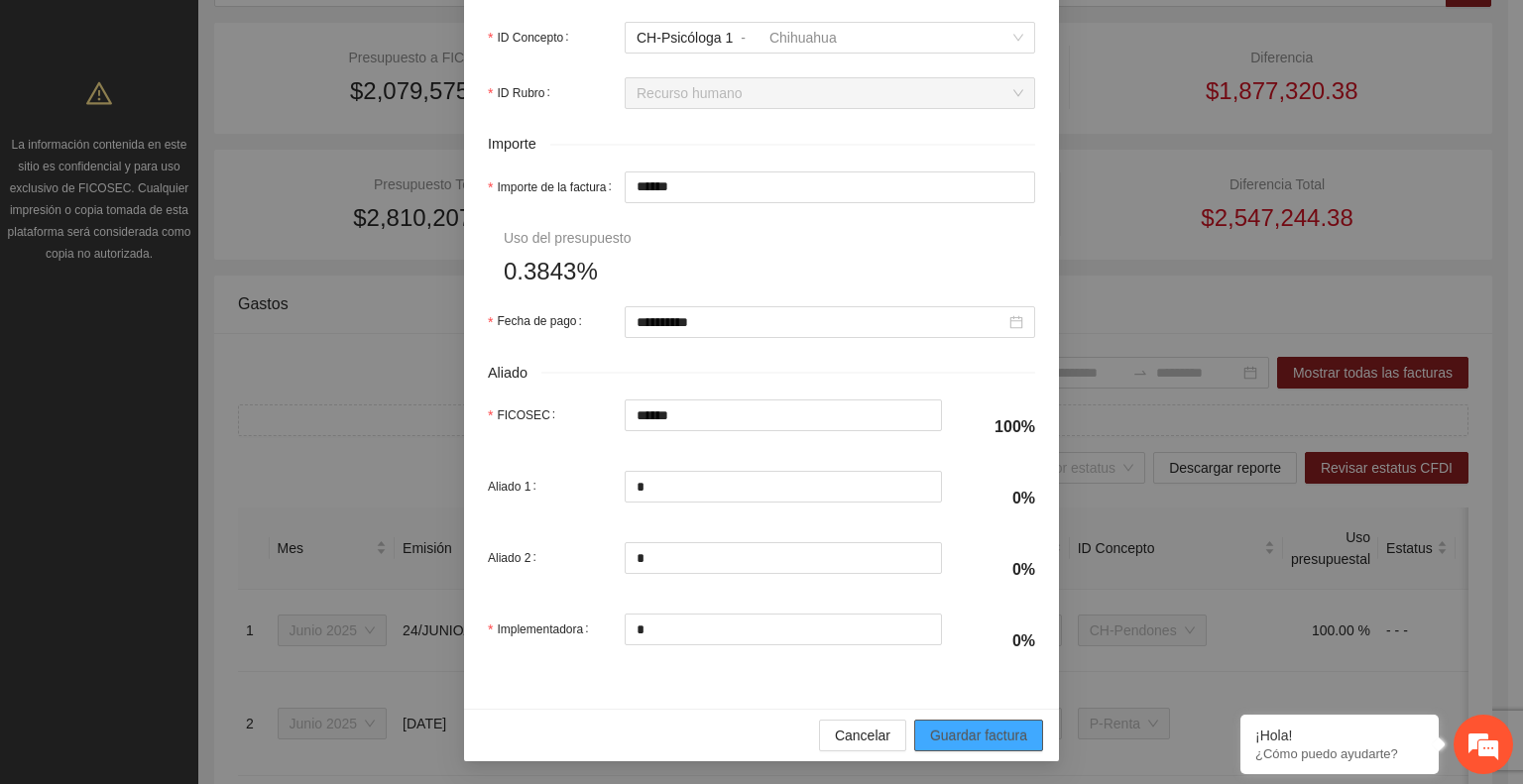 click on "Guardar factura" at bounding box center [979, 735] 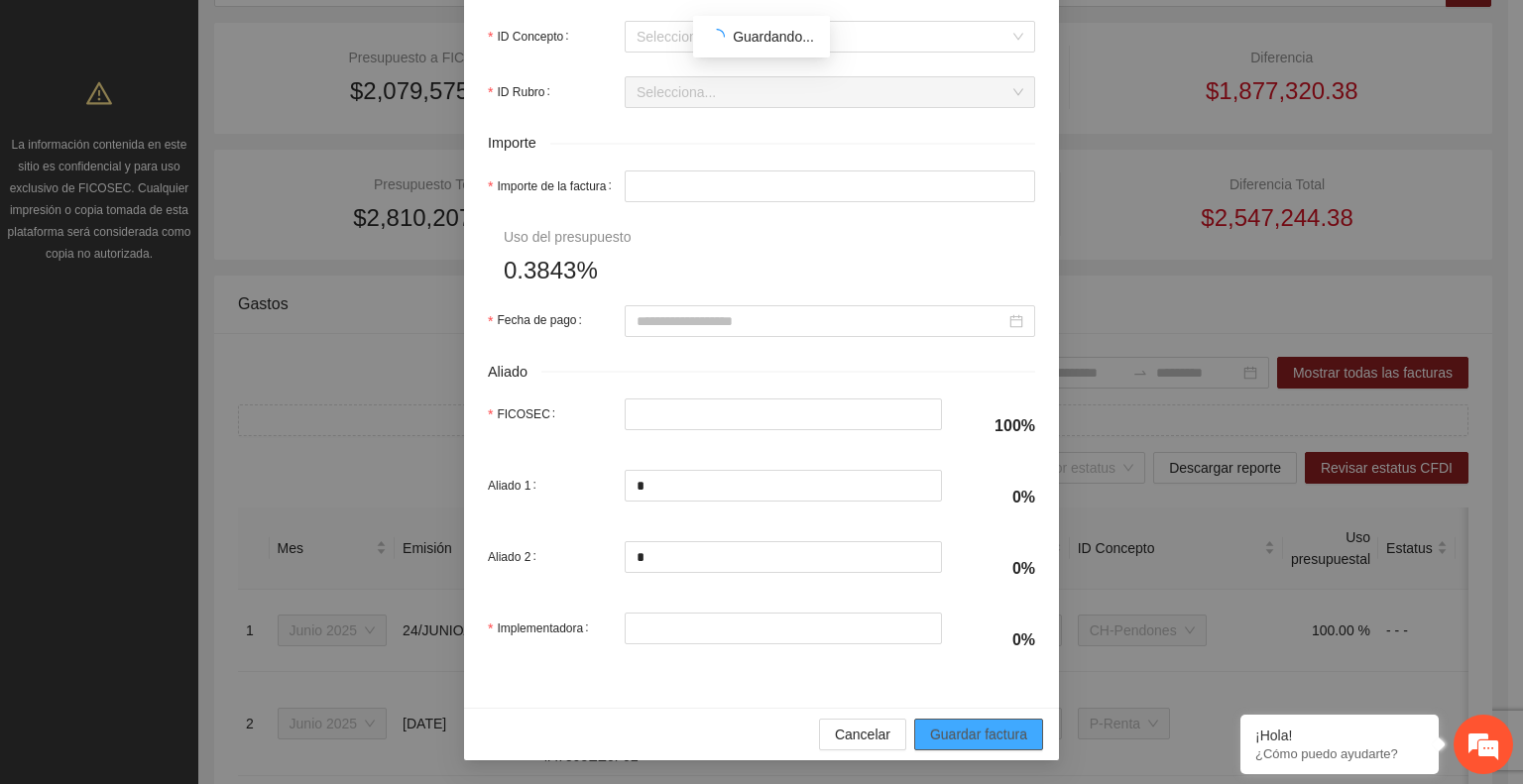 scroll, scrollTop: 704, scrollLeft: 0, axis: vertical 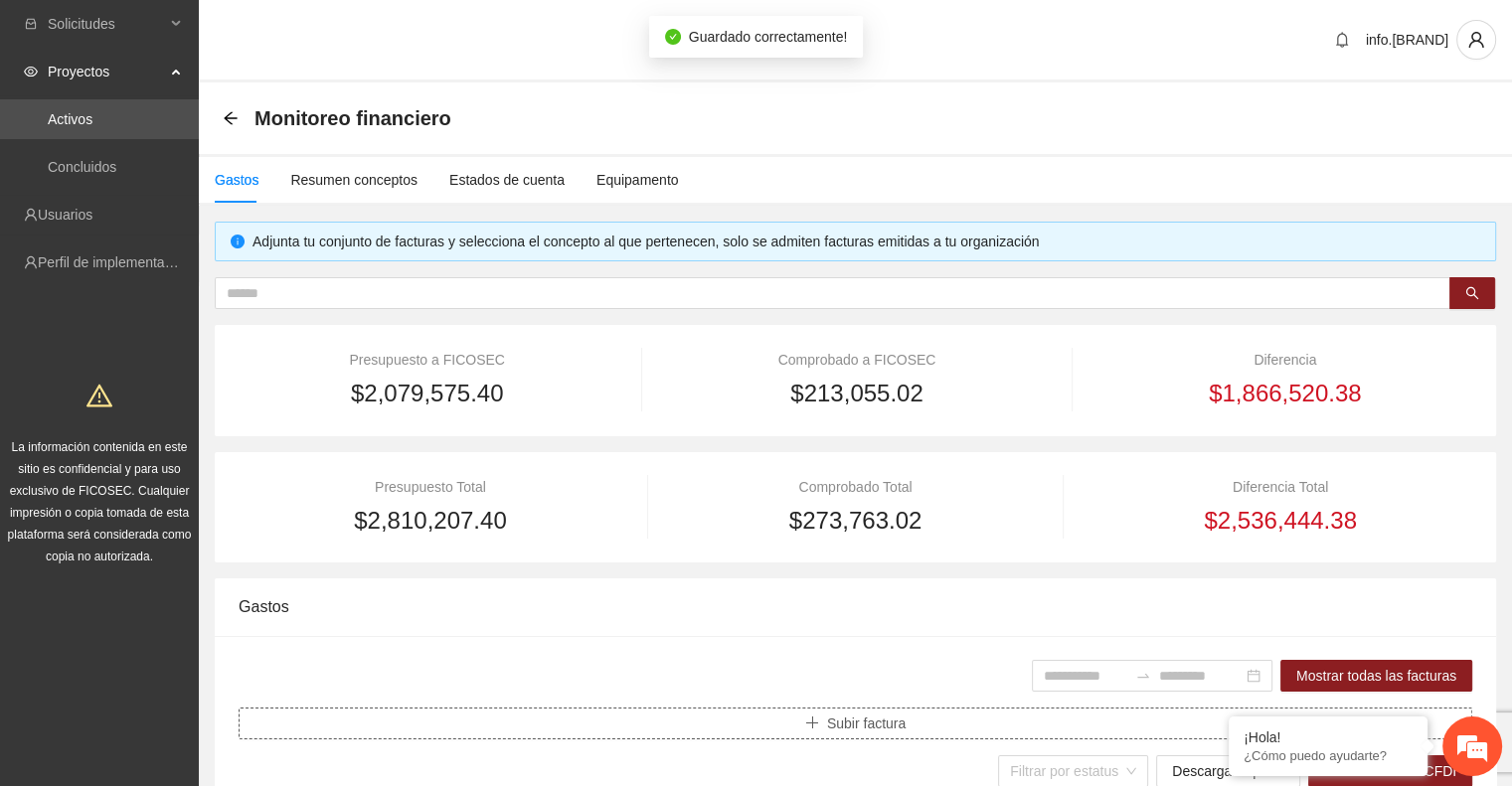 click on "Subir factura" at bounding box center [866, 723] 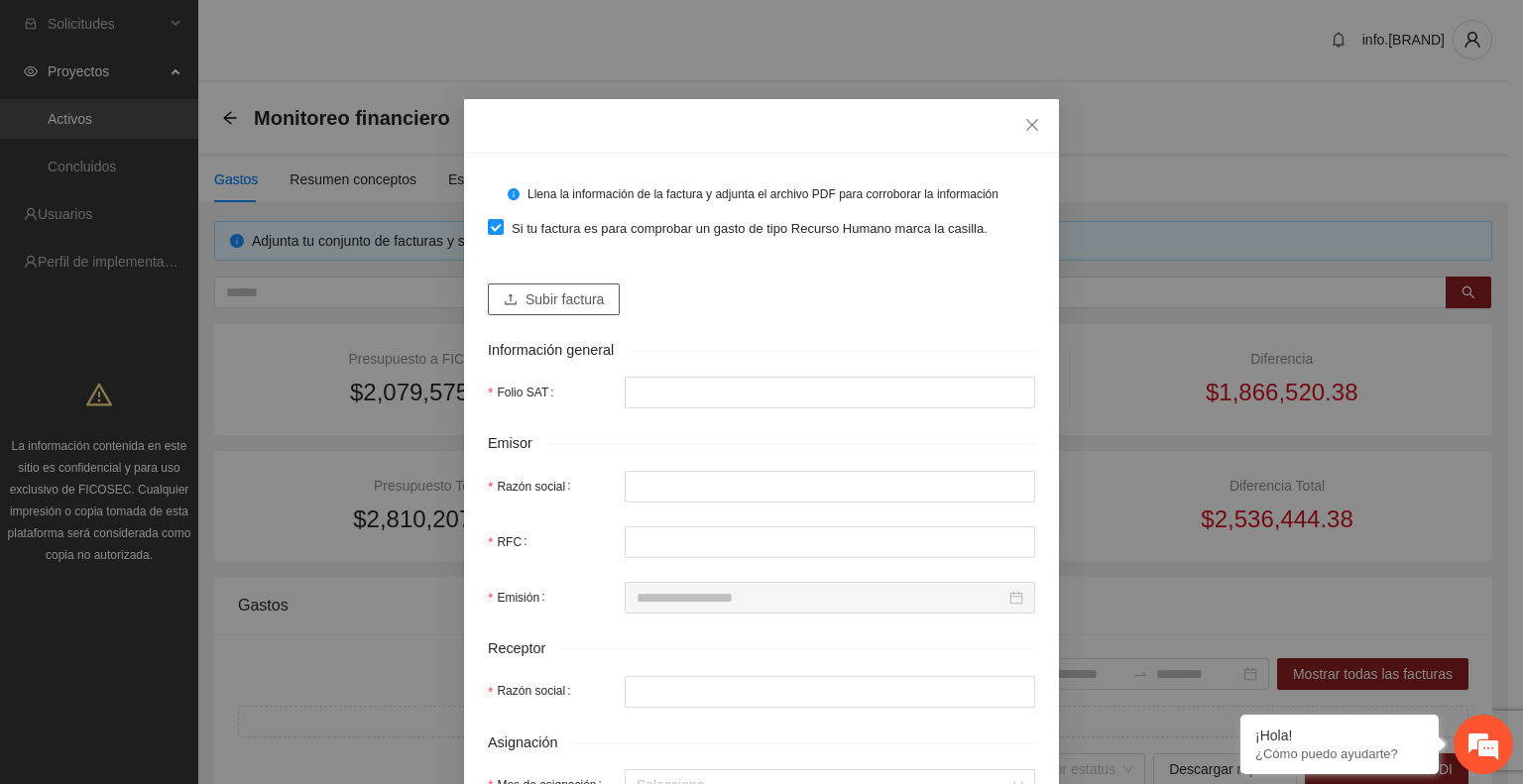 click on "Subir factura" at bounding box center [553, 299] 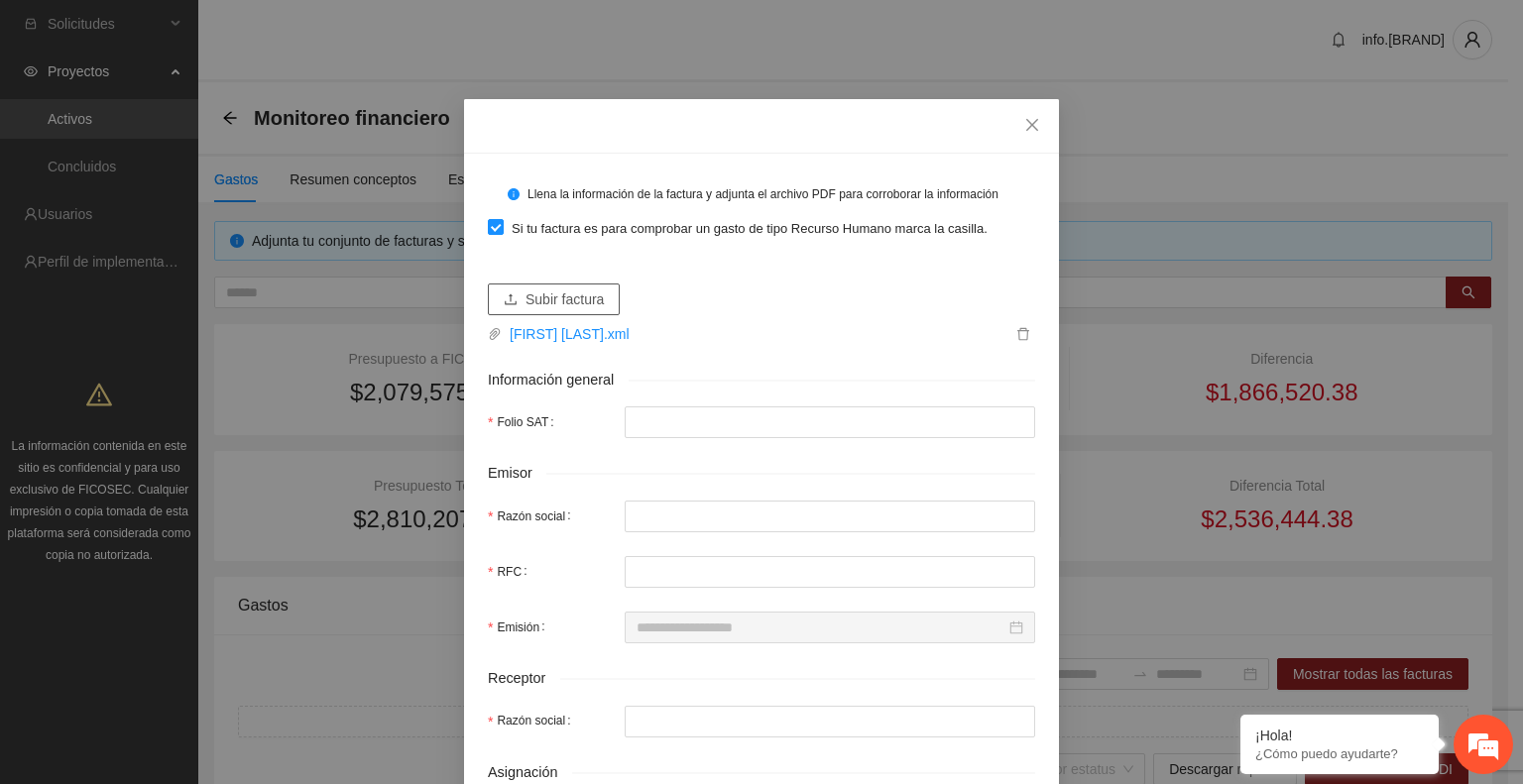type on "**********" 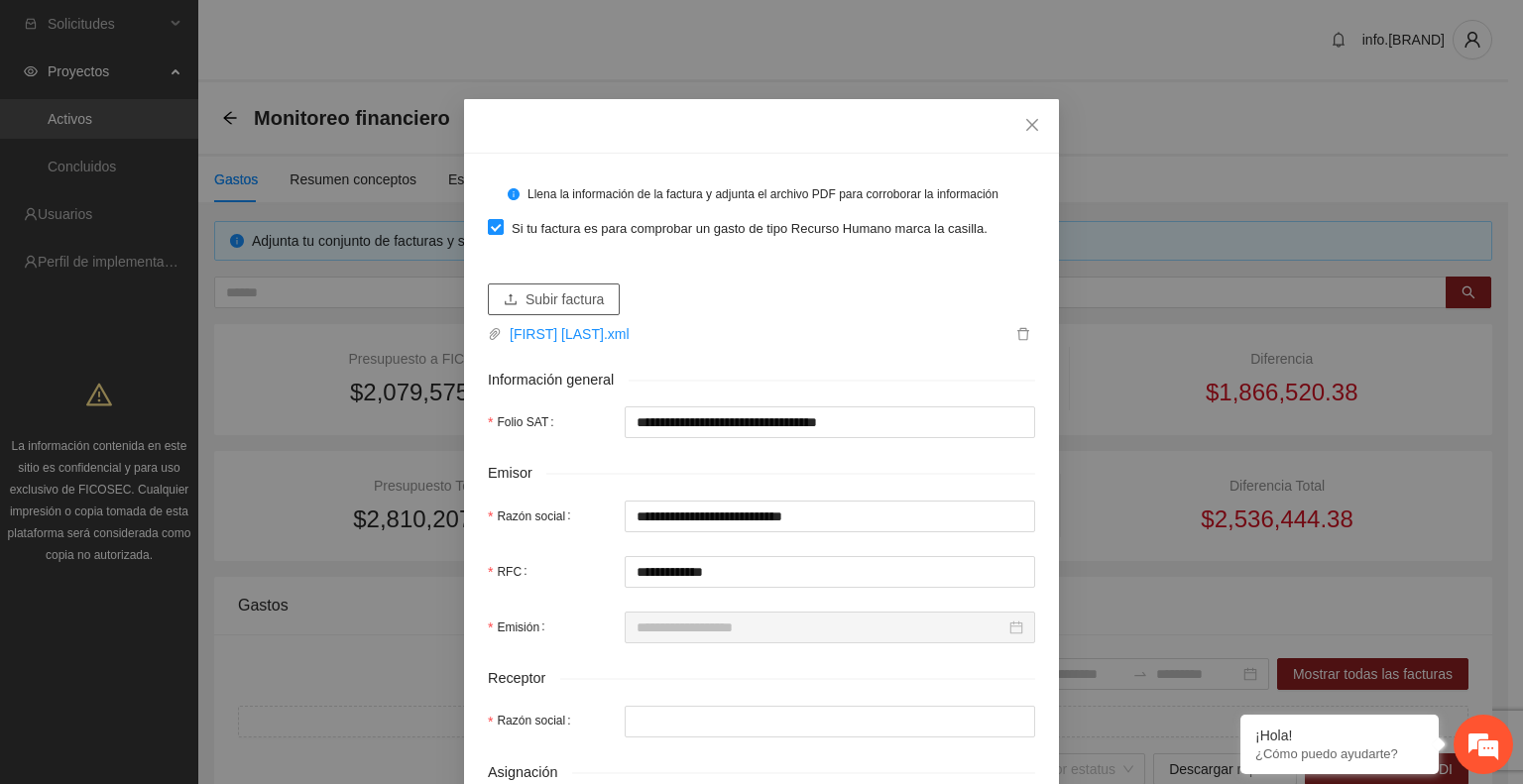 type on "**********" 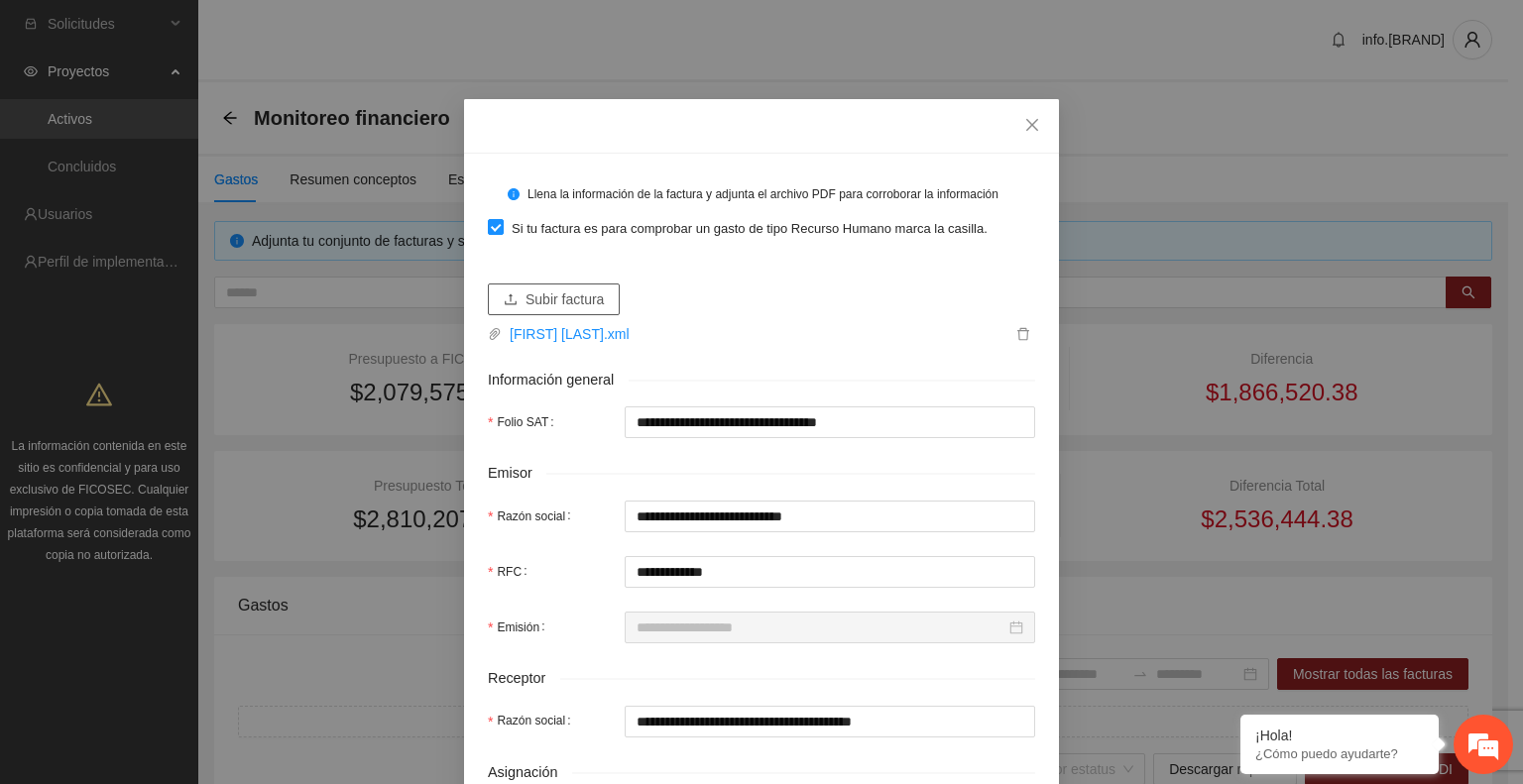 type on "**********" 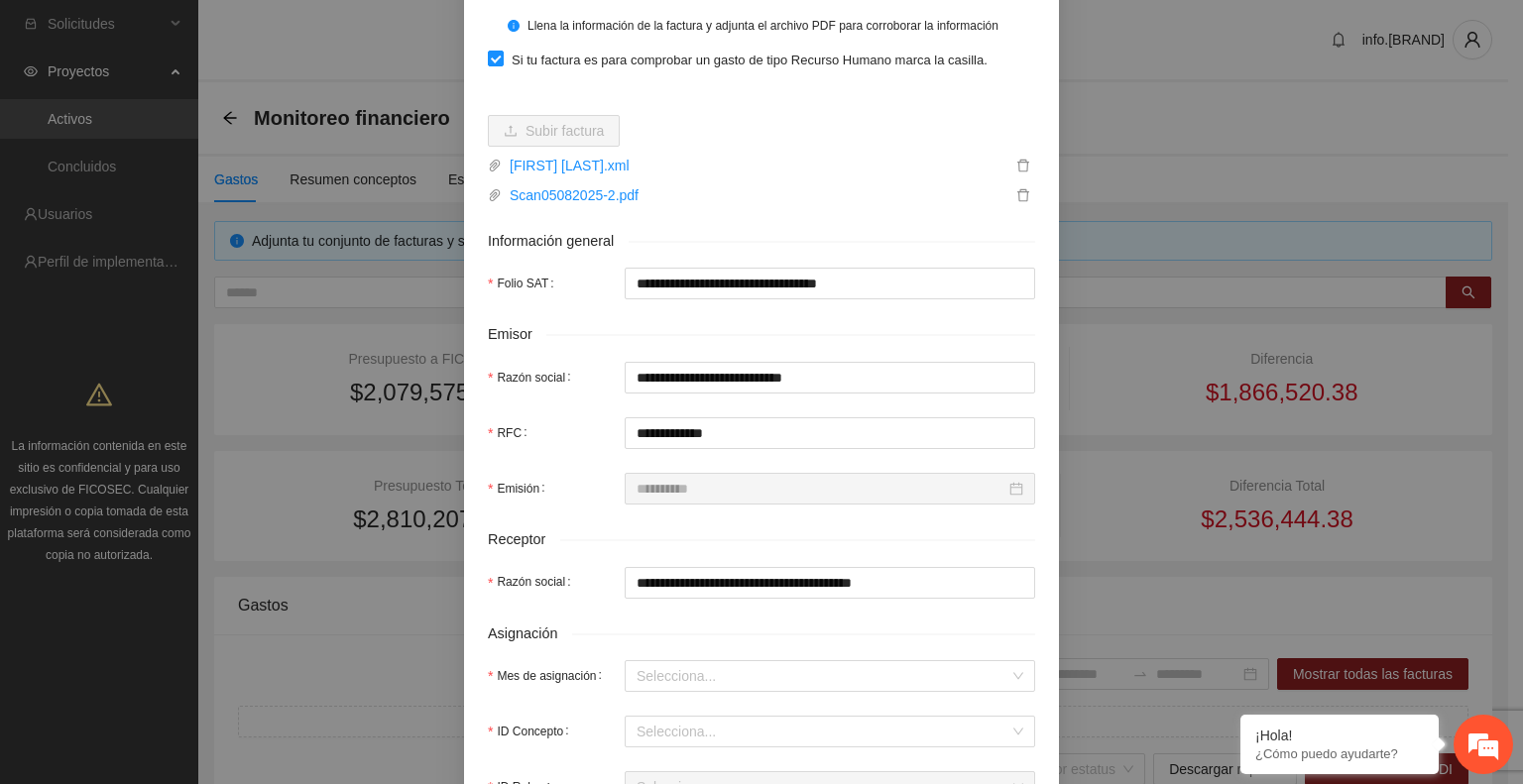 scroll, scrollTop: 170, scrollLeft: 0, axis: vertical 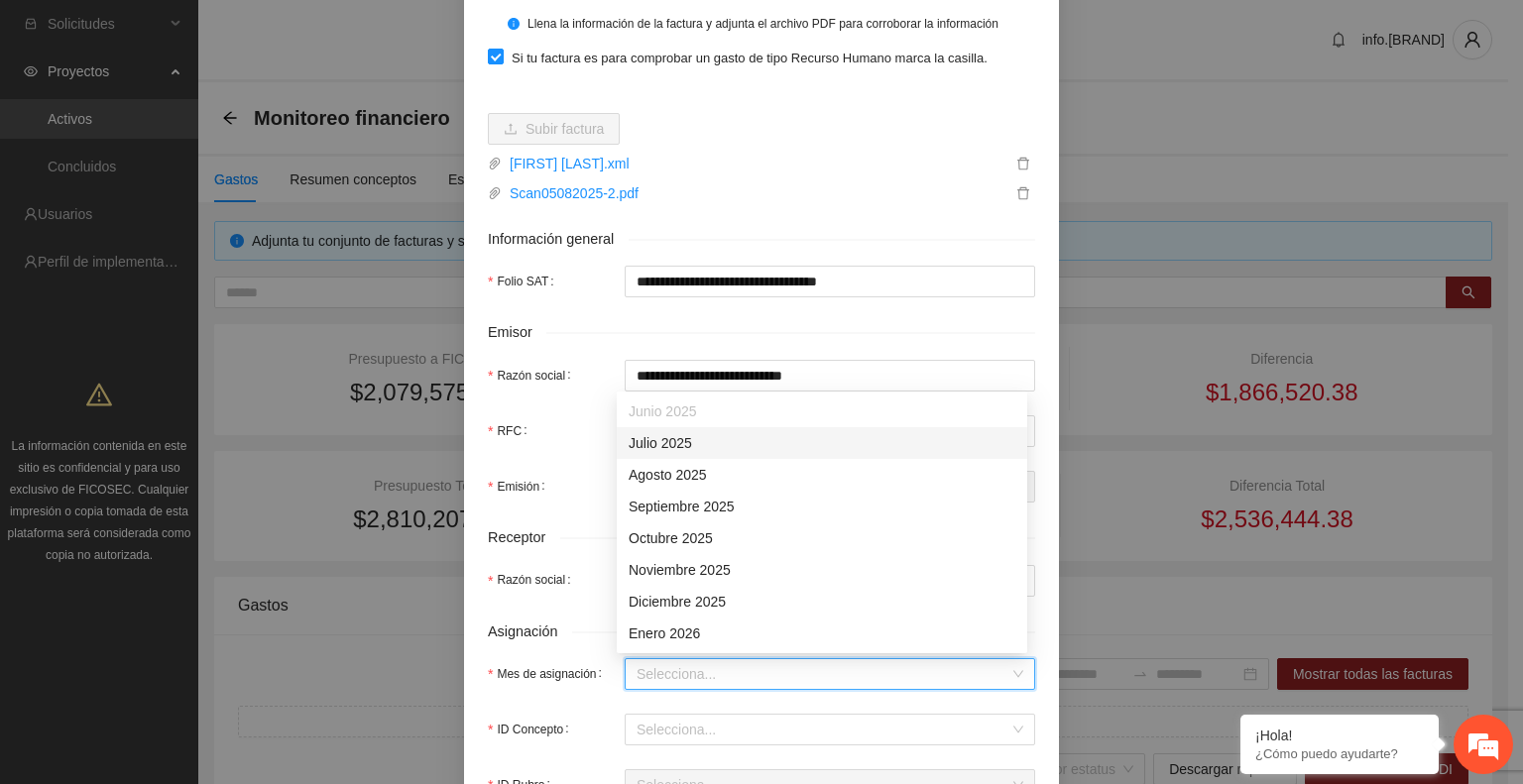 click on "Mes de asignación" at bounding box center (823, 674) 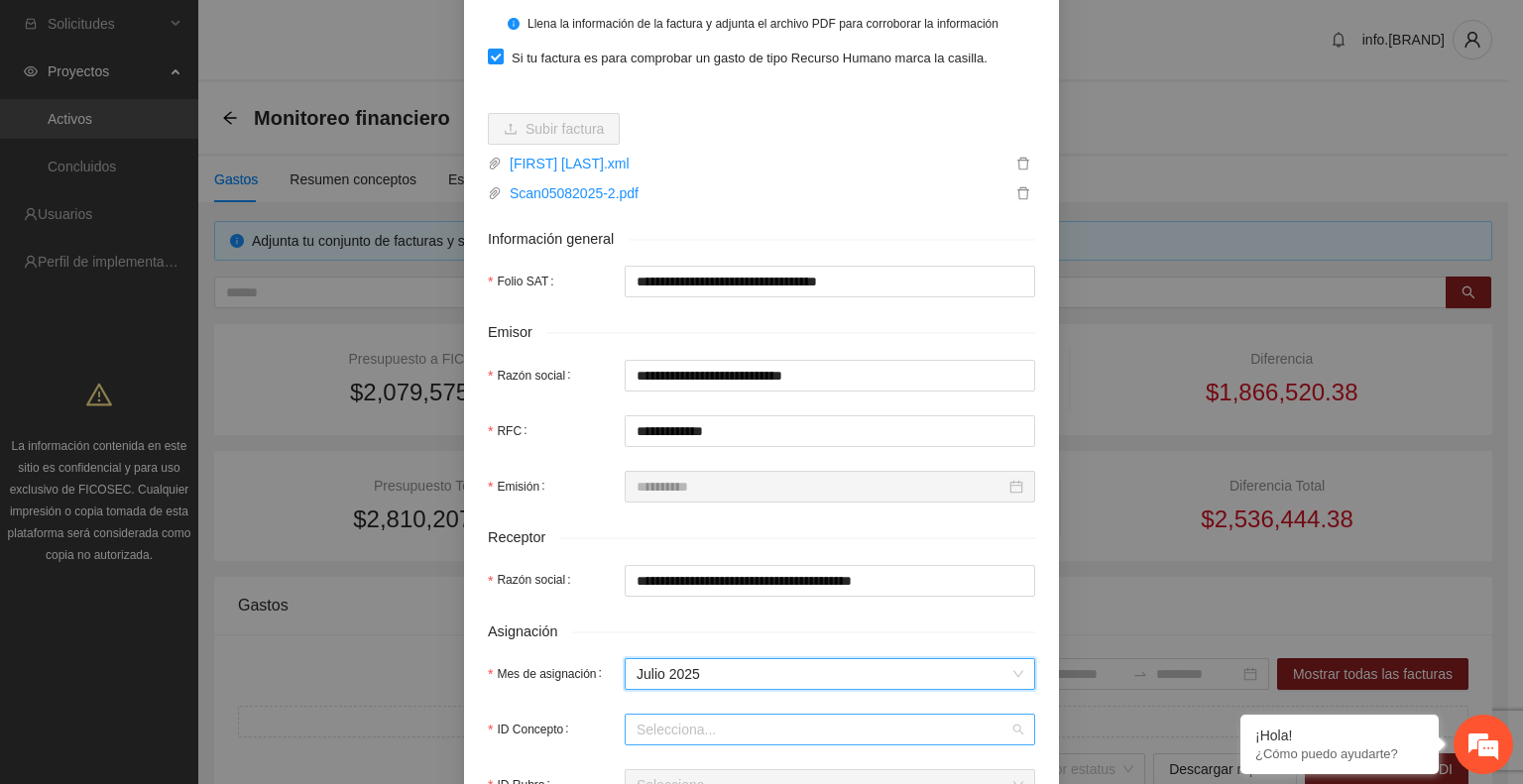 click on "ID Concepto" at bounding box center (823, 729) 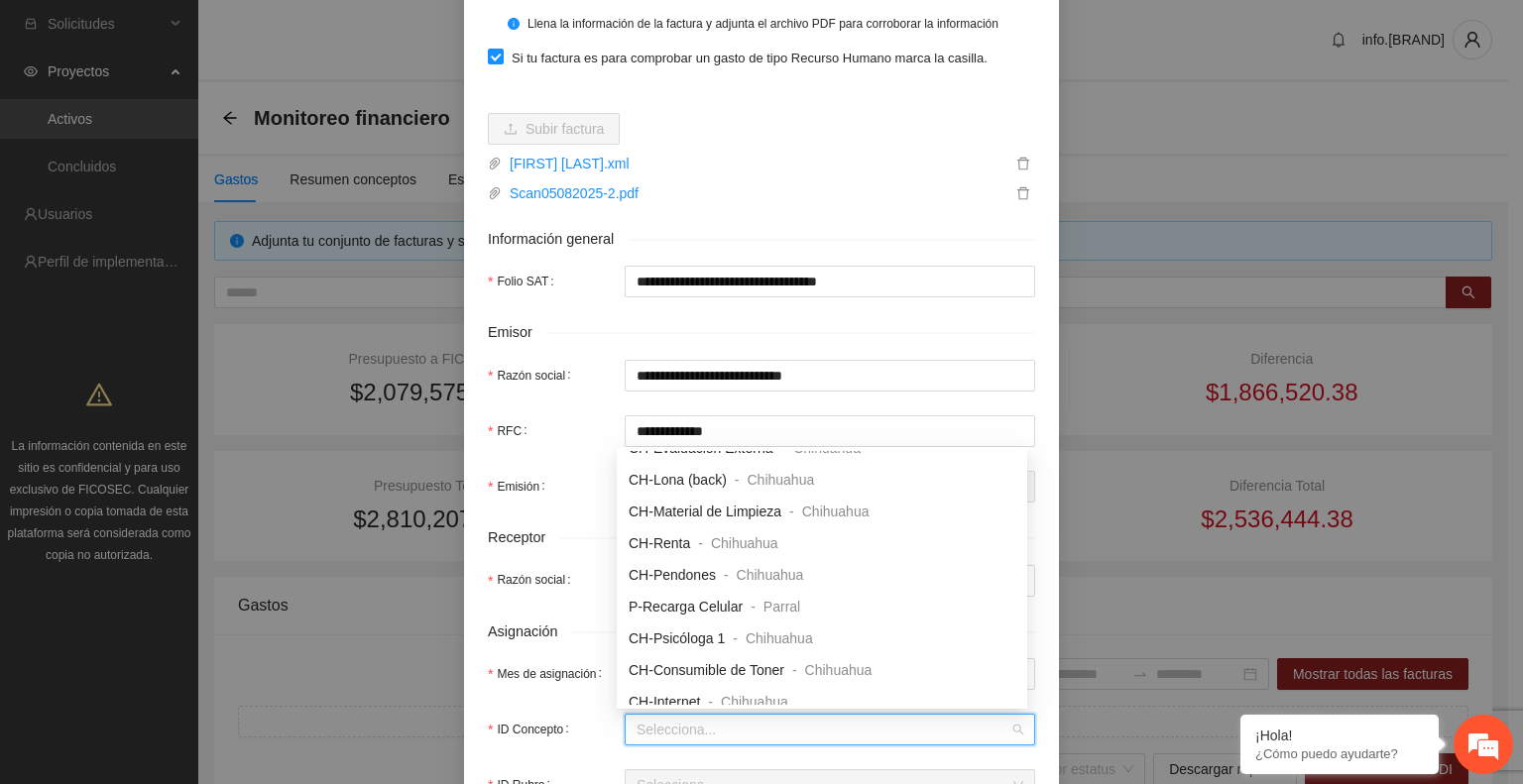 scroll, scrollTop: 661, scrollLeft: 0, axis: vertical 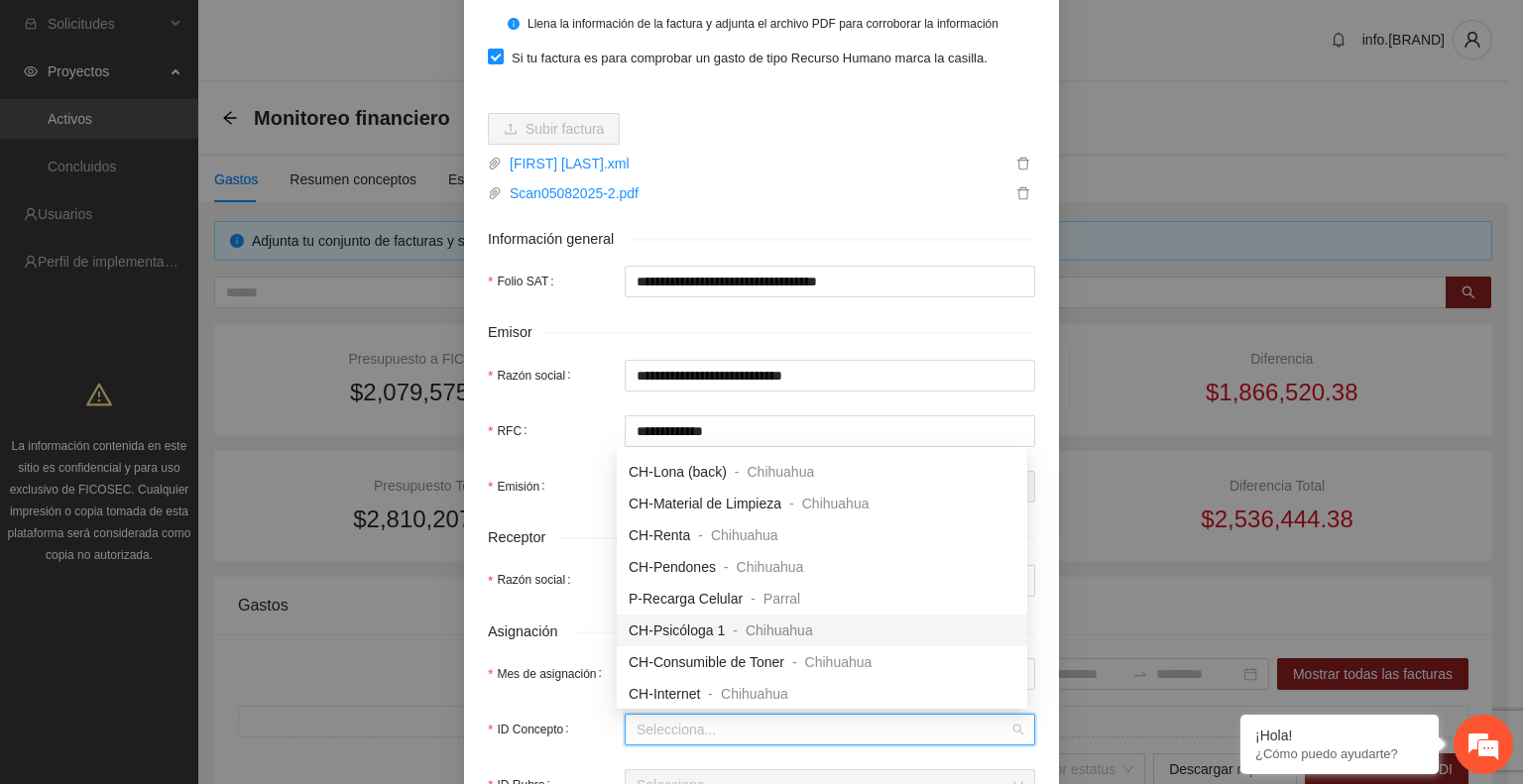 click on "CH-Psicóloga 1" at bounding box center (676, 630) 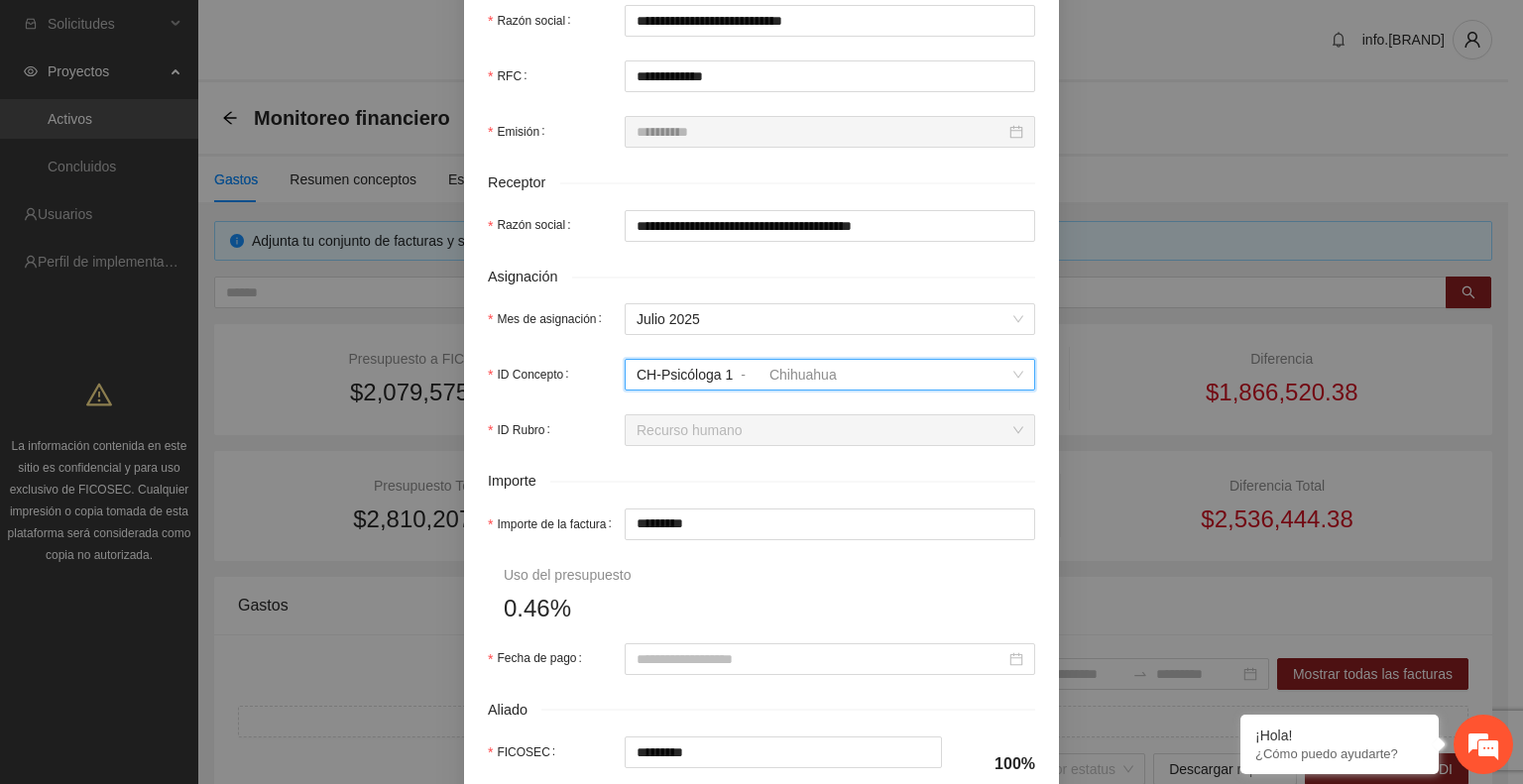 scroll, scrollTop: 529, scrollLeft: 0, axis: vertical 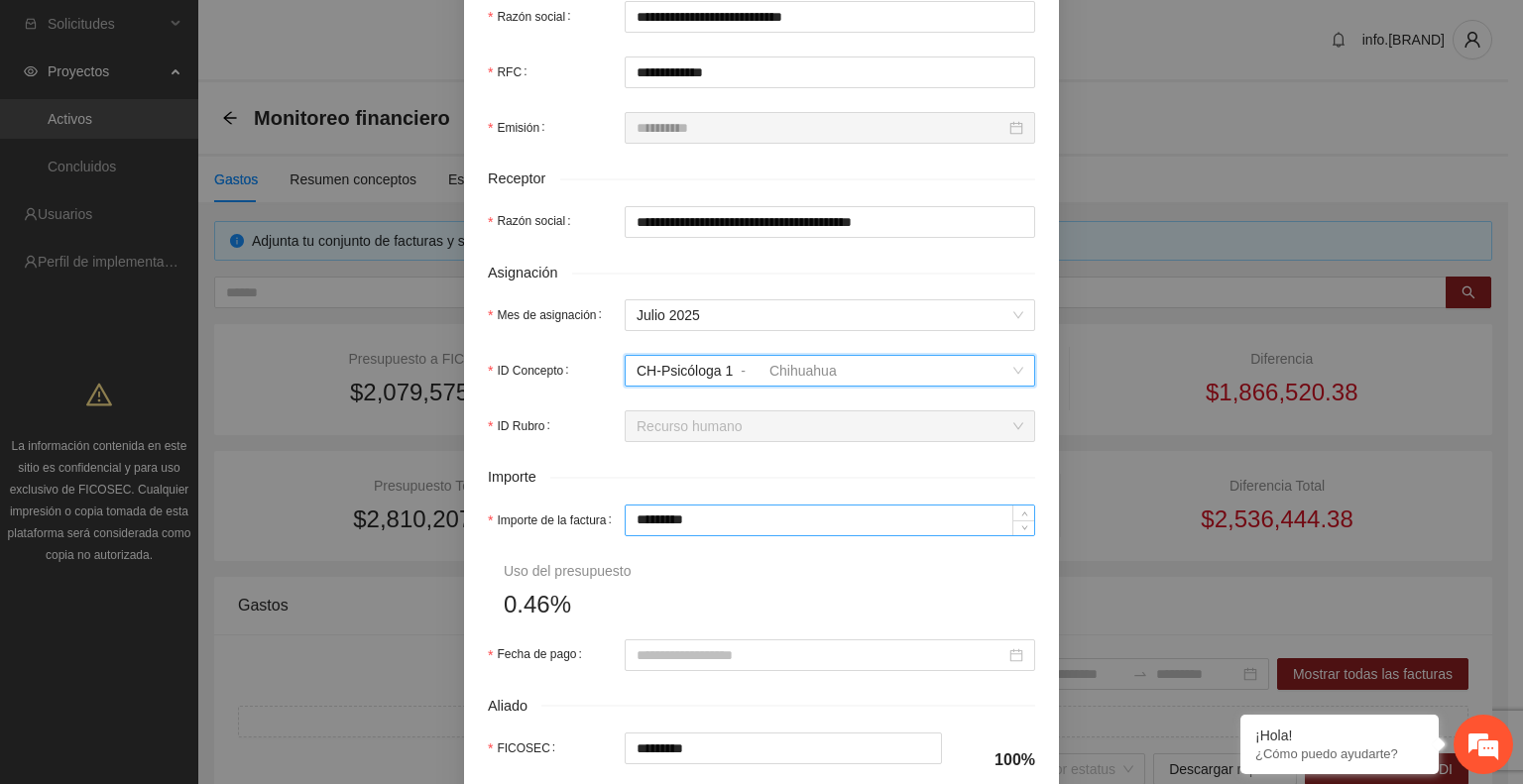 click on "*********" at bounding box center (830, 520) 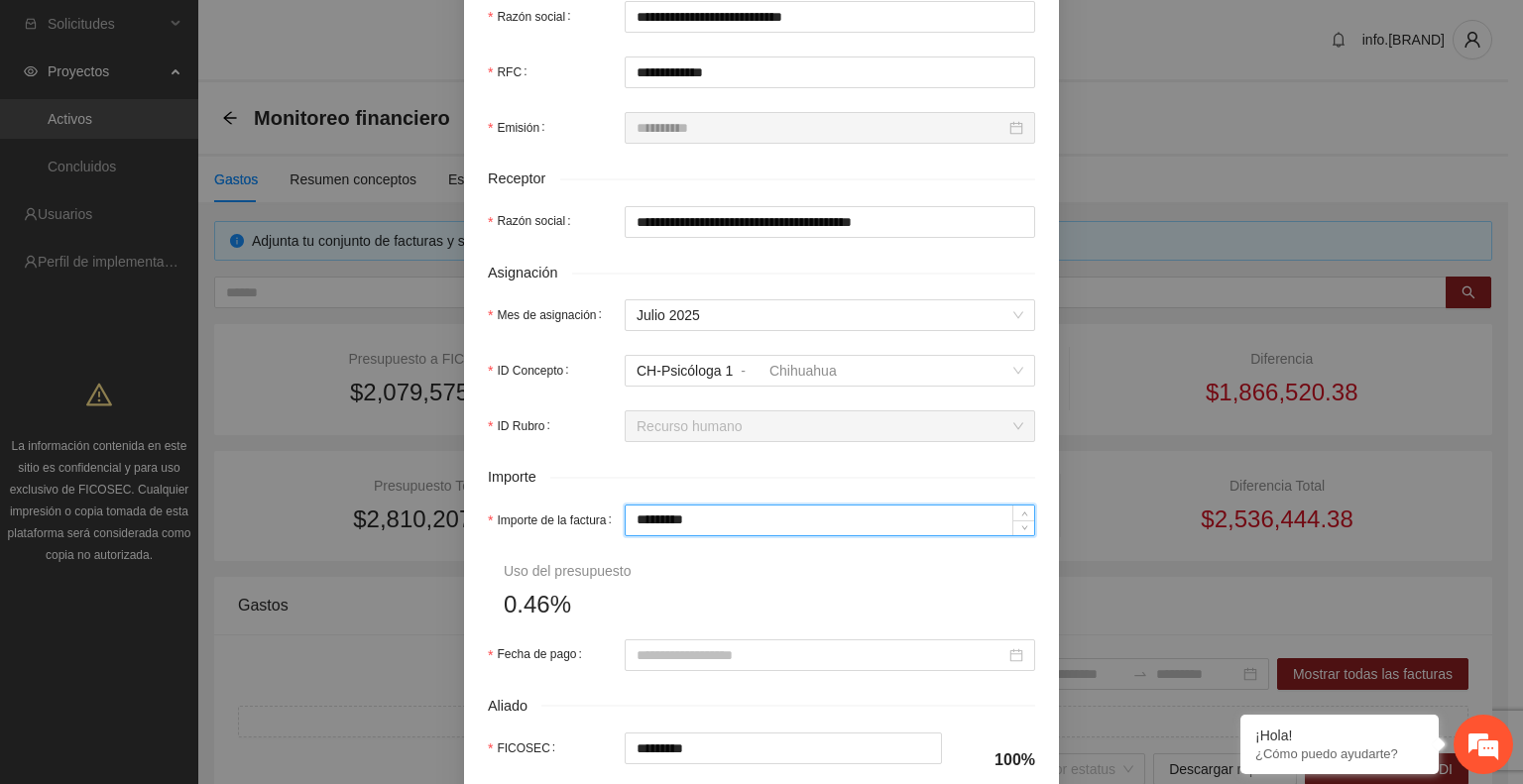 type on "********" 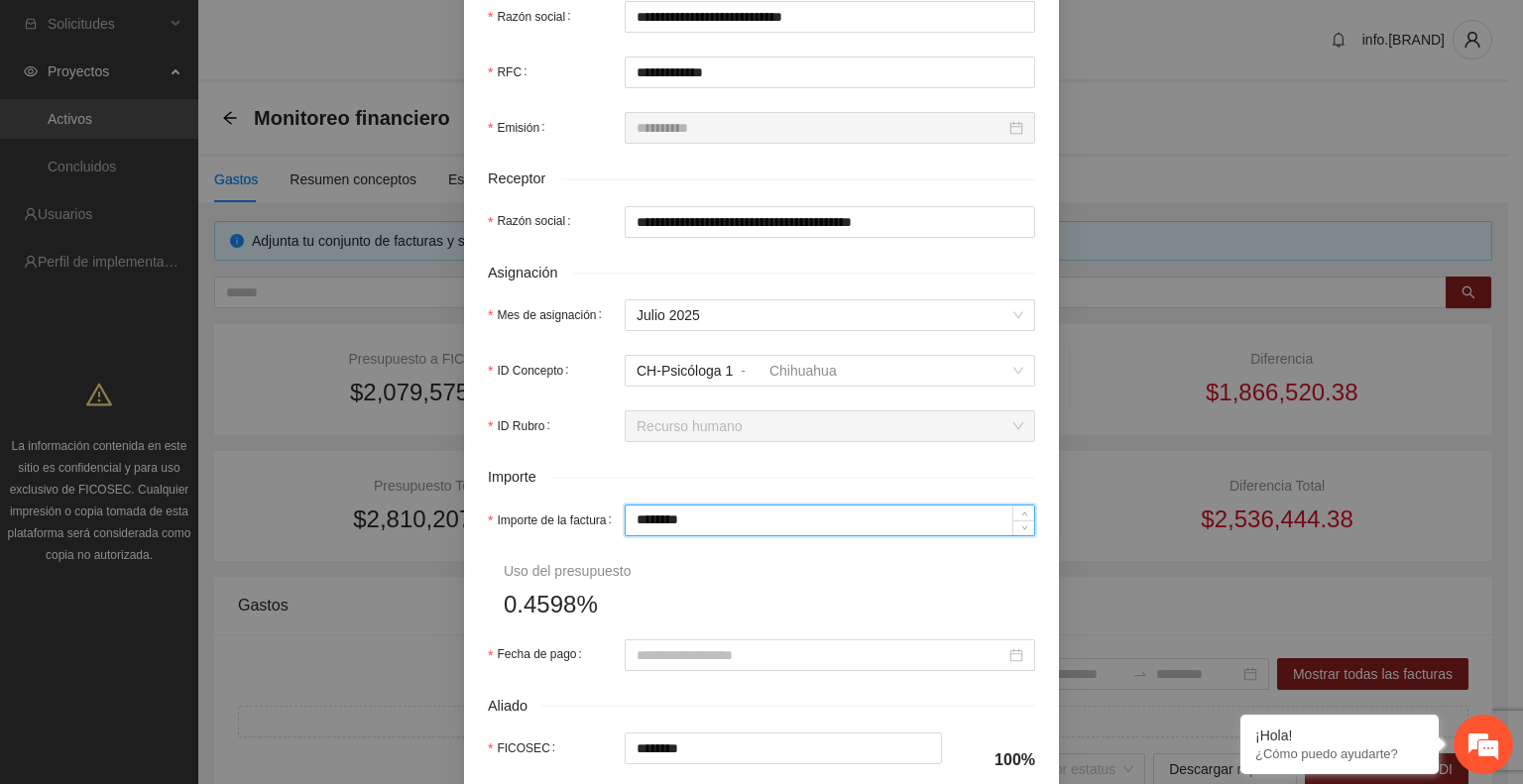 type on "******" 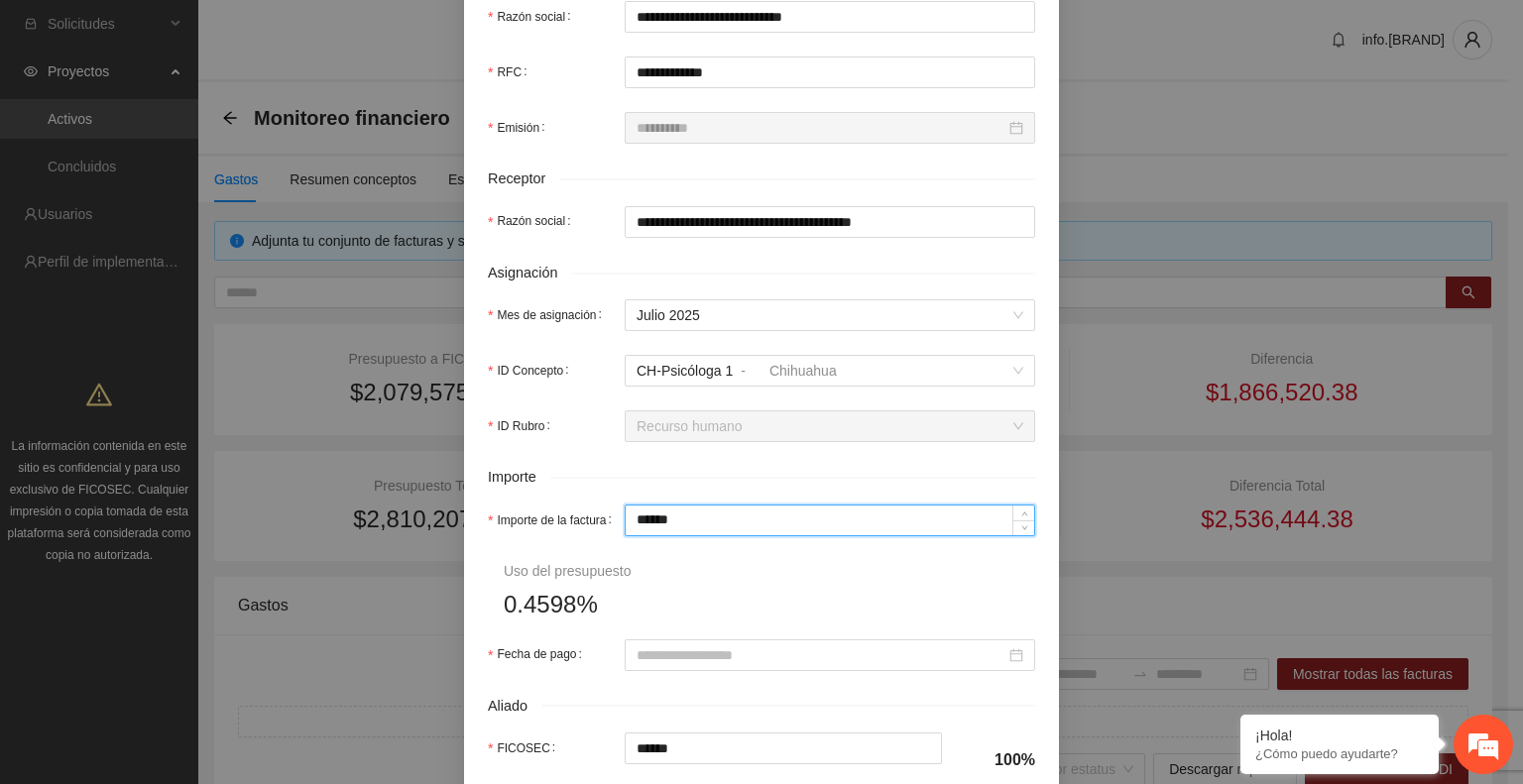 type on "*****" 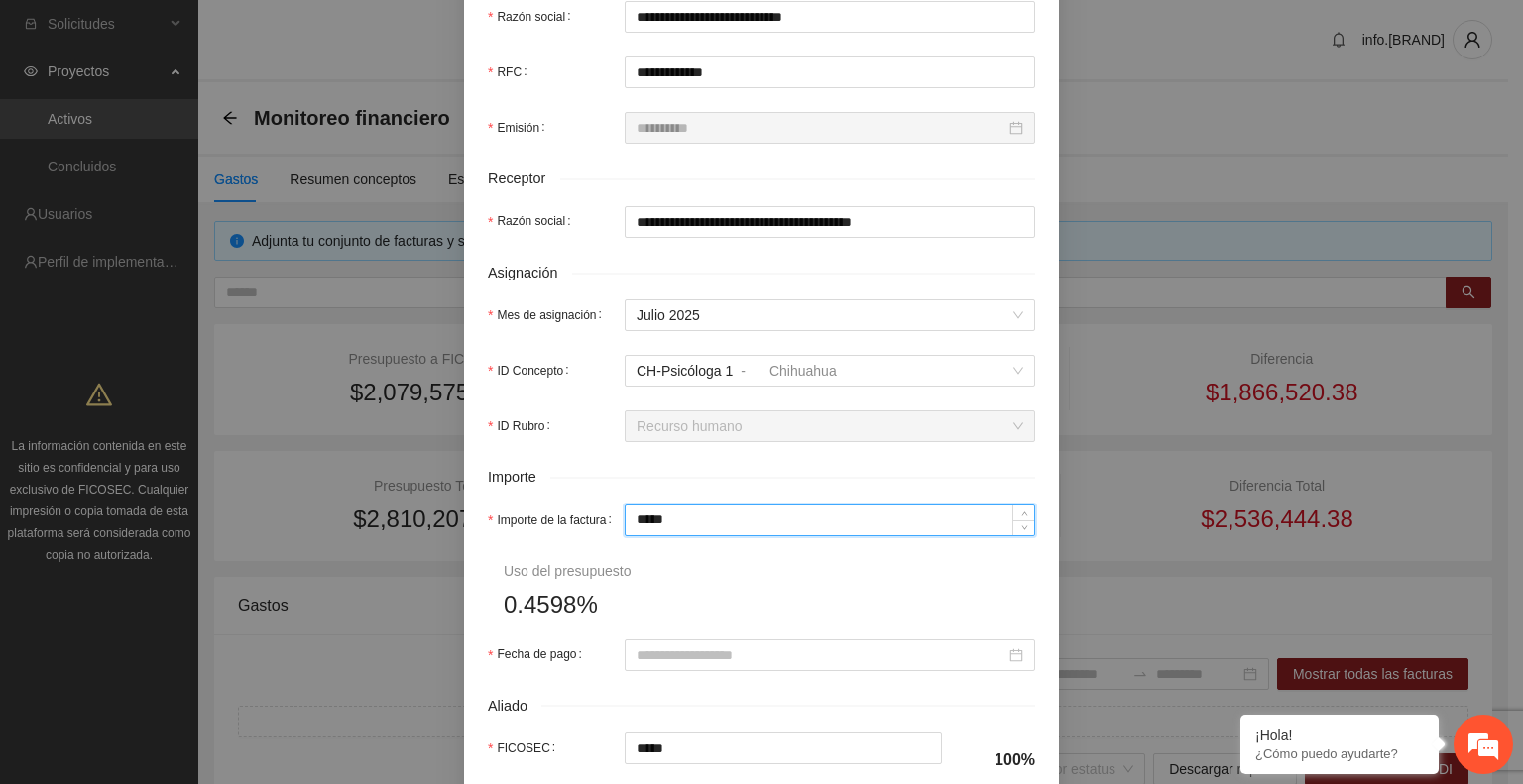 type on "***" 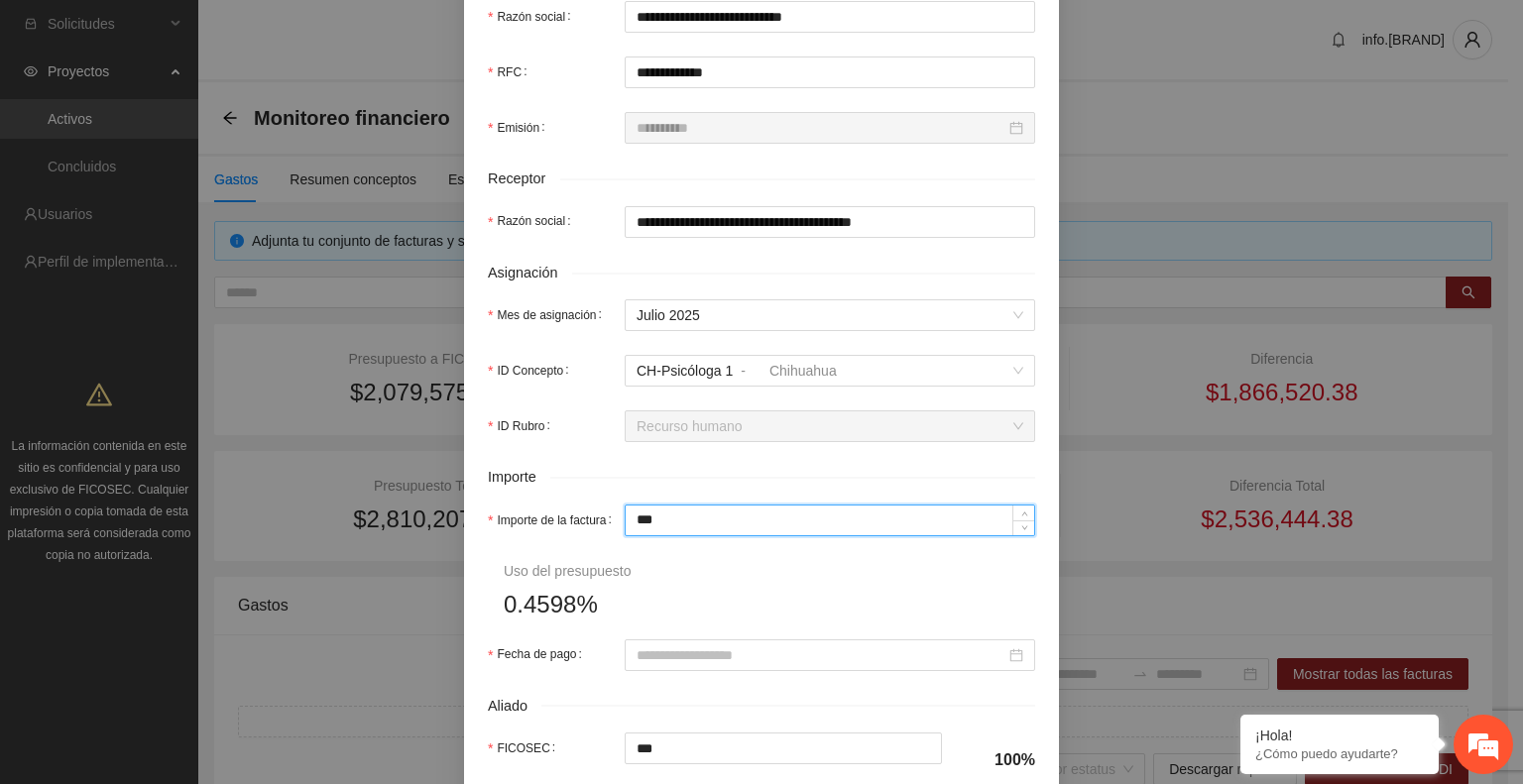 type on "**" 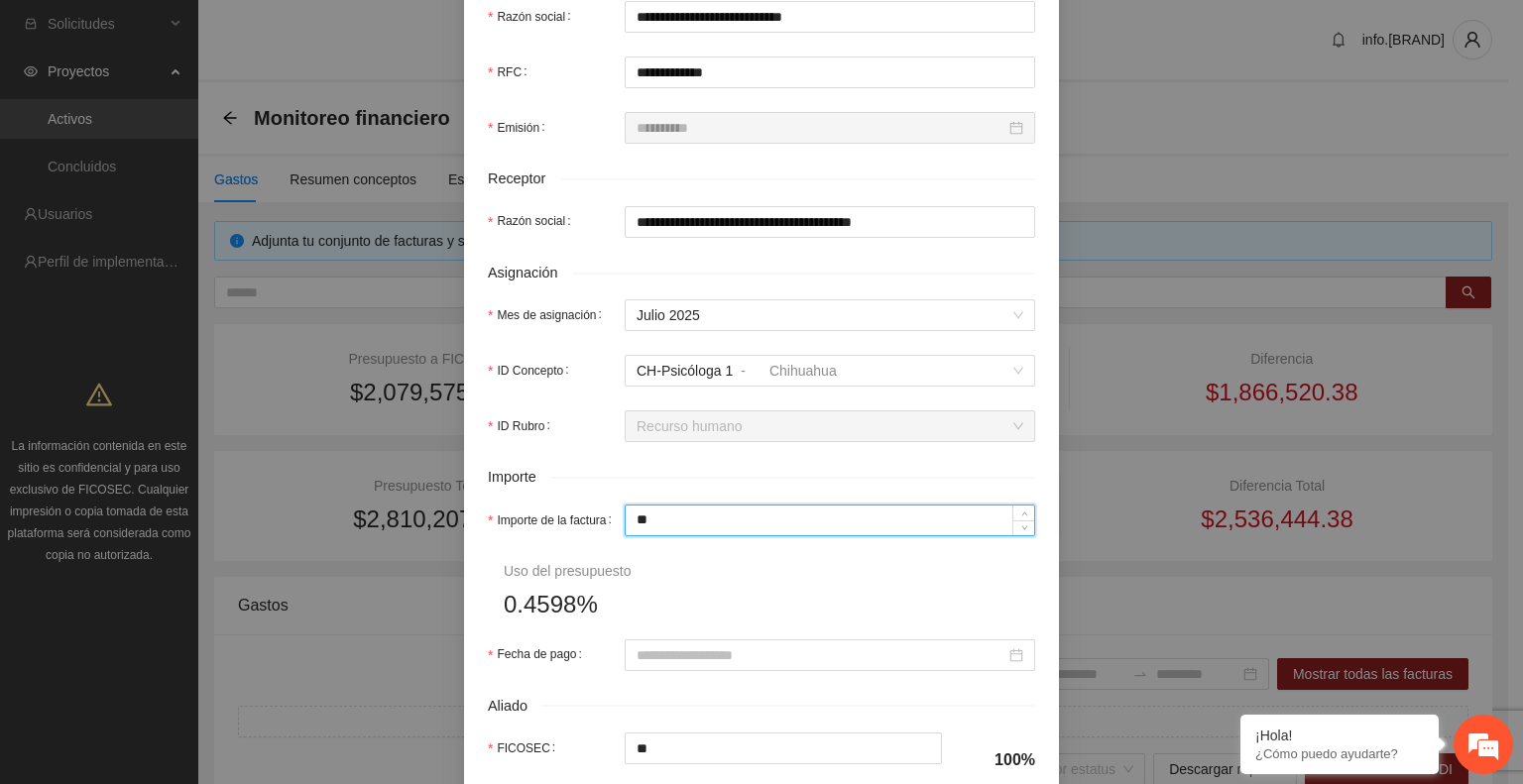 type on "*" 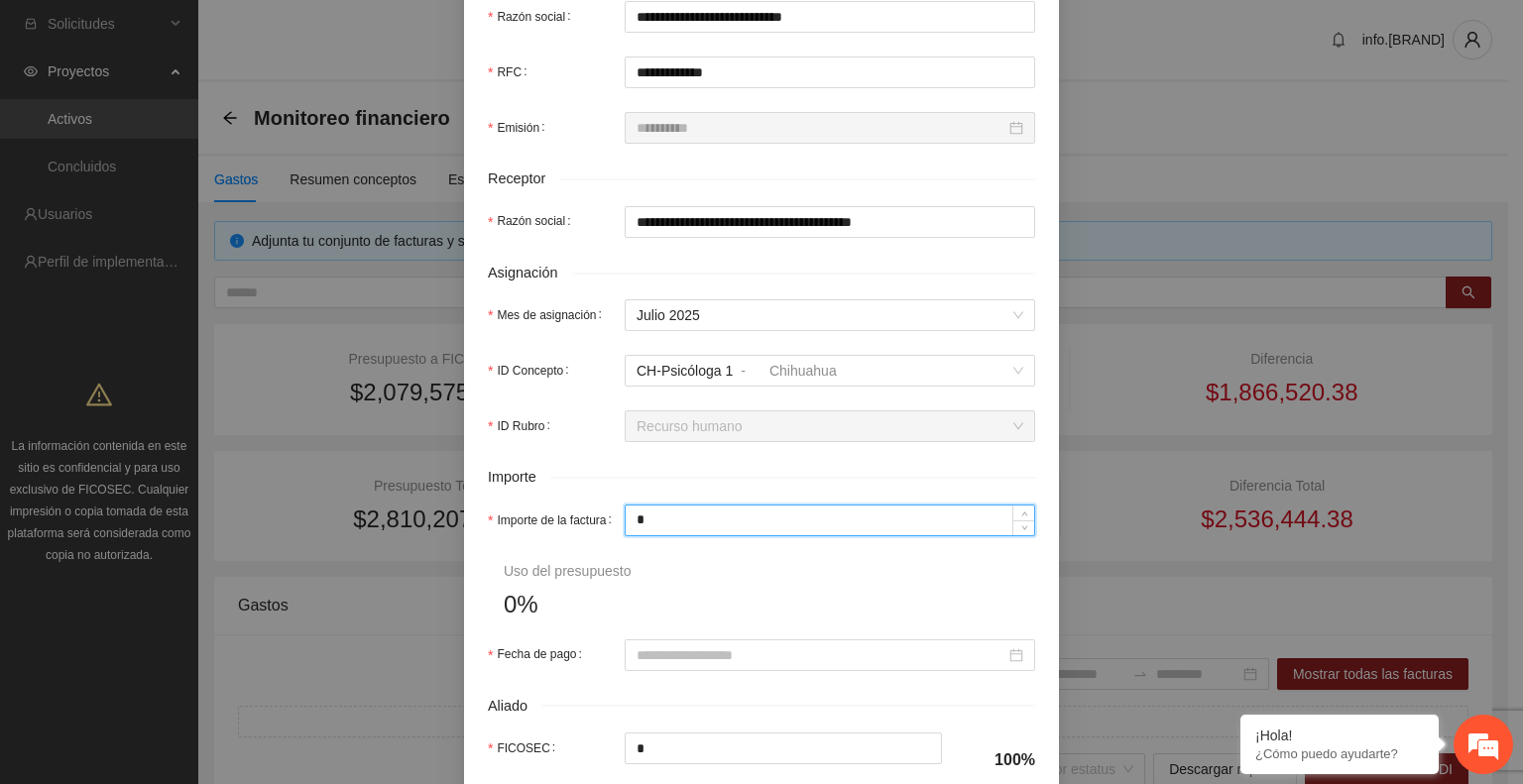 type 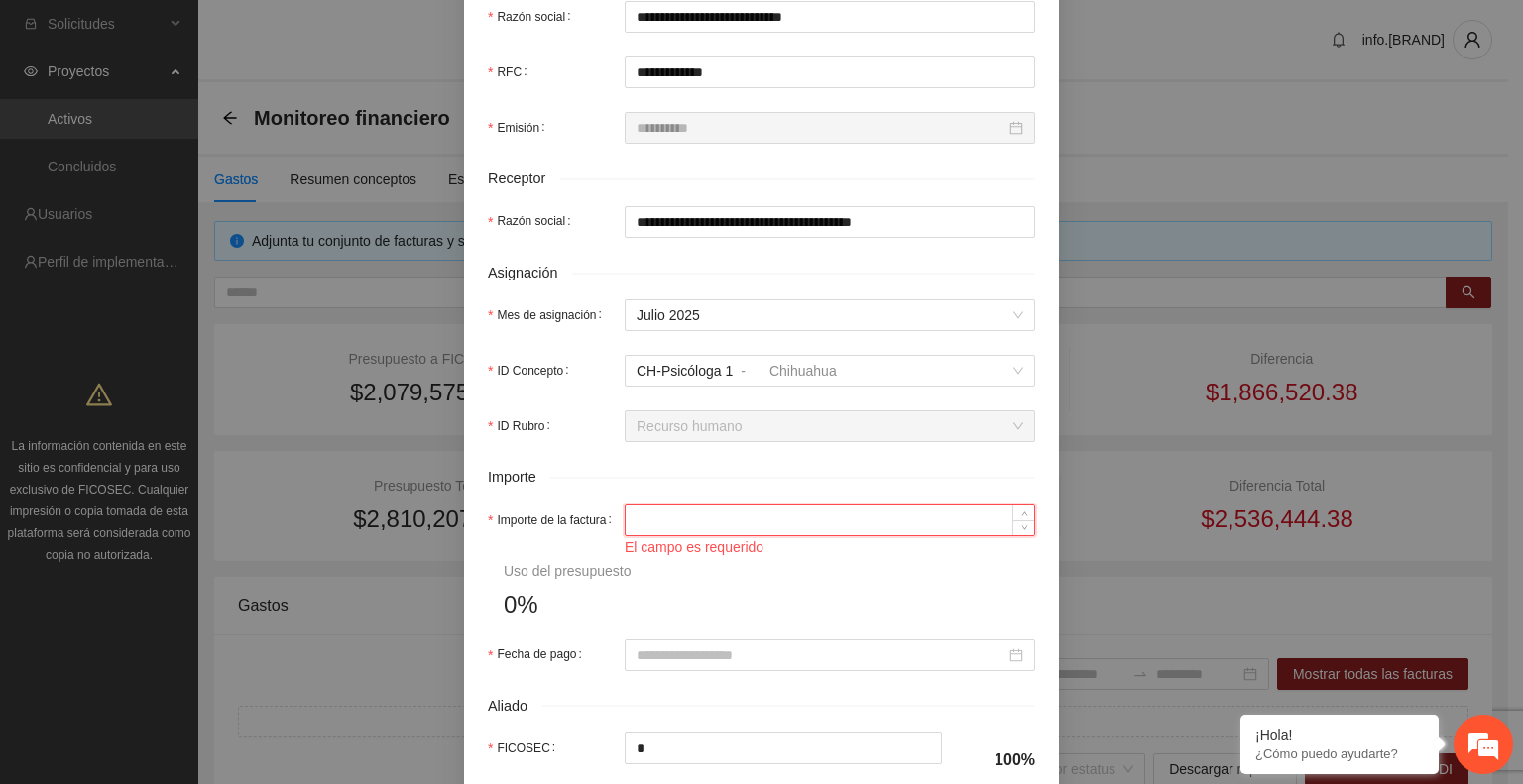 type on "*" 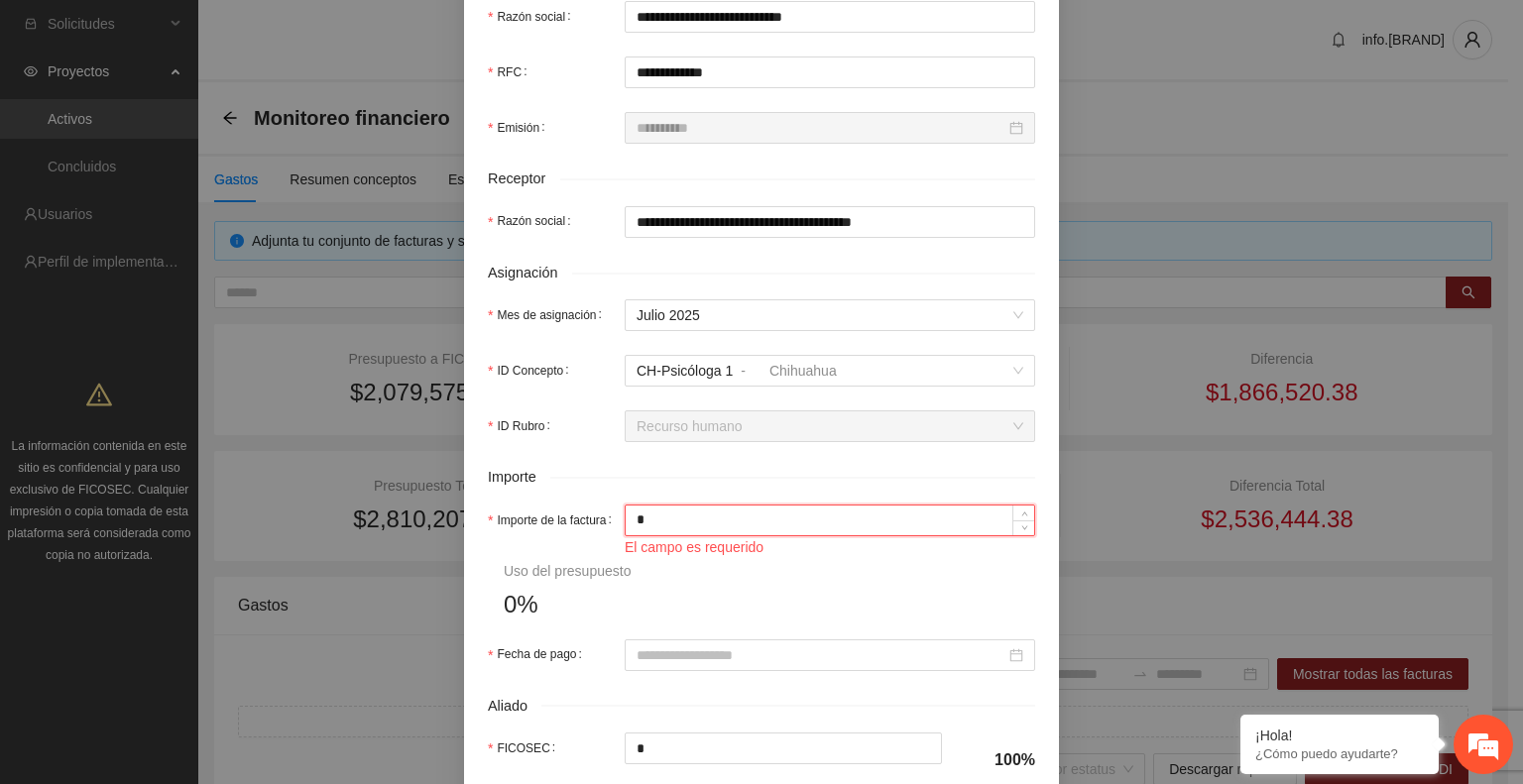 type on "**" 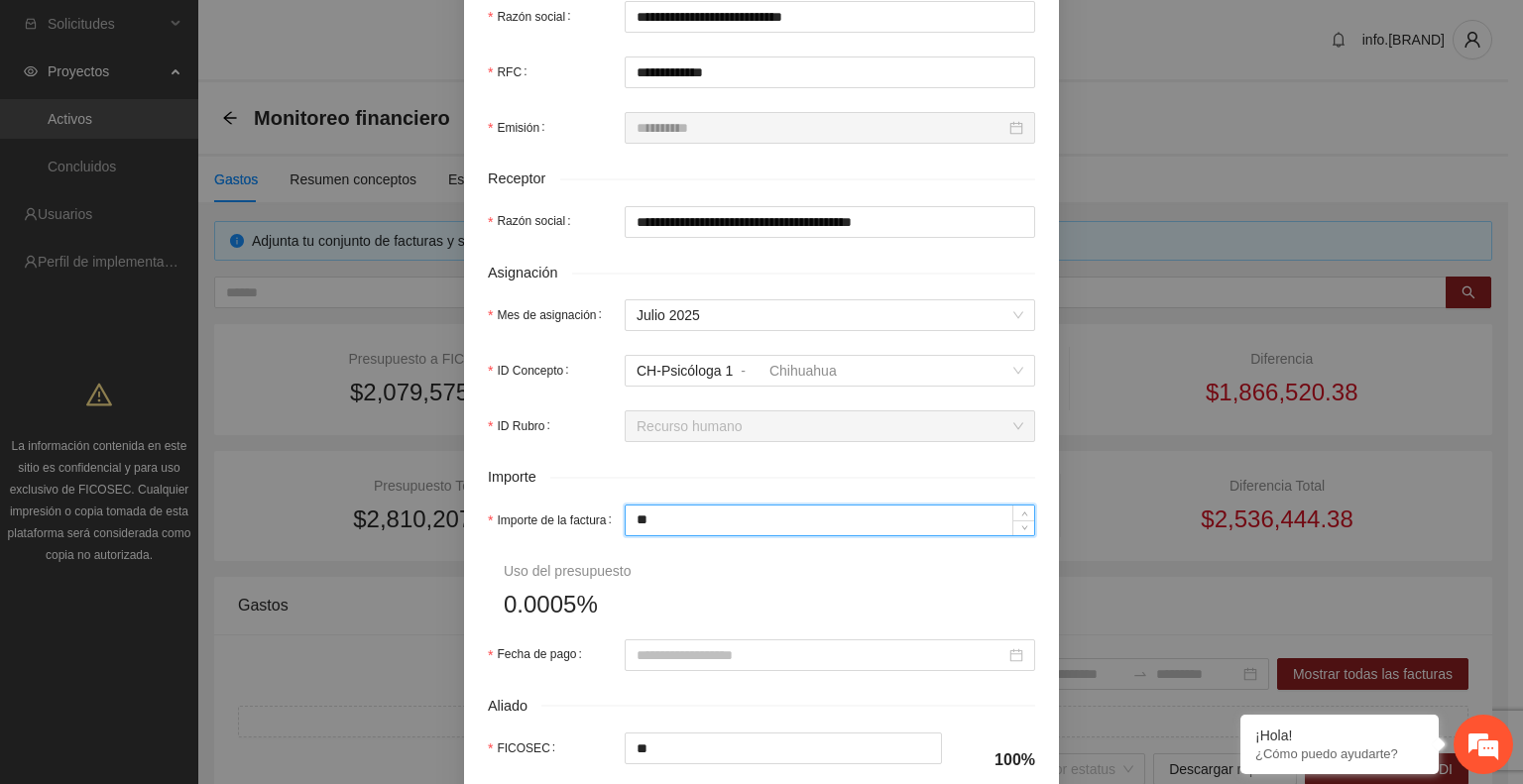 type on "***" 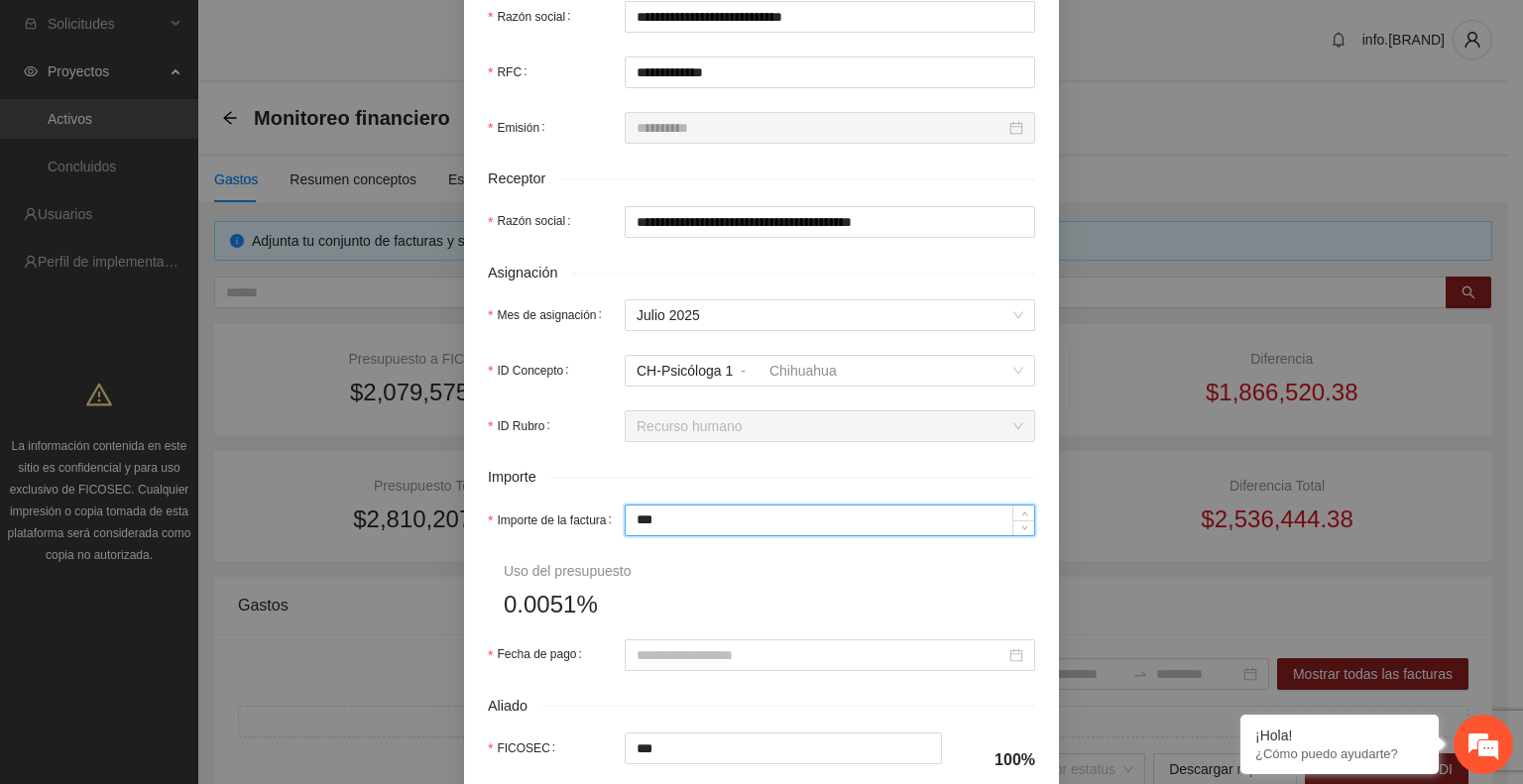 type on "*****" 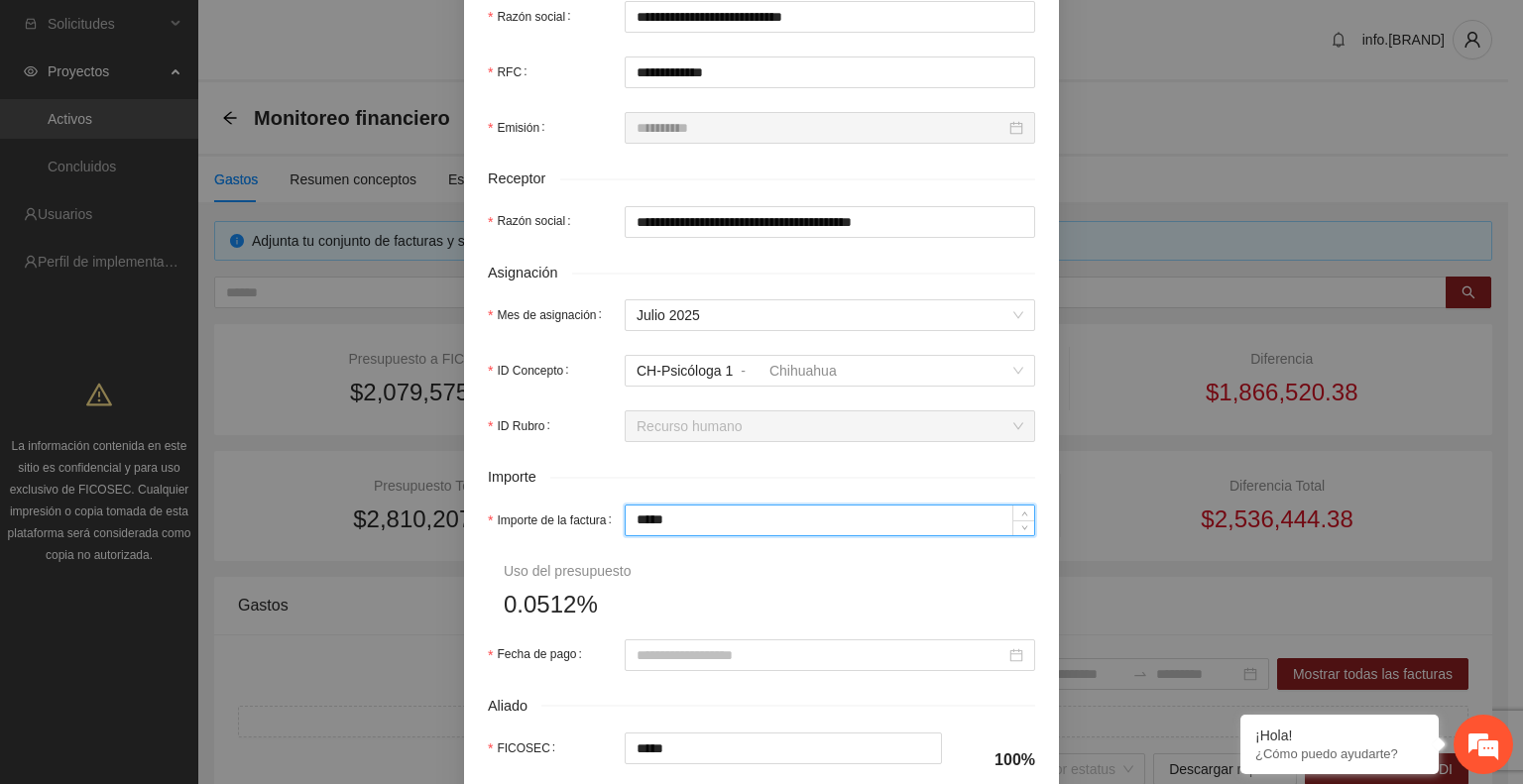 type on "******" 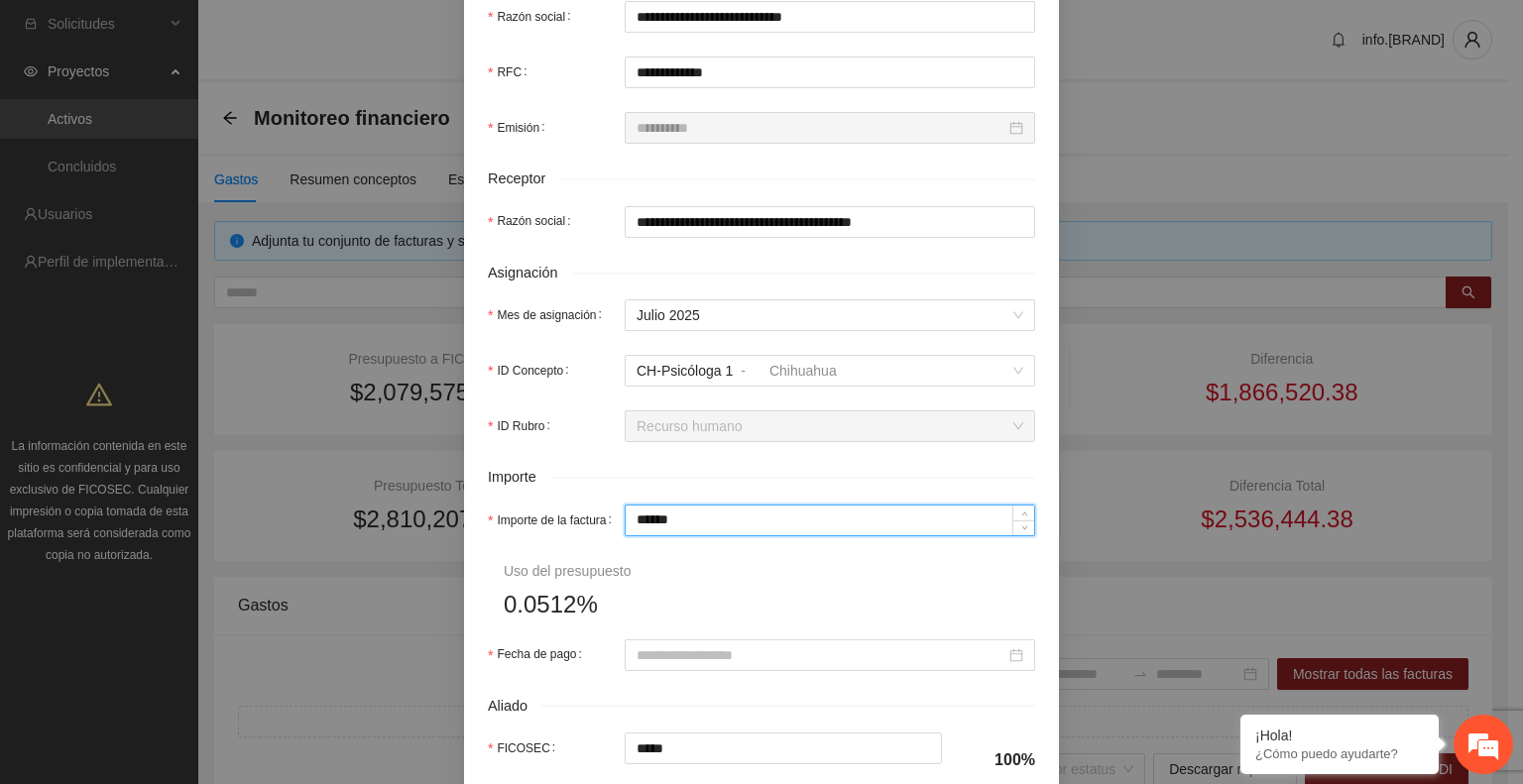 type on "******" 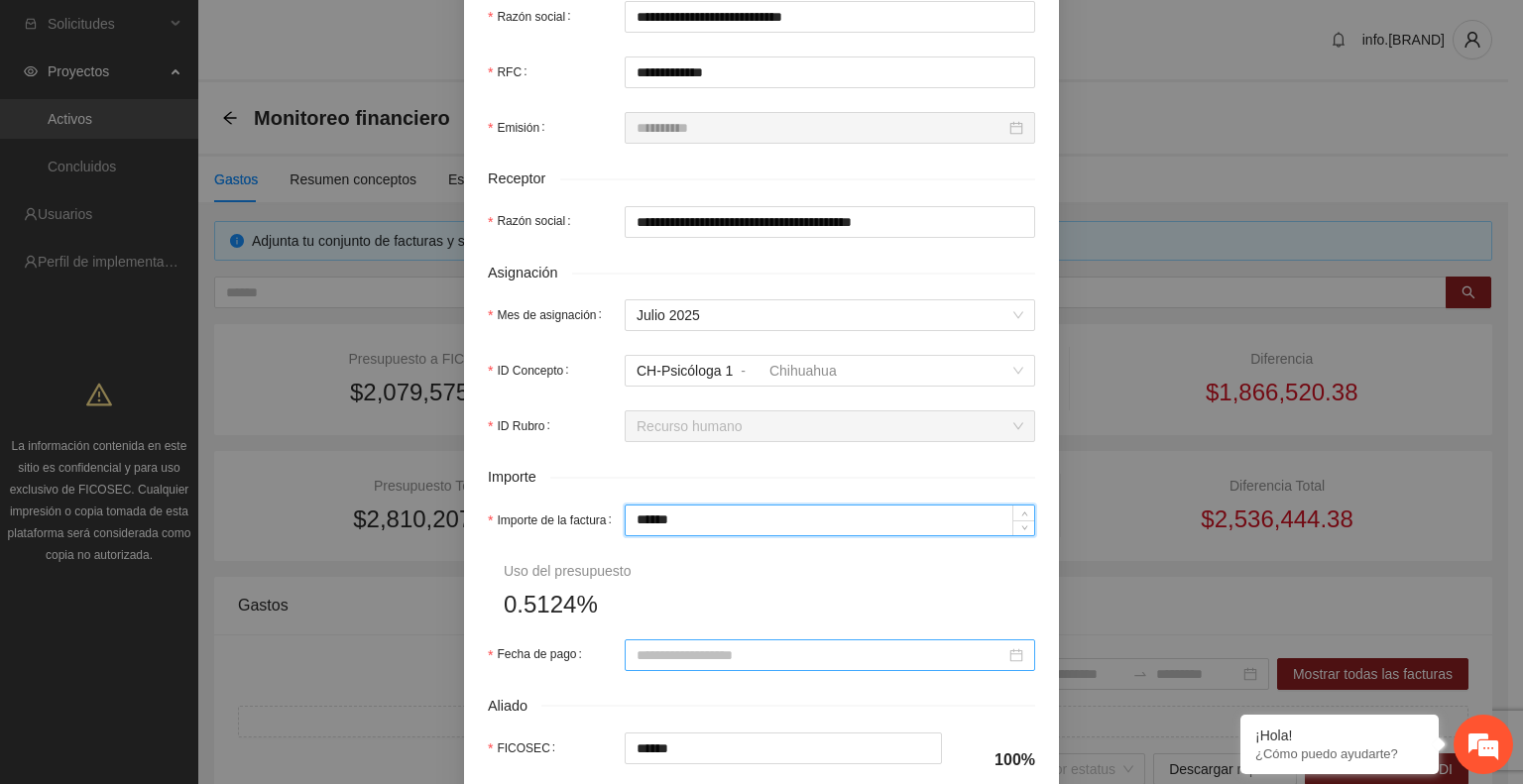type on "******" 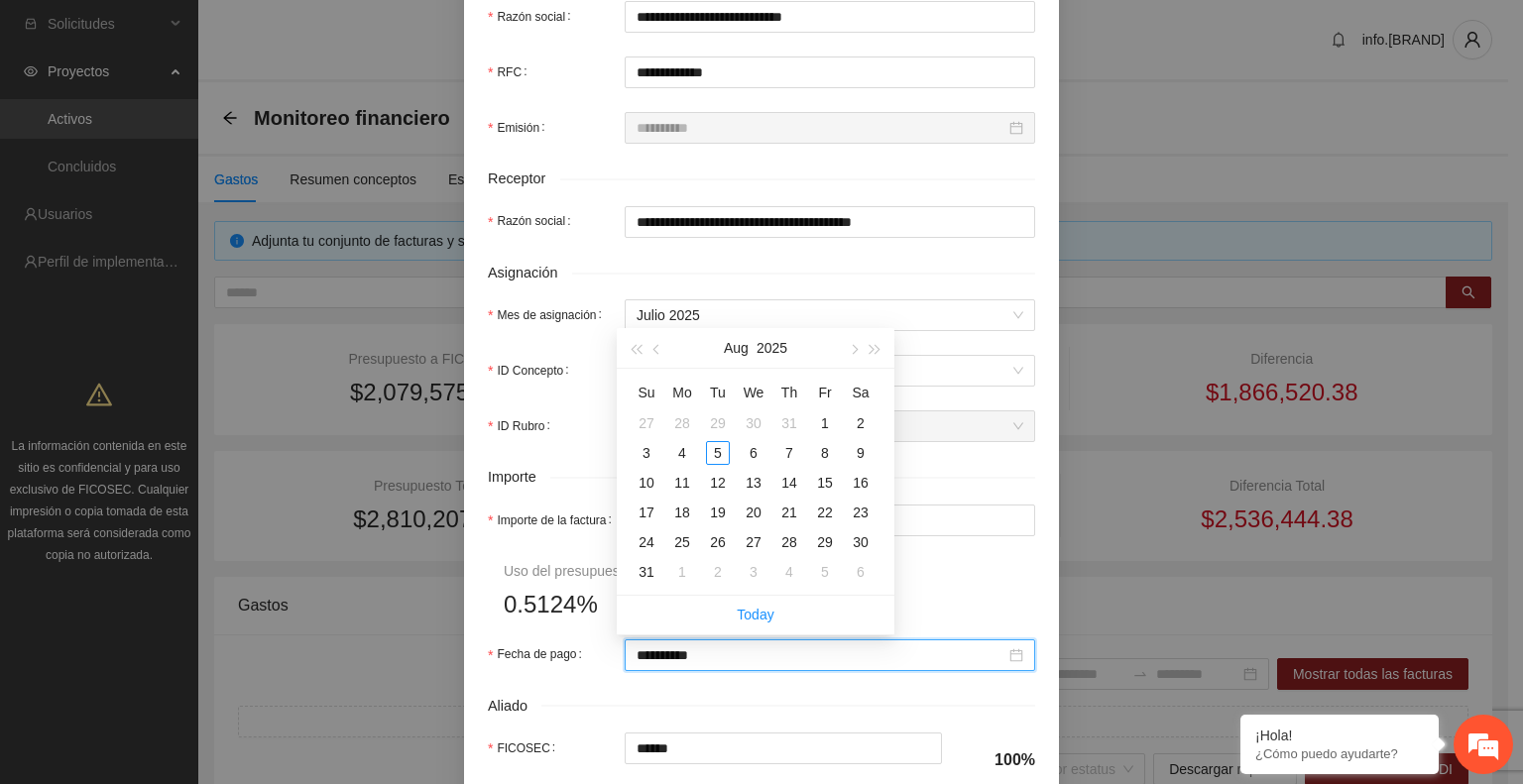 type on "**********" 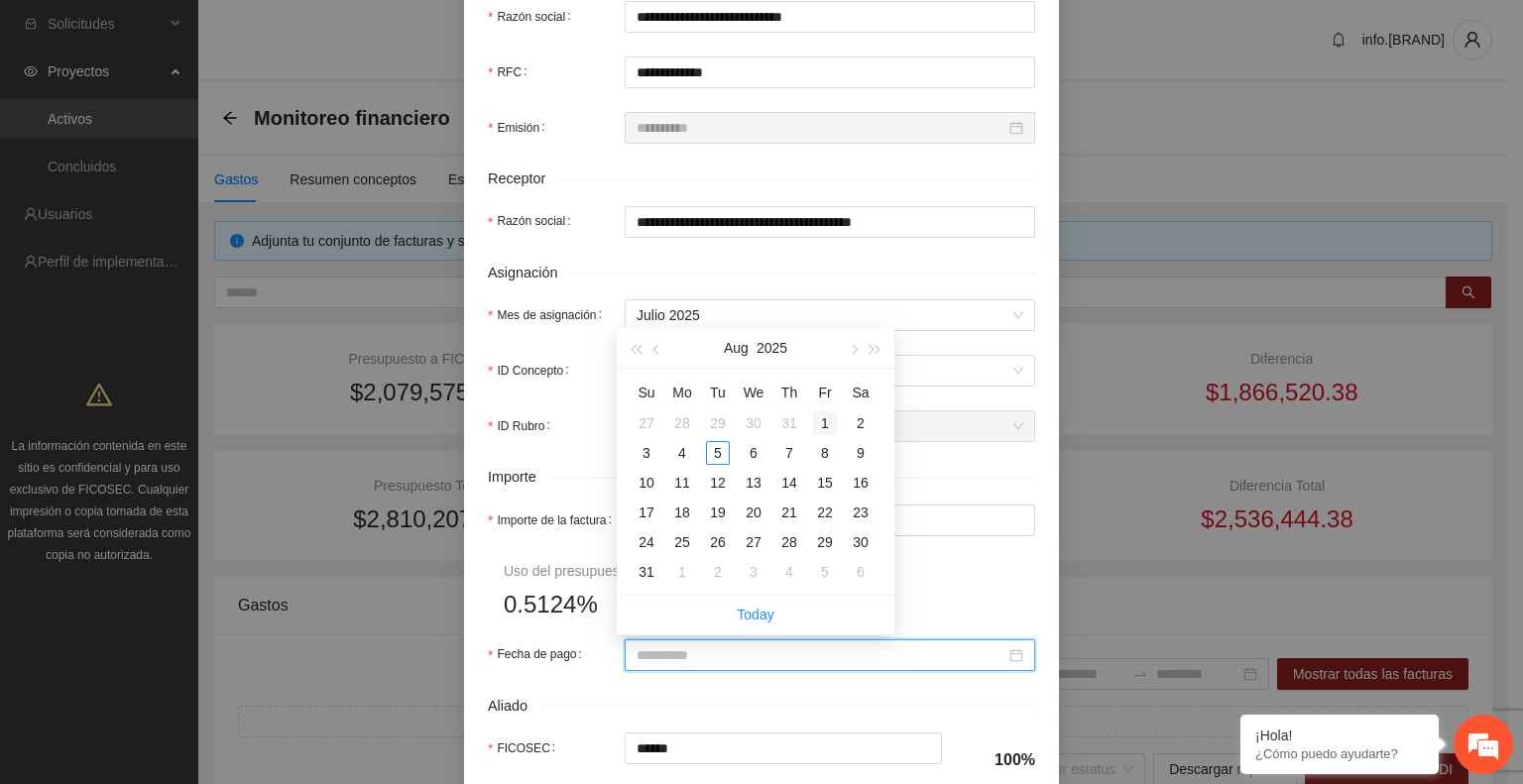 type on "**********" 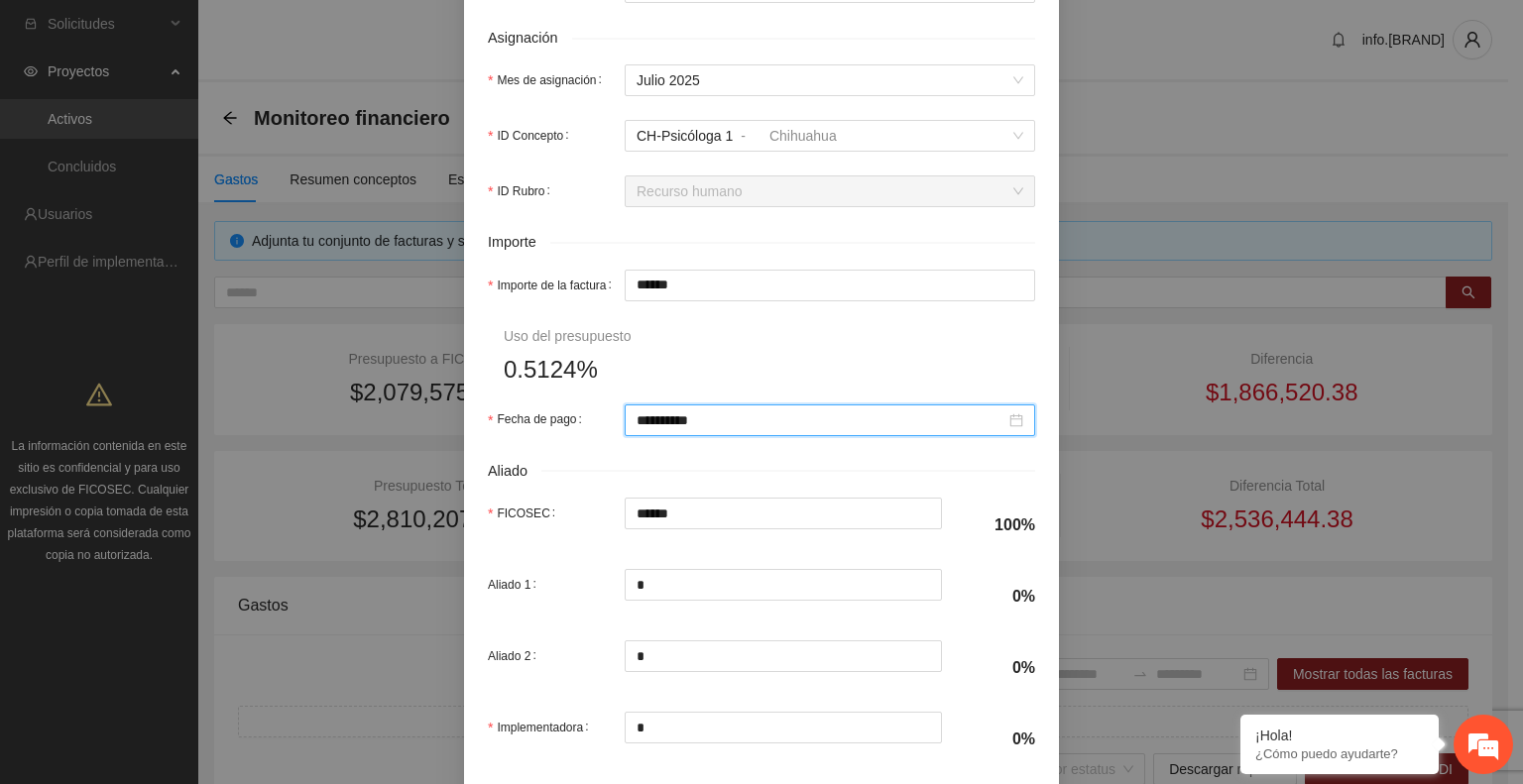 scroll, scrollTop: 862, scrollLeft: 0, axis: vertical 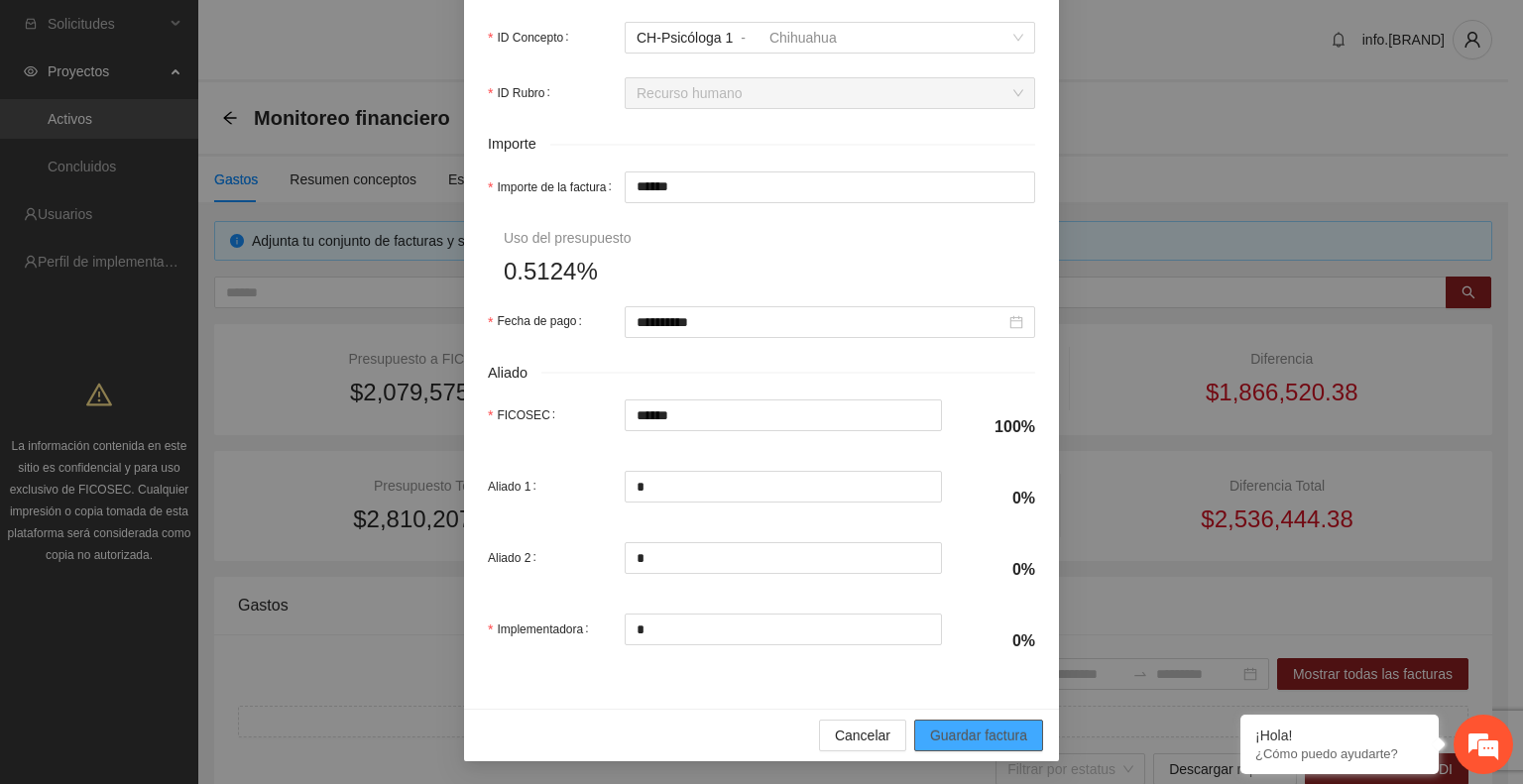 click on "Guardar factura" at bounding box center (979, 735) 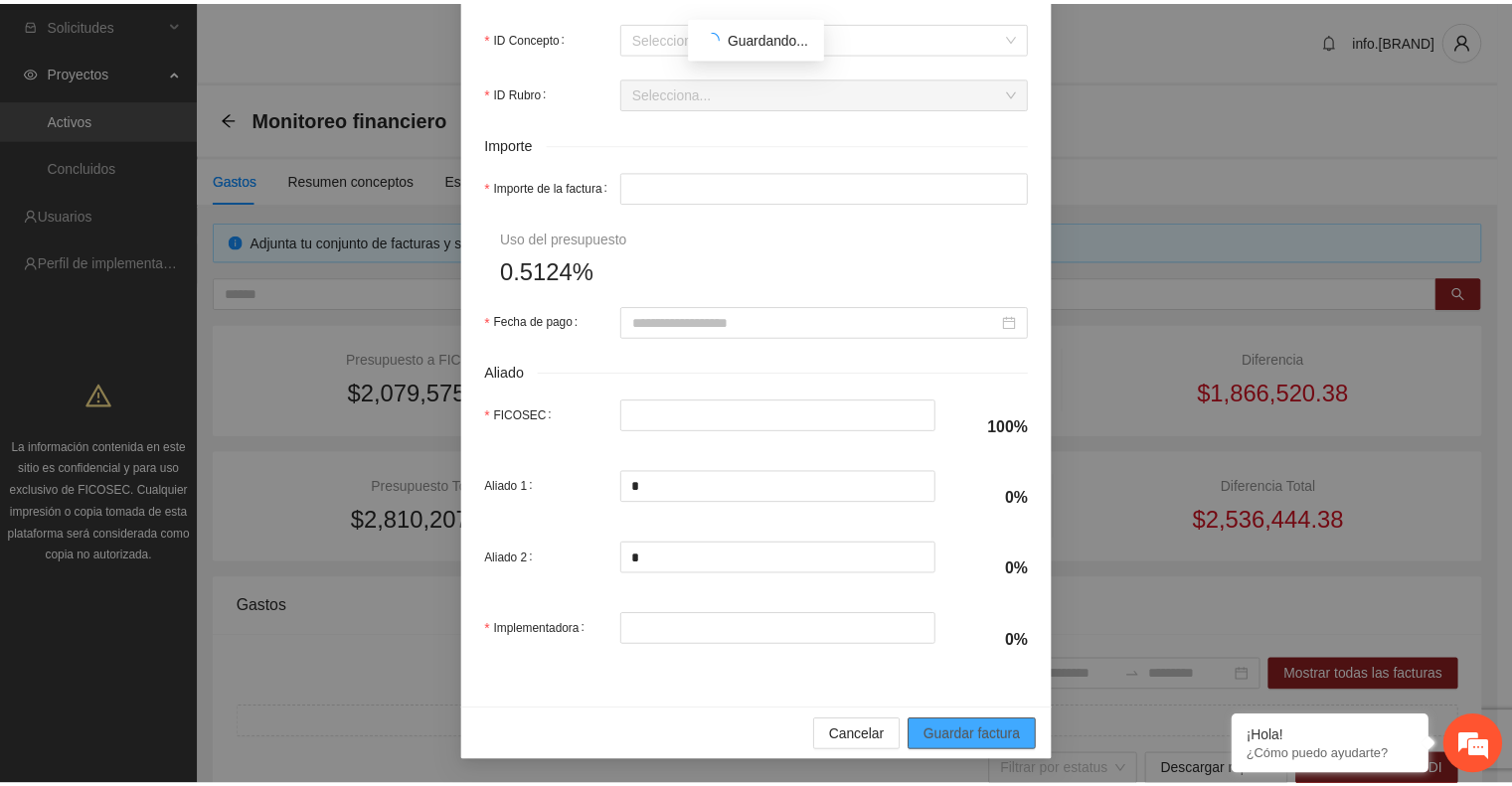 scroll, scrollTop: 706, scrollLeft: 0, axis: vertical 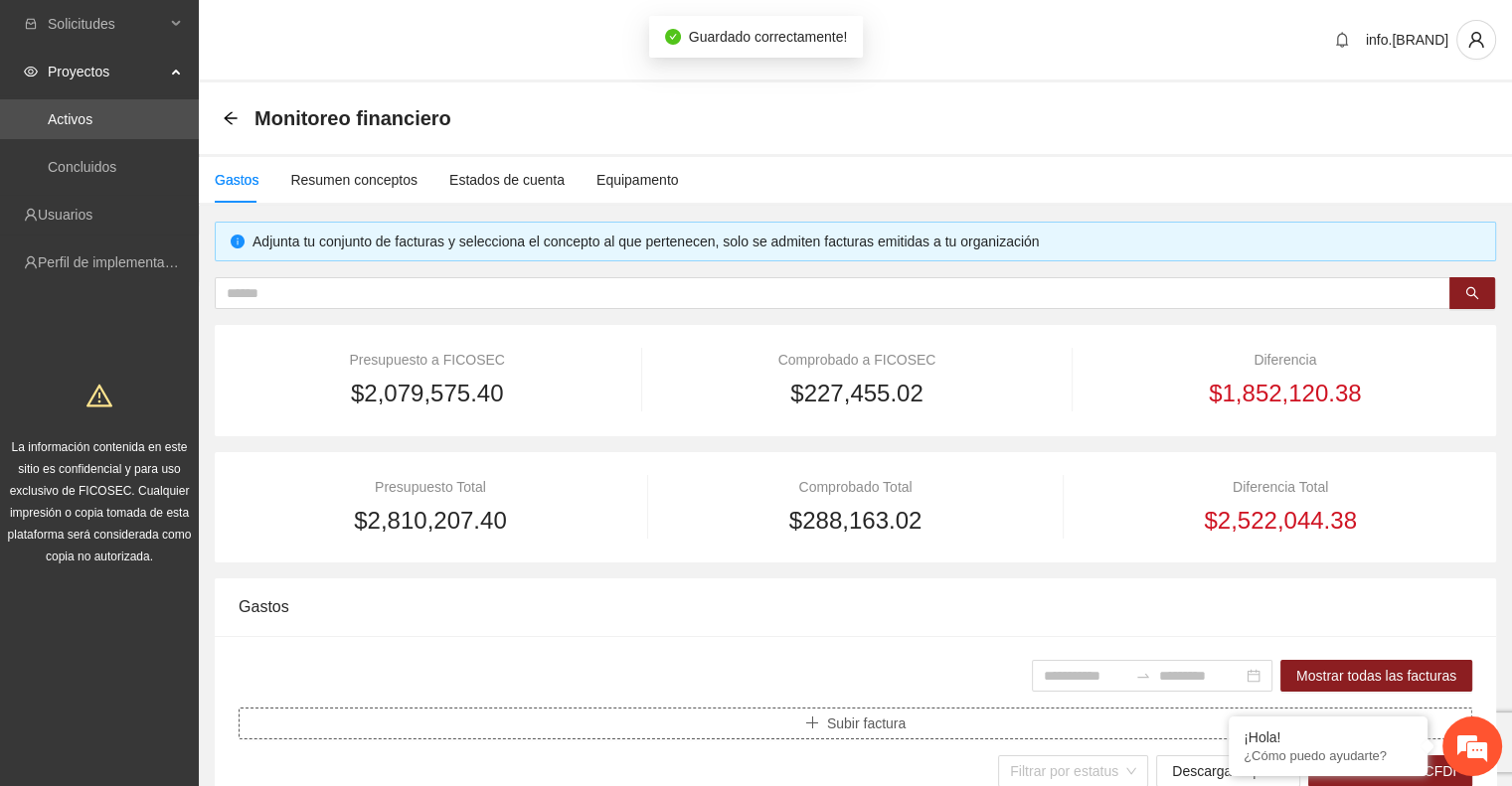 click on "Subir factura" at bounding box center (866, 723) 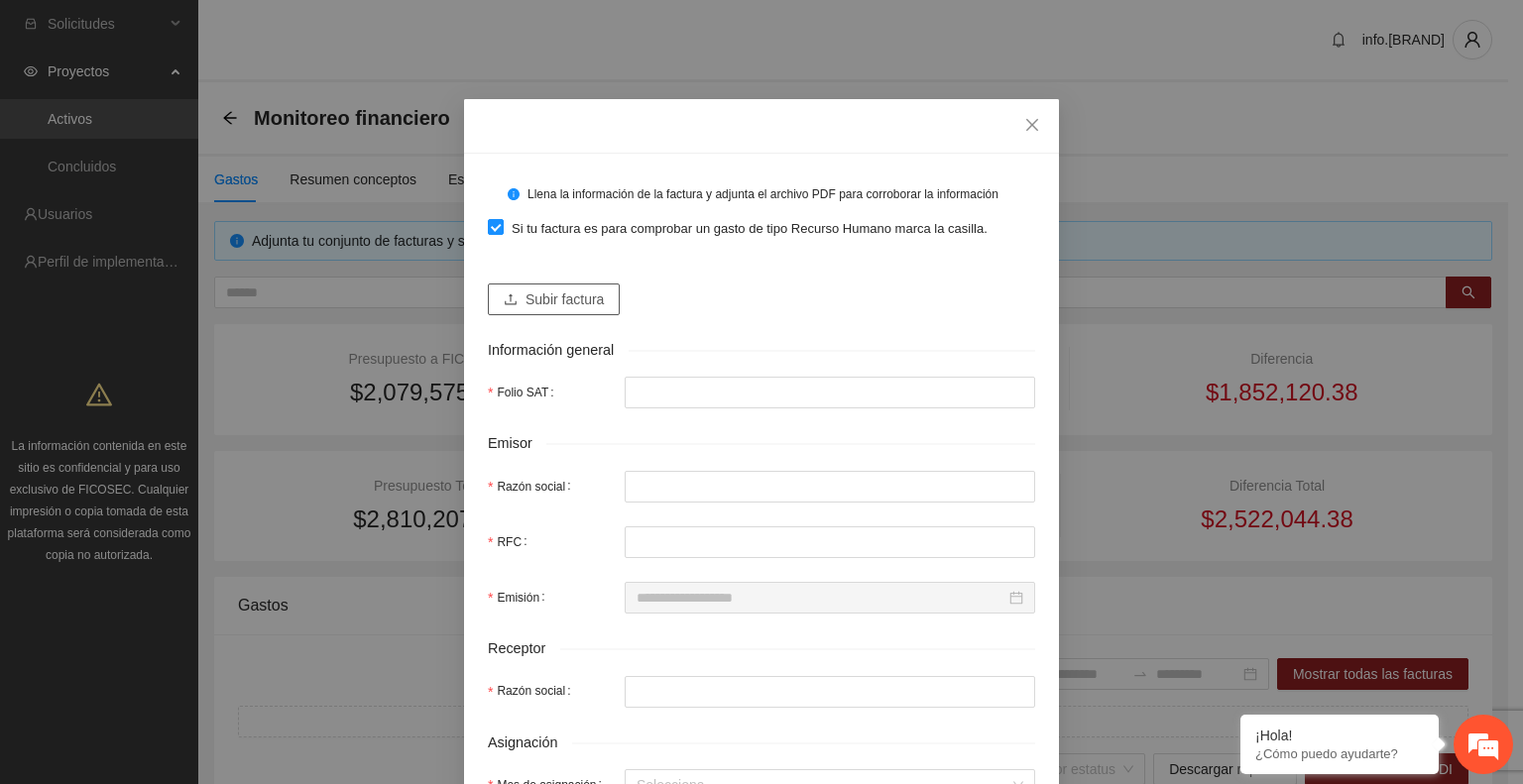 click on "Subir factura" at bounding box center (553, 299) 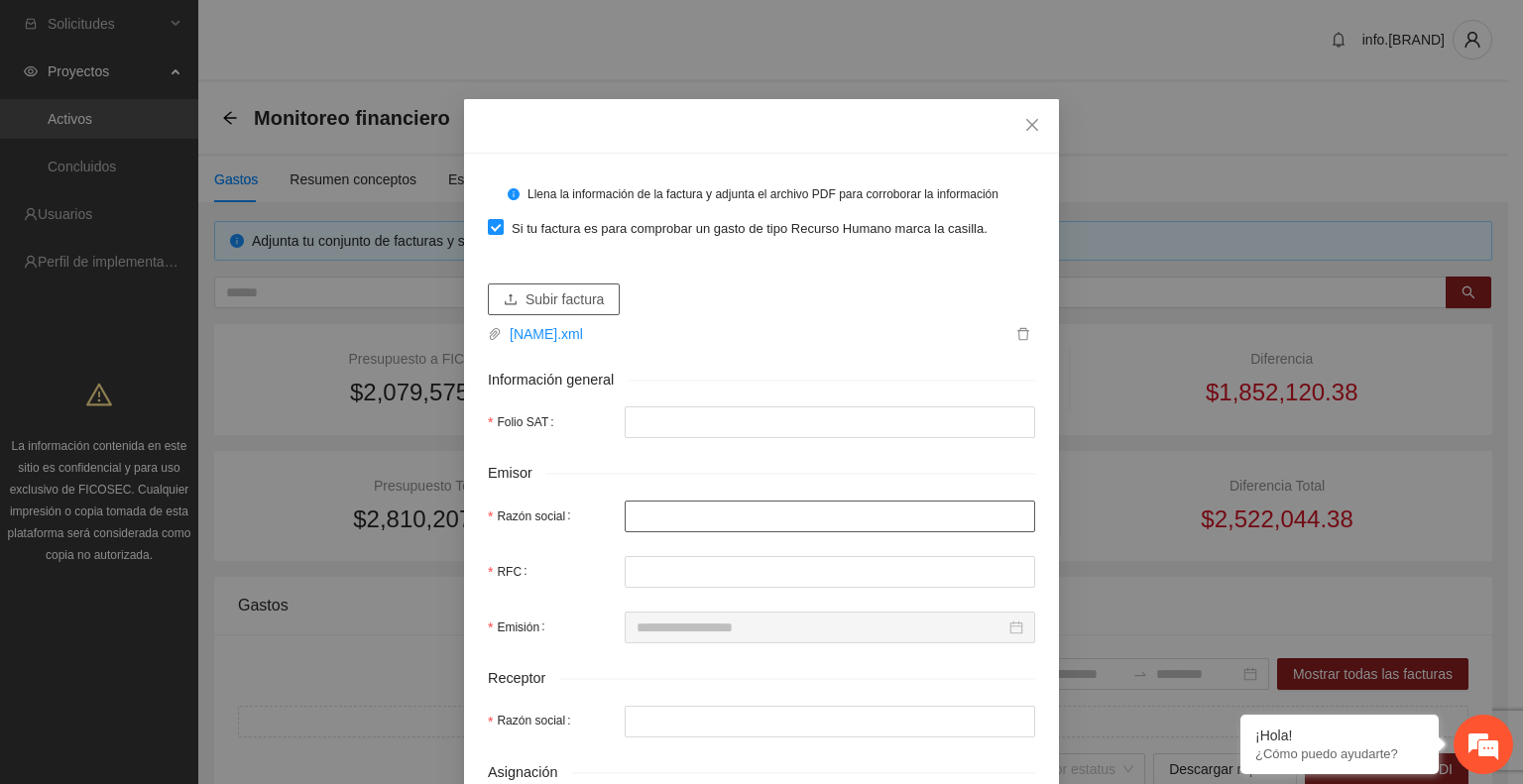 type on "**********" 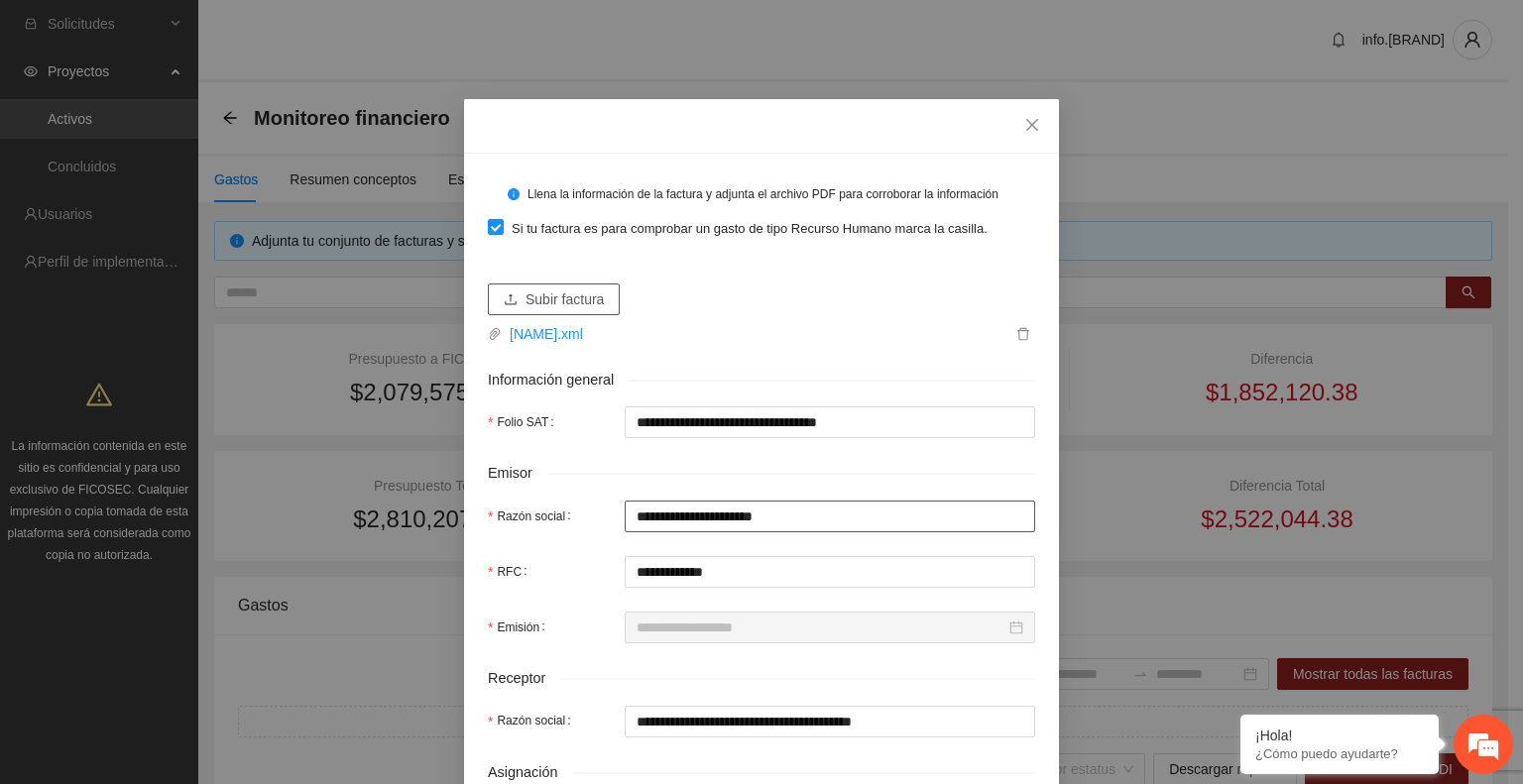 type on "**********" 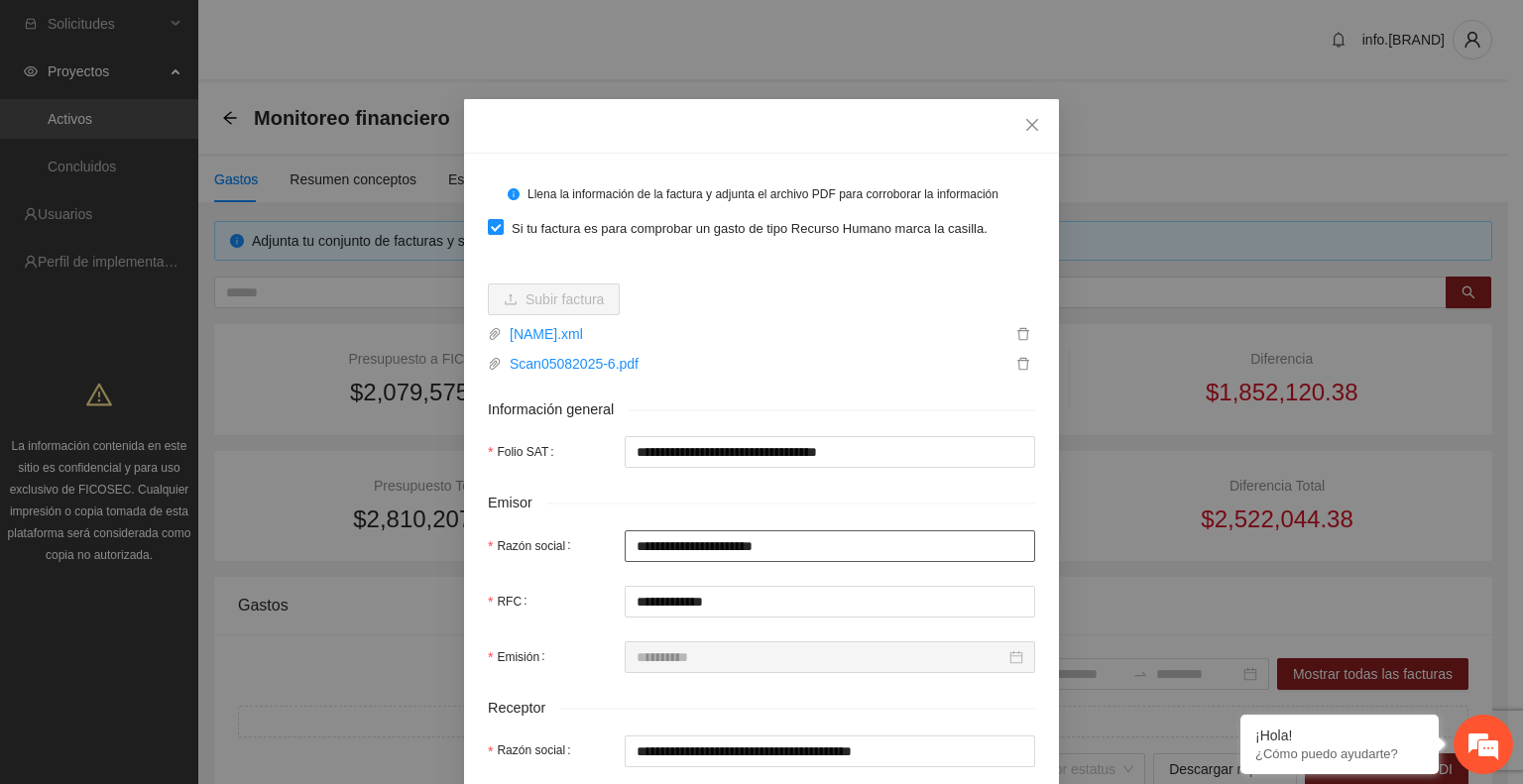 scroll, scrollTop: 278, scrollLeft: 0, axis: vertical 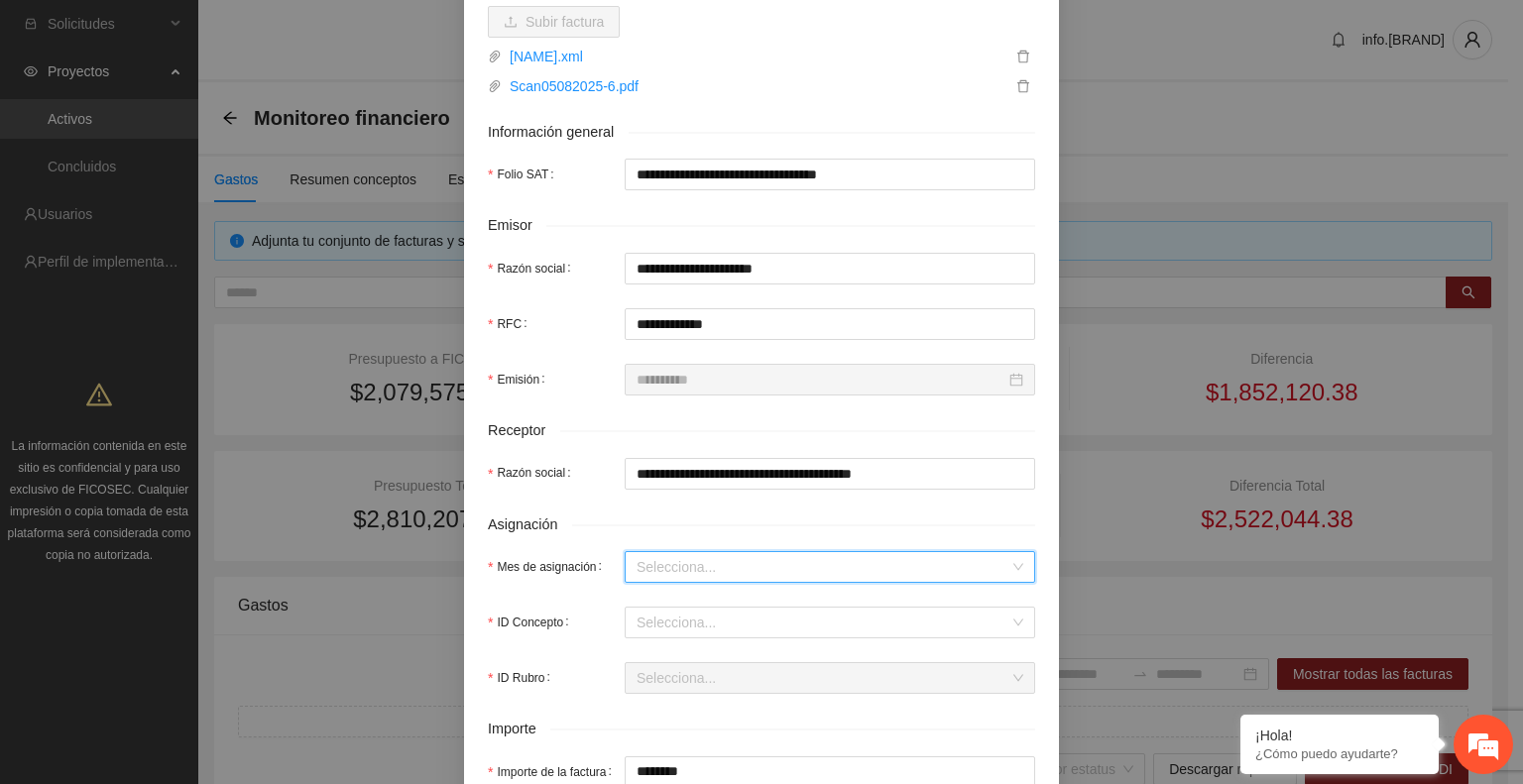click on "Mes de asignación" at bounding box center (823, 567) 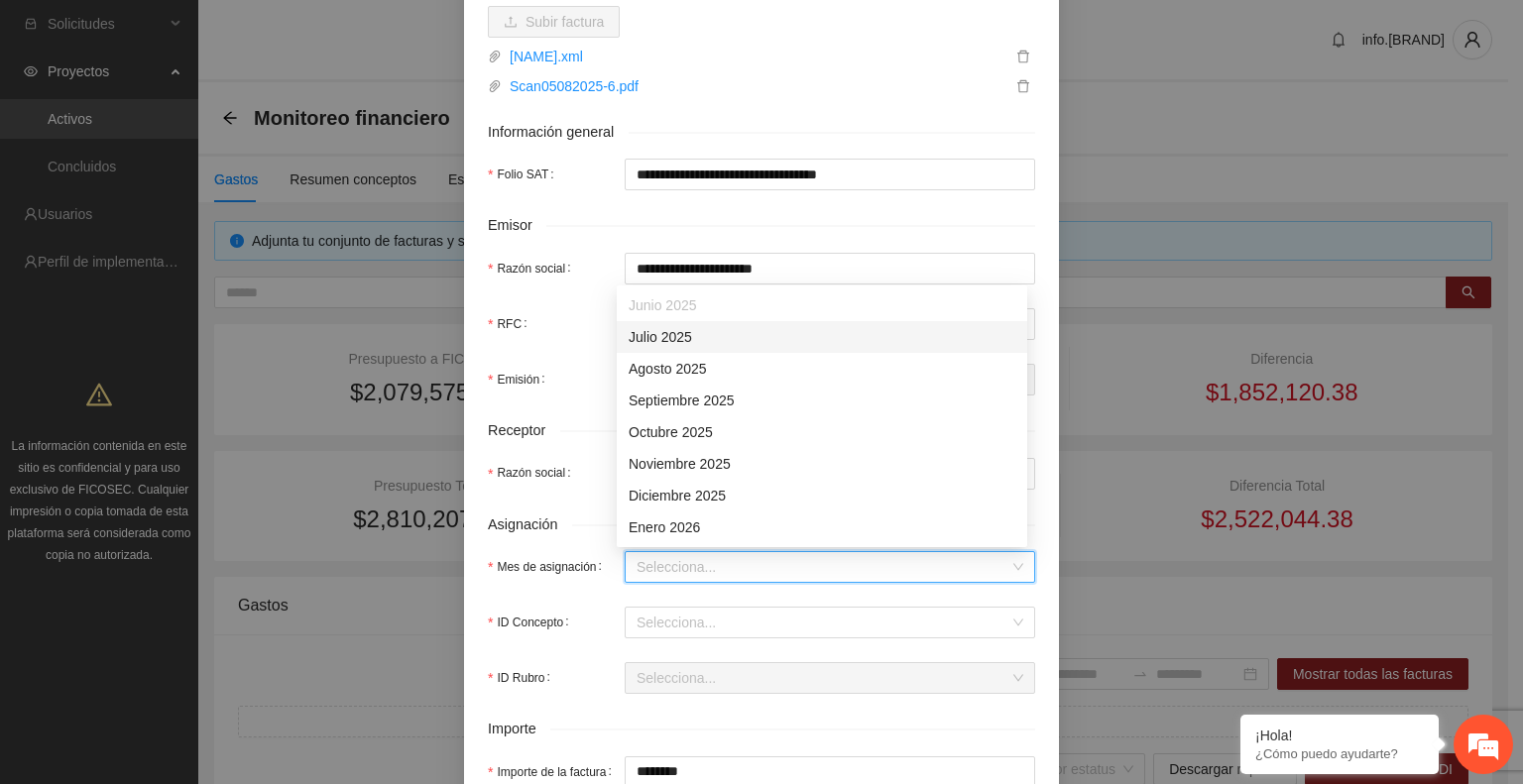 click on "Julio 2025" at bounding box center [822, 337] 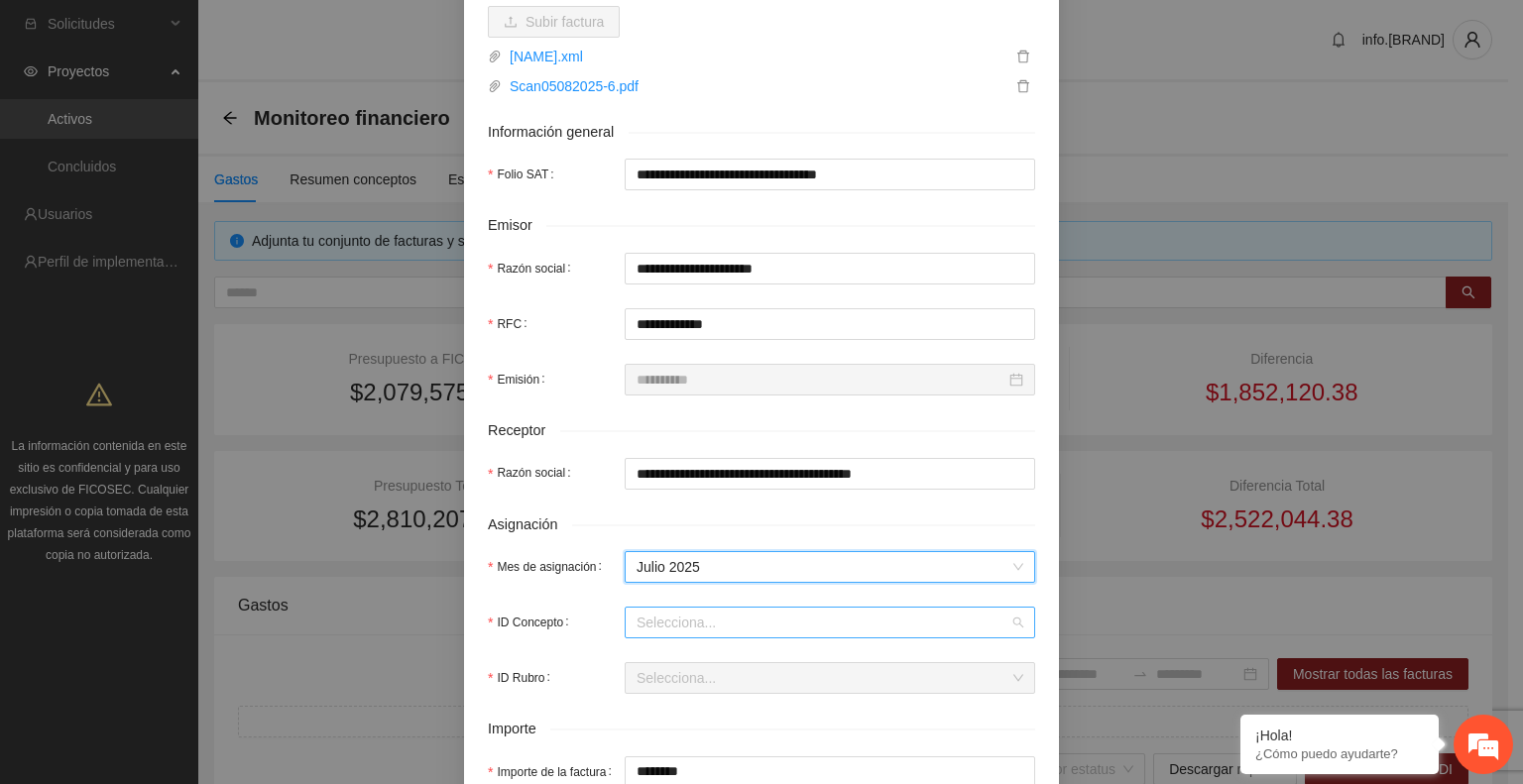 click on "ID Concepto" at bounding box center [823, 622] 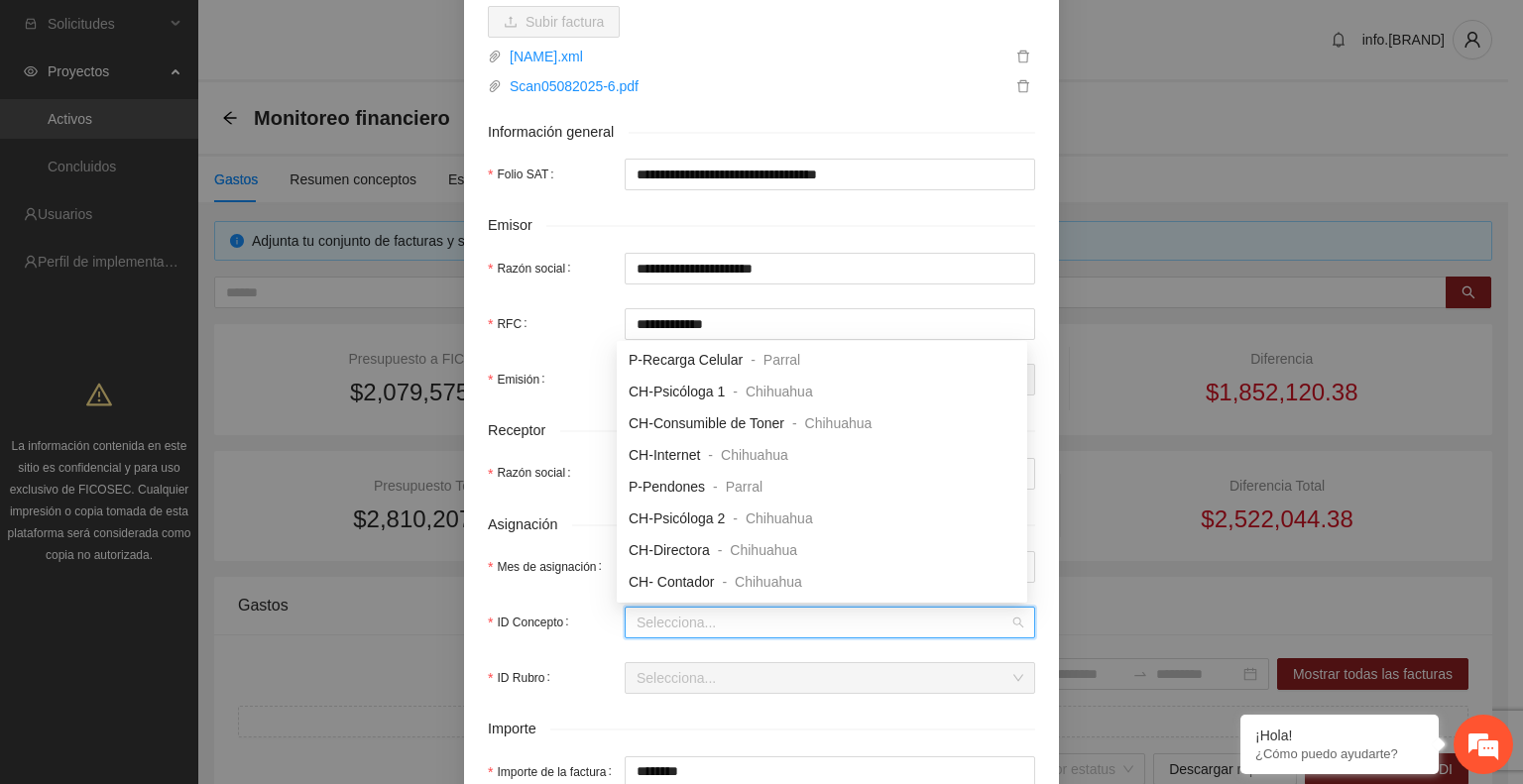 scroll, scrollTop: 825, scrollLeft: 0, axis: vertical 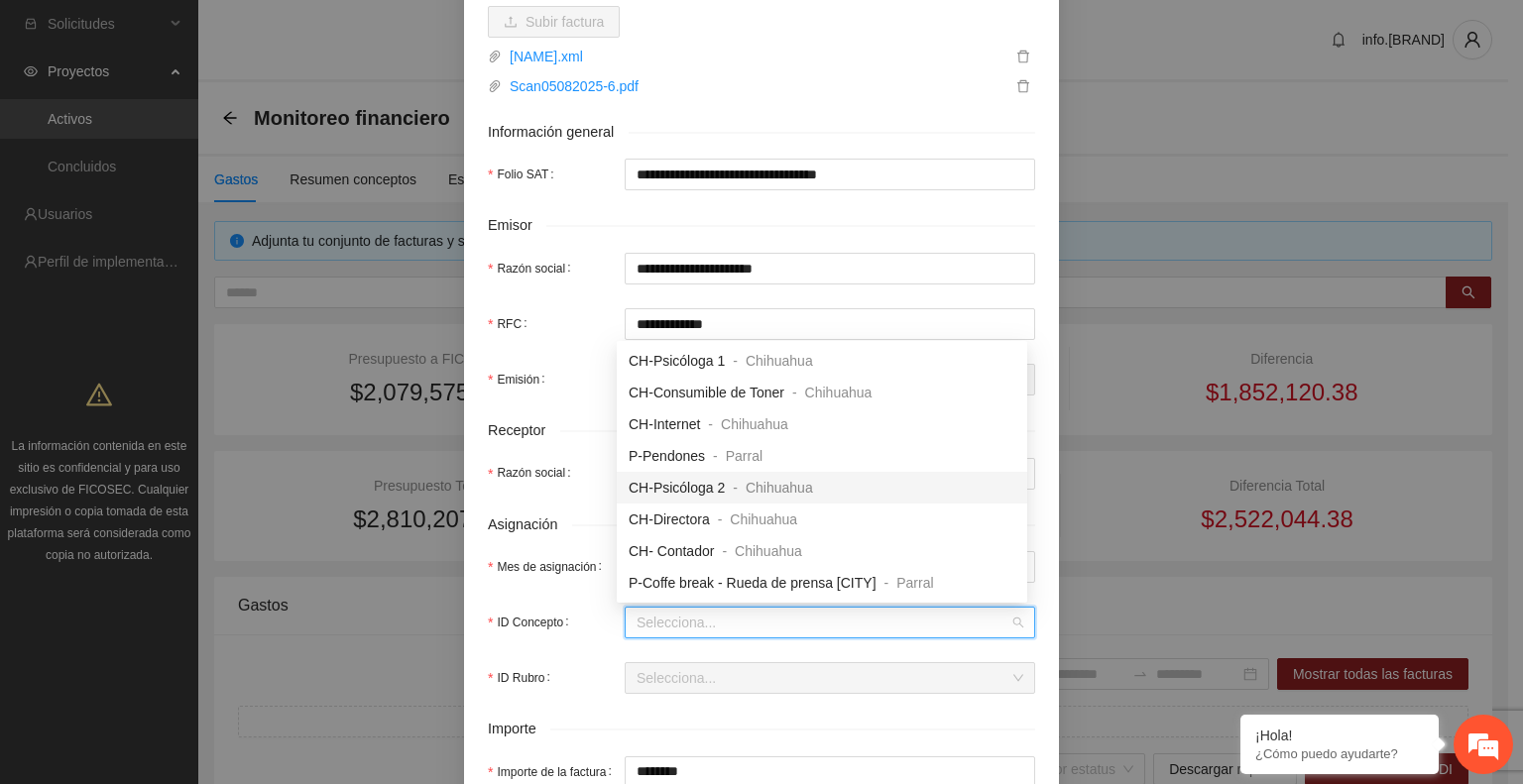 click on "CH-Psicóloga 2 - [CITY]" at bounding box center [721, 488] 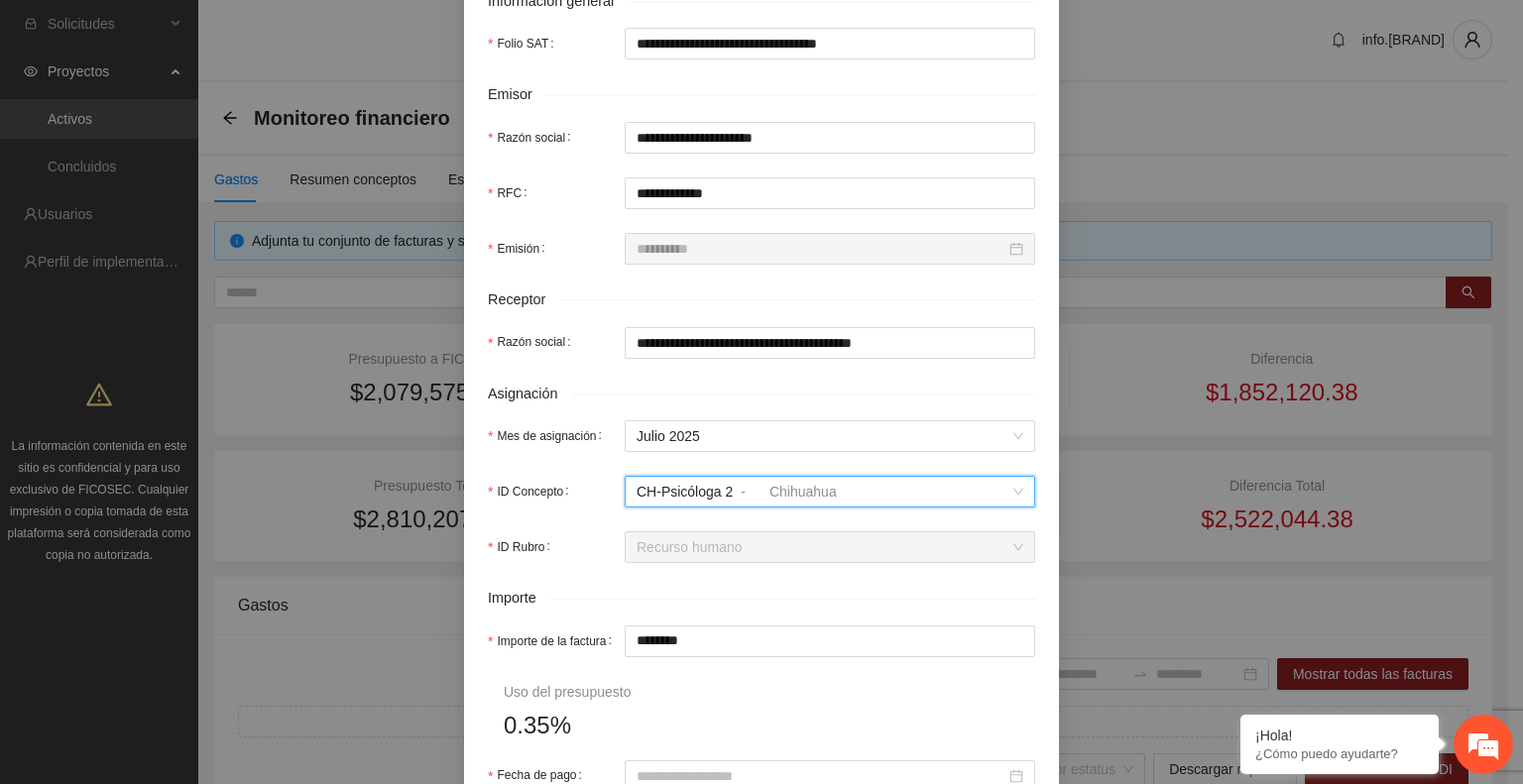 scroll, scrollTop: 422, scrollLeft: 0, axis: vertical 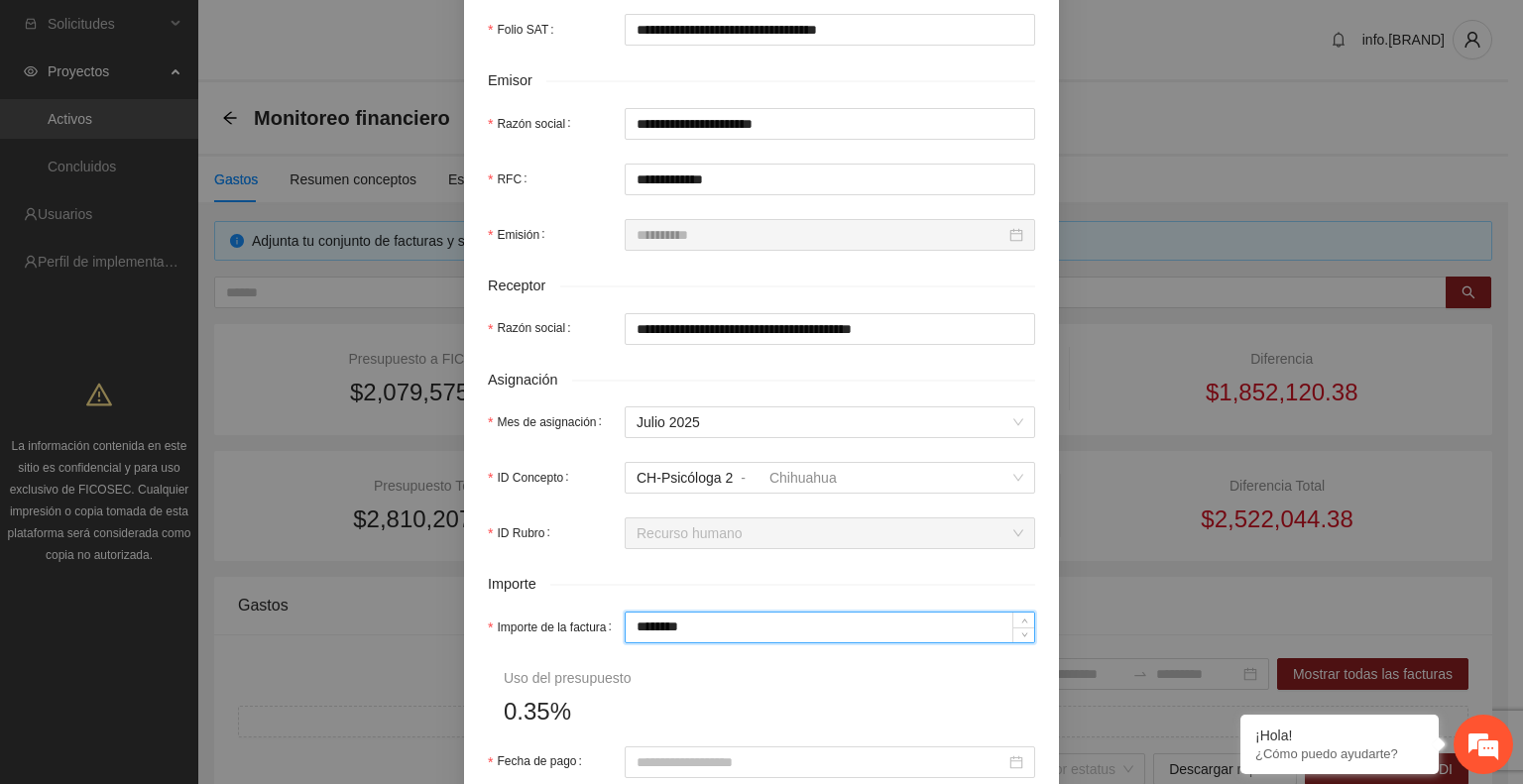 click on "********" at bounding box center (830, 627) 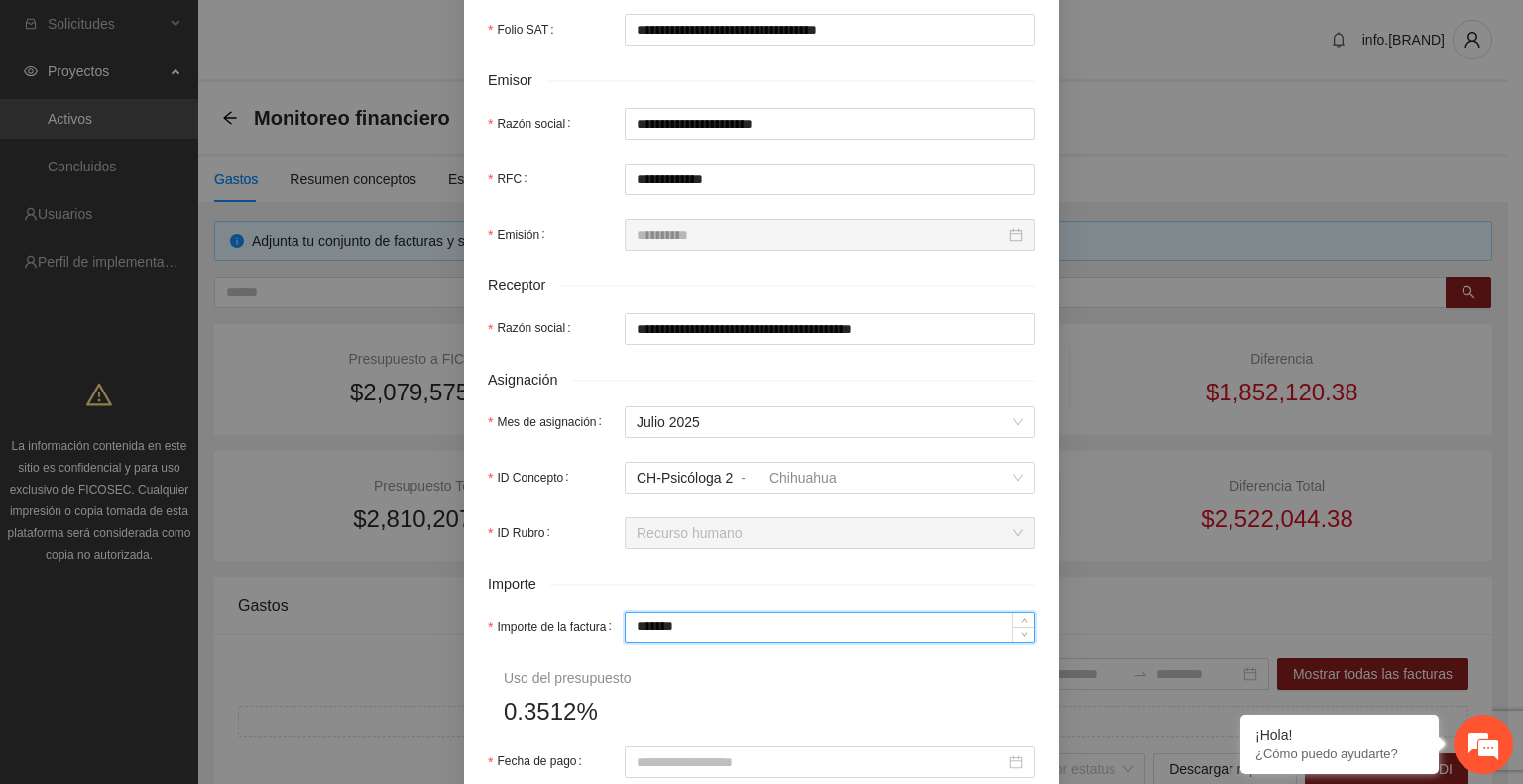 type on "*****" 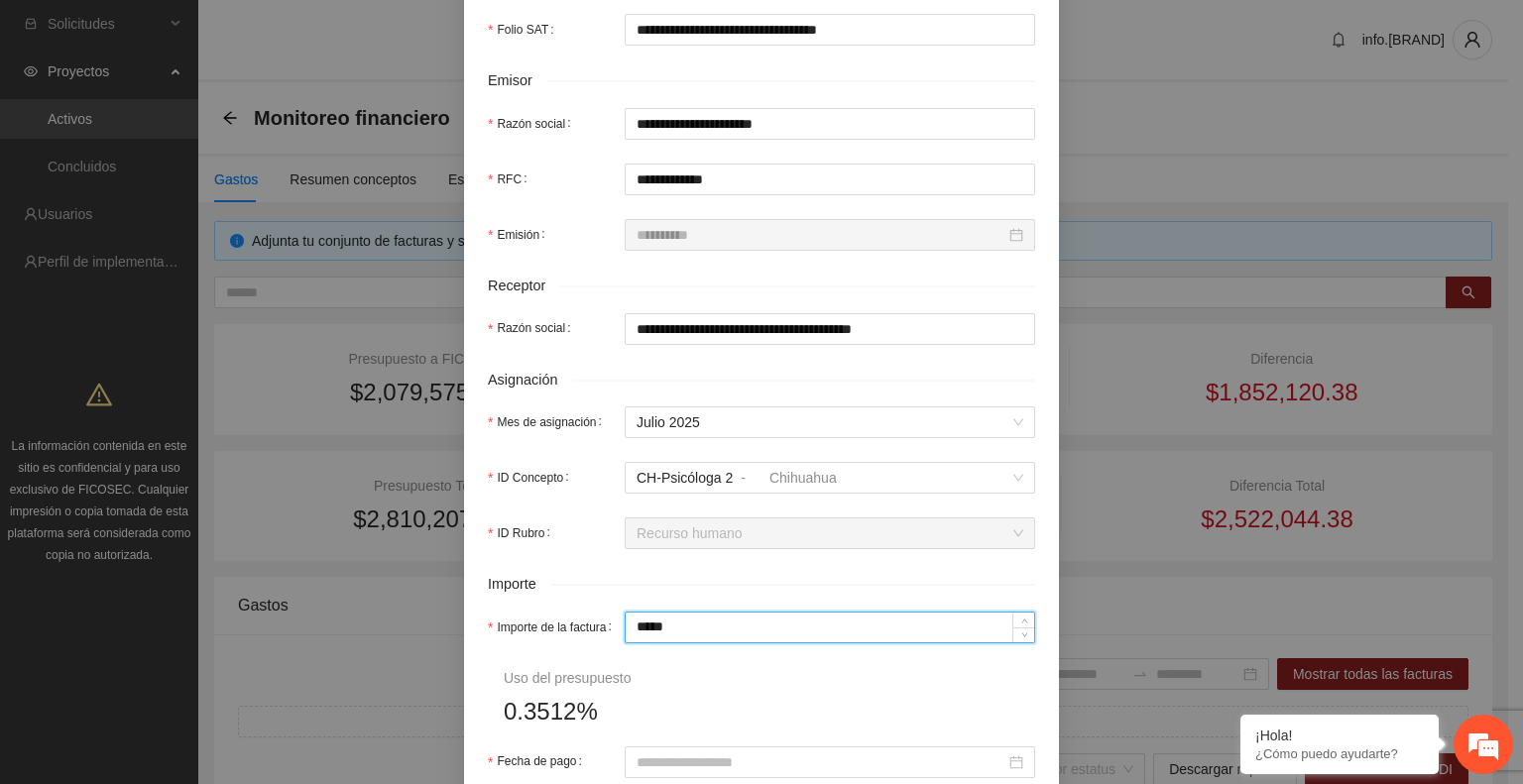 type on "***" 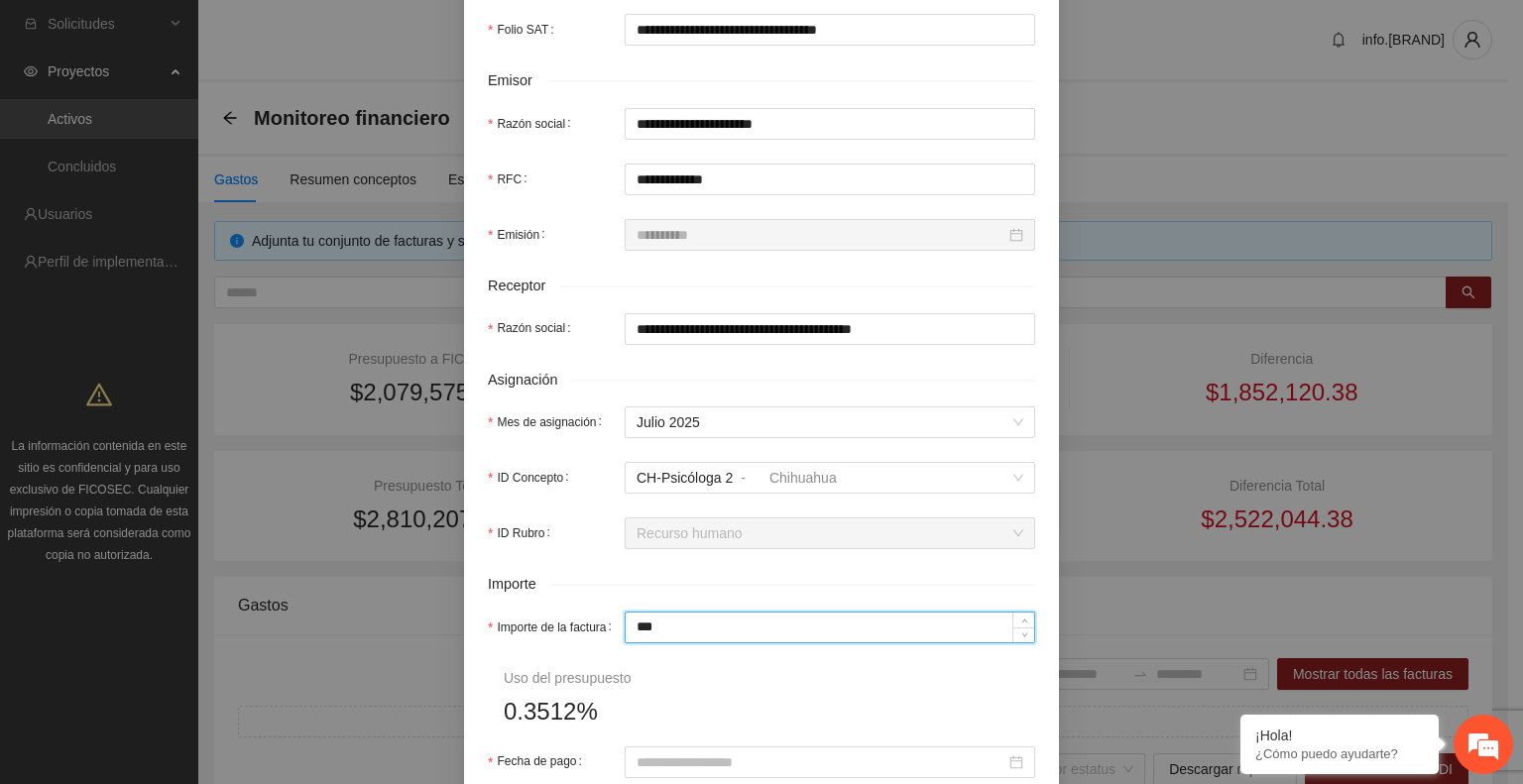 type on "**" 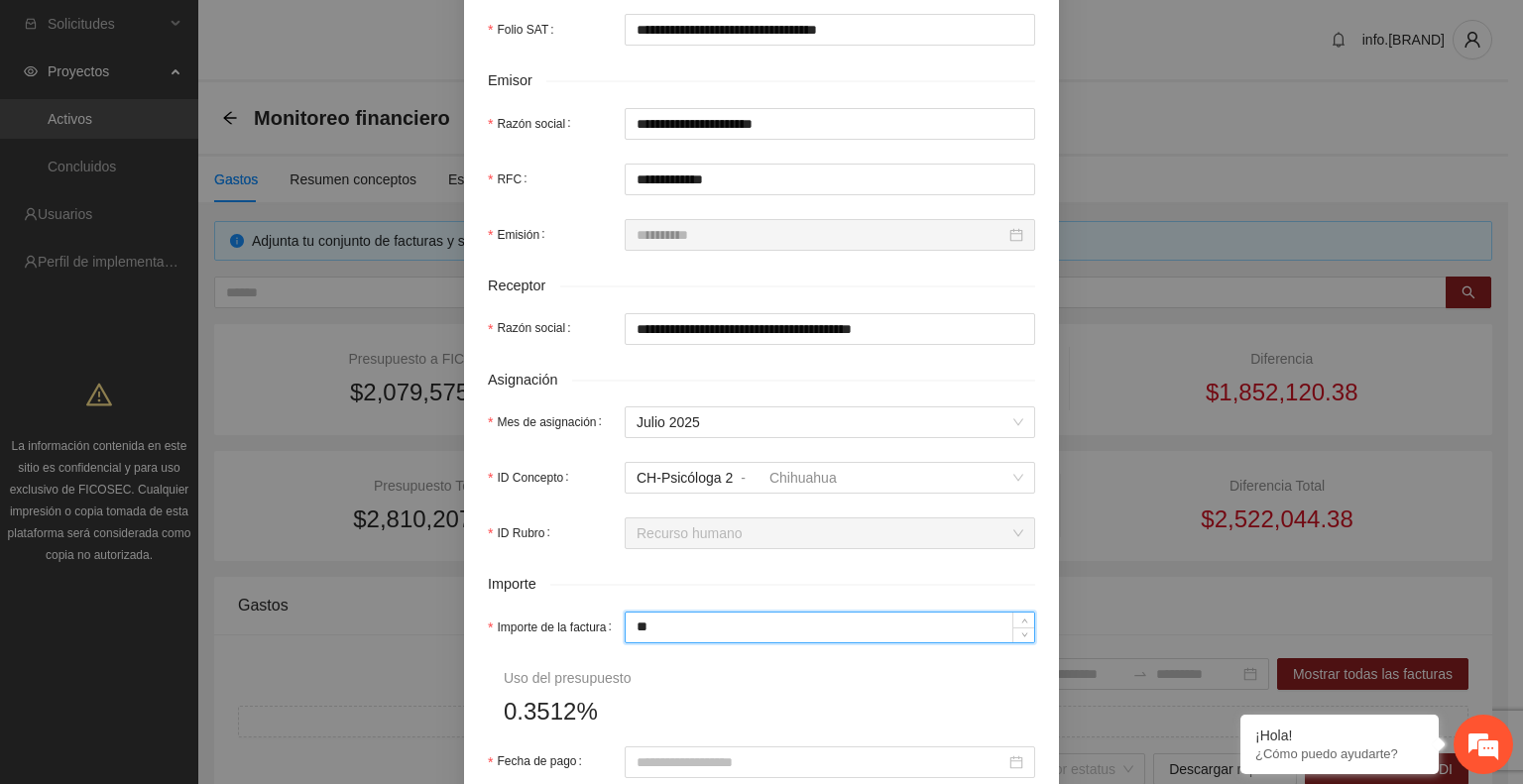 type on "*" 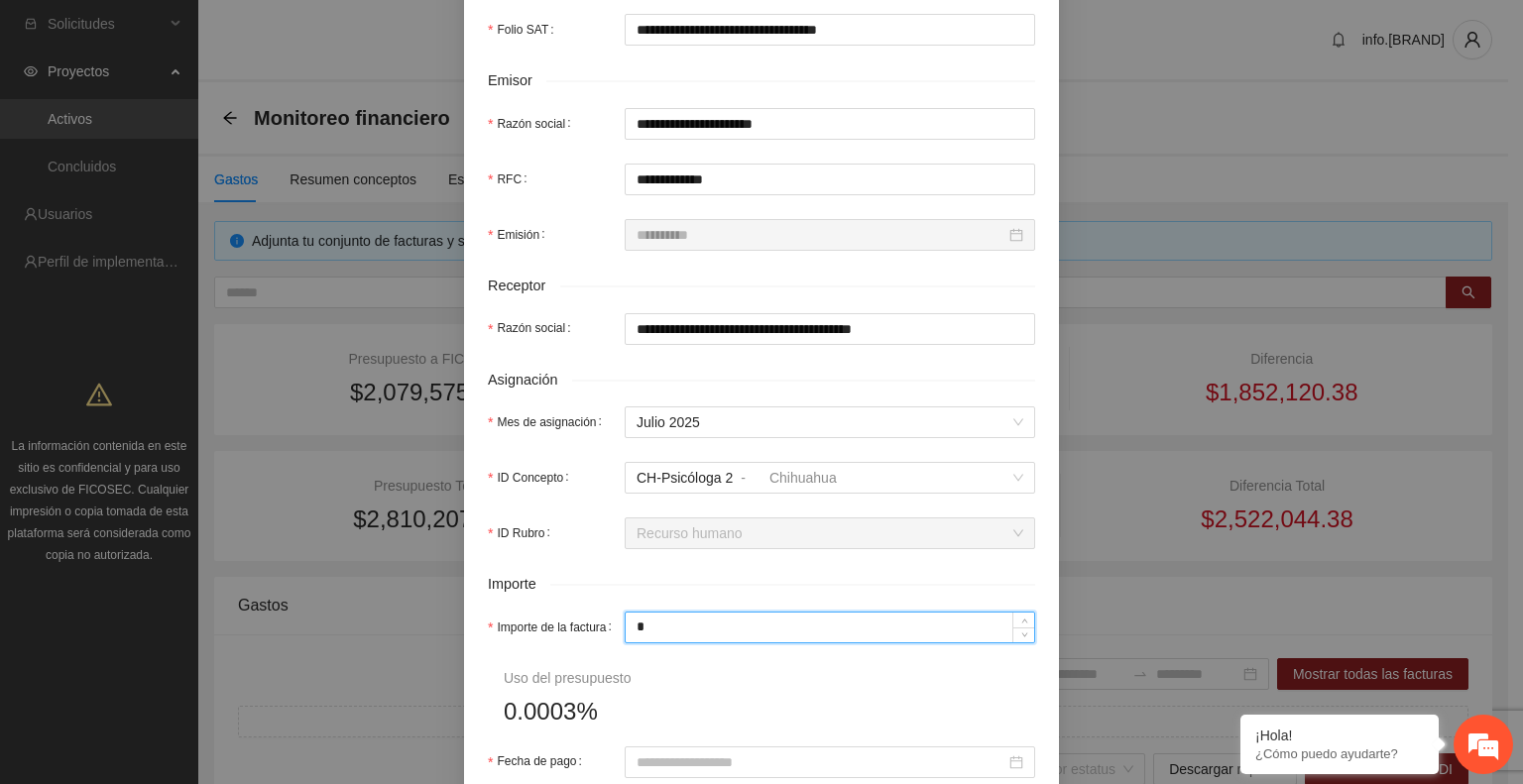 type 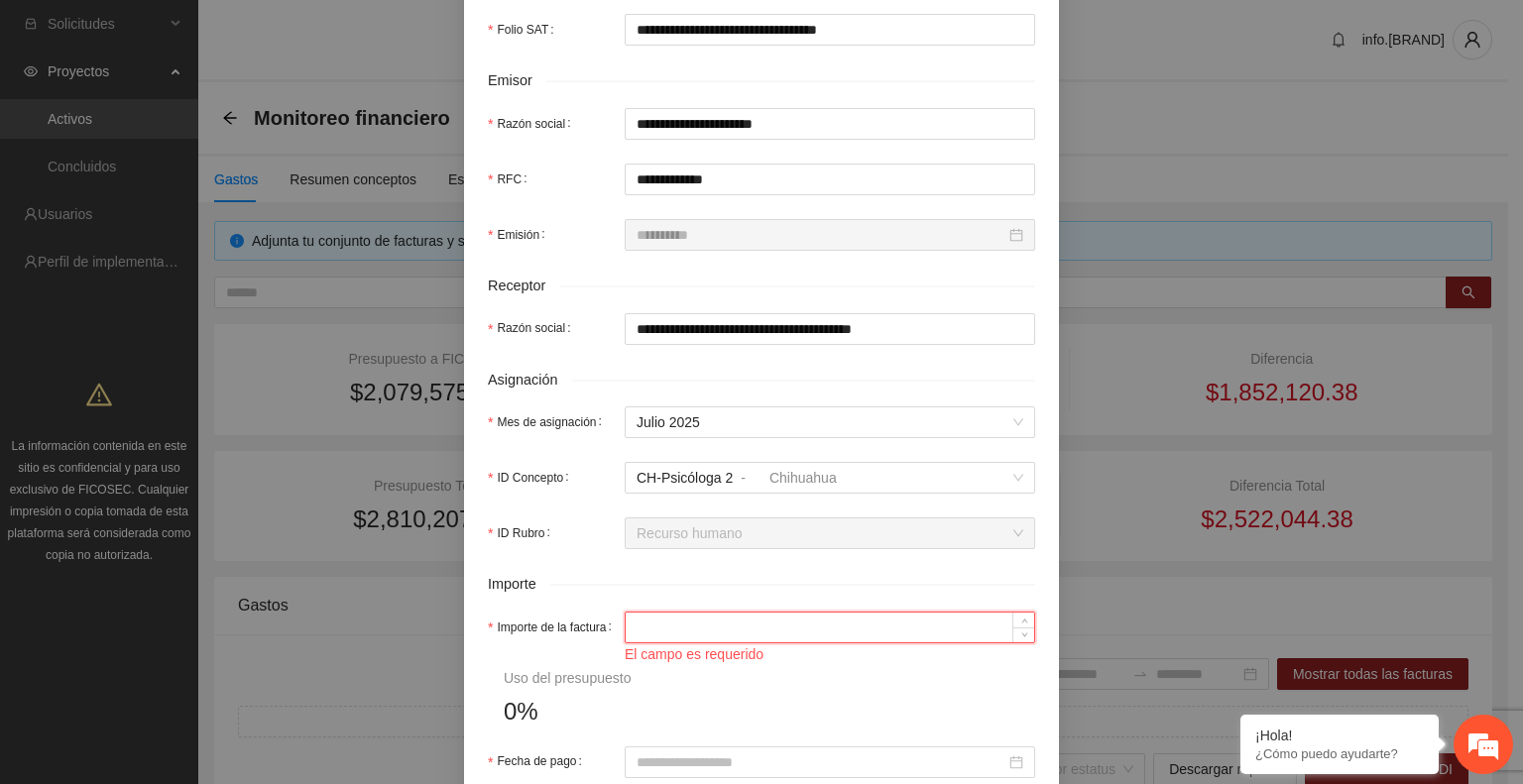 type on "*" 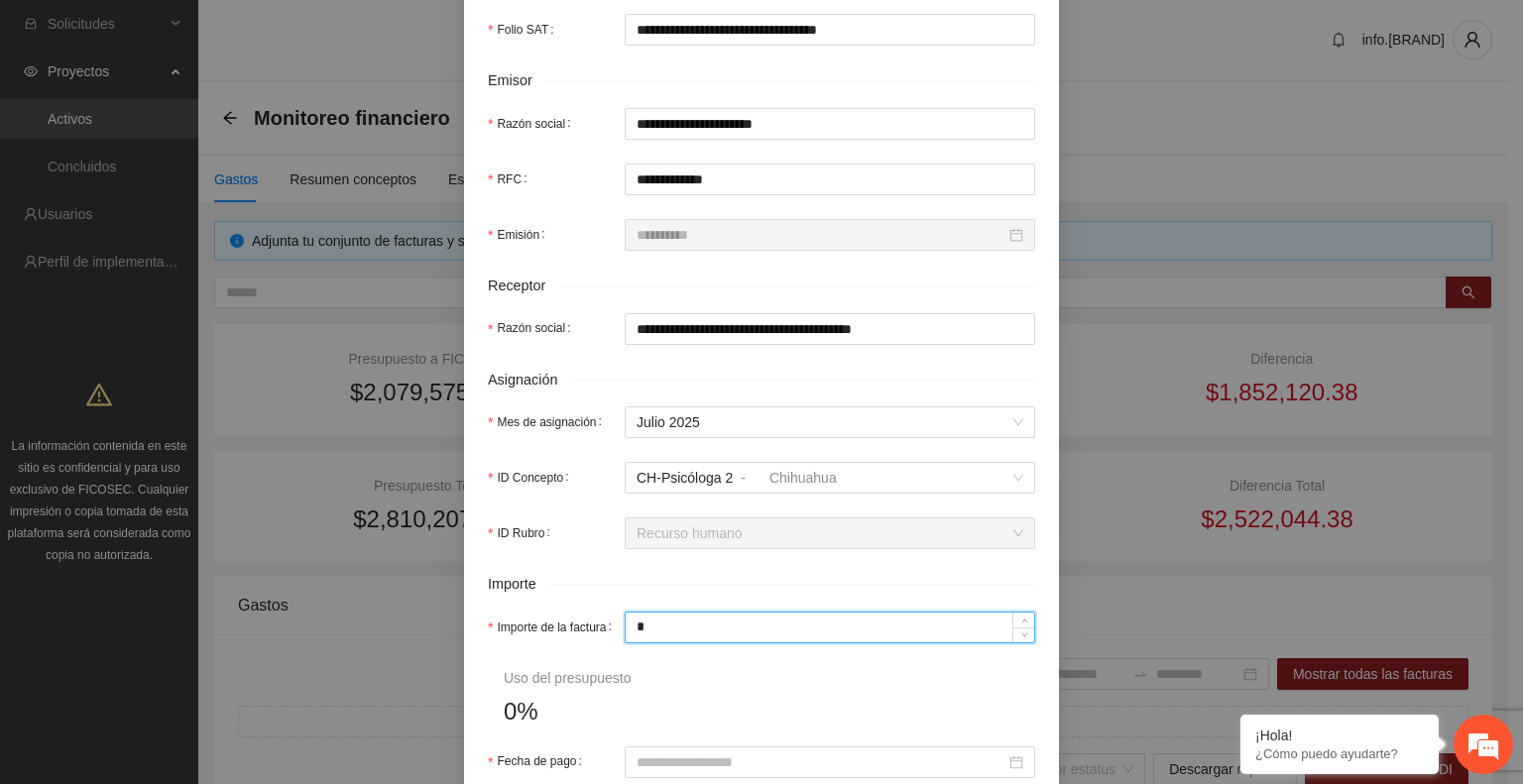 type on "**" 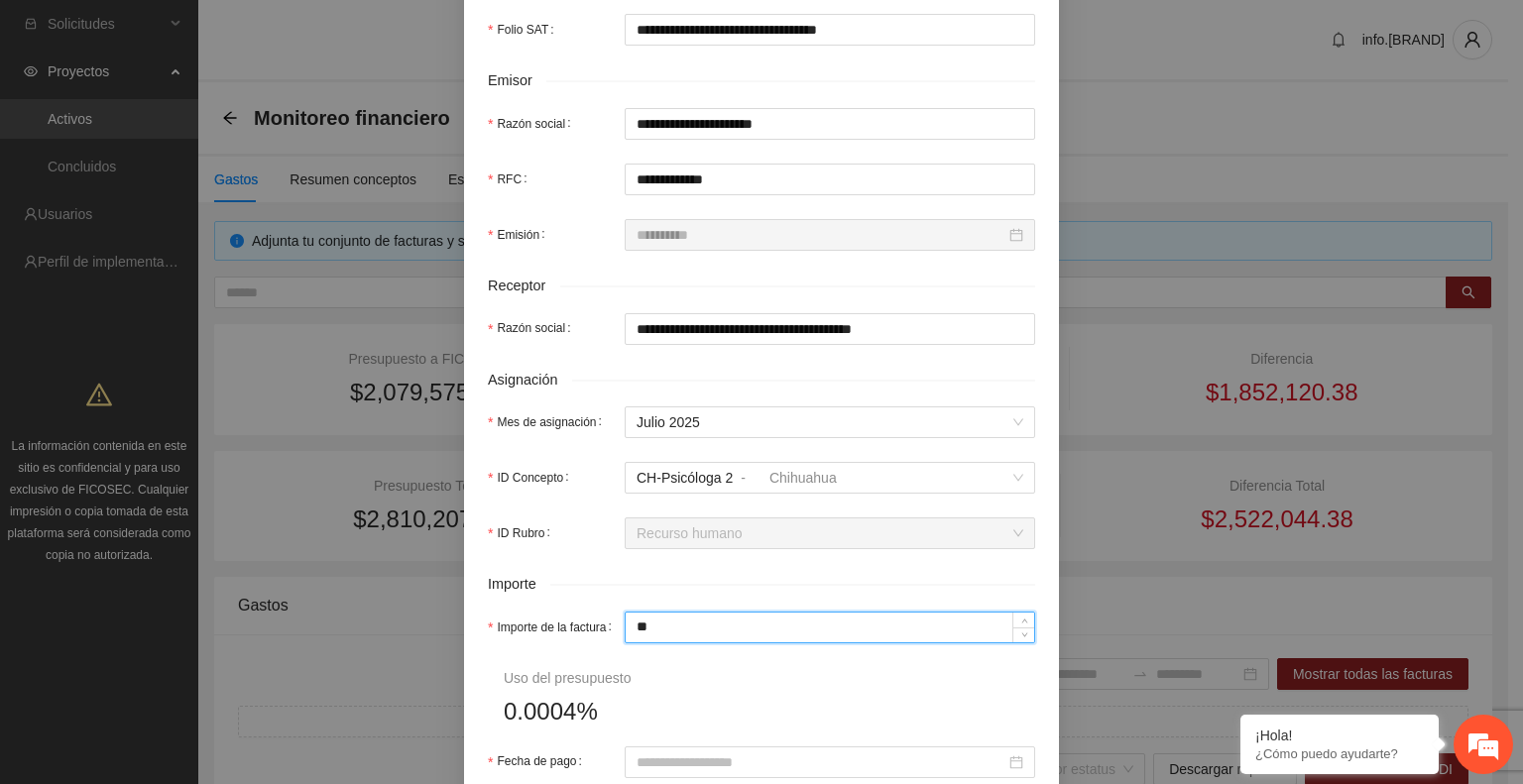 type on "***" 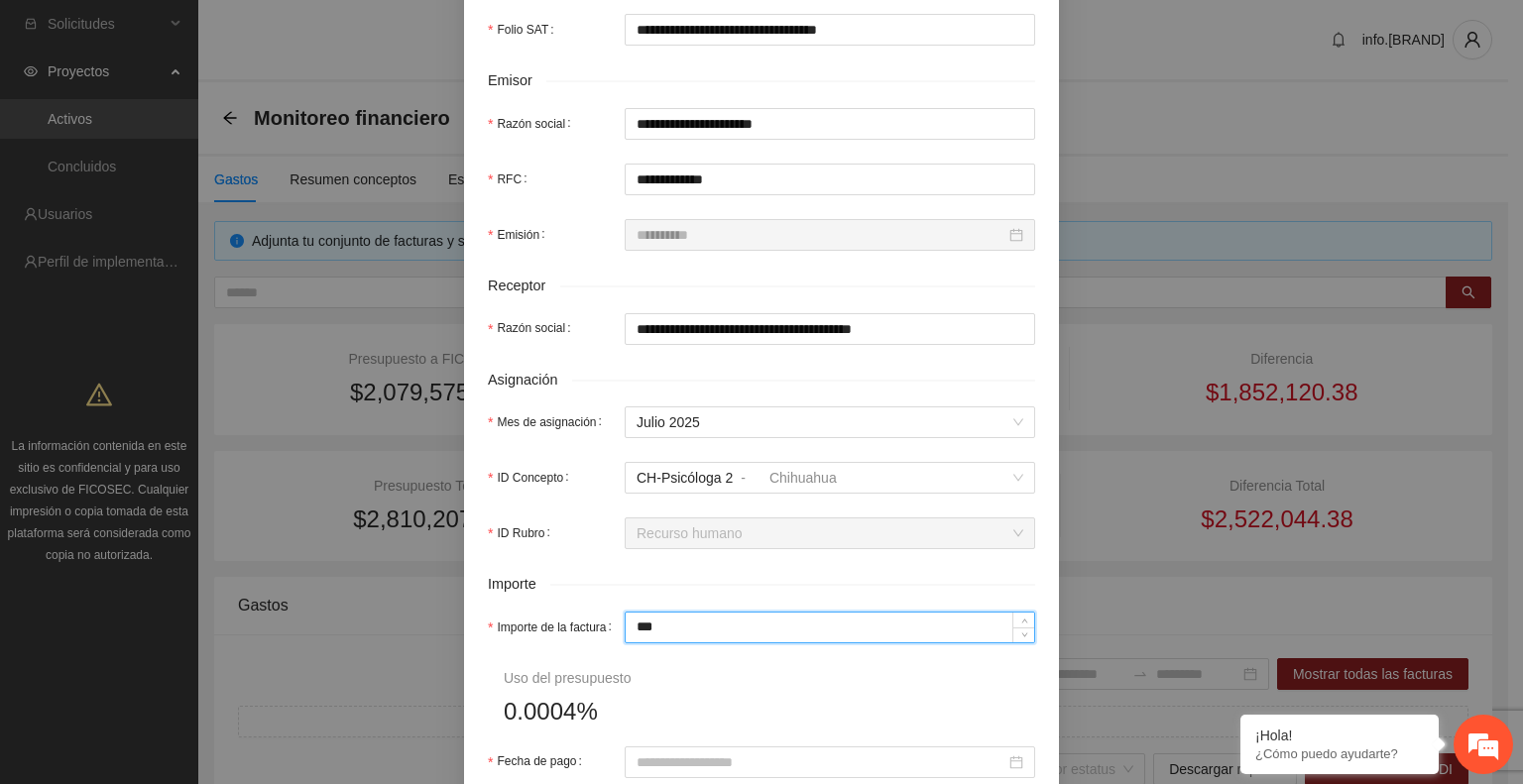 type on "*****" 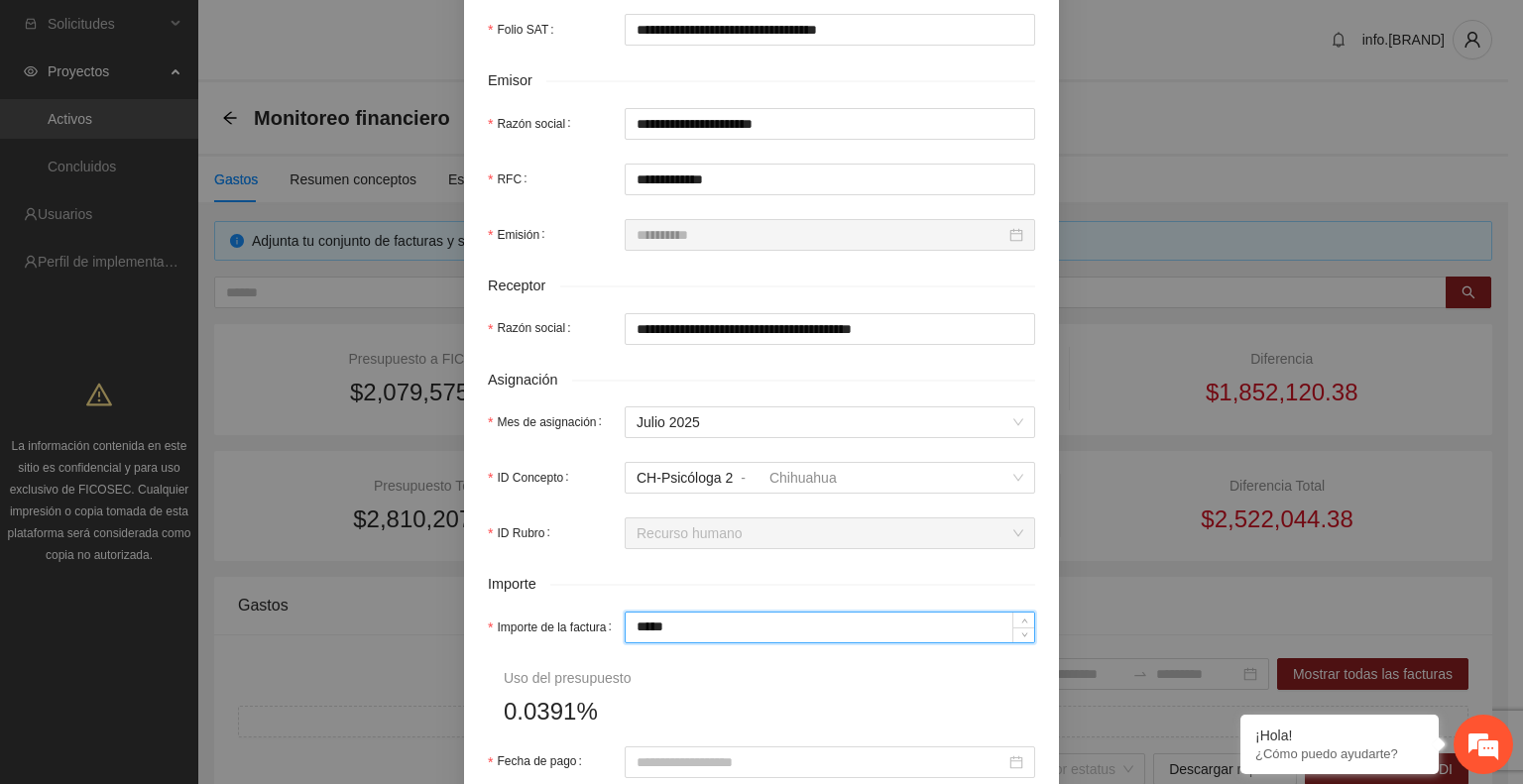 type on "******" 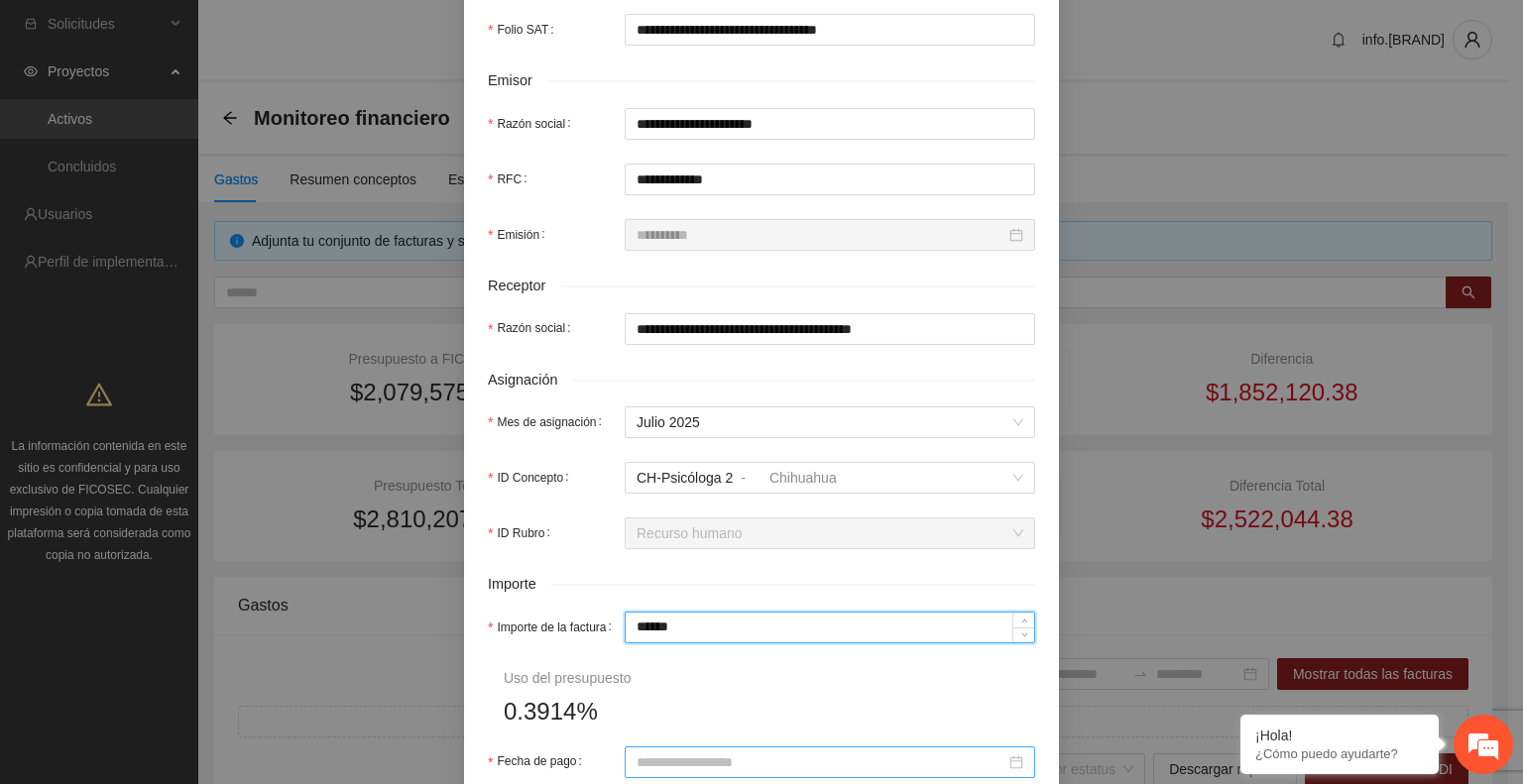type on "******" 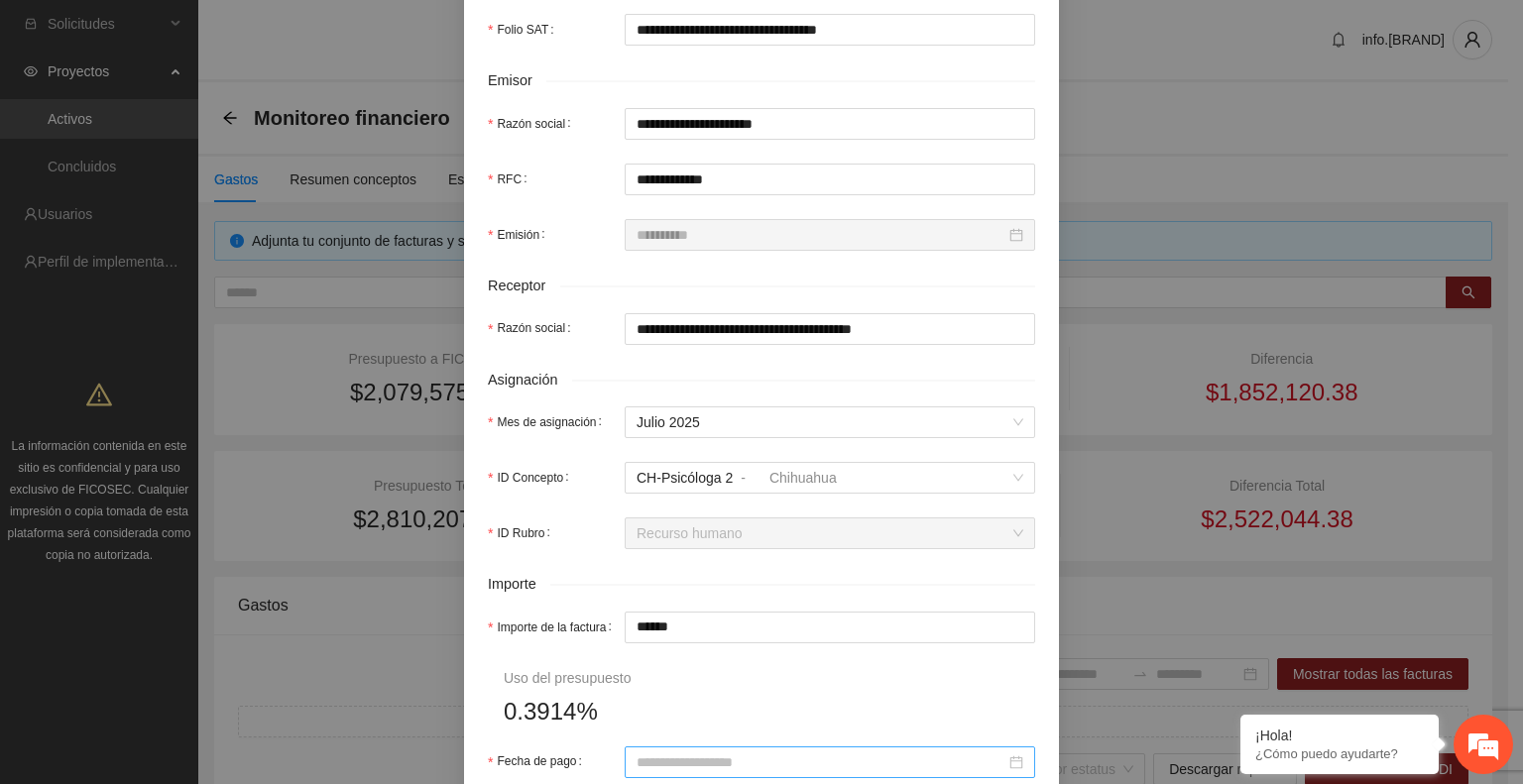 click at bounding box center [830, 762] 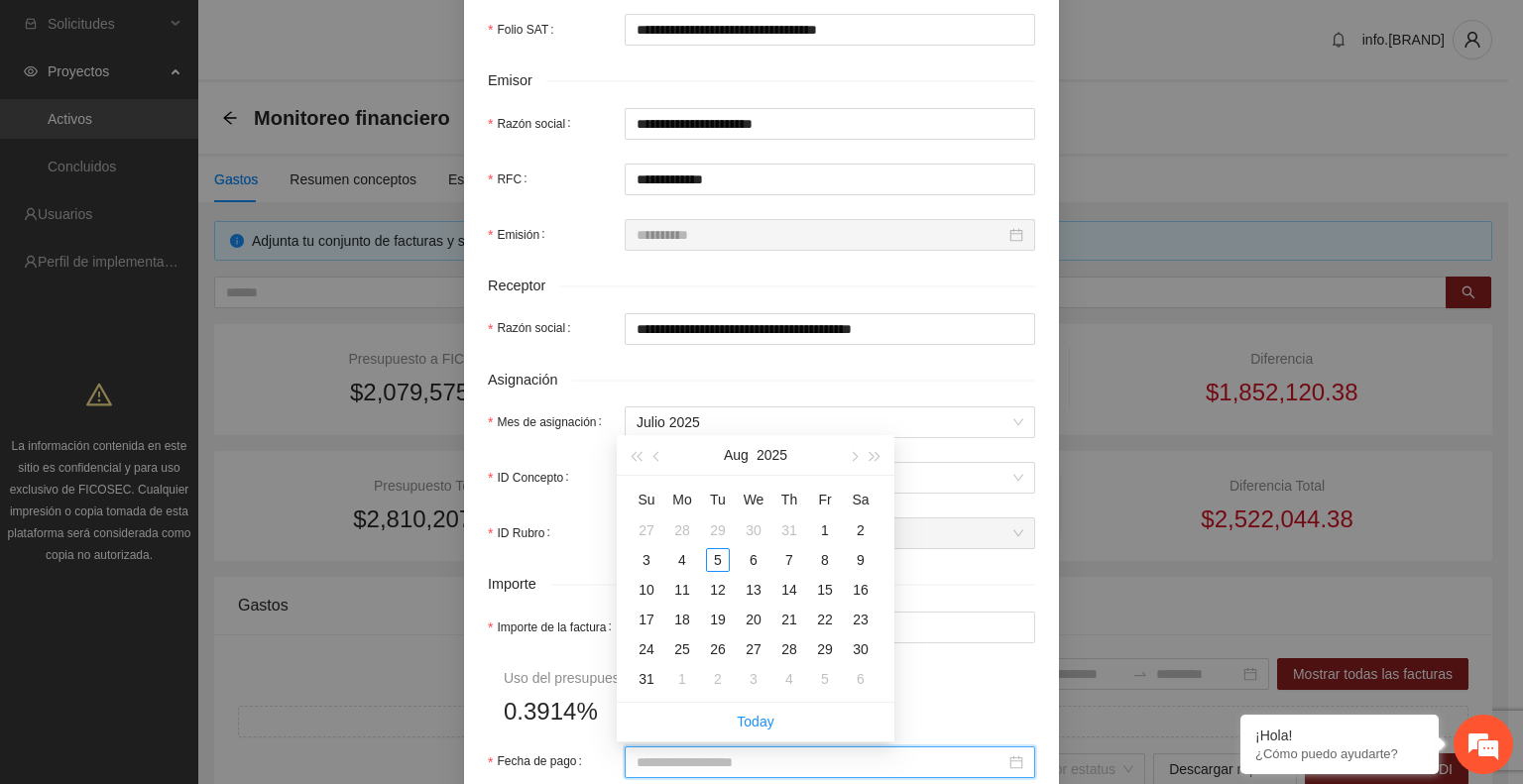 type on "**********" 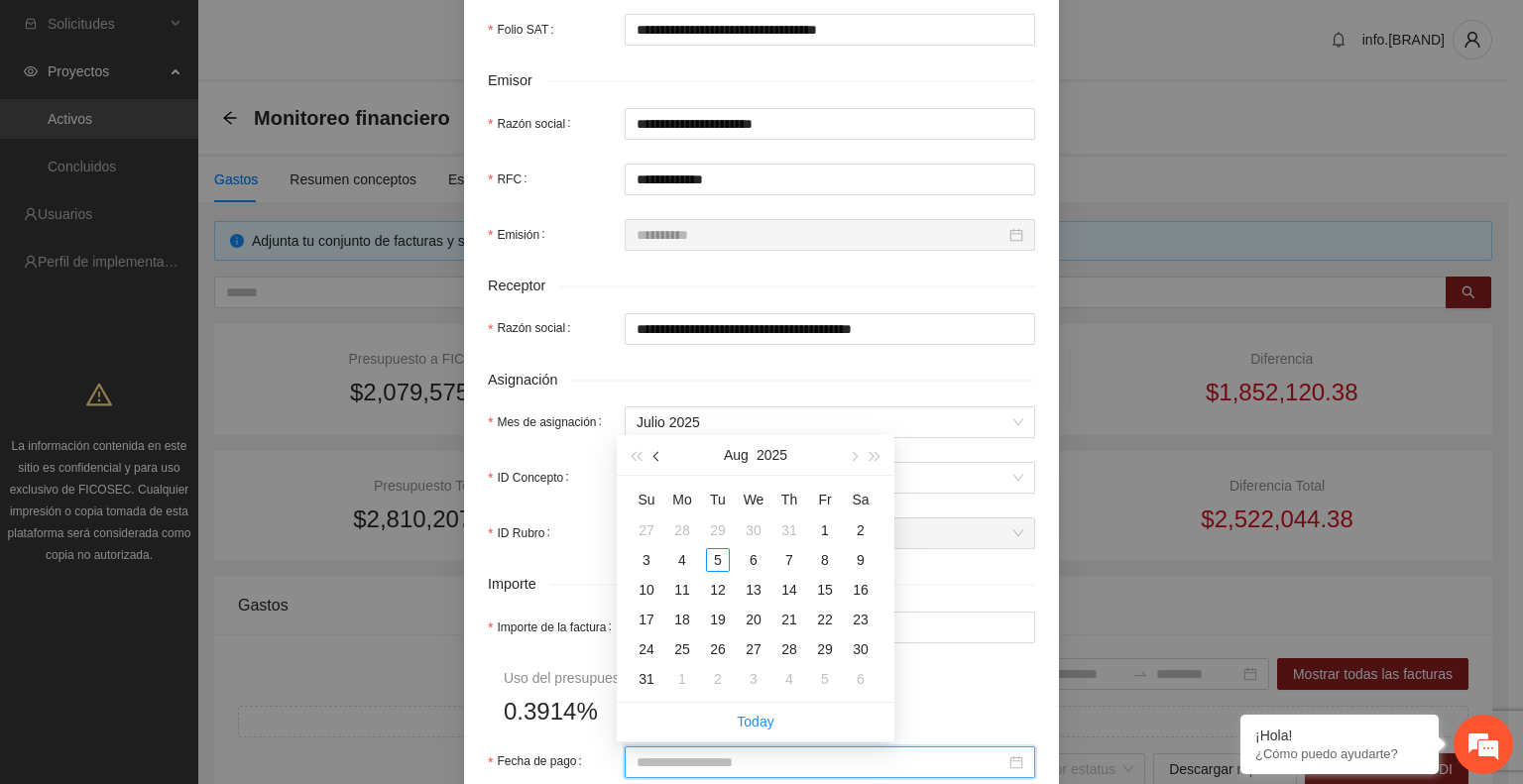 click at bounding box center [657, 455] 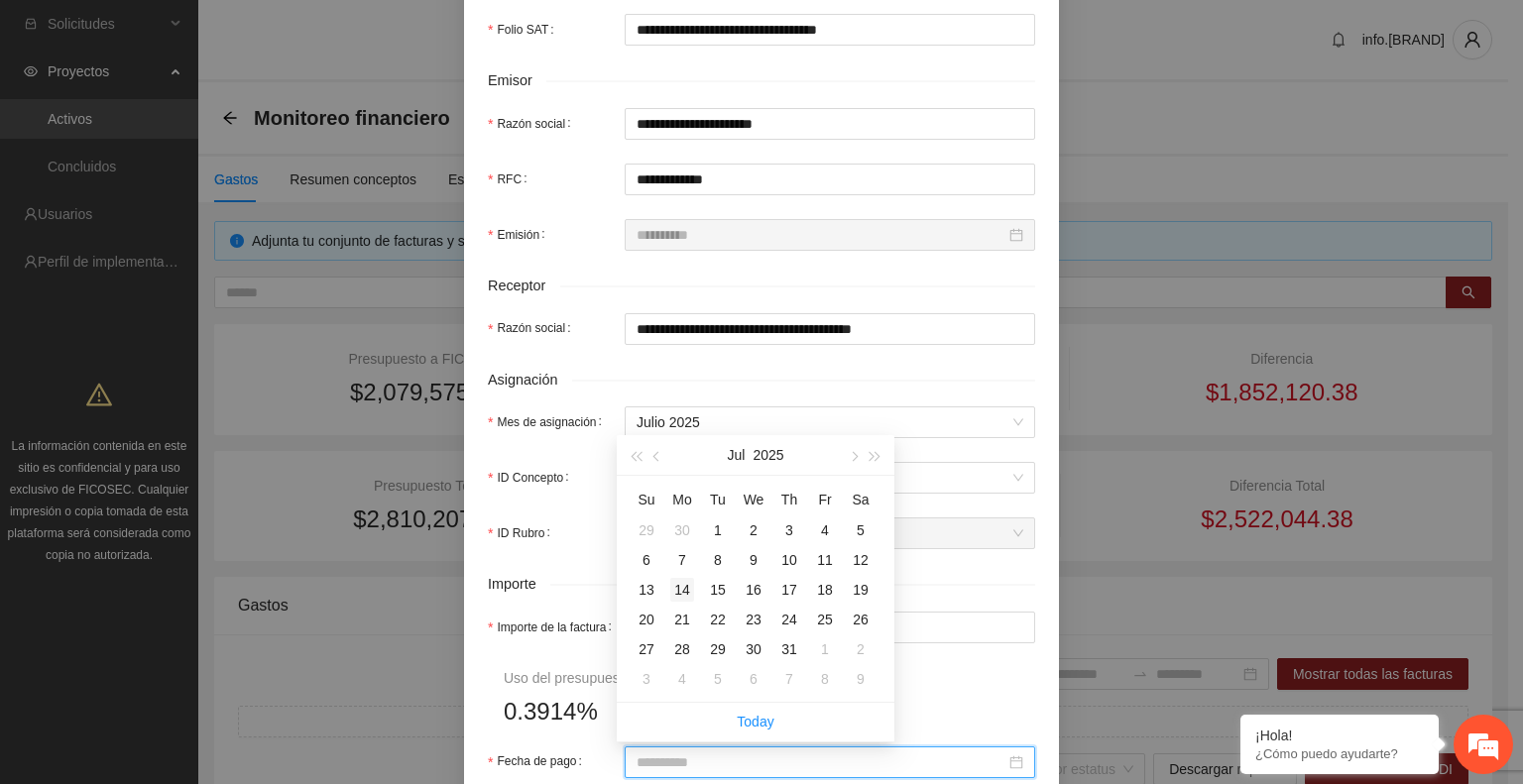 type on "**********" 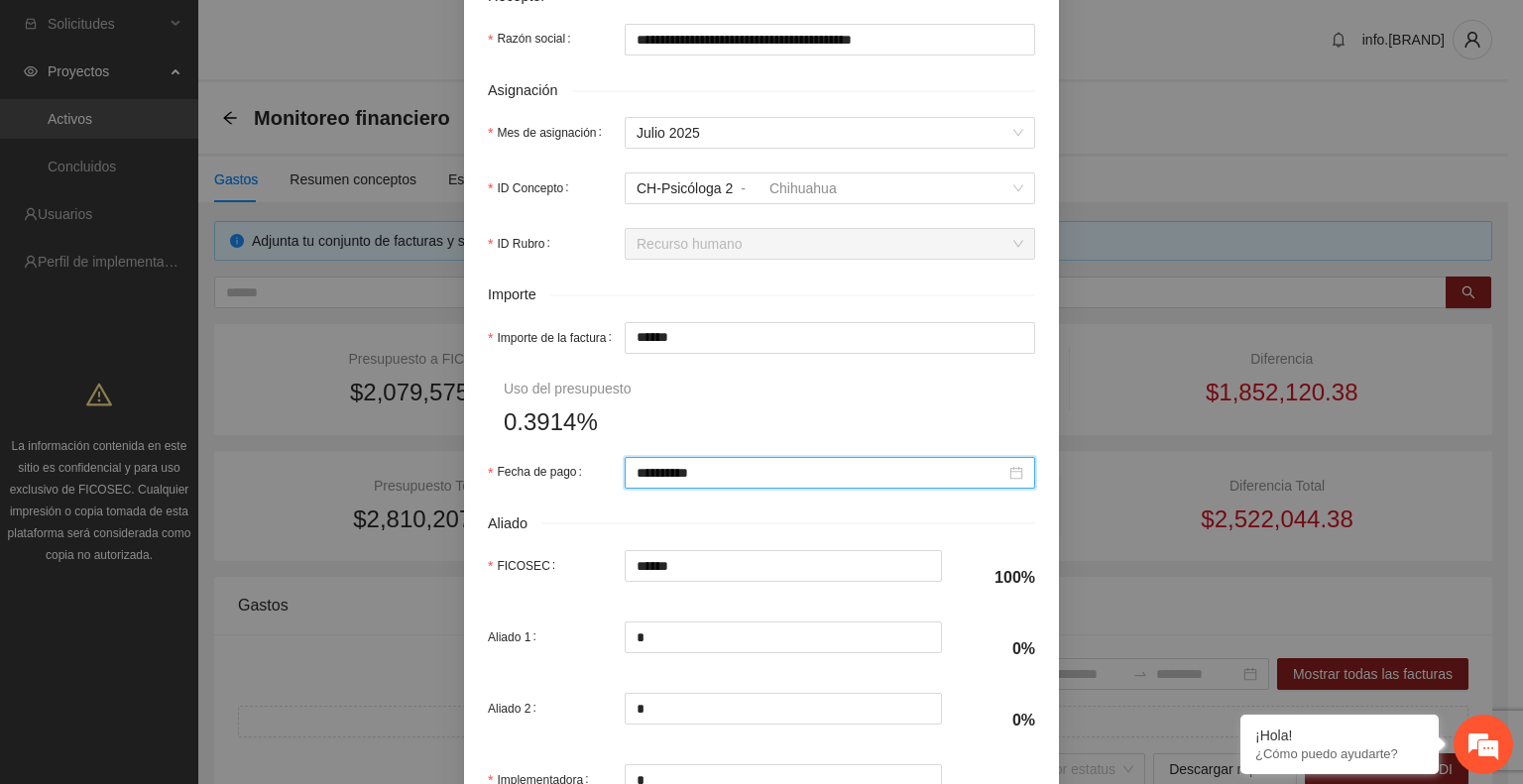 scroll, scrollTop: 862, scrollLeft: 0, axis: vertical 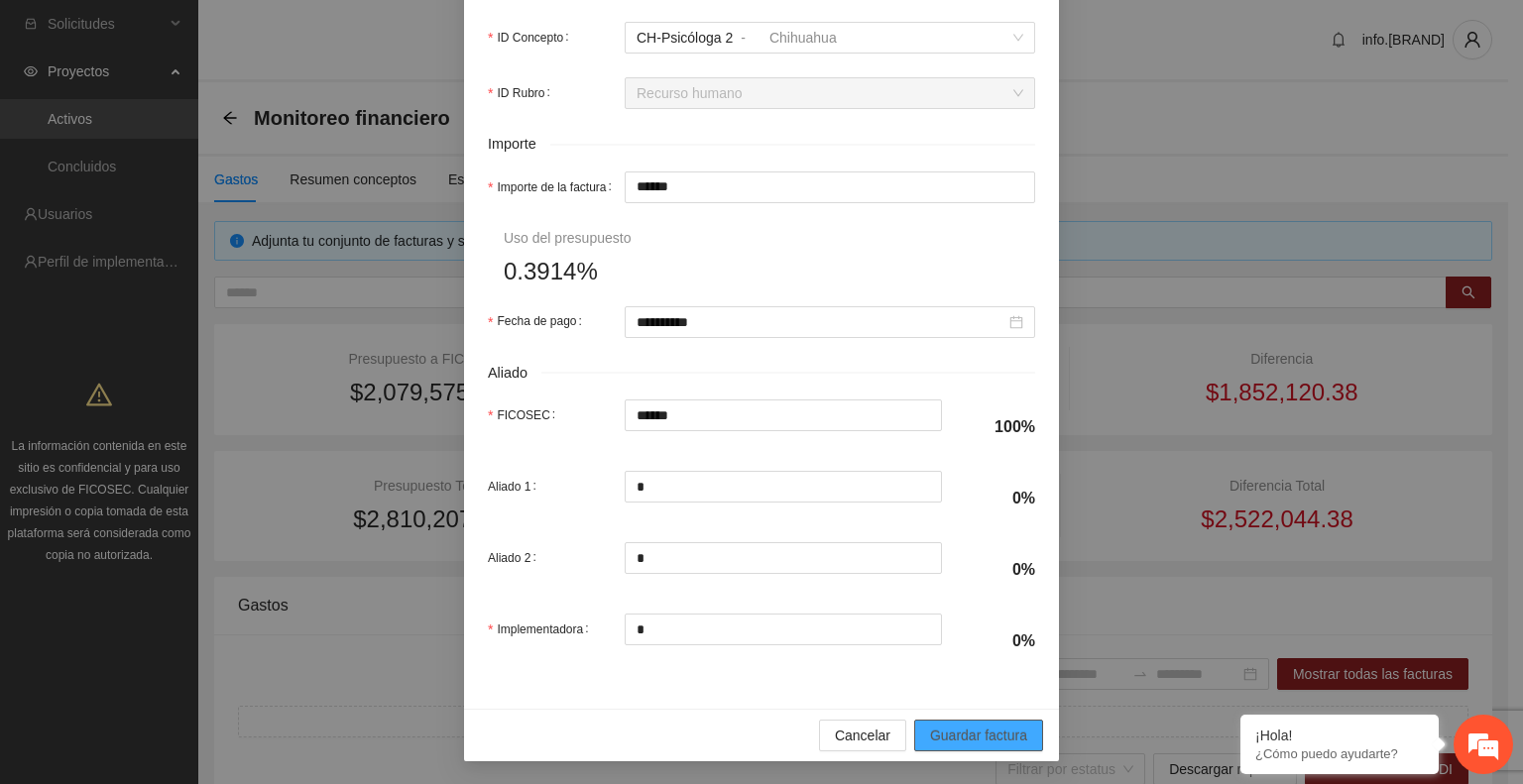 click on "Guardar factura" at bounding box center (979, 735) 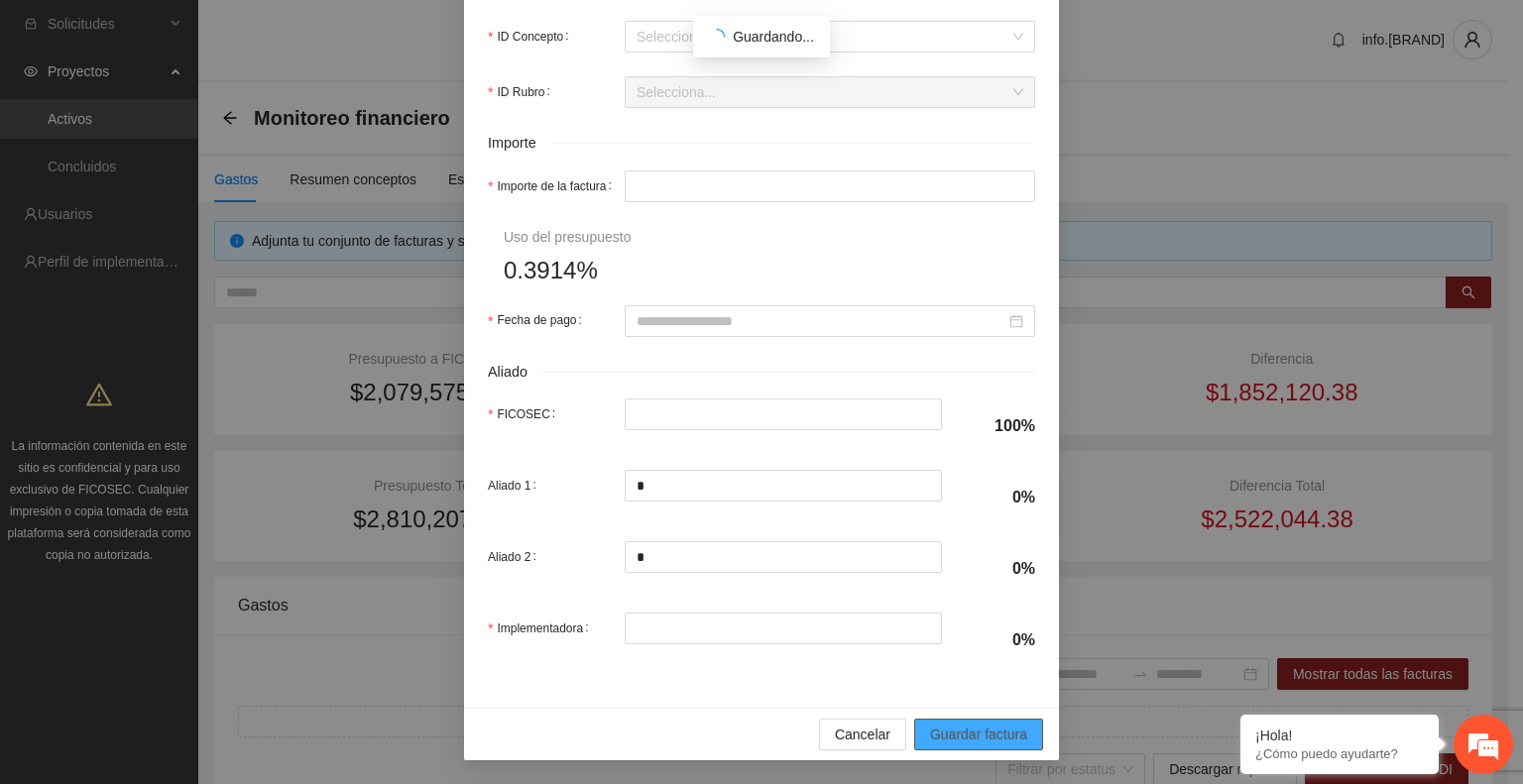 scroll, scrollTop: 704, scrollLeft: 0, axis: vertical 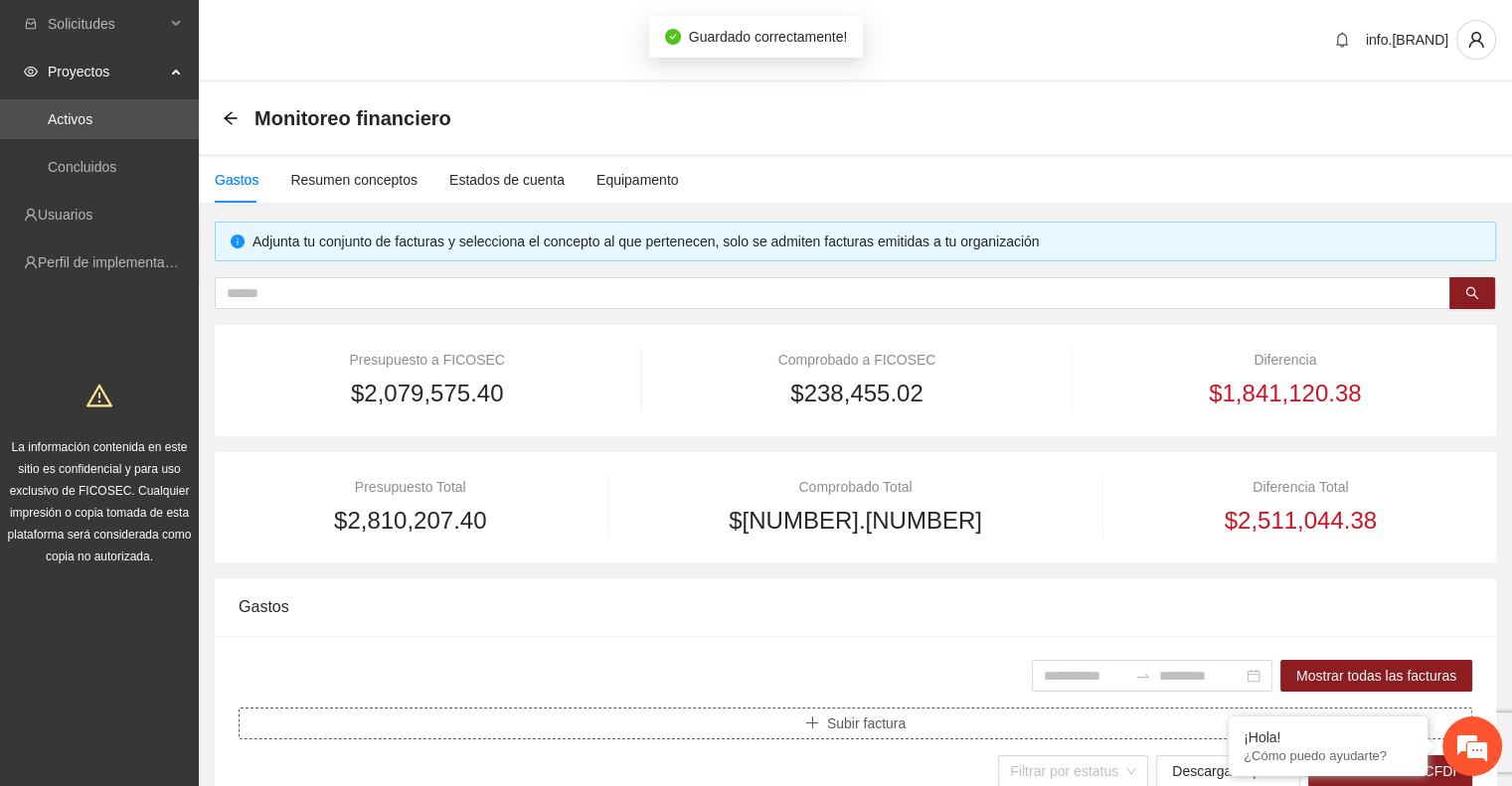 click on "Subir factura" at bounding box center (866, 723) 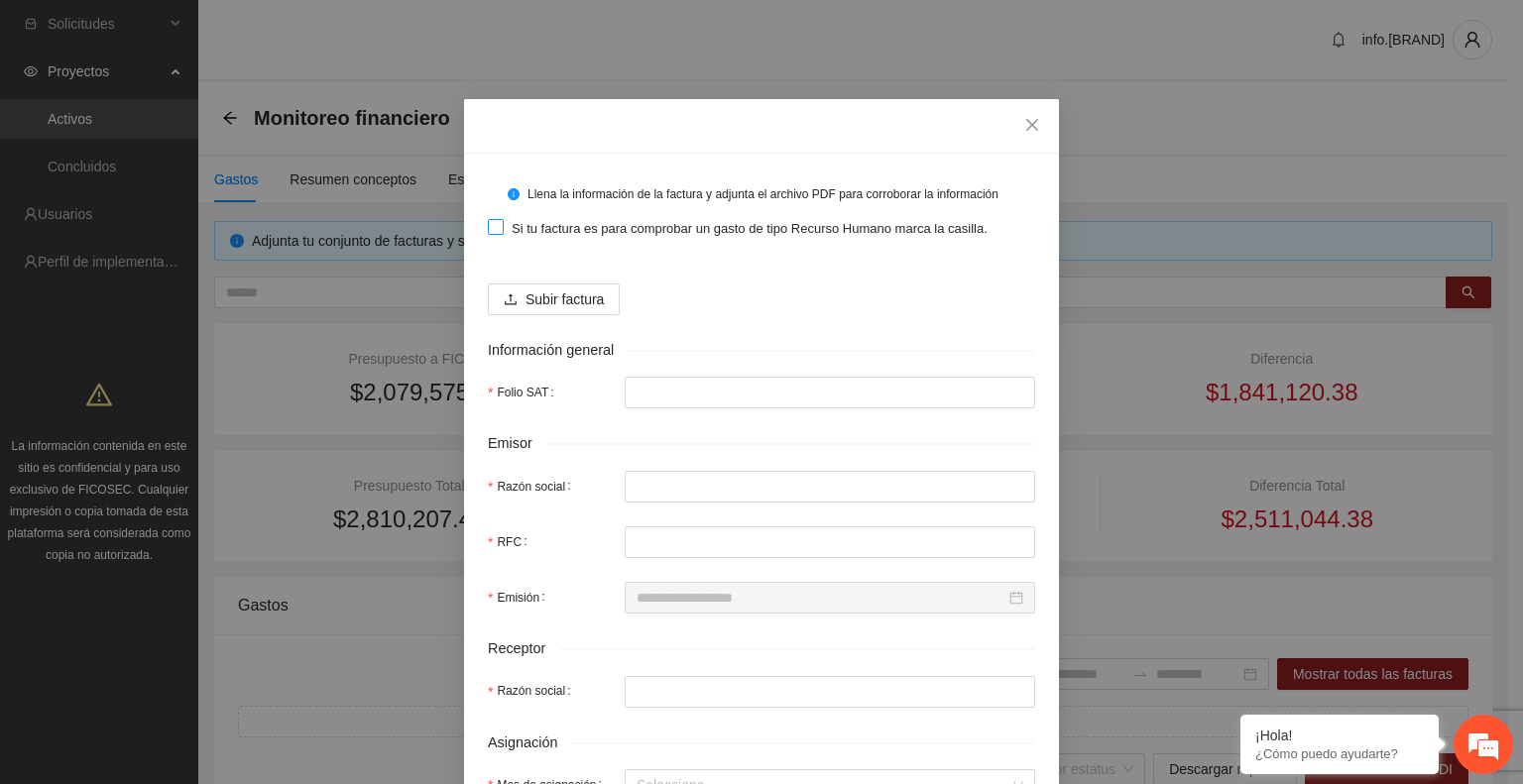 click at bounding box center [496, 227] 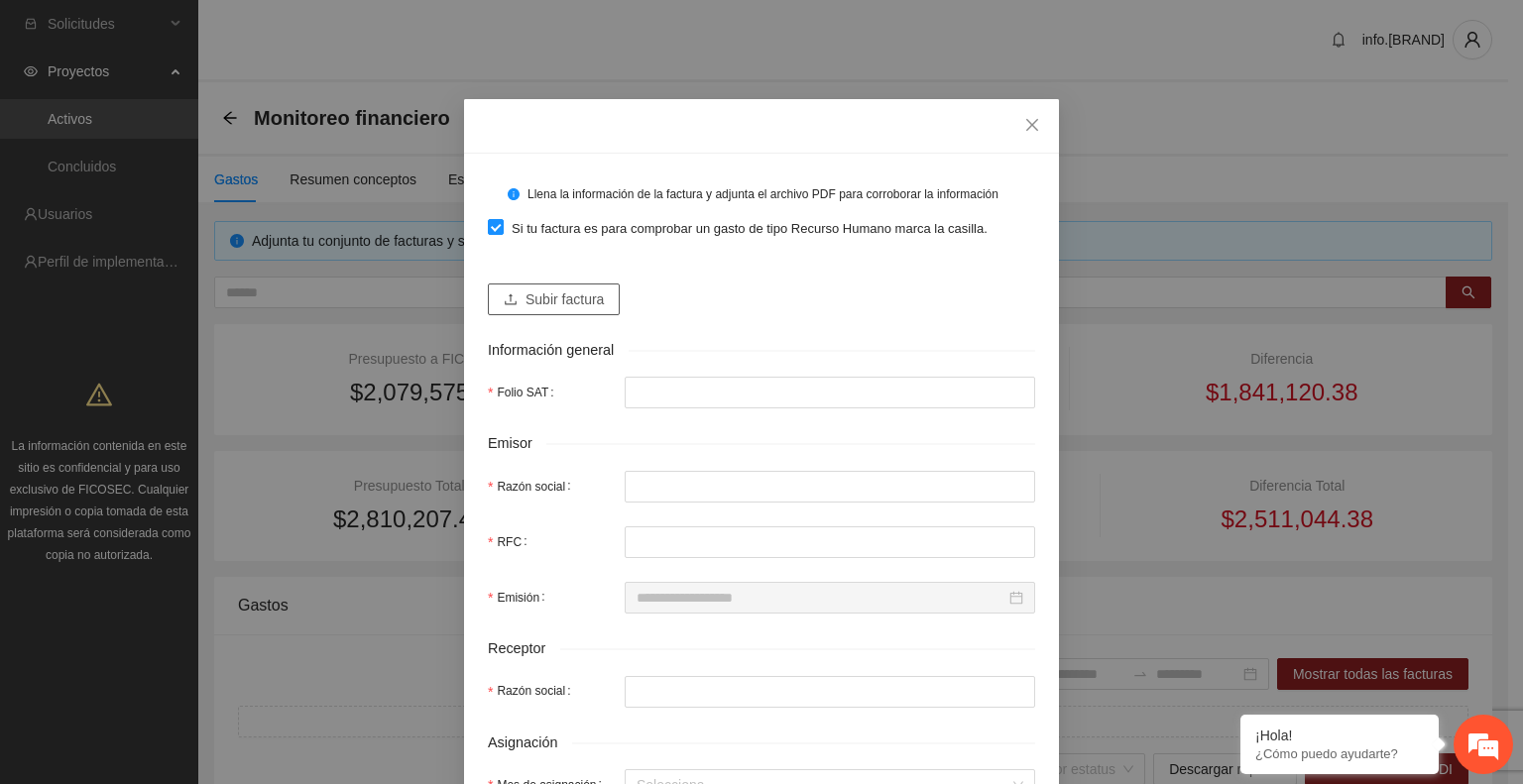 click on "Subir factura" at bounding box center (564, 299) 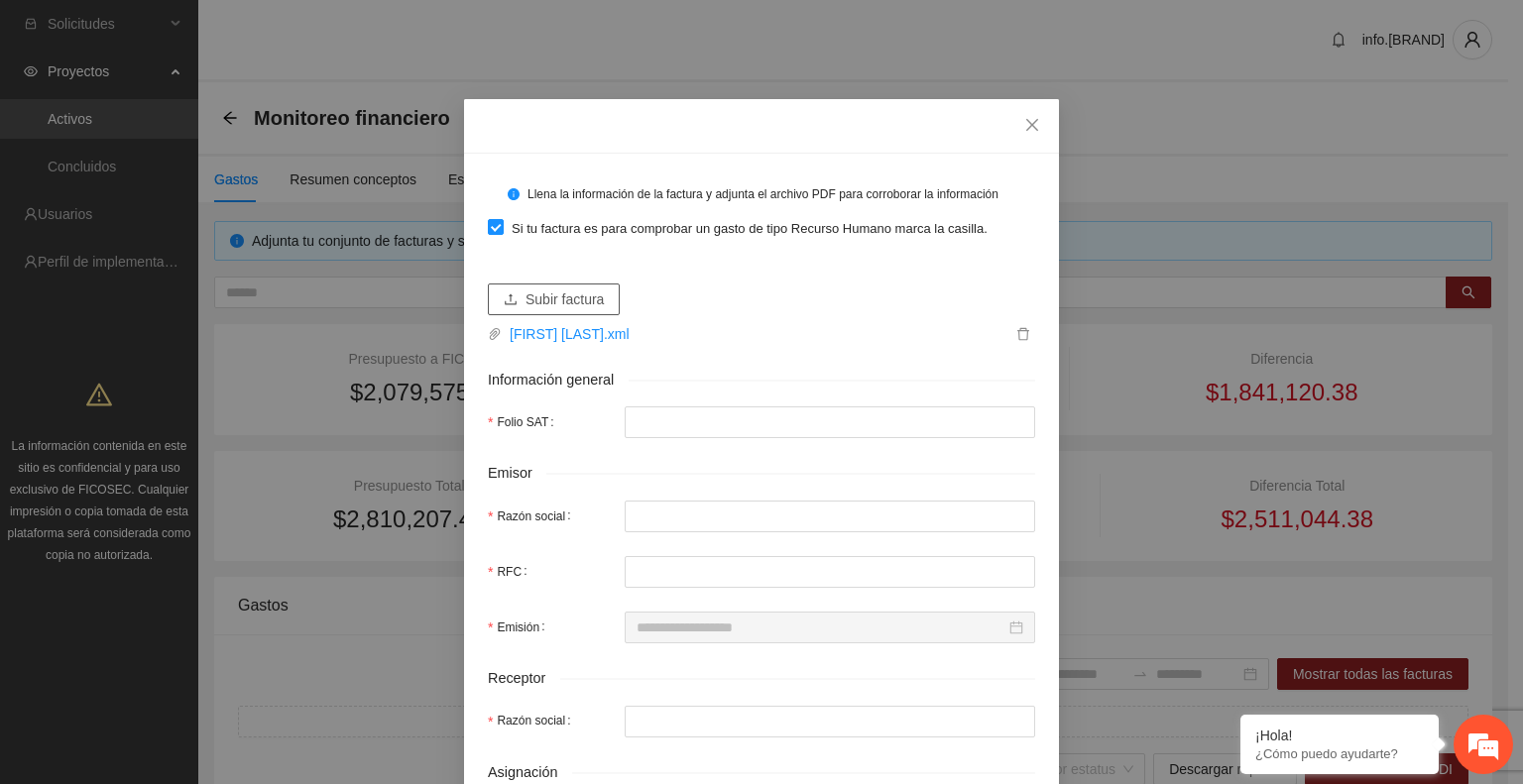 type on "**********" 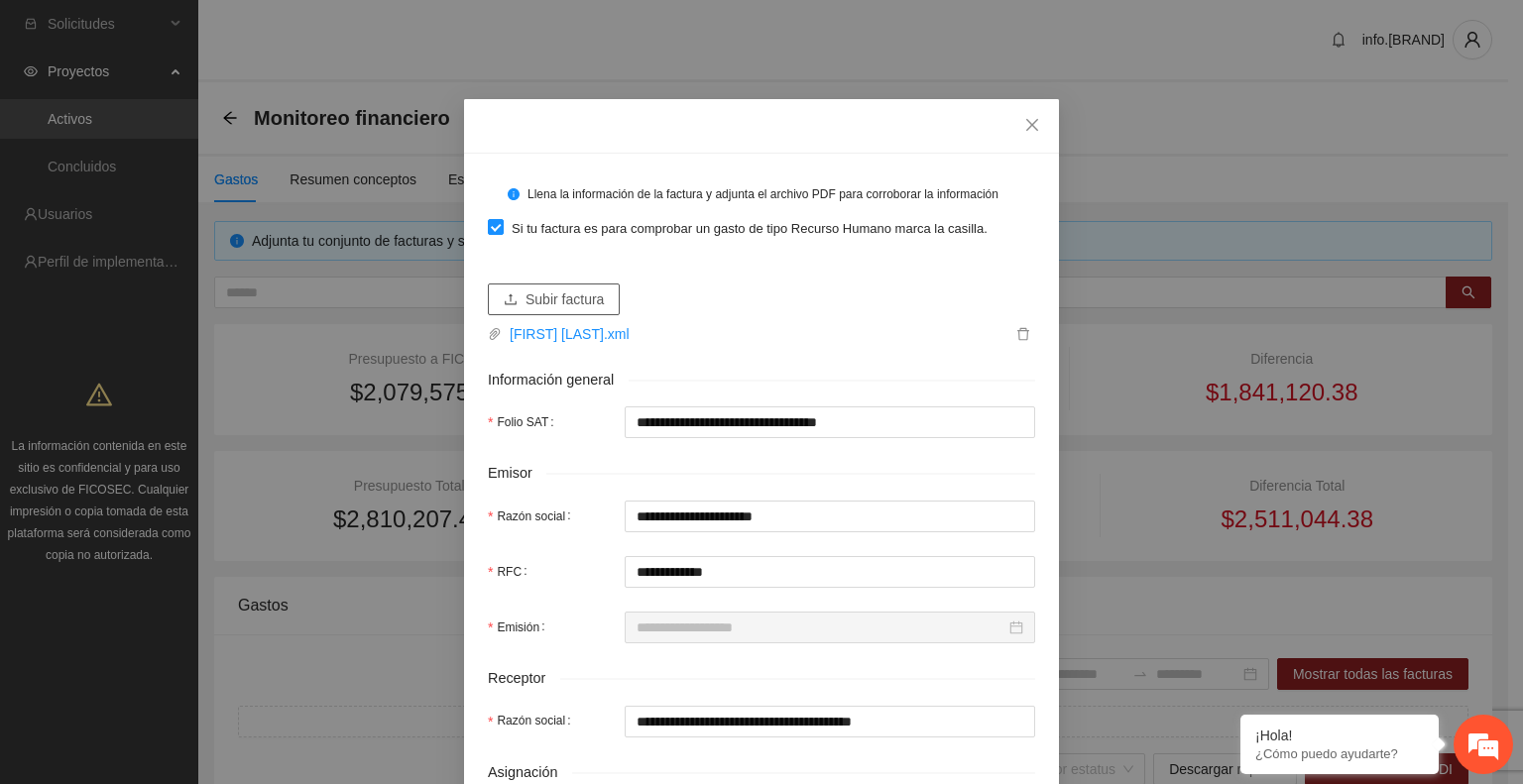 type on "**********" 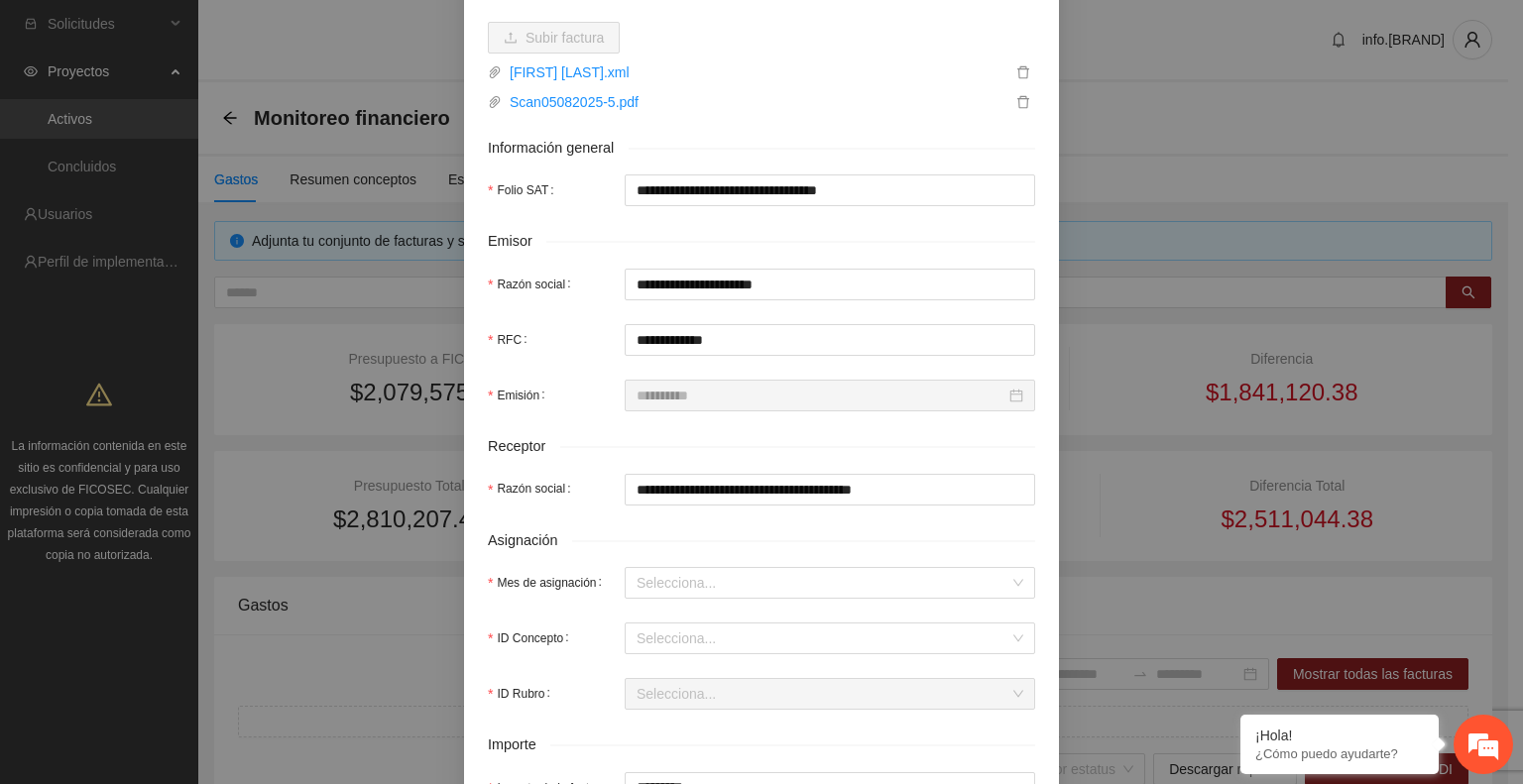 scroll, scrollTop: 273, scrollLeft: 0, axis: vertical 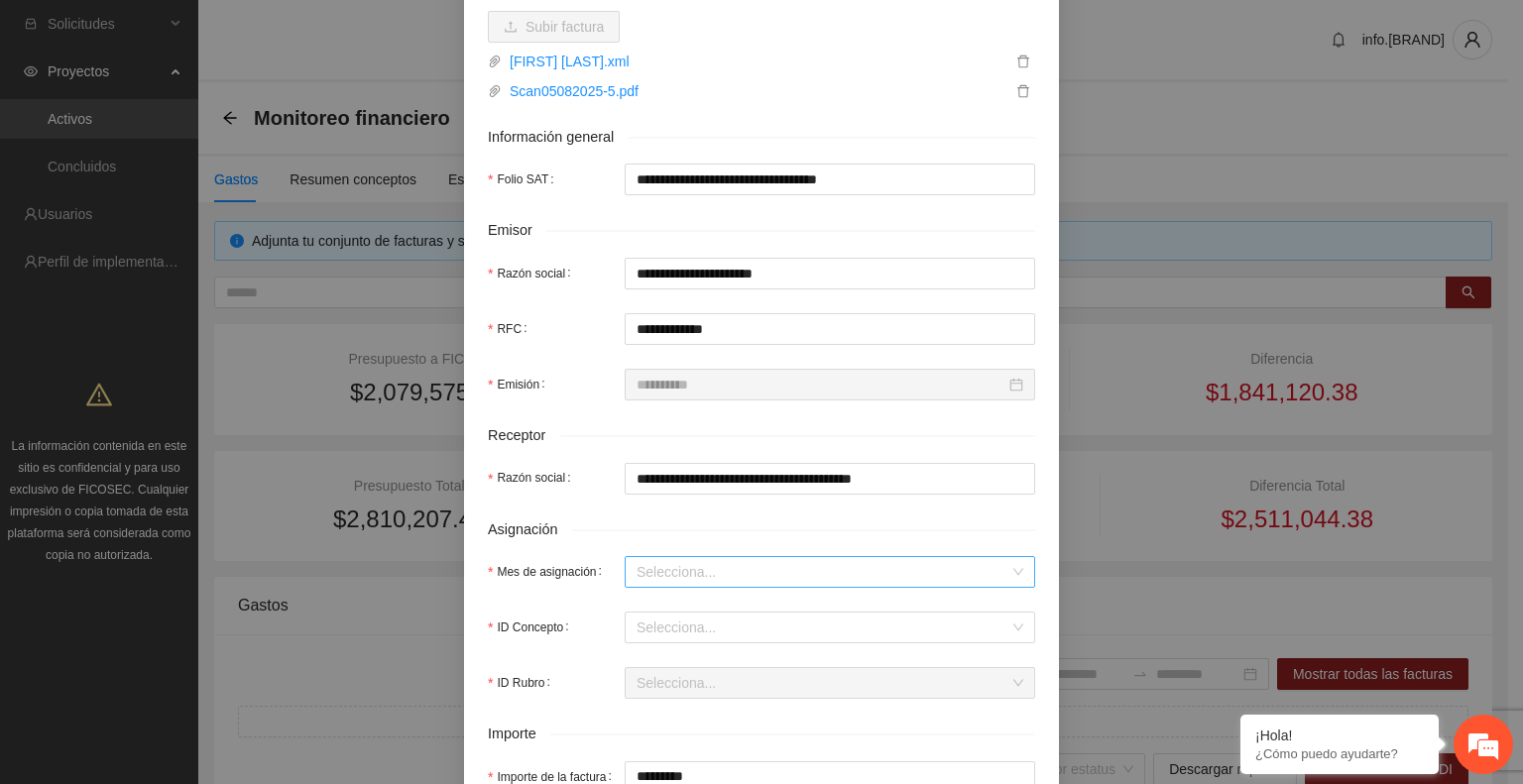 click on "Mes de asignación" at bounding box center (823, 572) 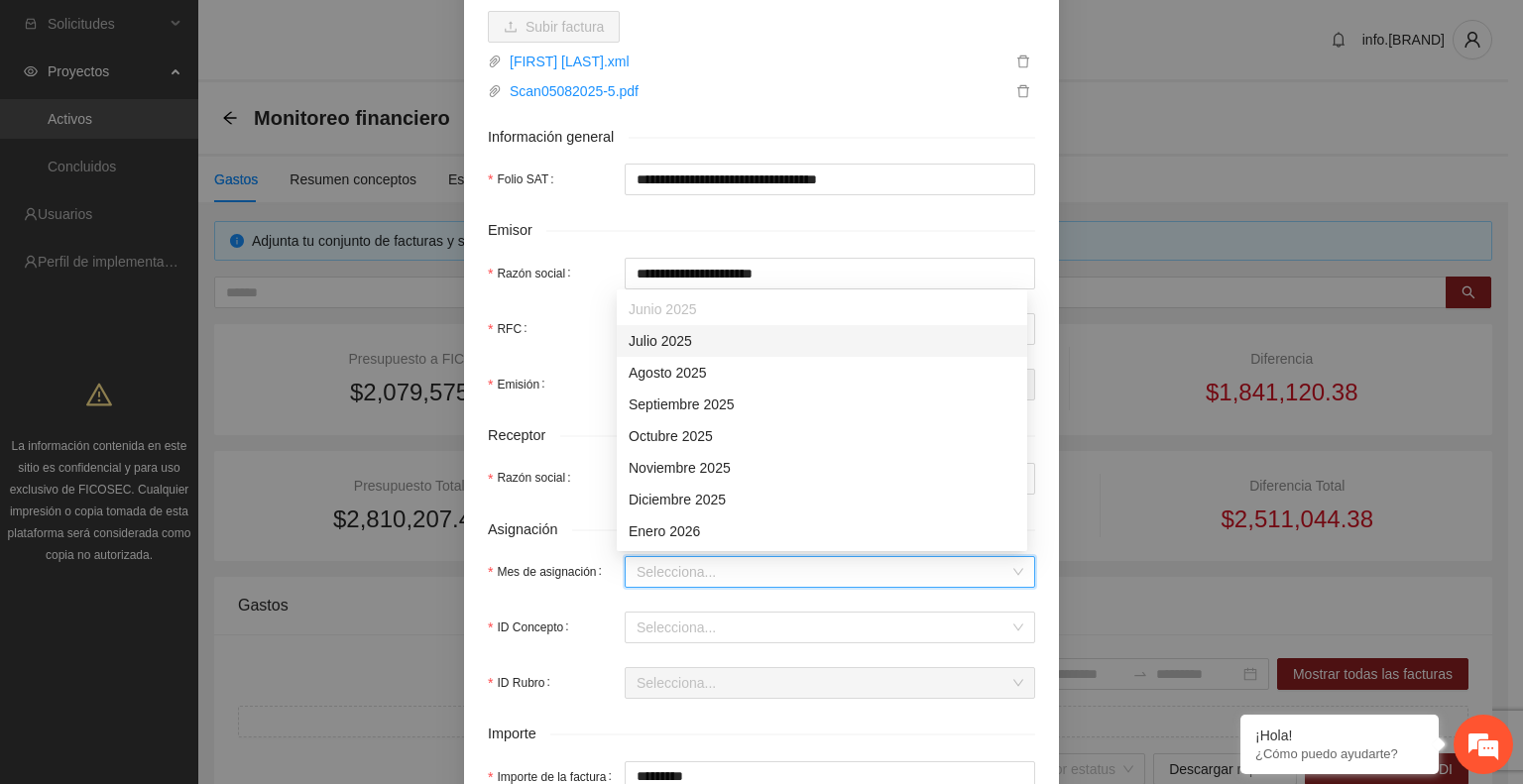 click on "Julio 2025" at bounding box center [822, 341] 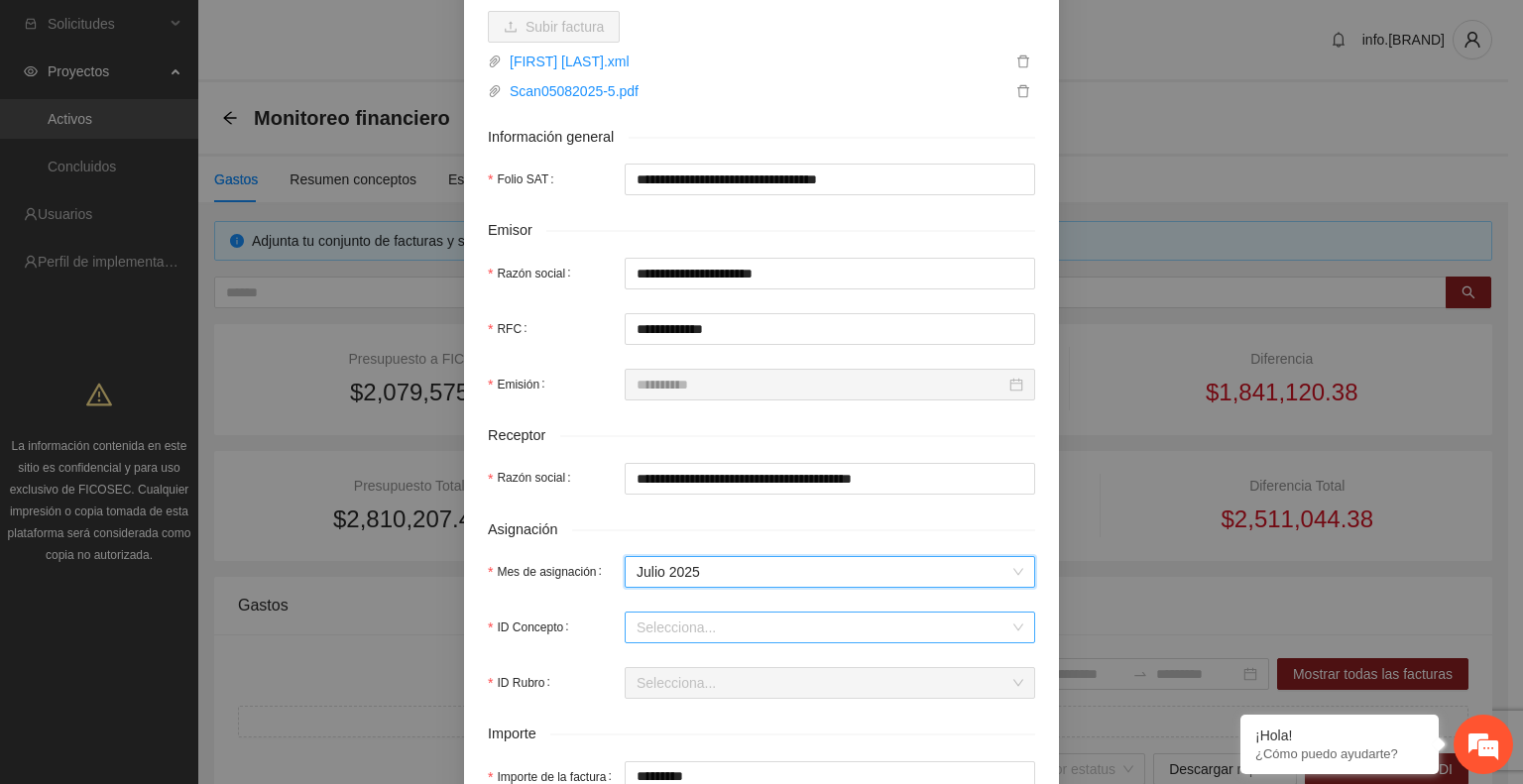 click on "ID Concepto" at bounding box center (823, 627) 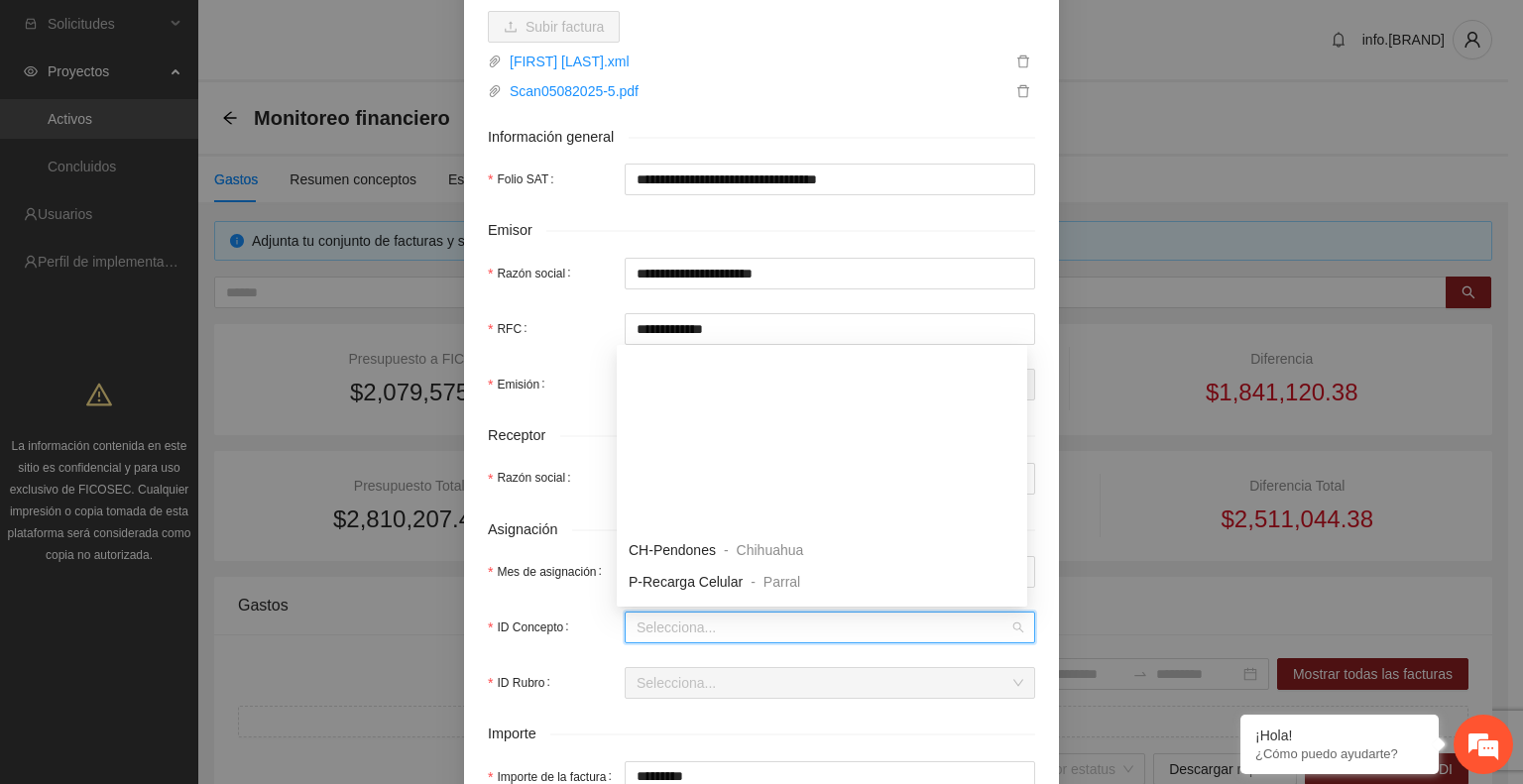 scroll, scrollTop: 825, scrollLeft: 0, axis: vertical 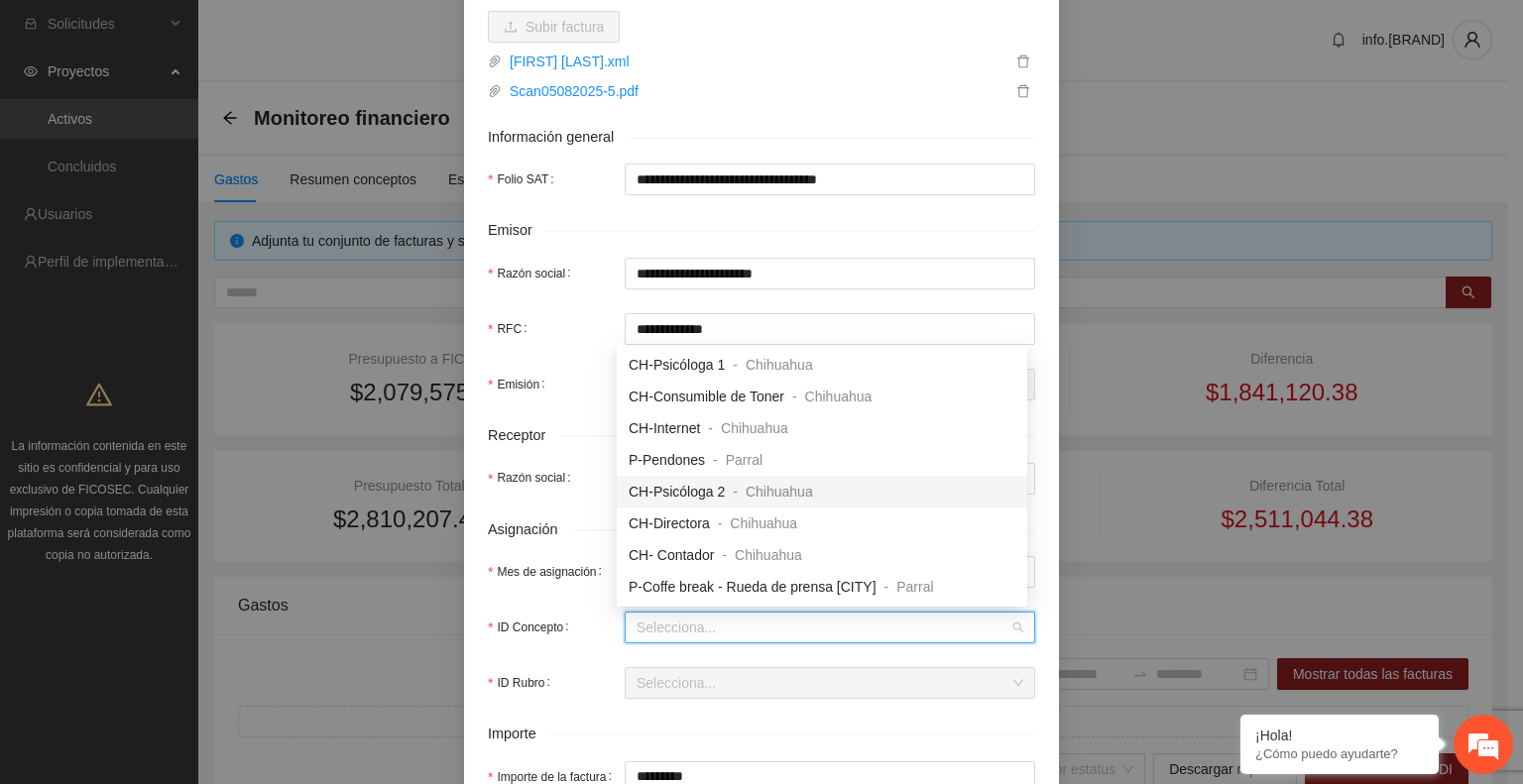 click on "CH-Psicóloga 2 - [CITY]" at bounding box center (721, 492) 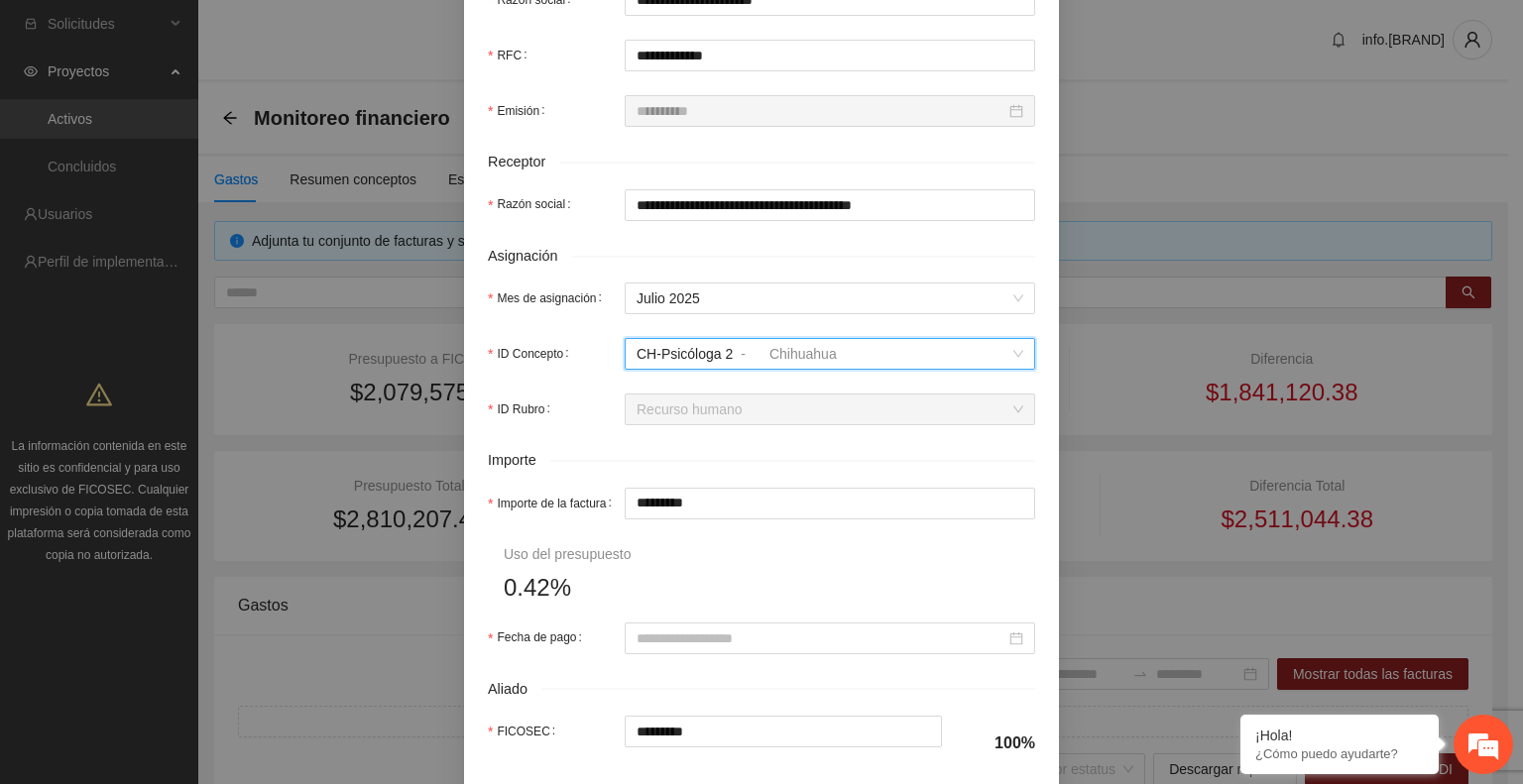 scroll, scrollTop: 547, scrollLeft: 0, axis: vertical 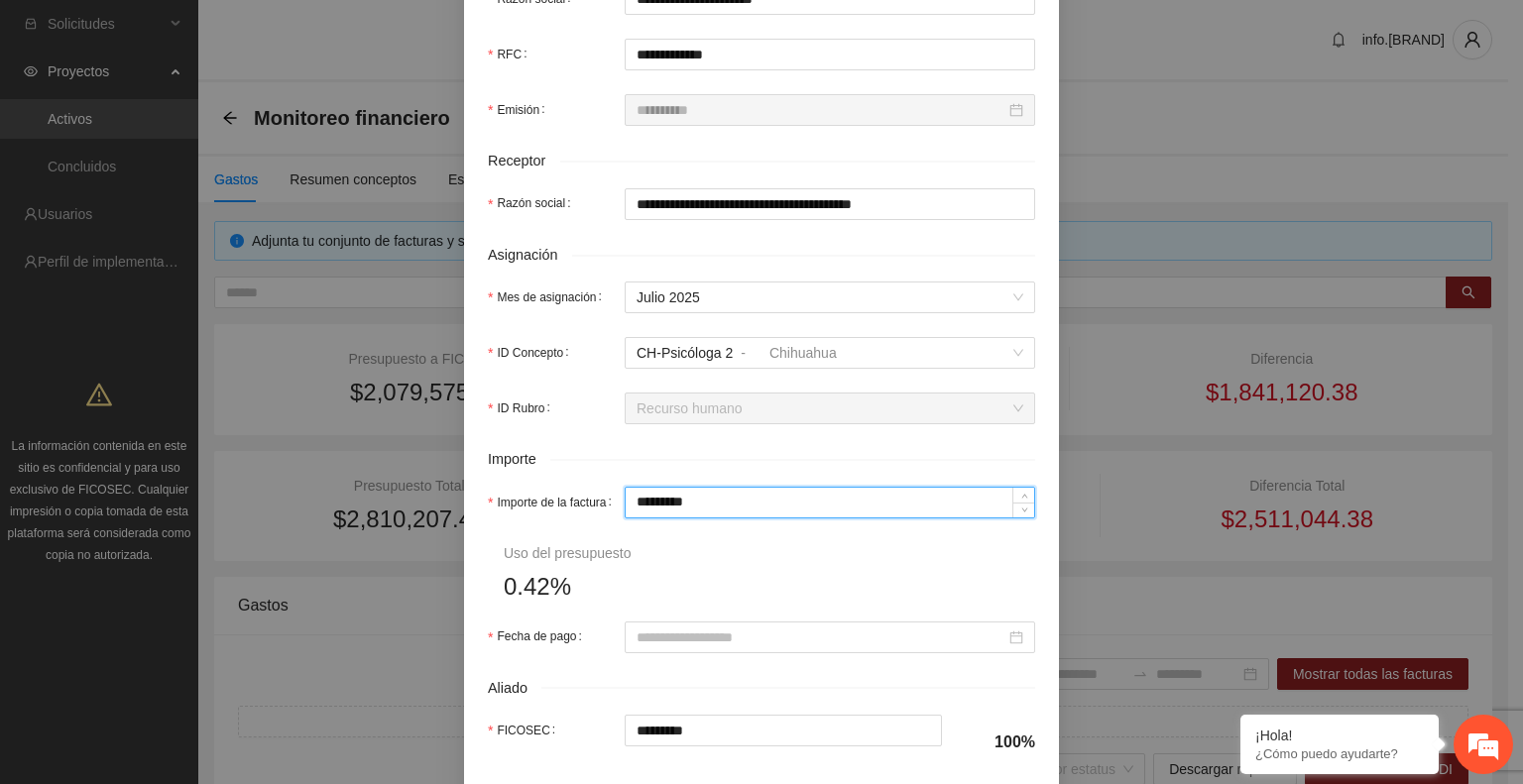 drag, startPoint x: 740, startPoint y: 502, endPoint x: 540, endPoint y: 558, distance: 207.69208 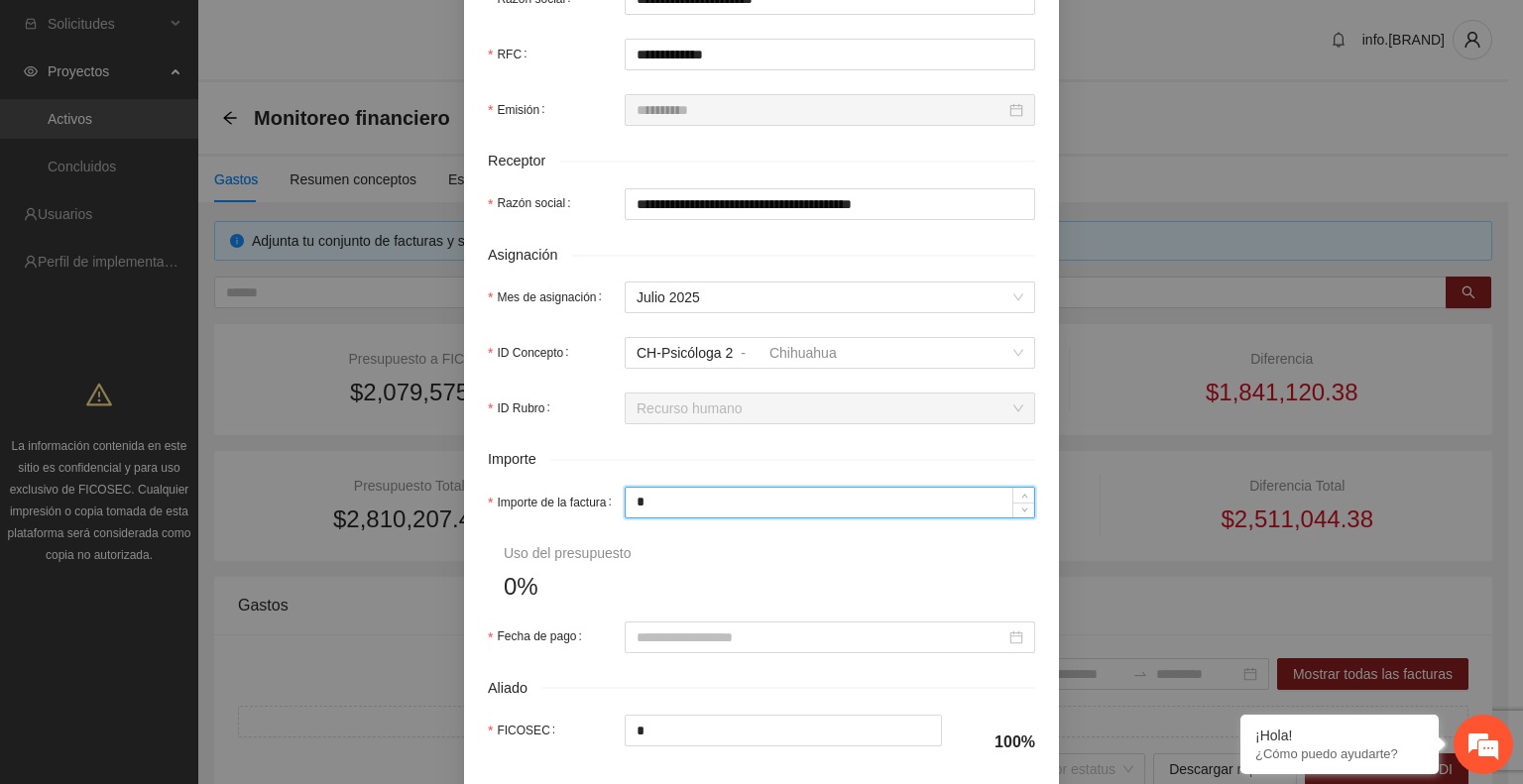type on "**" 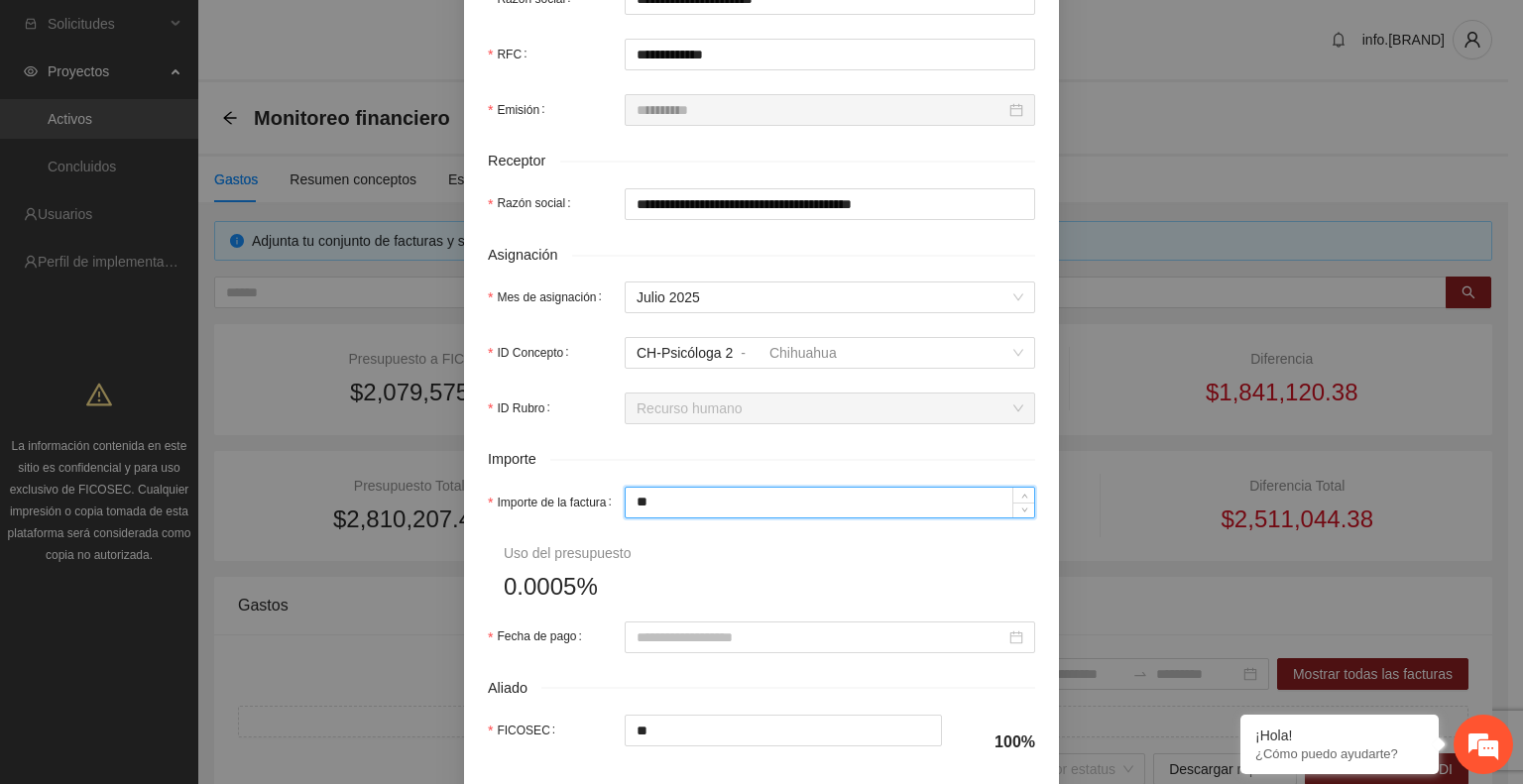 type on "***" 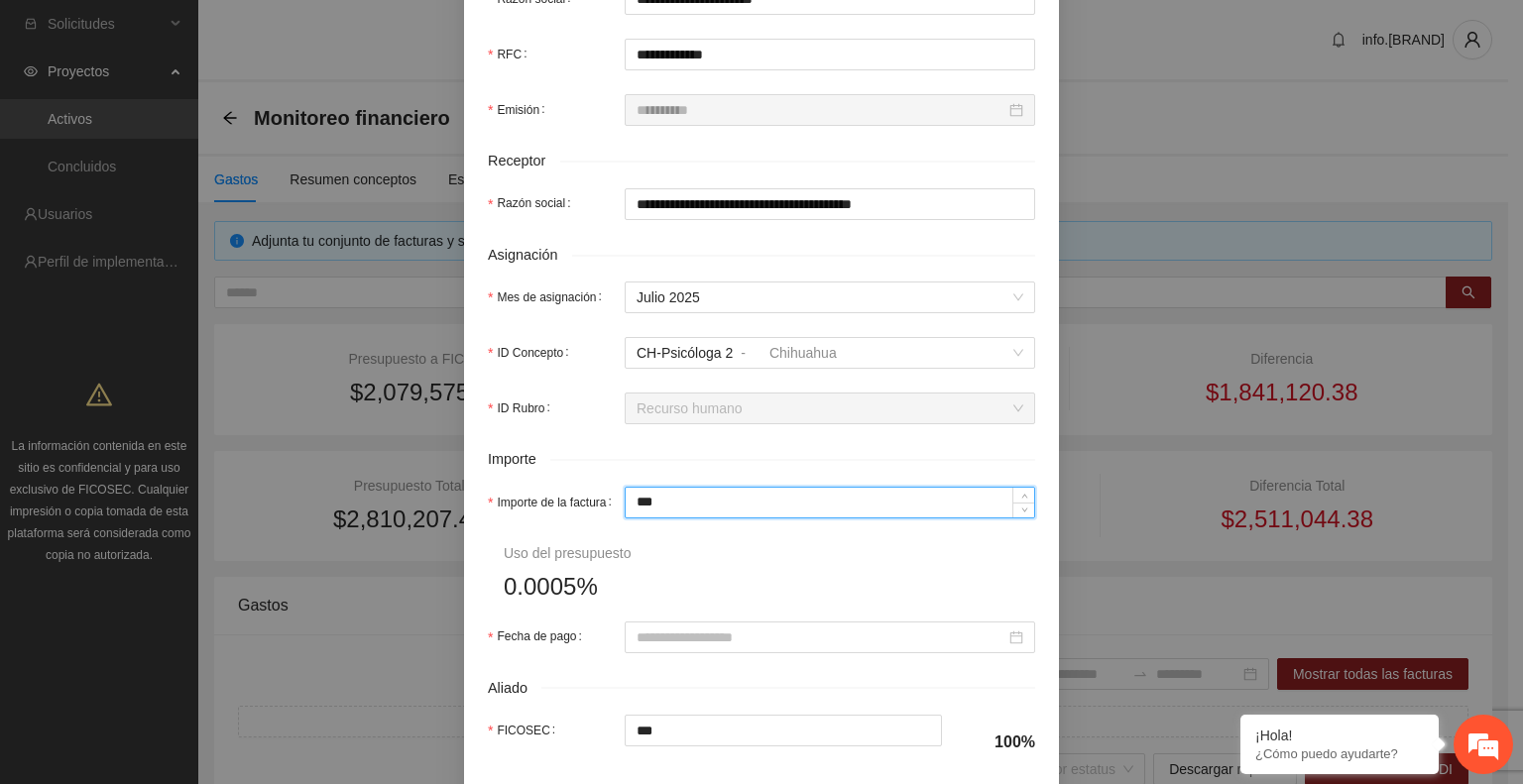 type on "*****" 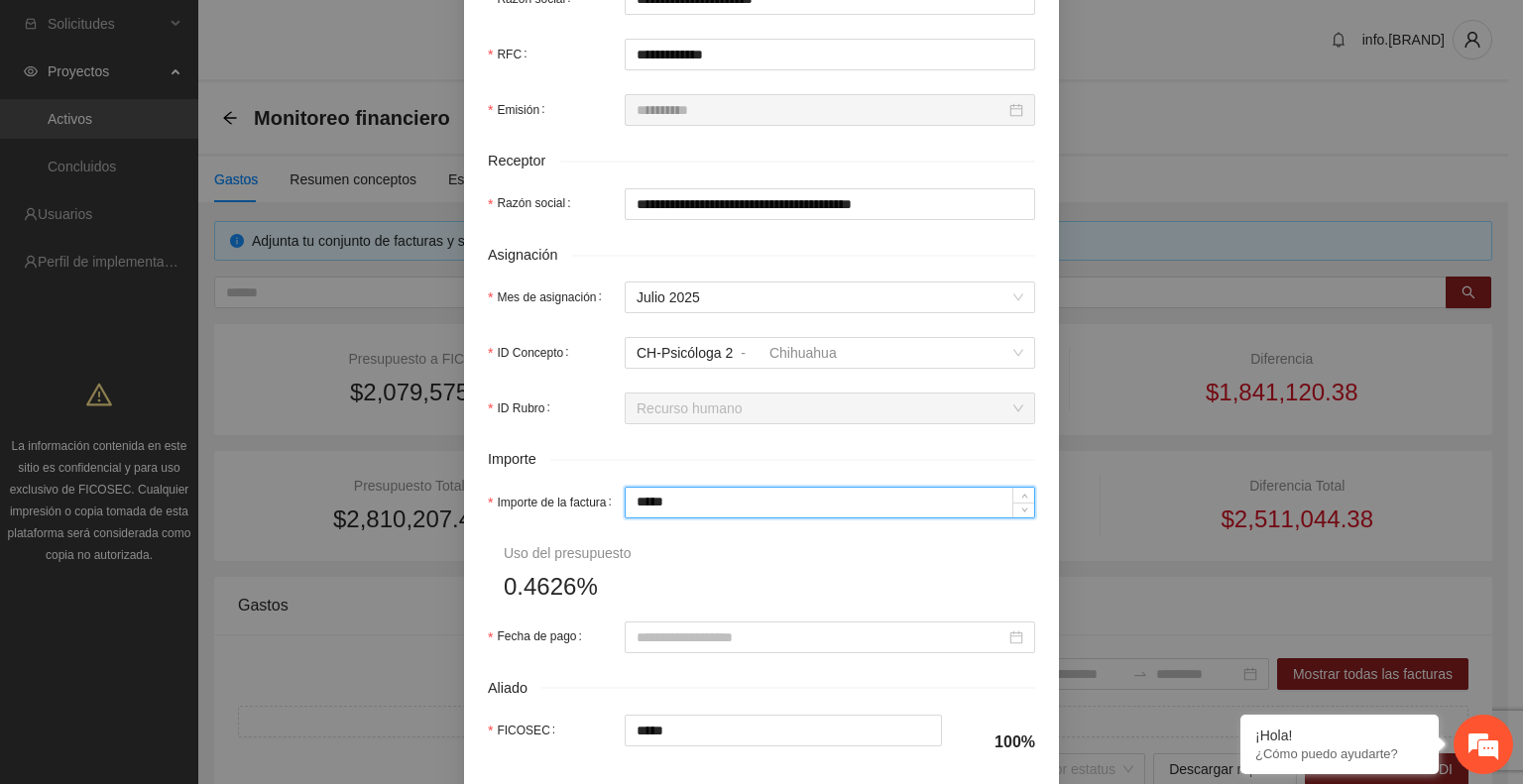 type on "******" 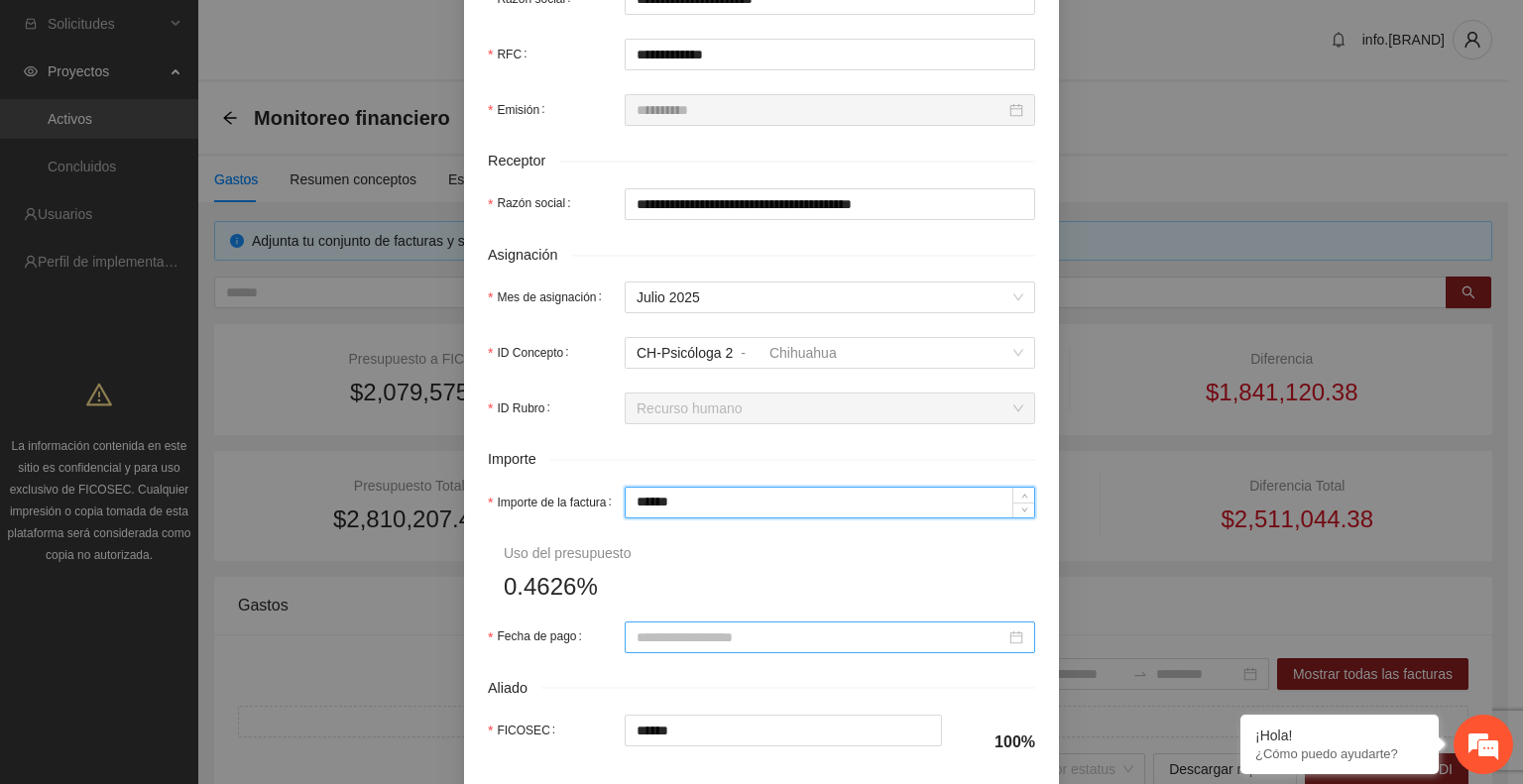 type on "******" 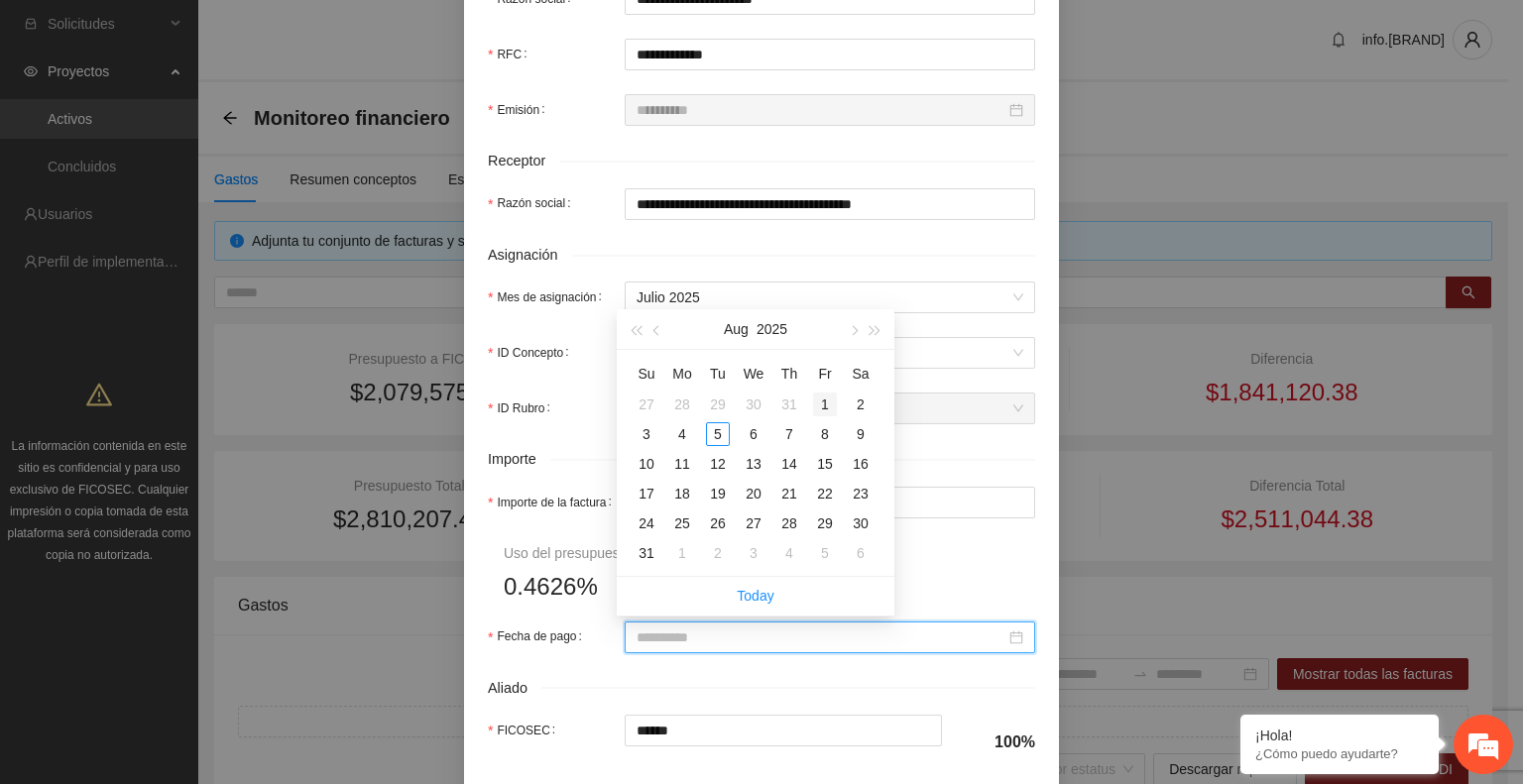 type on "**********" 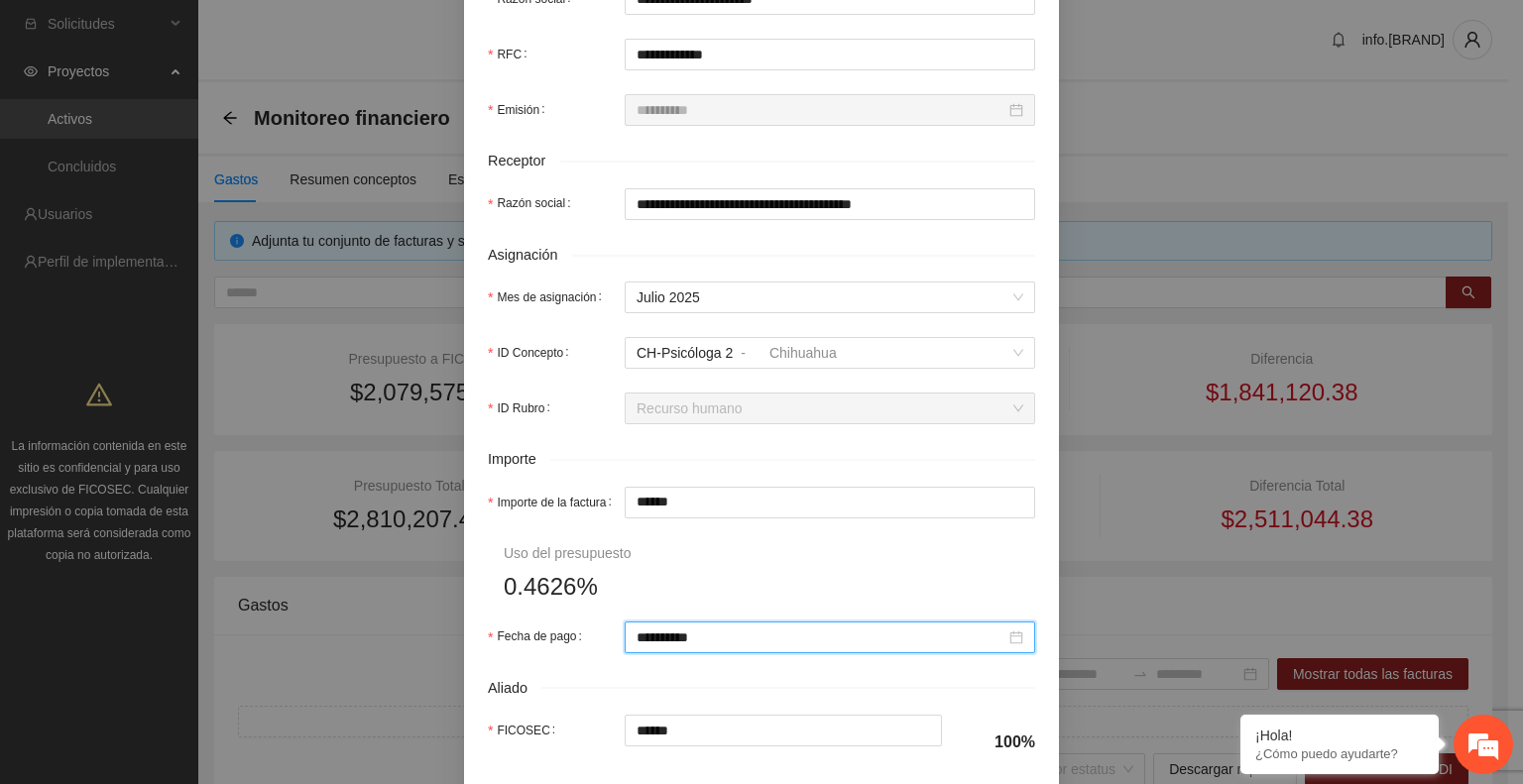 scroll, scrollTop: 862, scrollLeft: 0, axis: vertical 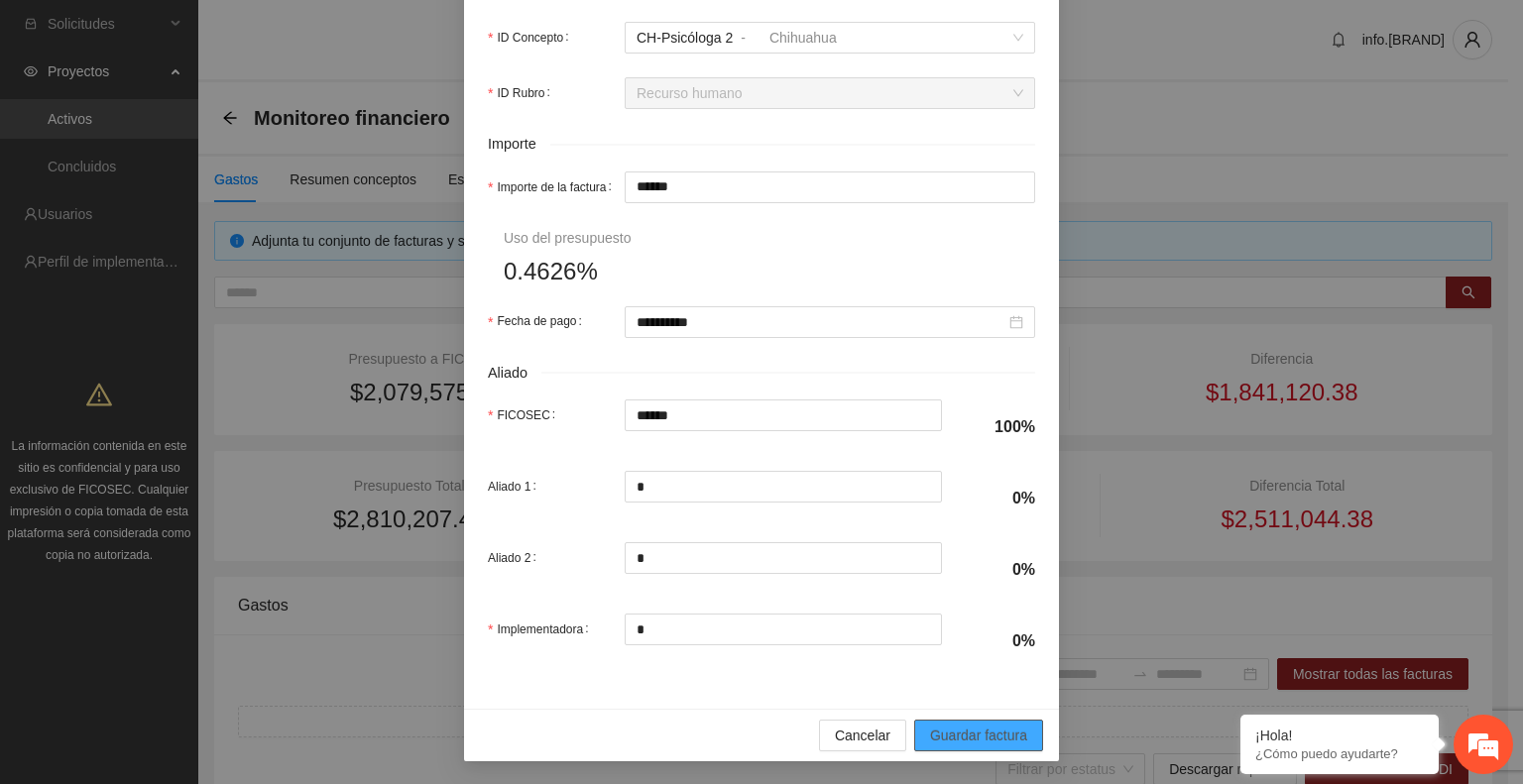 click on "Guardar factura" at bounding box center [979, 735] 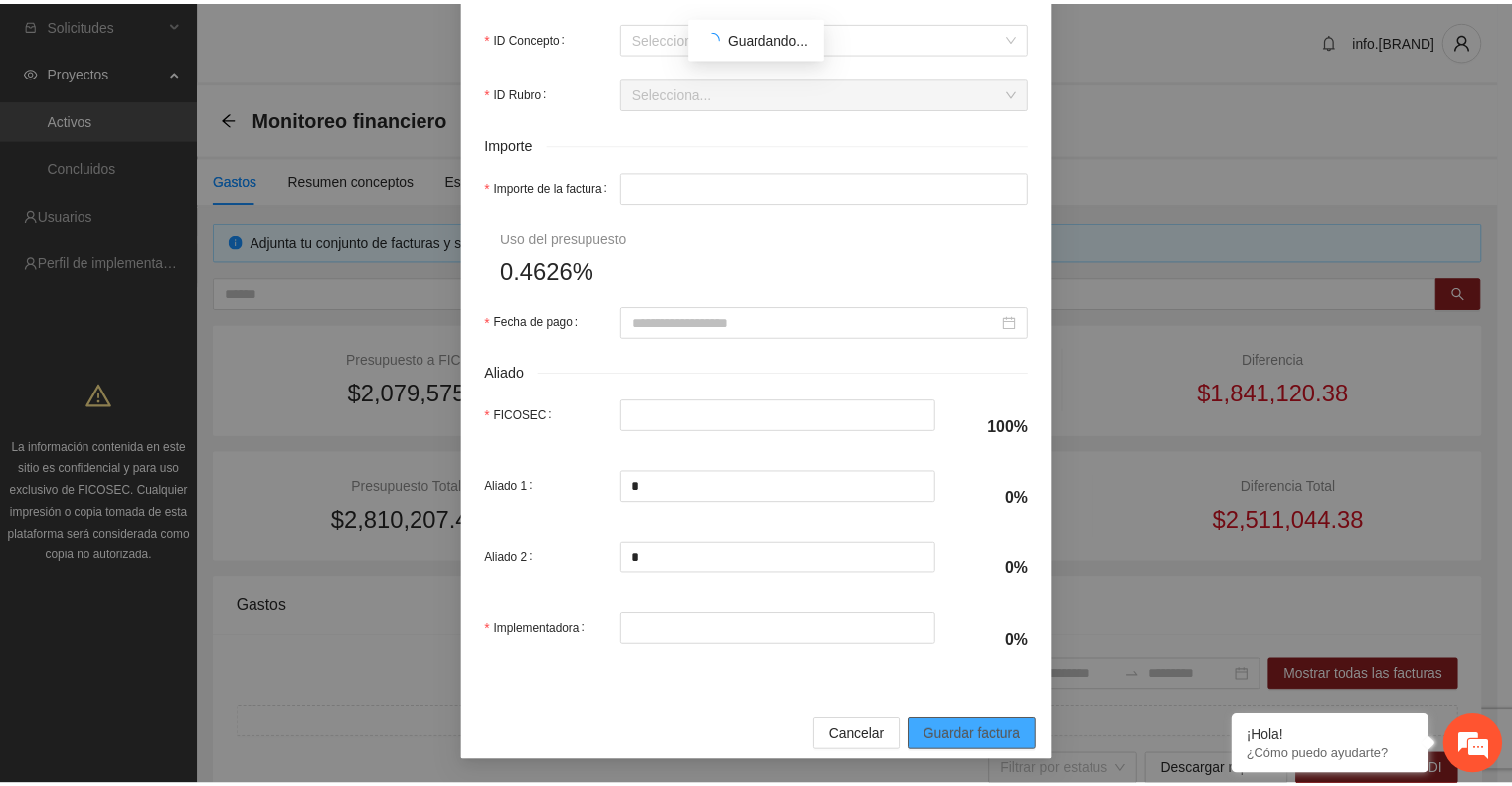 scroll, scrollTop: 706, scrollLeft: 0, axis: vertical 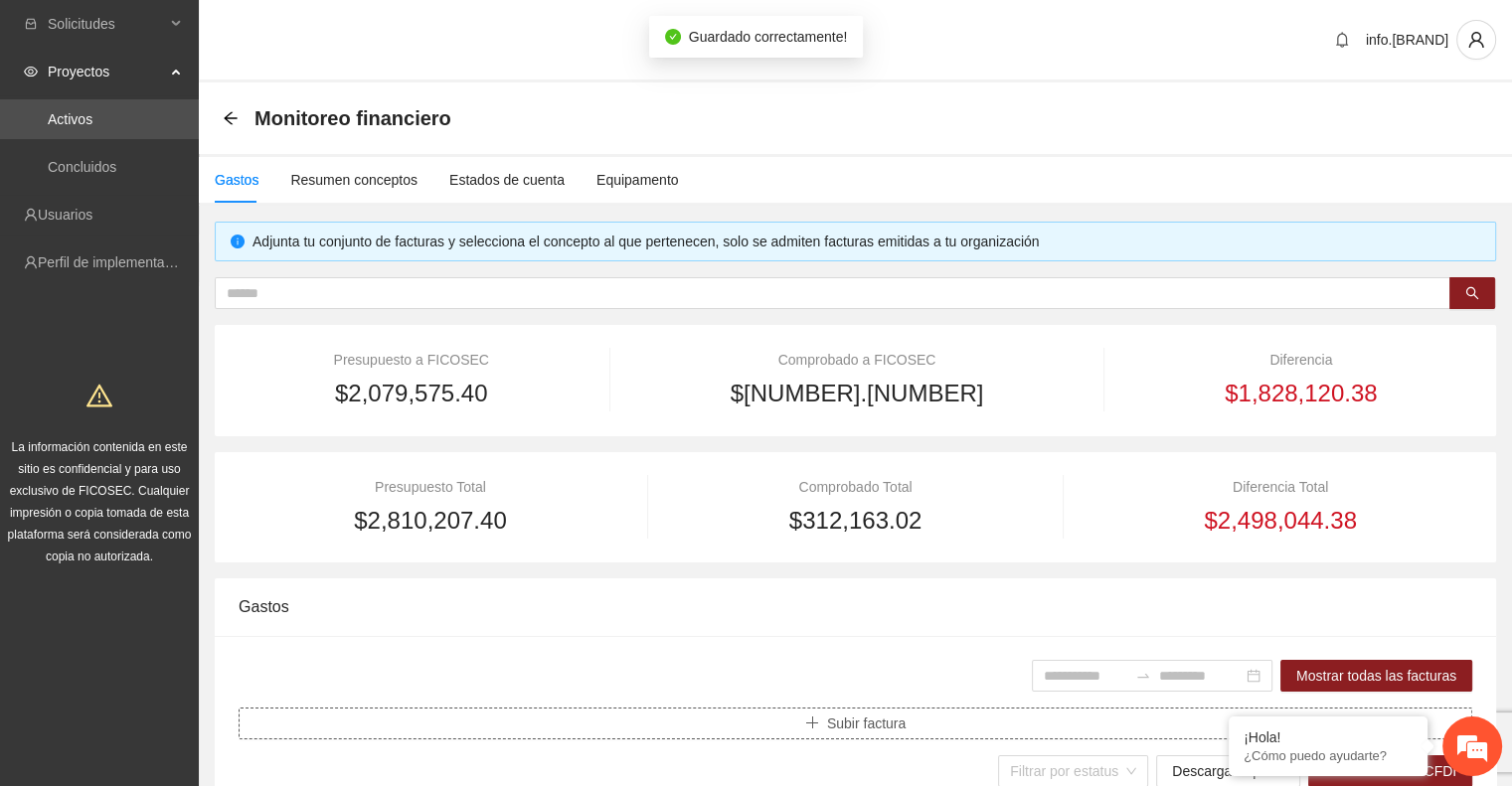 click on "Subir factura" at bounding box center [855, 723] 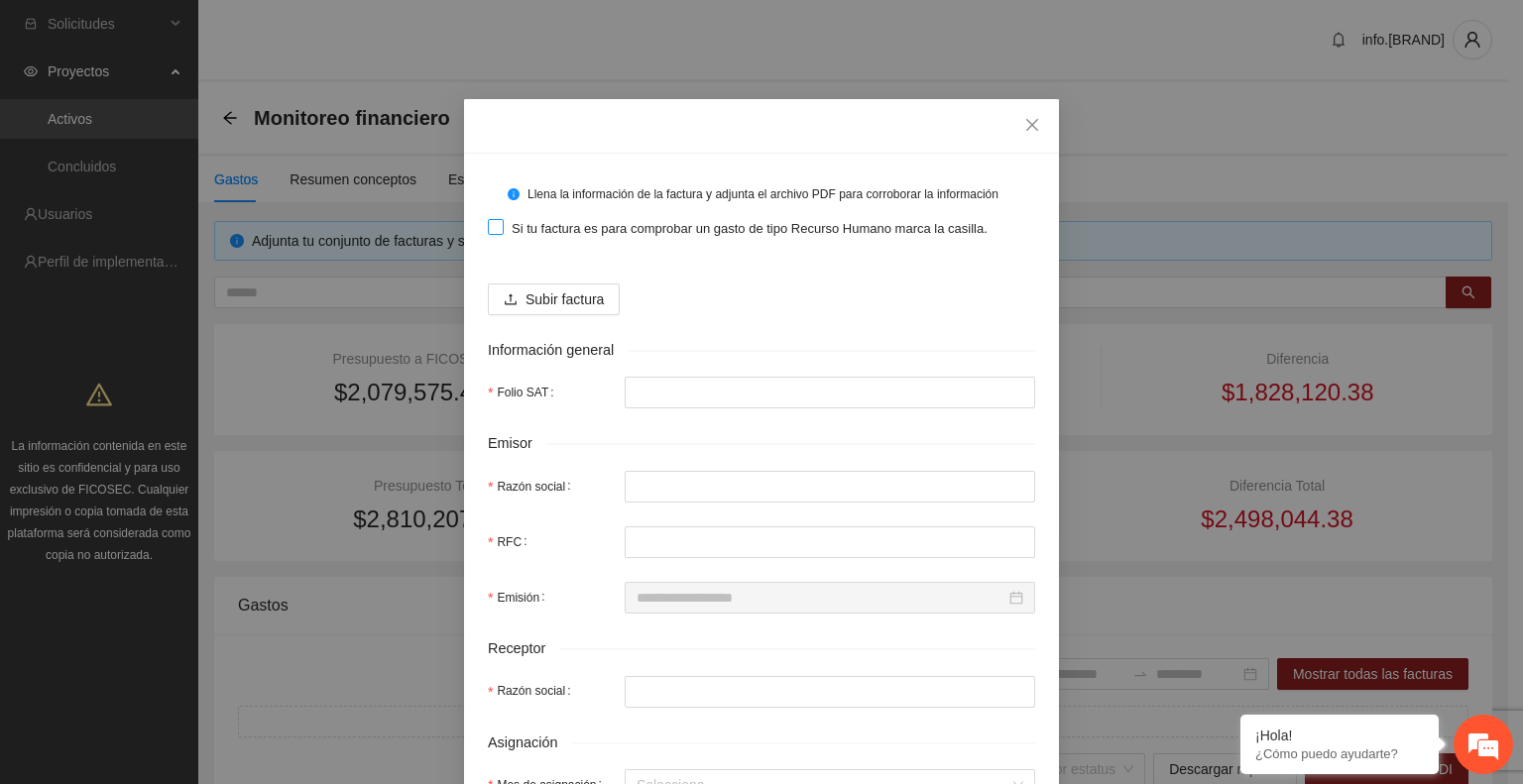 click on "Si tu factura es para comprobar un gasto de tipo Recurso Humano marca la casilla." at bounding box center (750, 229) 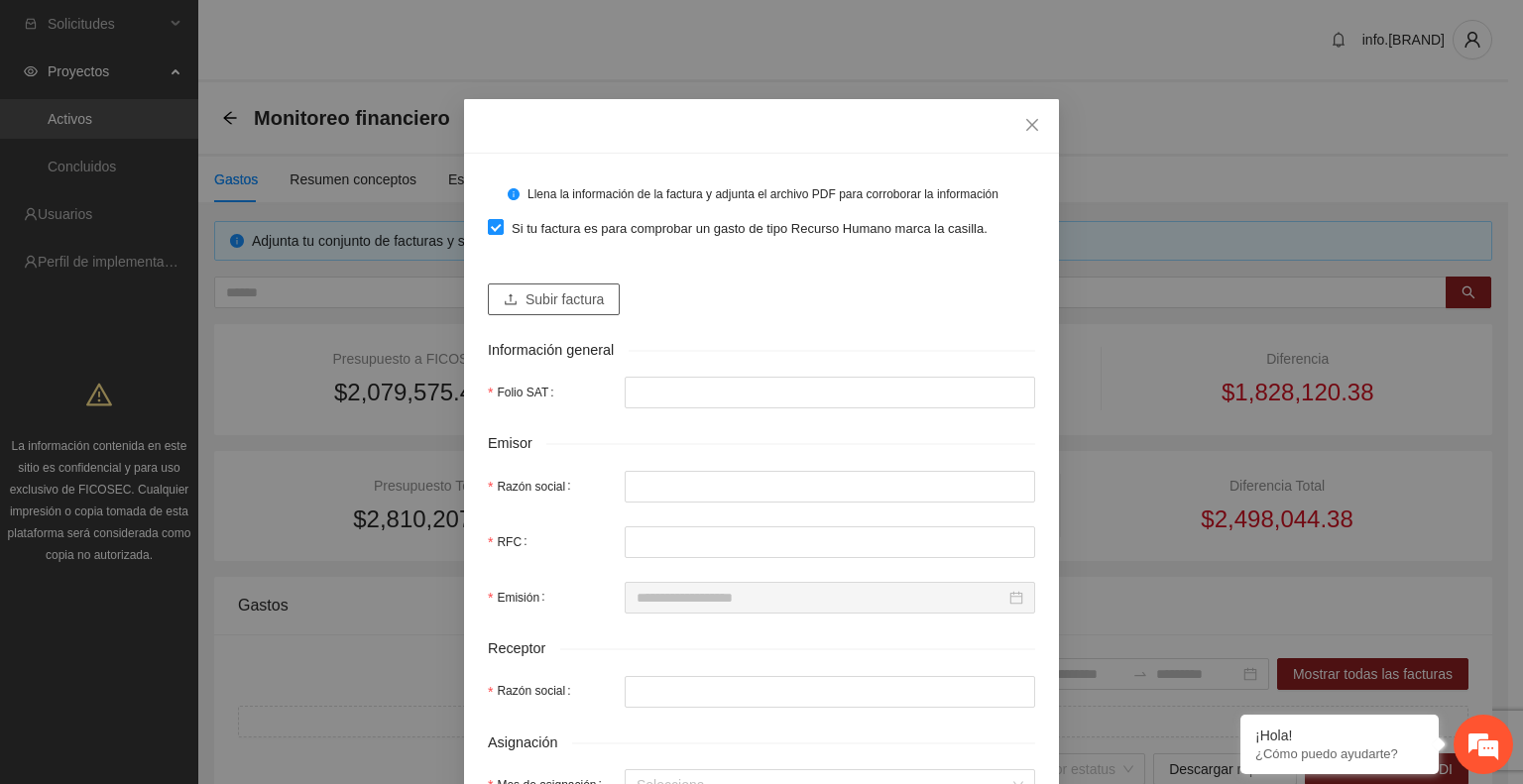 click on "Subir factura" at bounding box center [564, 299] 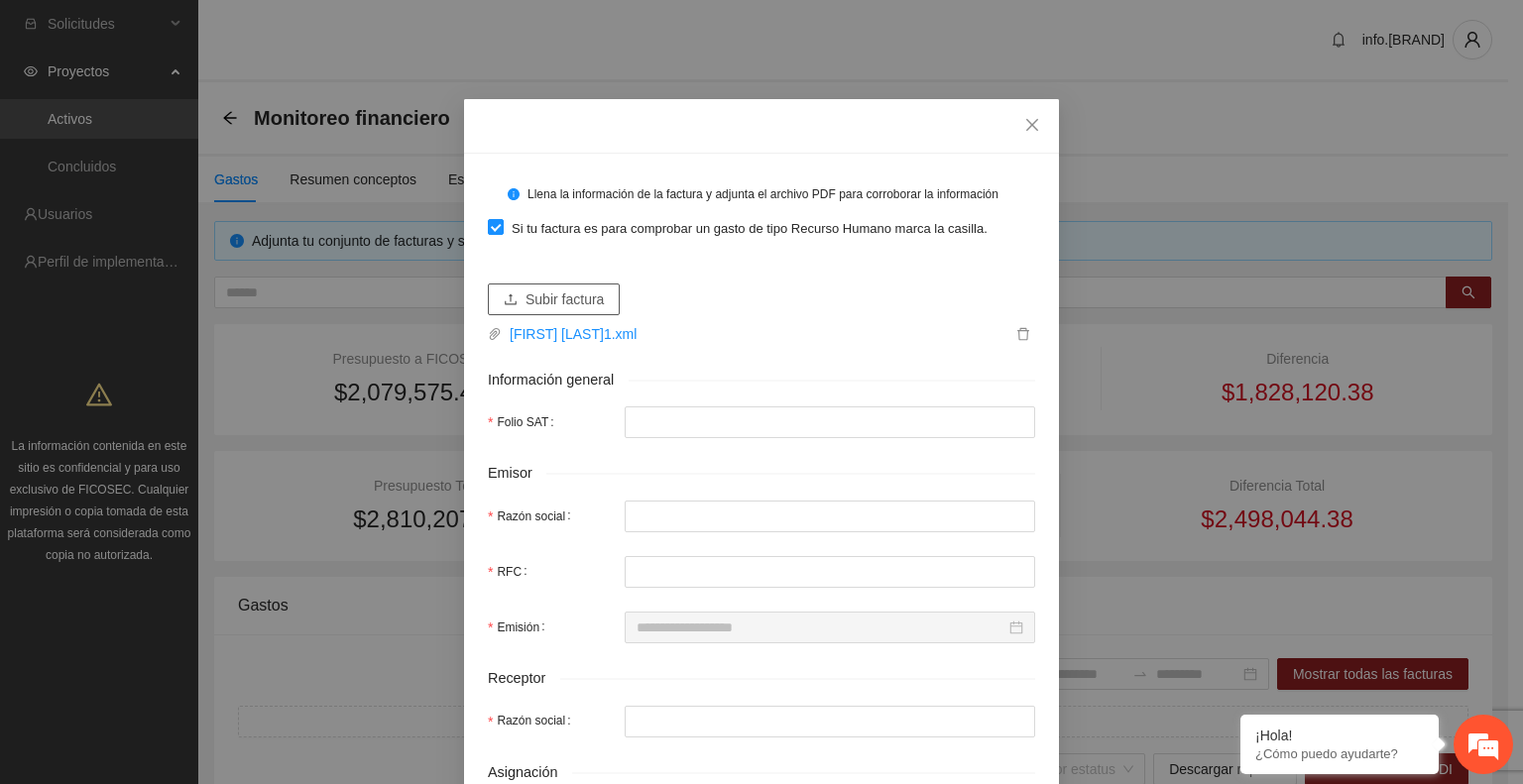 type on "**********" 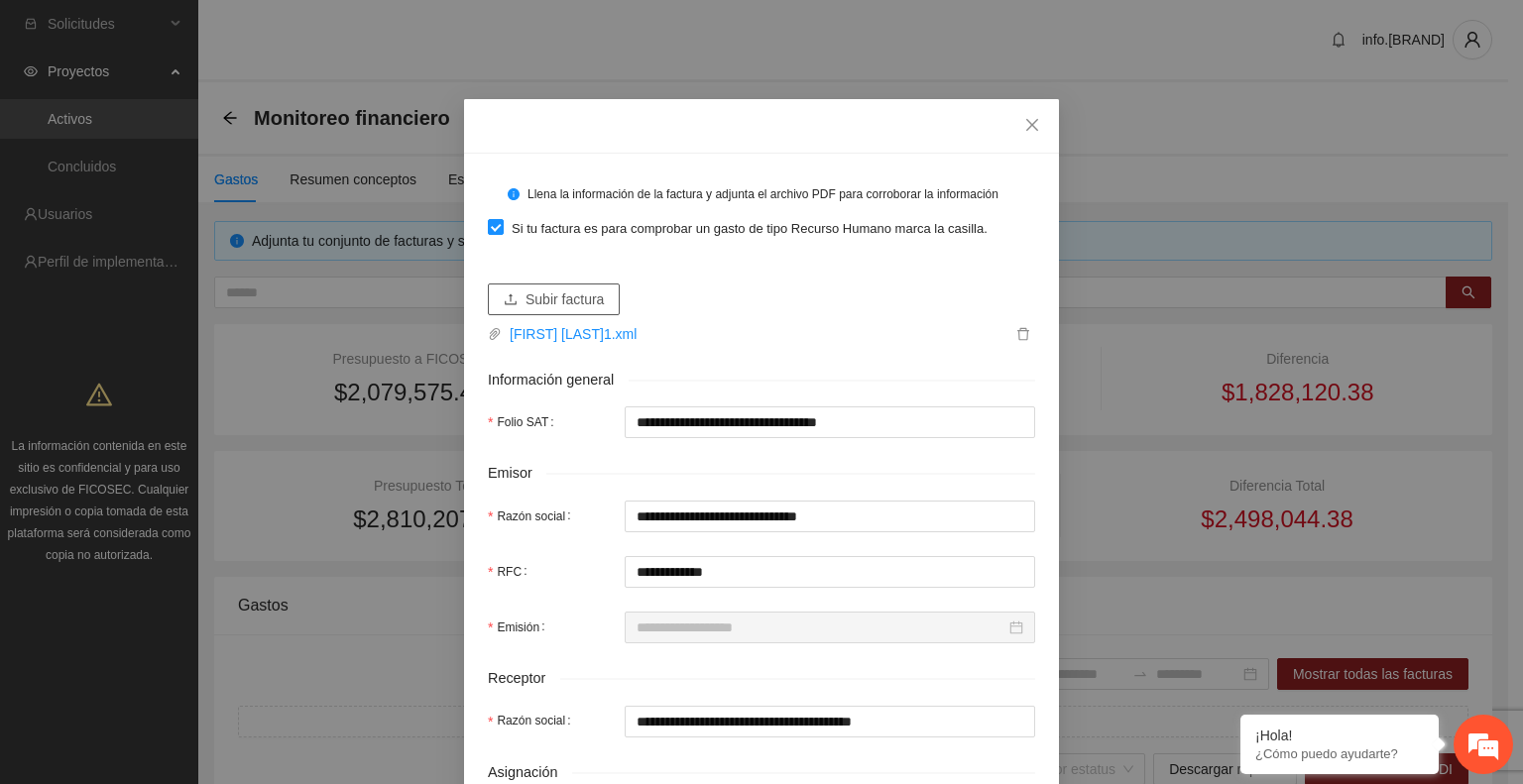 type on "********" 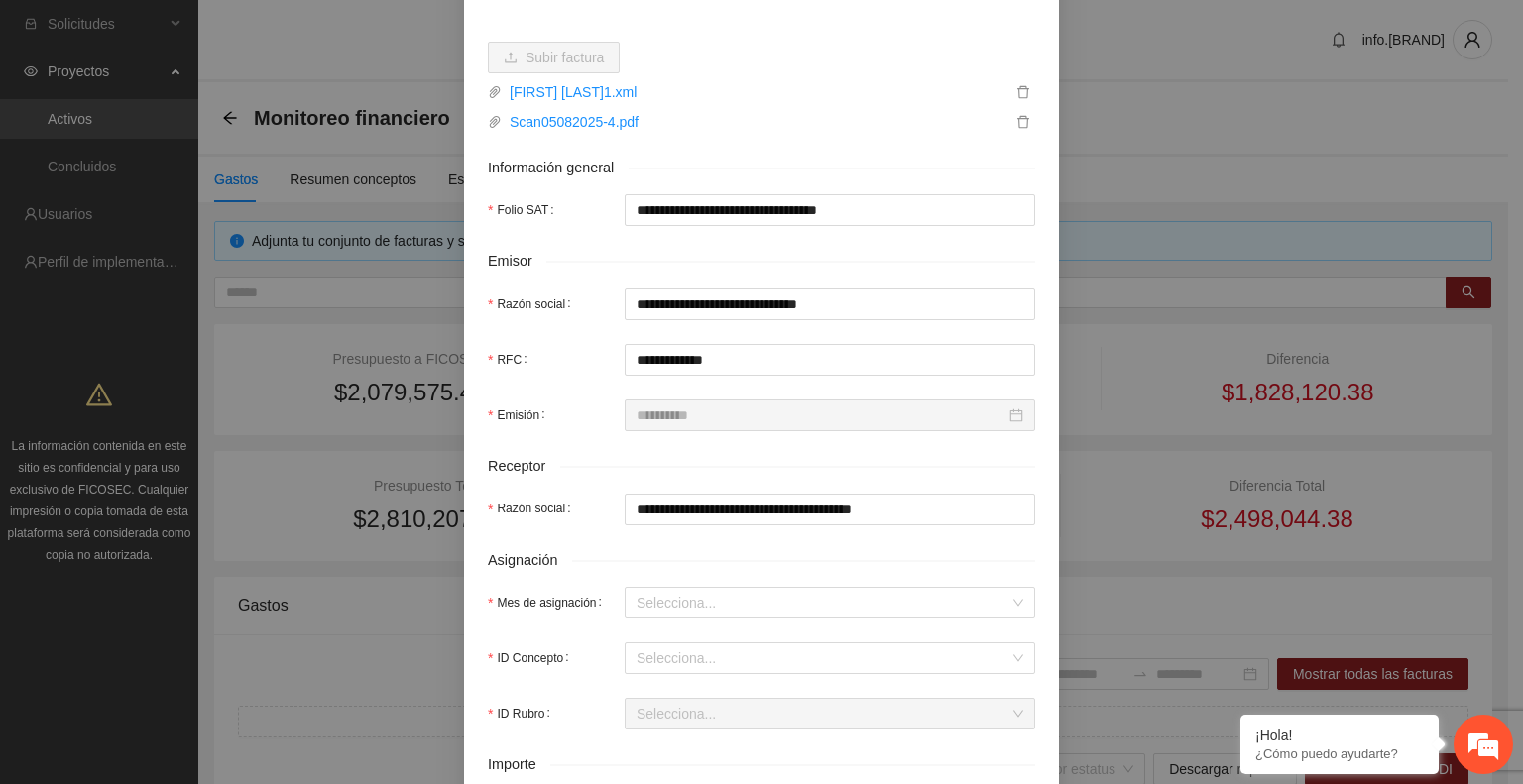 scroll, scrollTop: 244, scrollLeft: 0, axis: vertical 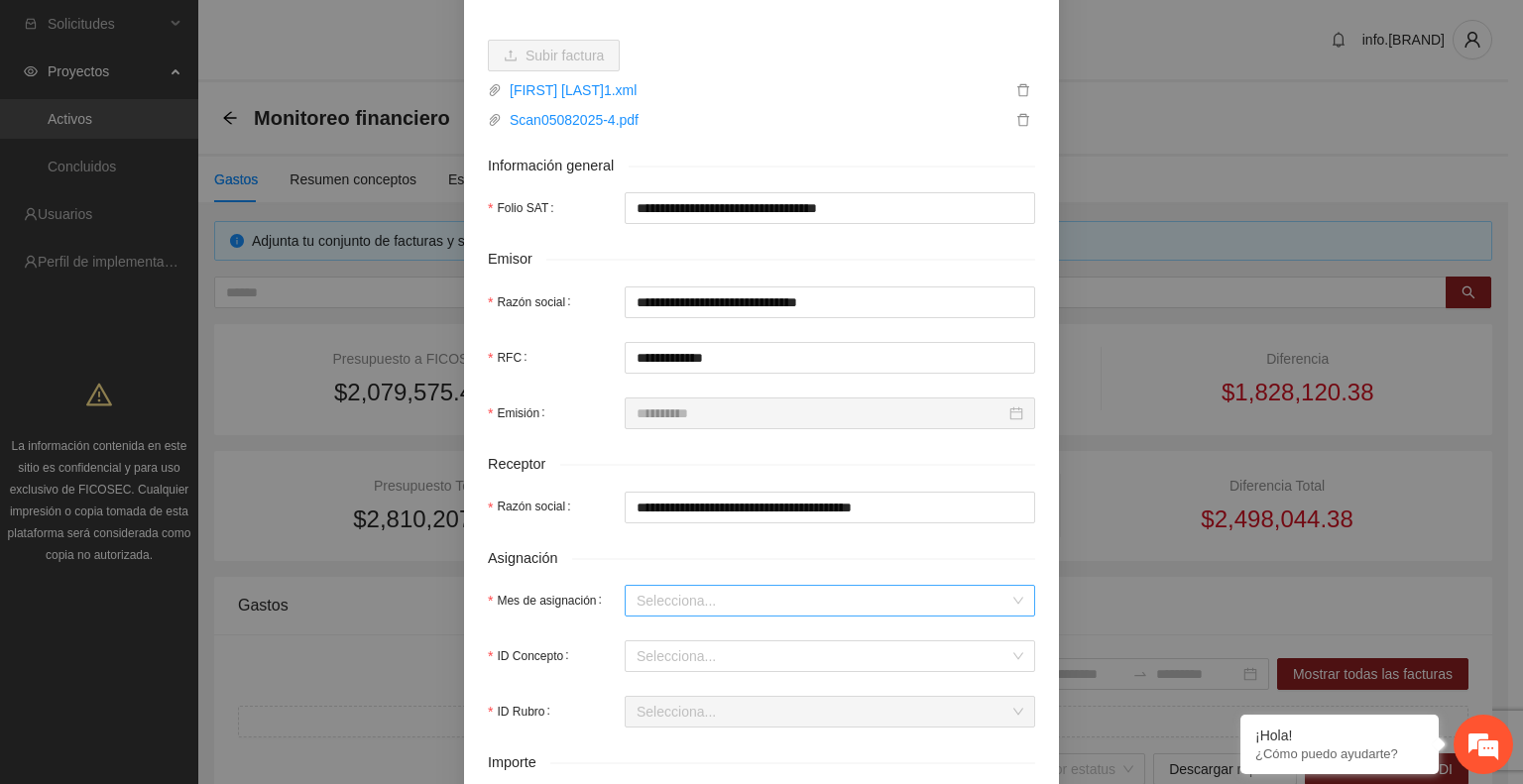 click on "Mes de asignación" at bounding box center [823, 601] 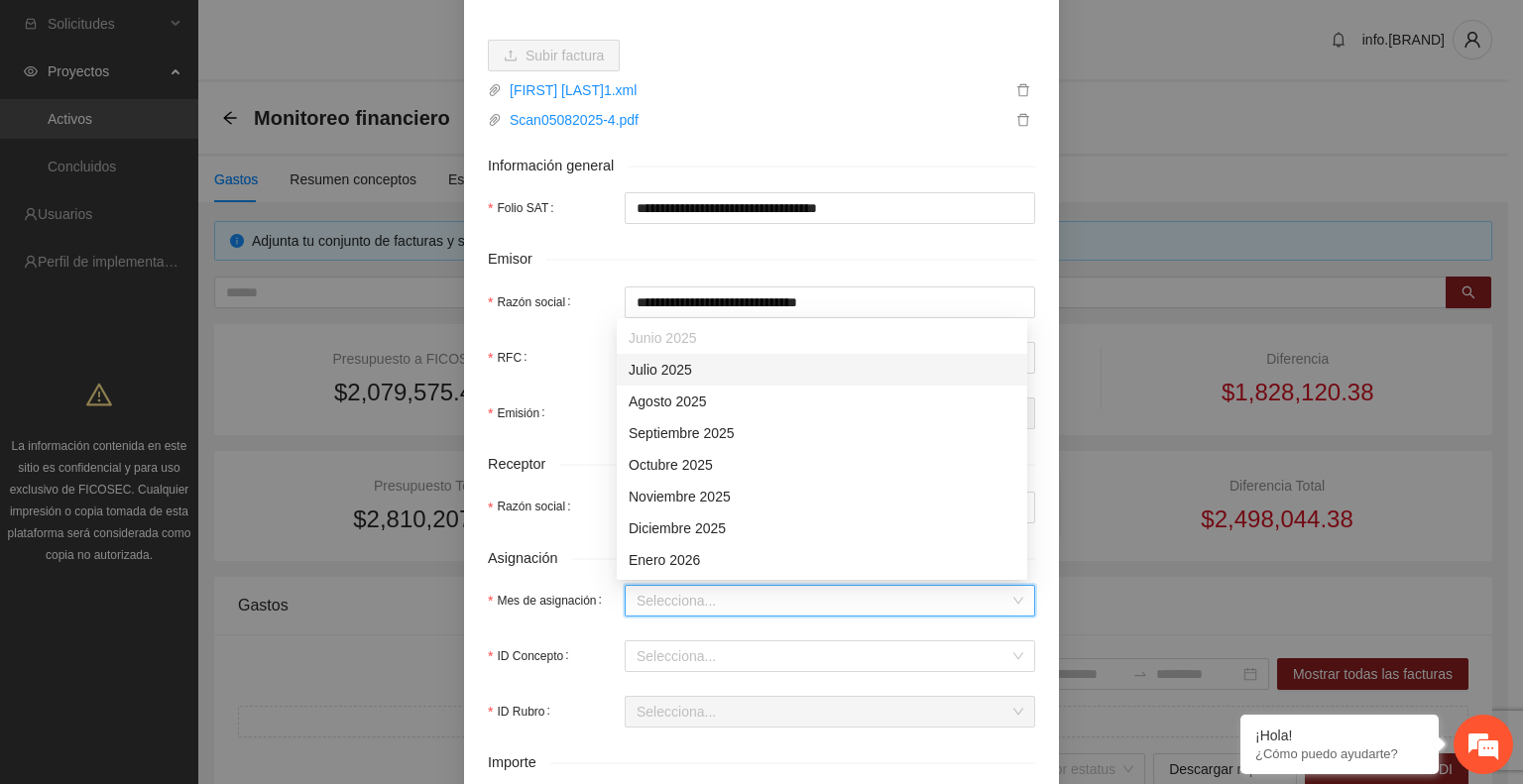 click on "Julio 2025" at bounding box center (822, 370) 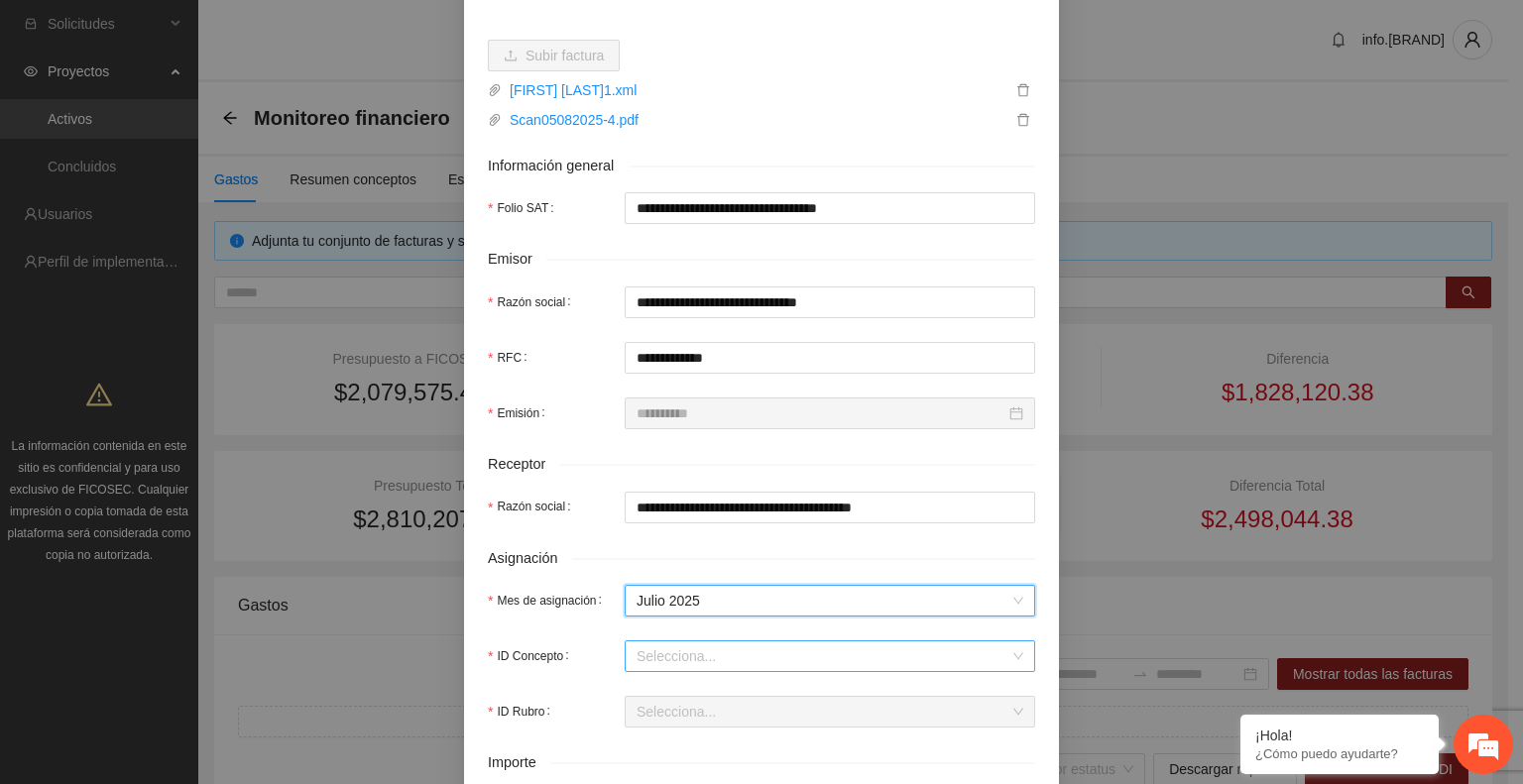 click on "ID Concepto" at bounding box center [823, 656] 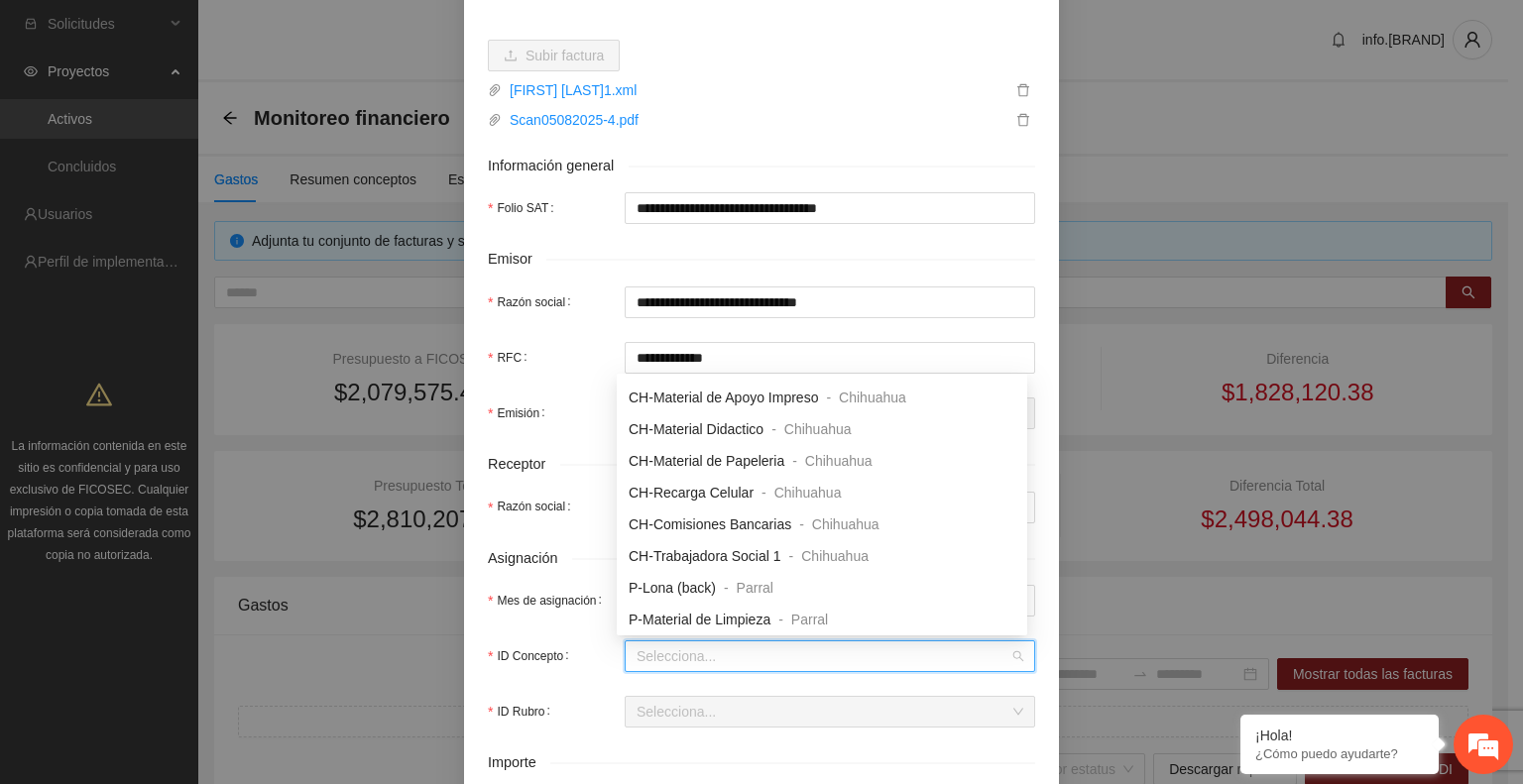 scroll, scrollTop: 346, scrollLeft: 0, axis: vertical 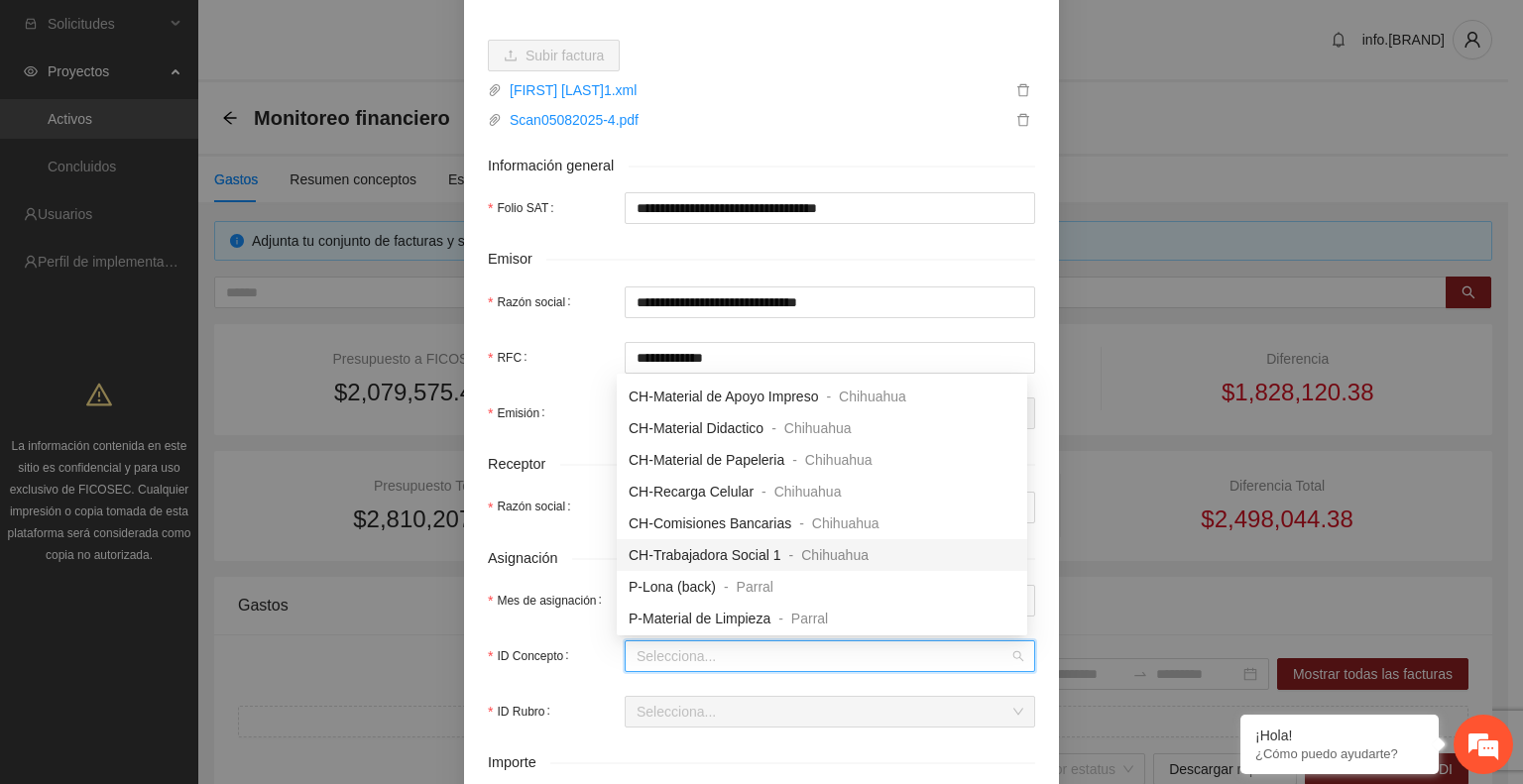 click on "CH-Trabajadora Social 1" at bounding box center [705, 555] 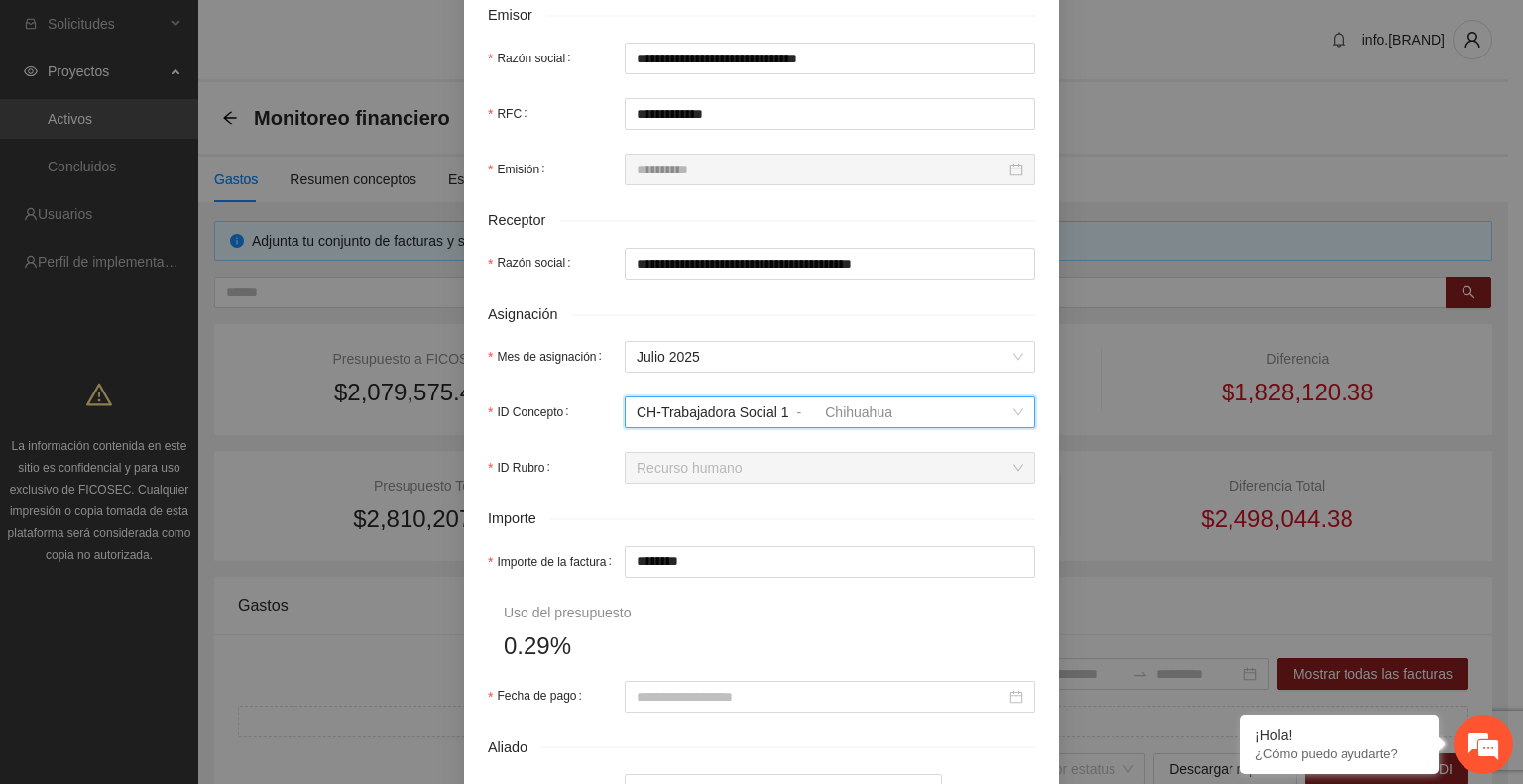 scroll, scrollTop: 511, scrollLeft: 0, axis: vertical 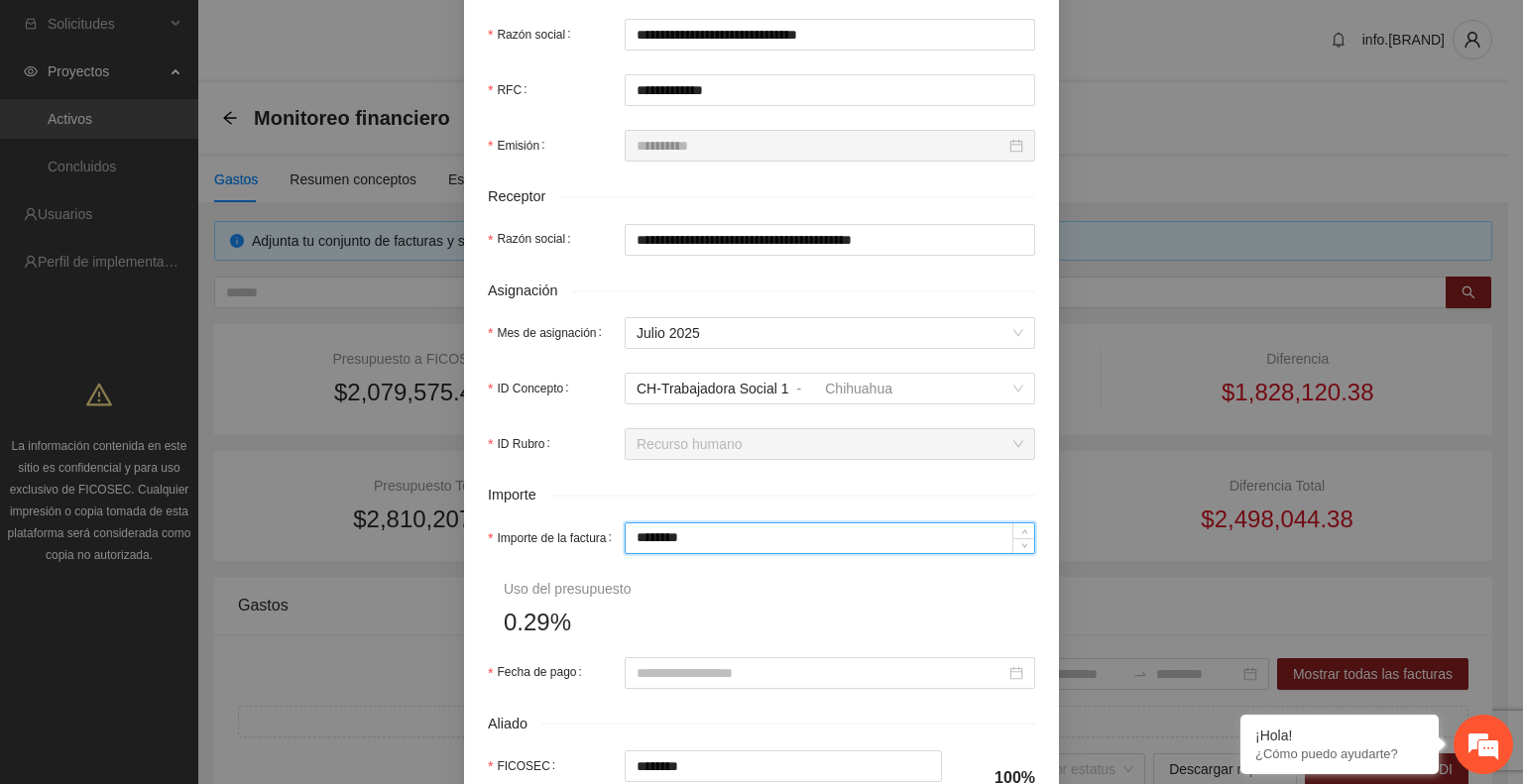 drag, startPoint x: 694, startPoint y: 543, endPoint x: 507, endPoint y: 569, distance: 188.79883 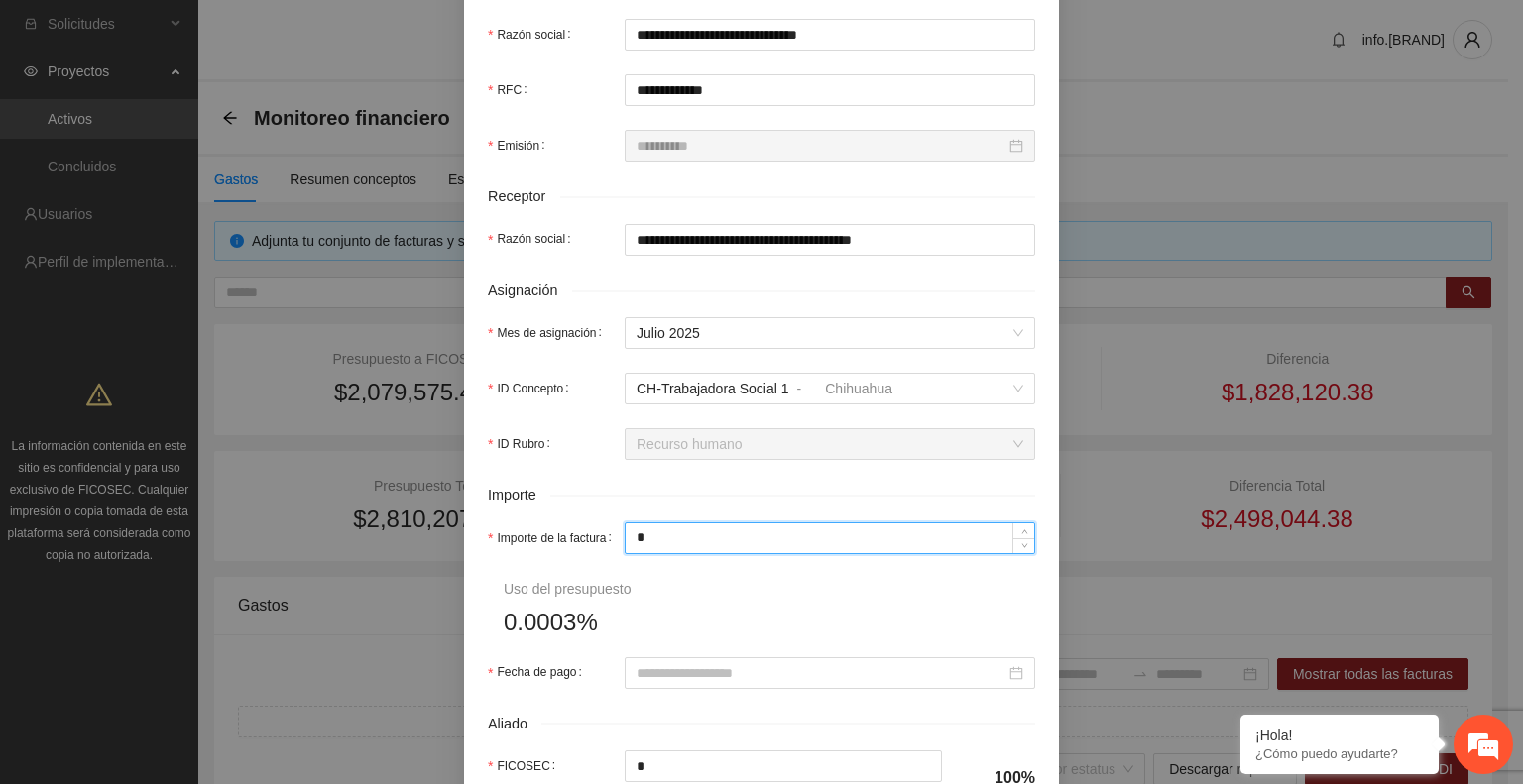 type on "**" 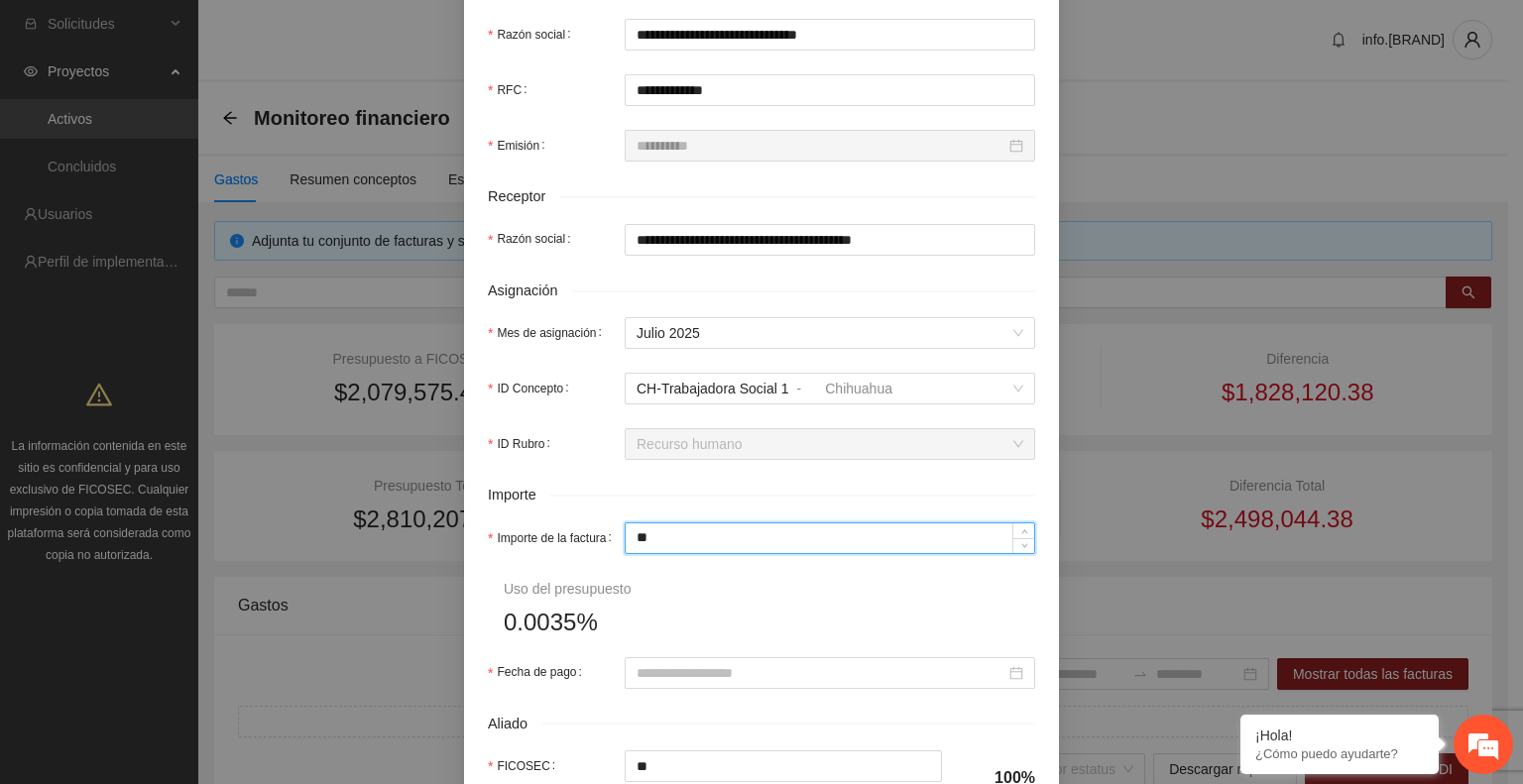 type on "*" 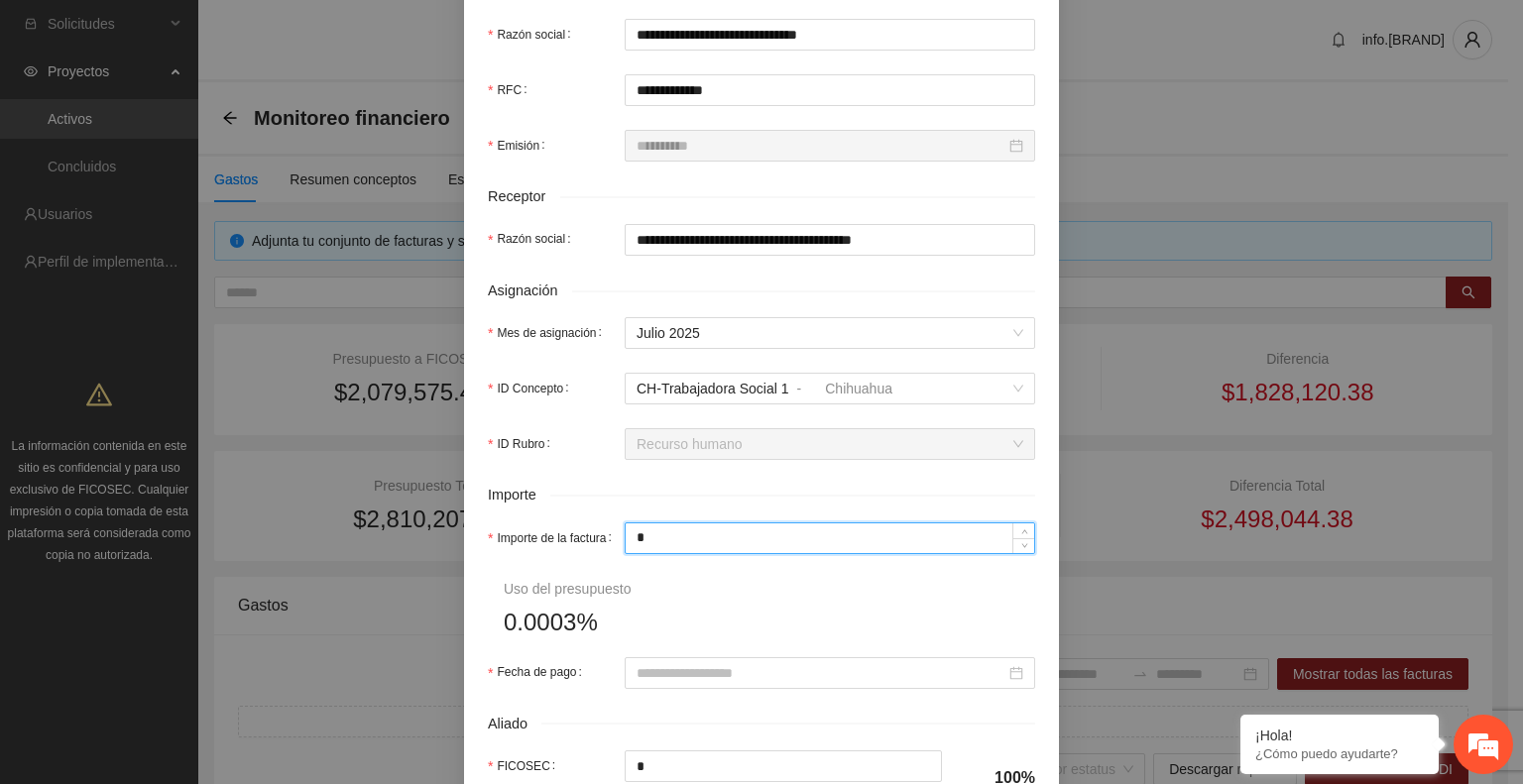 type on "**" 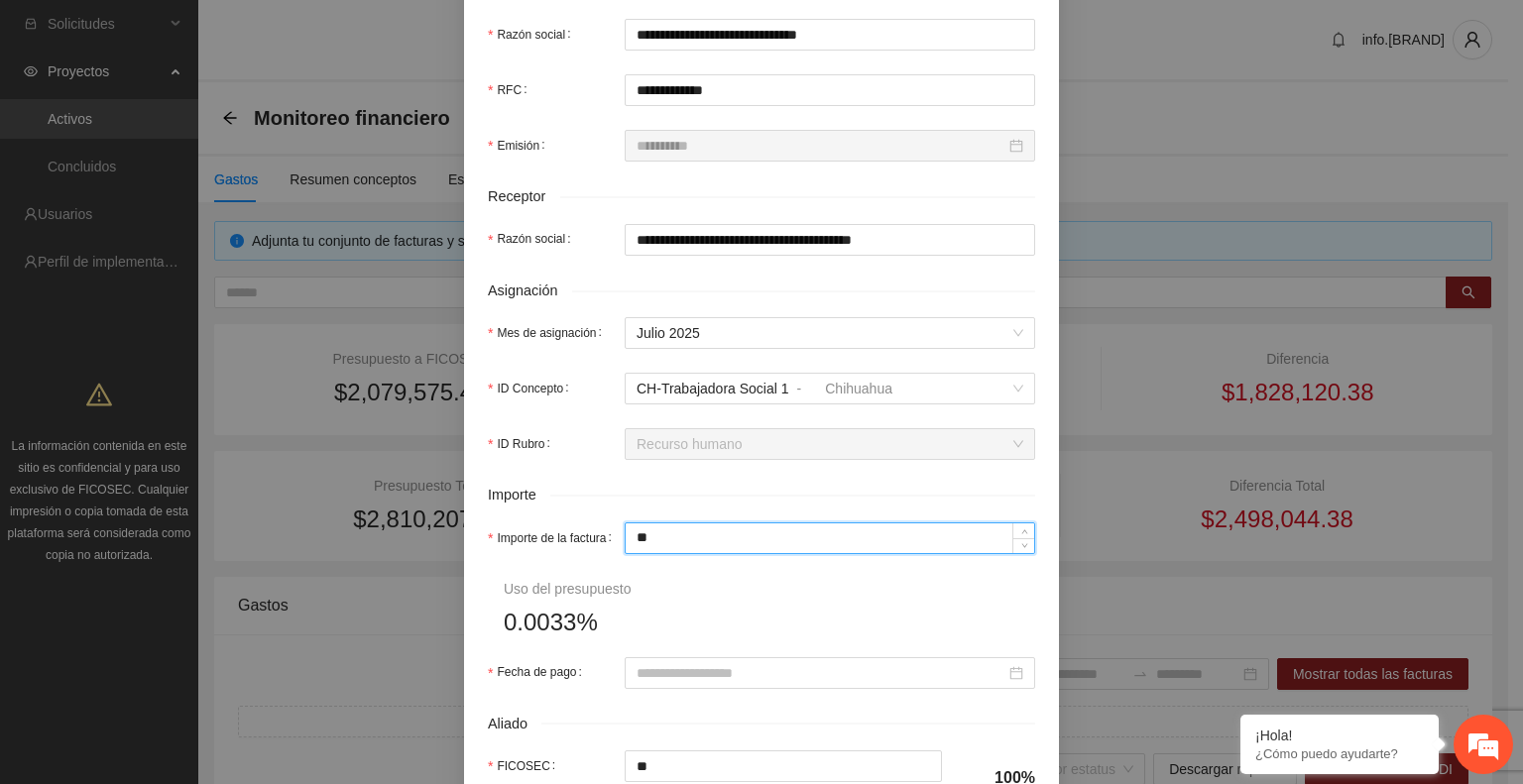 type on "***" 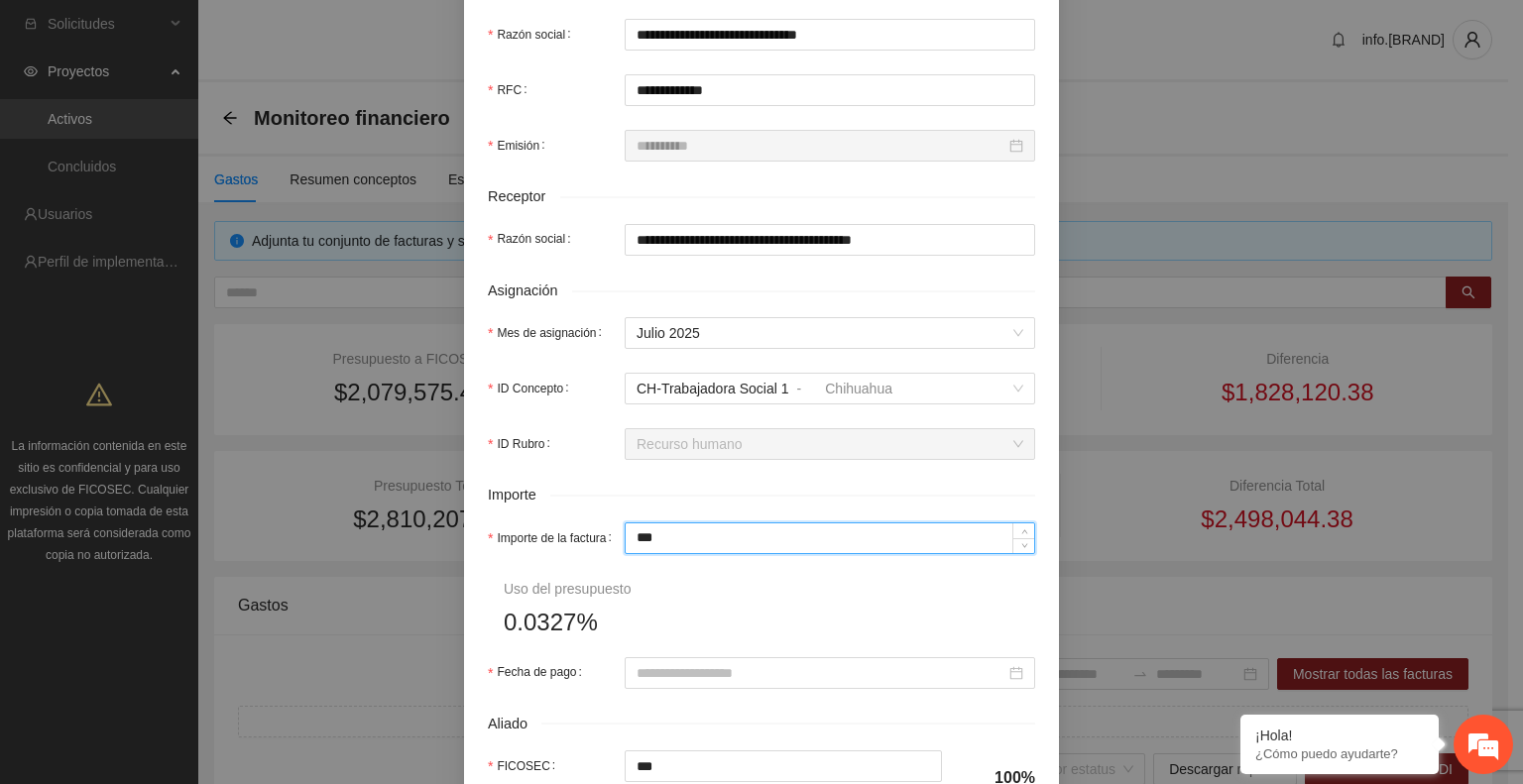type on "*****" 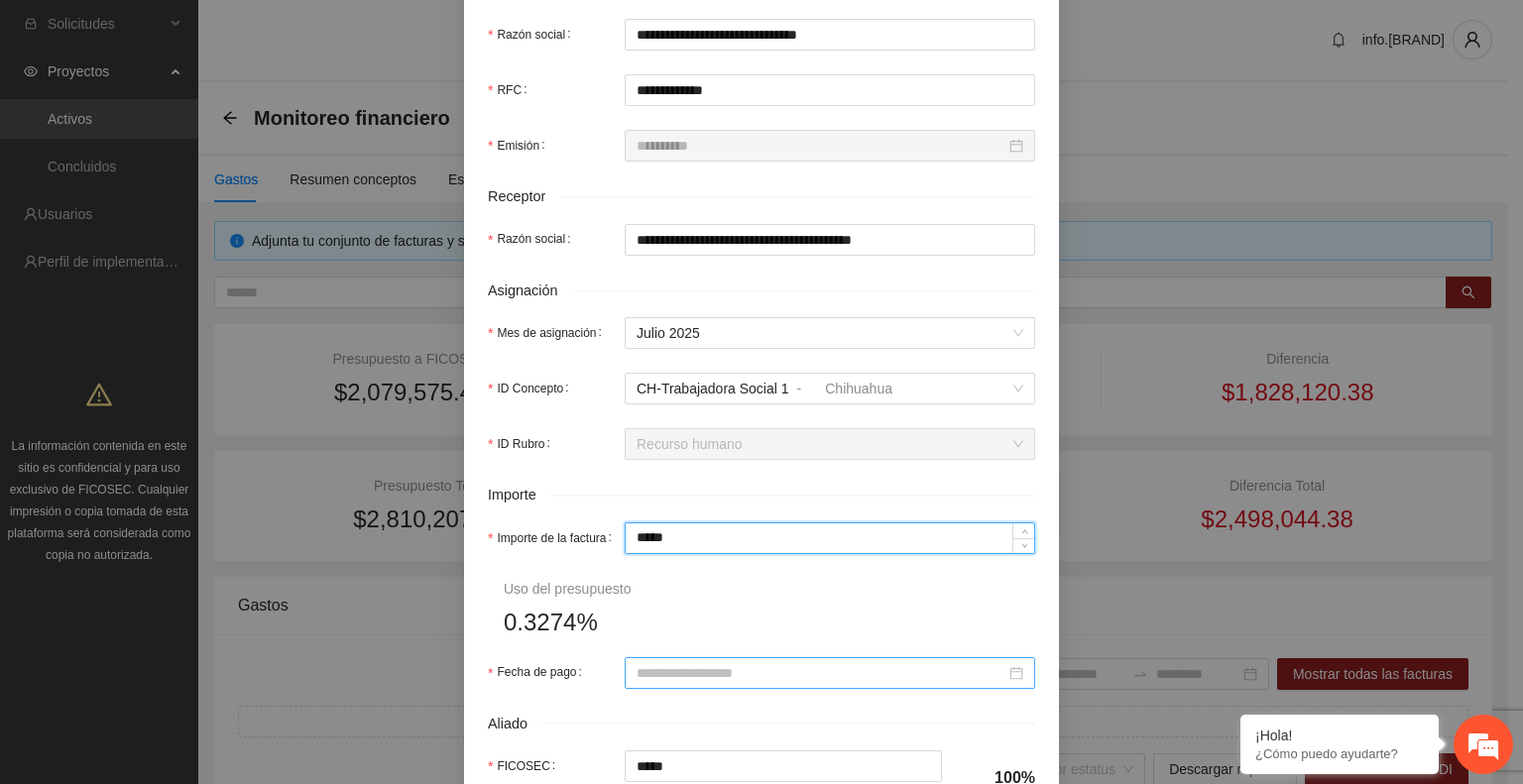 type on "*****" 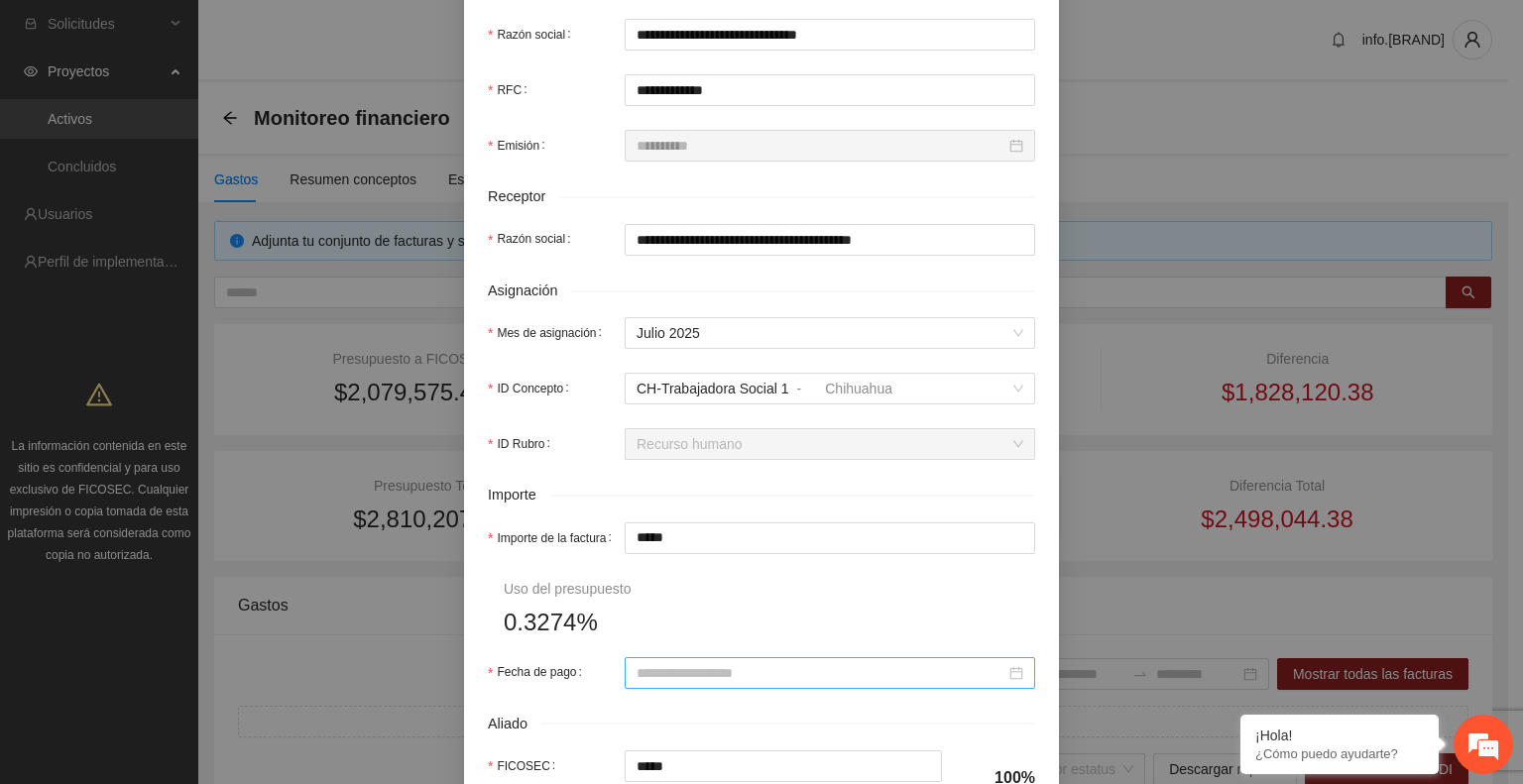 click at bounding box center (830, 673) 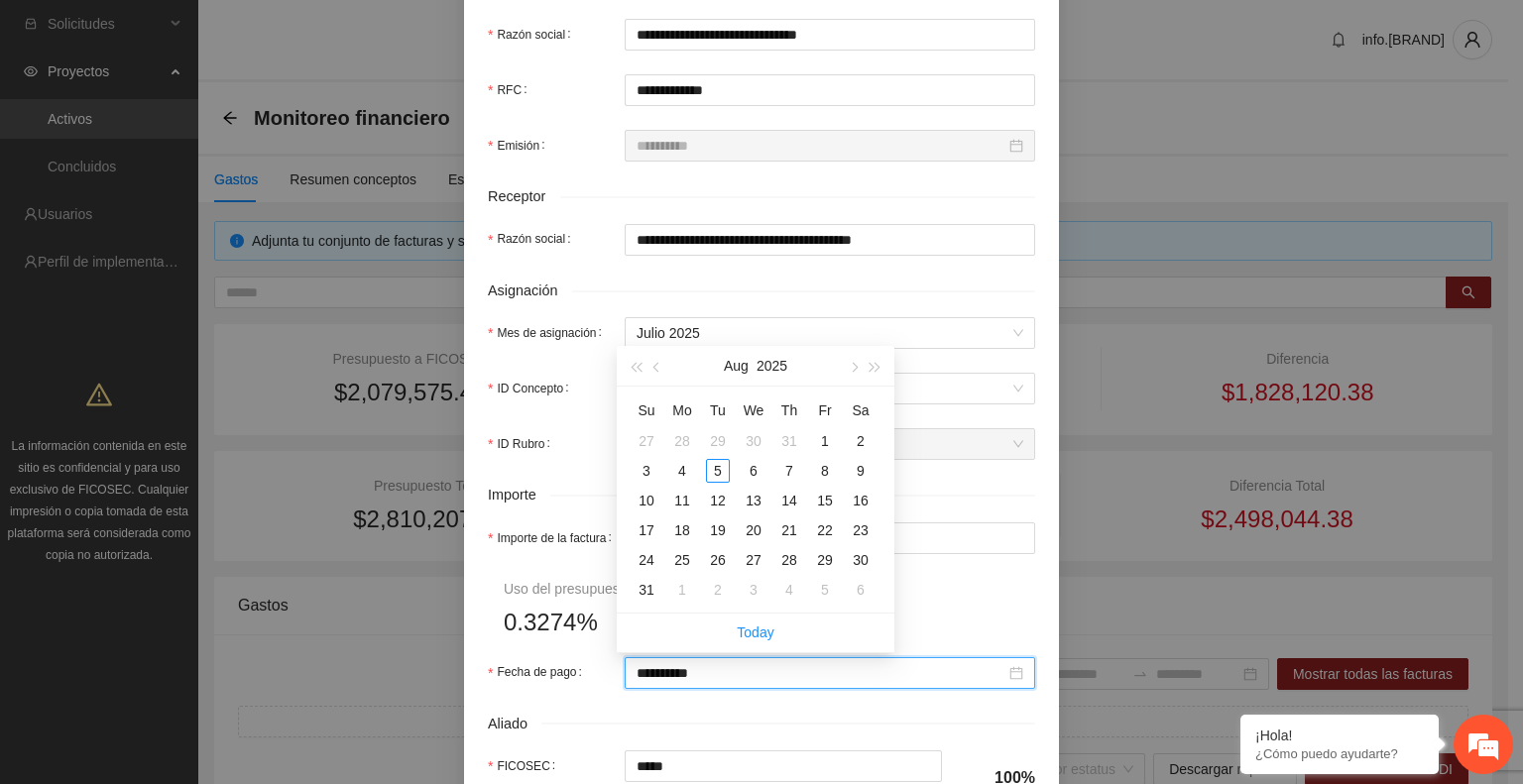 type on "**********" 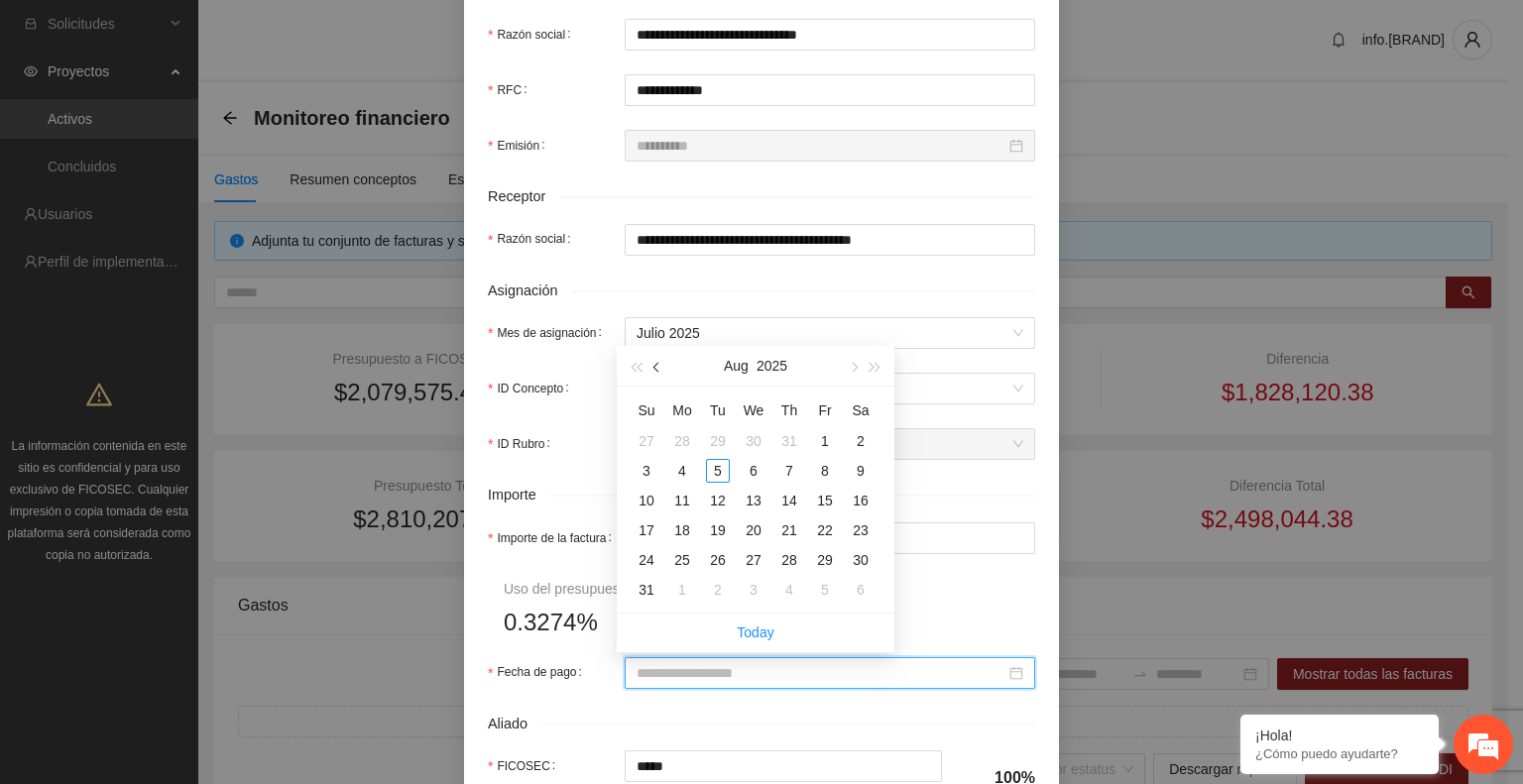 click at bounding box center (657, 366) 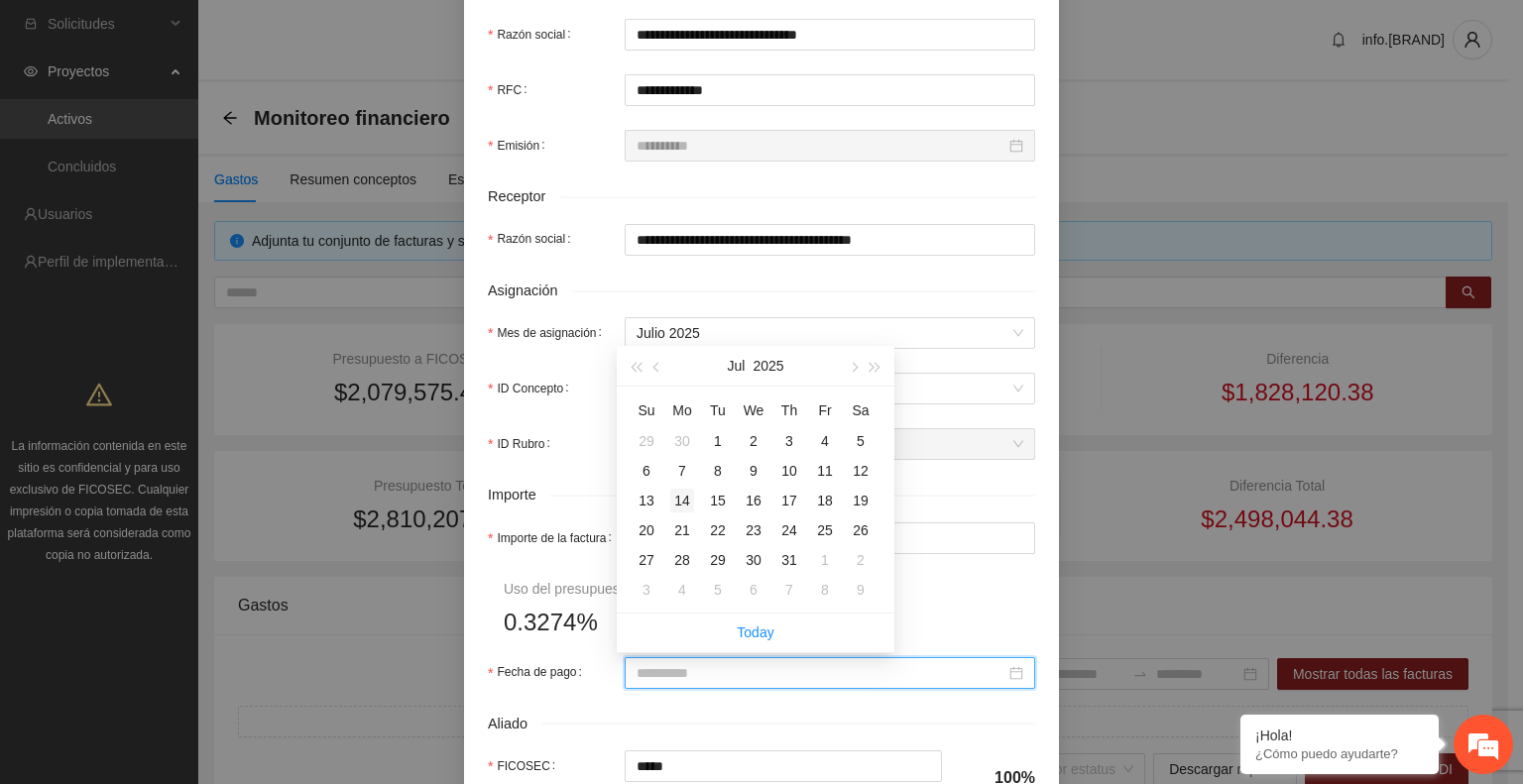 type on "**********" 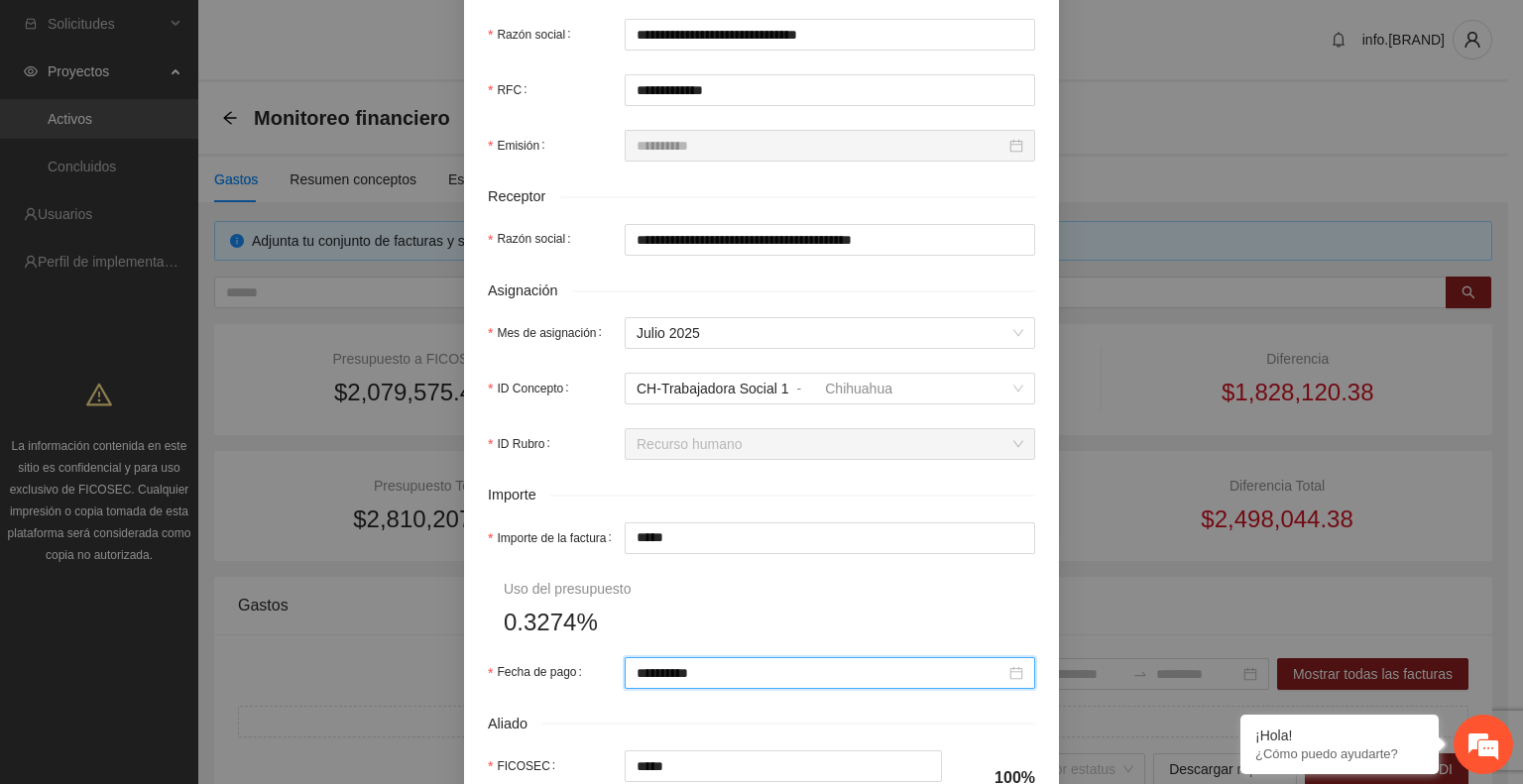 scroll, scrollTop: 862, scrollLeft: 0, axis: vertical 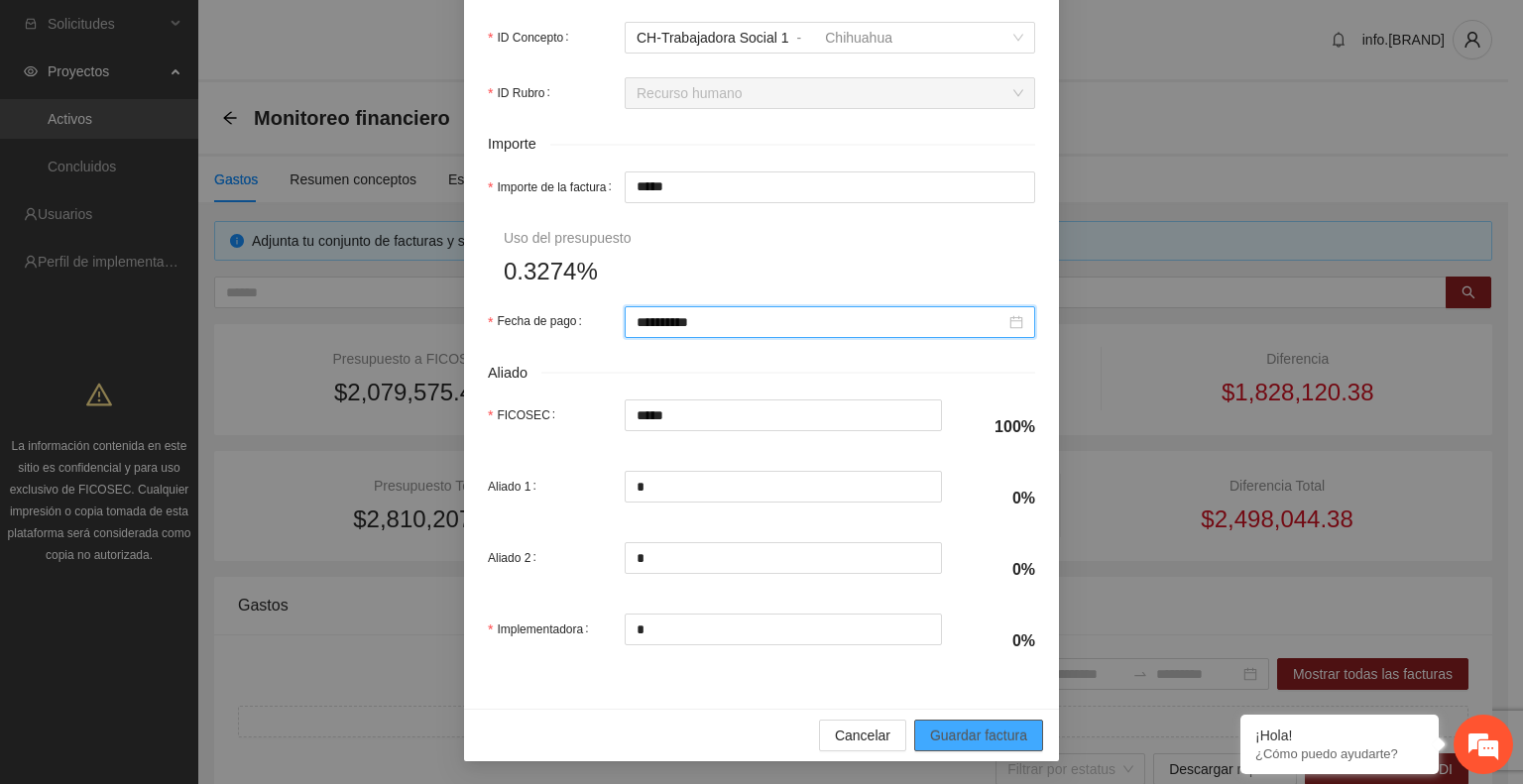 click on "Guardar factura" at bounding box center (979, 735) 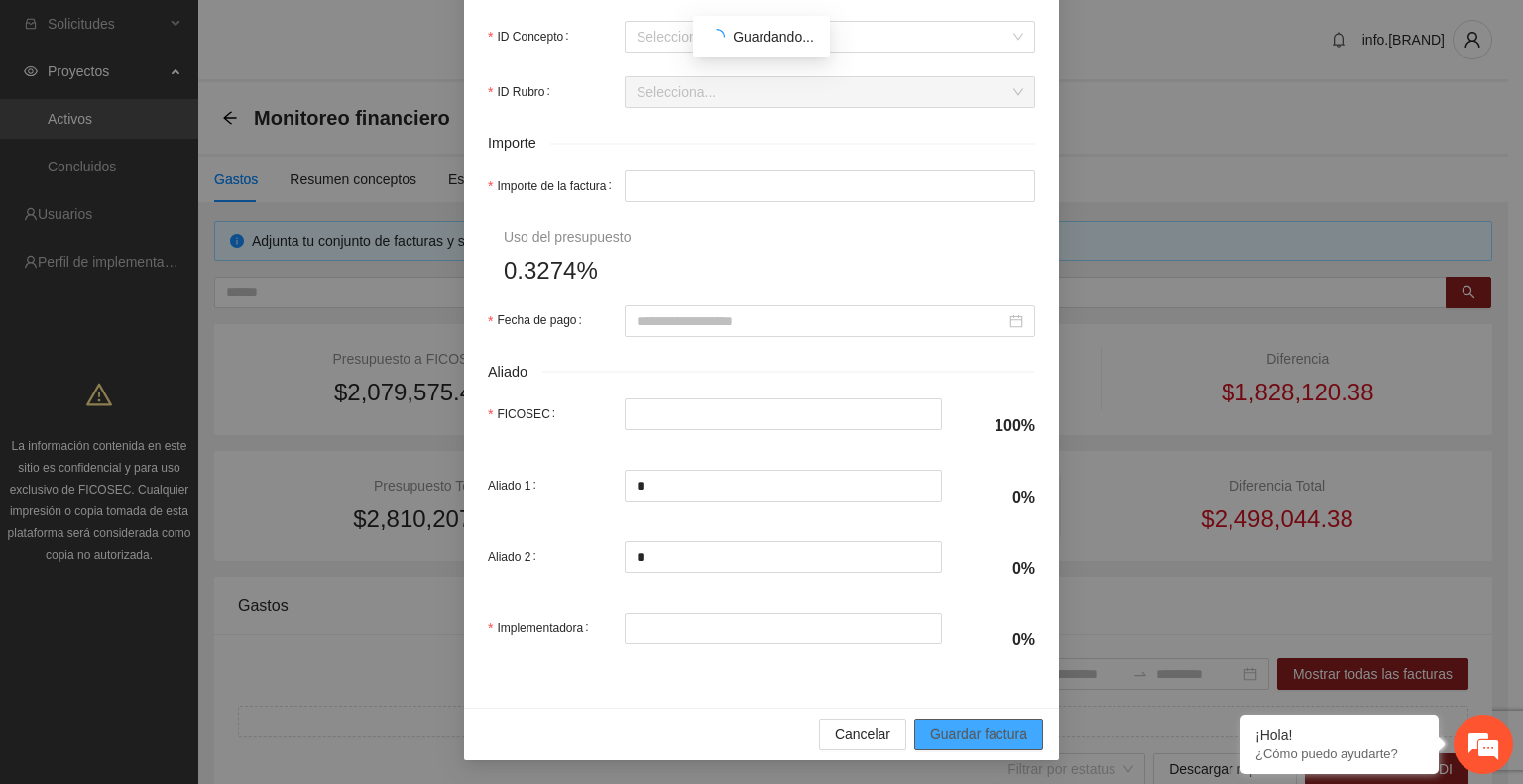 scroll, scrollTop: 704, scrollLeft: 0, axis: vertical 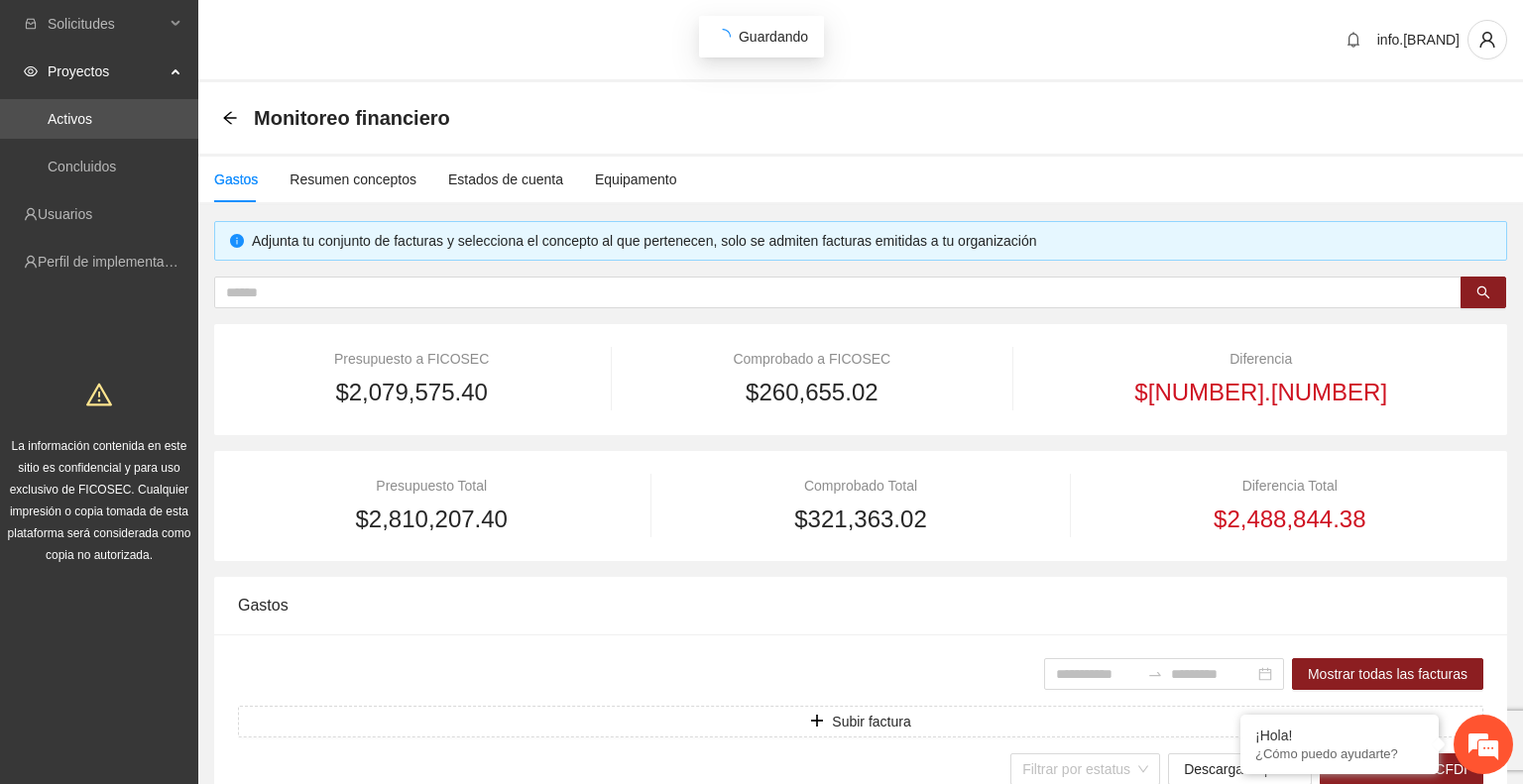 type on "**********" 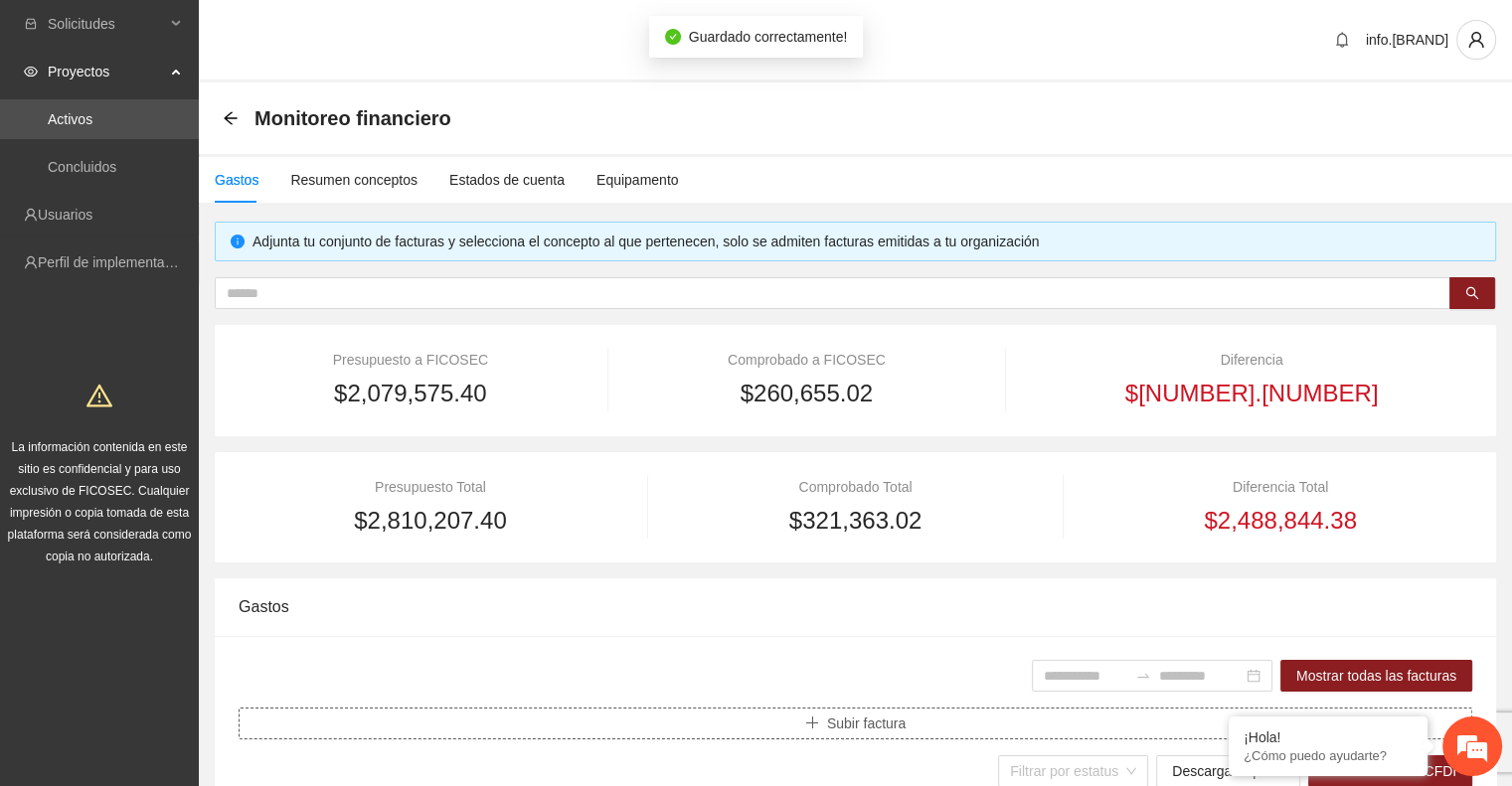 click on "Subir factura" at bounding box center [866, 723] 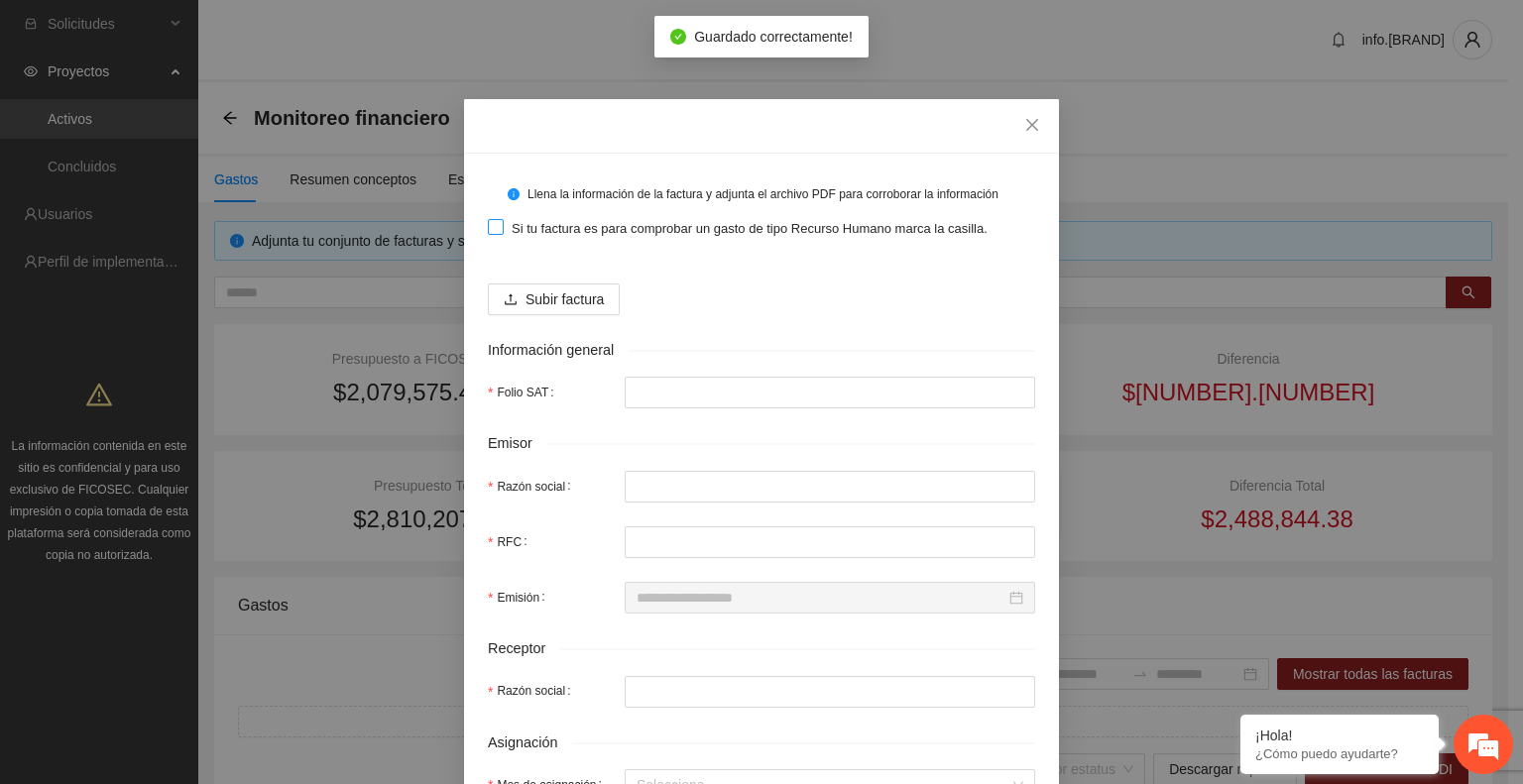 click on "Si tu factura es para comprobar un gasto de tipo Recurso Humano marca la casilla." at bounding box center [750, 229] 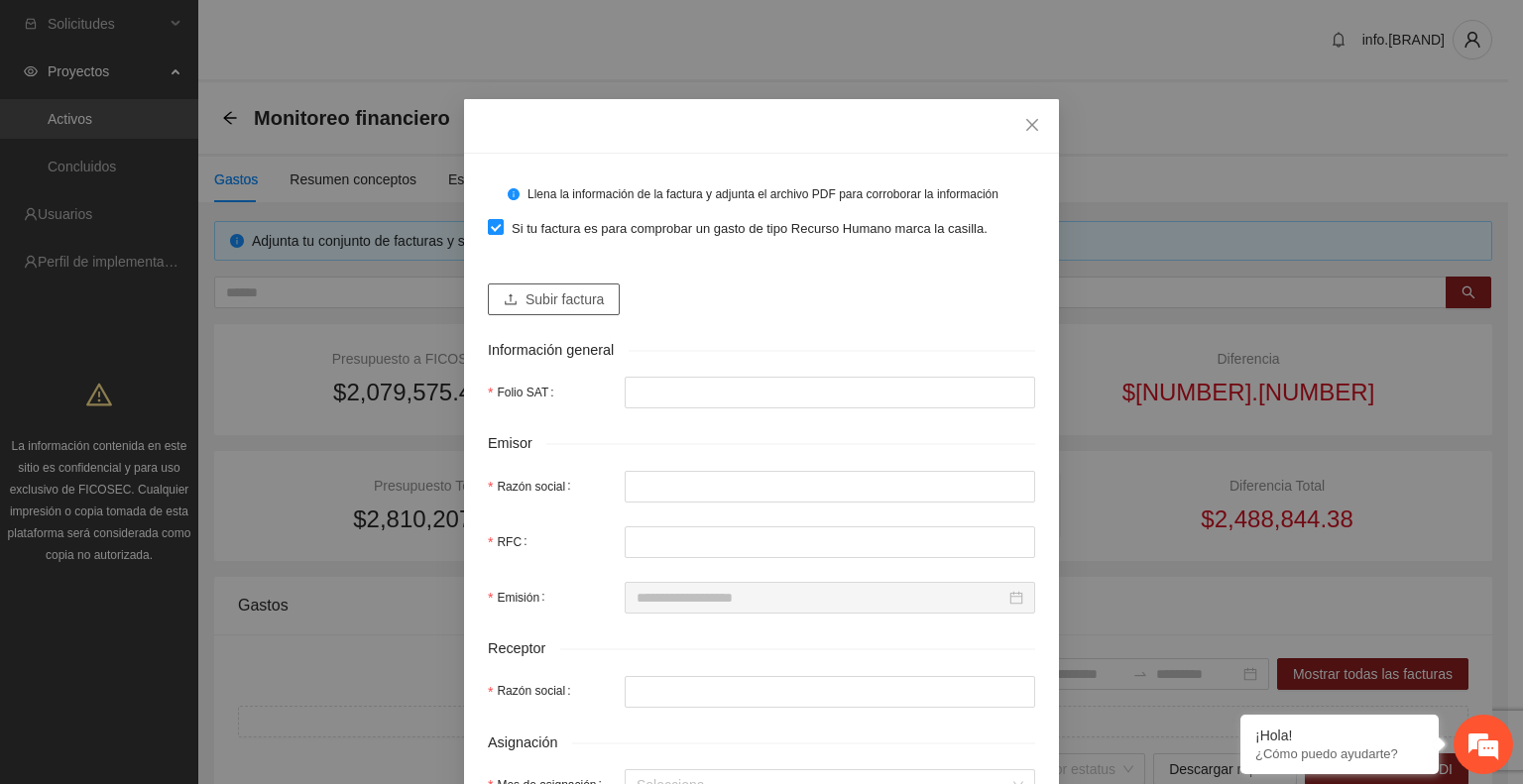 click on "Subir factura" at bounding box center [564, 299] 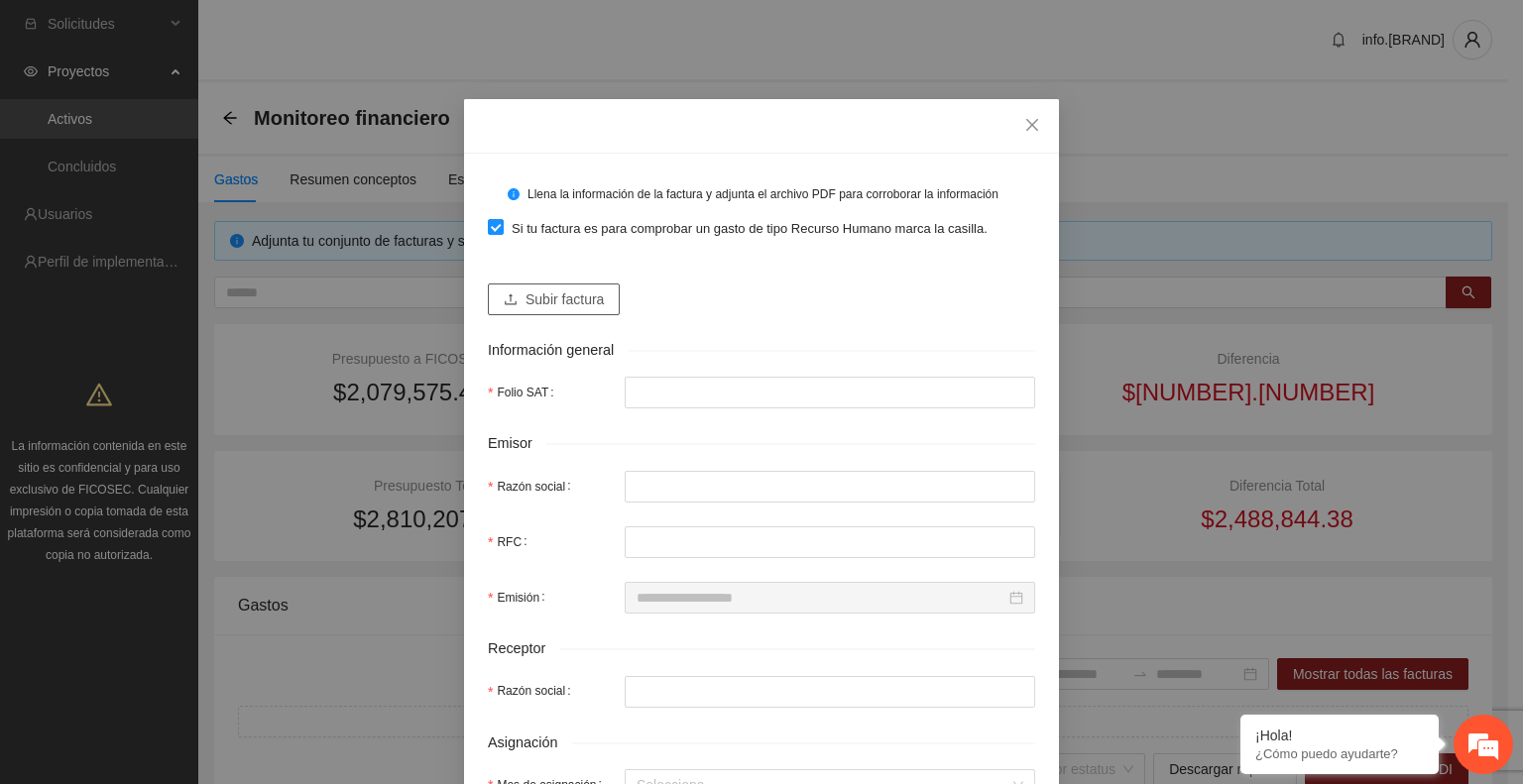 type on "**********" 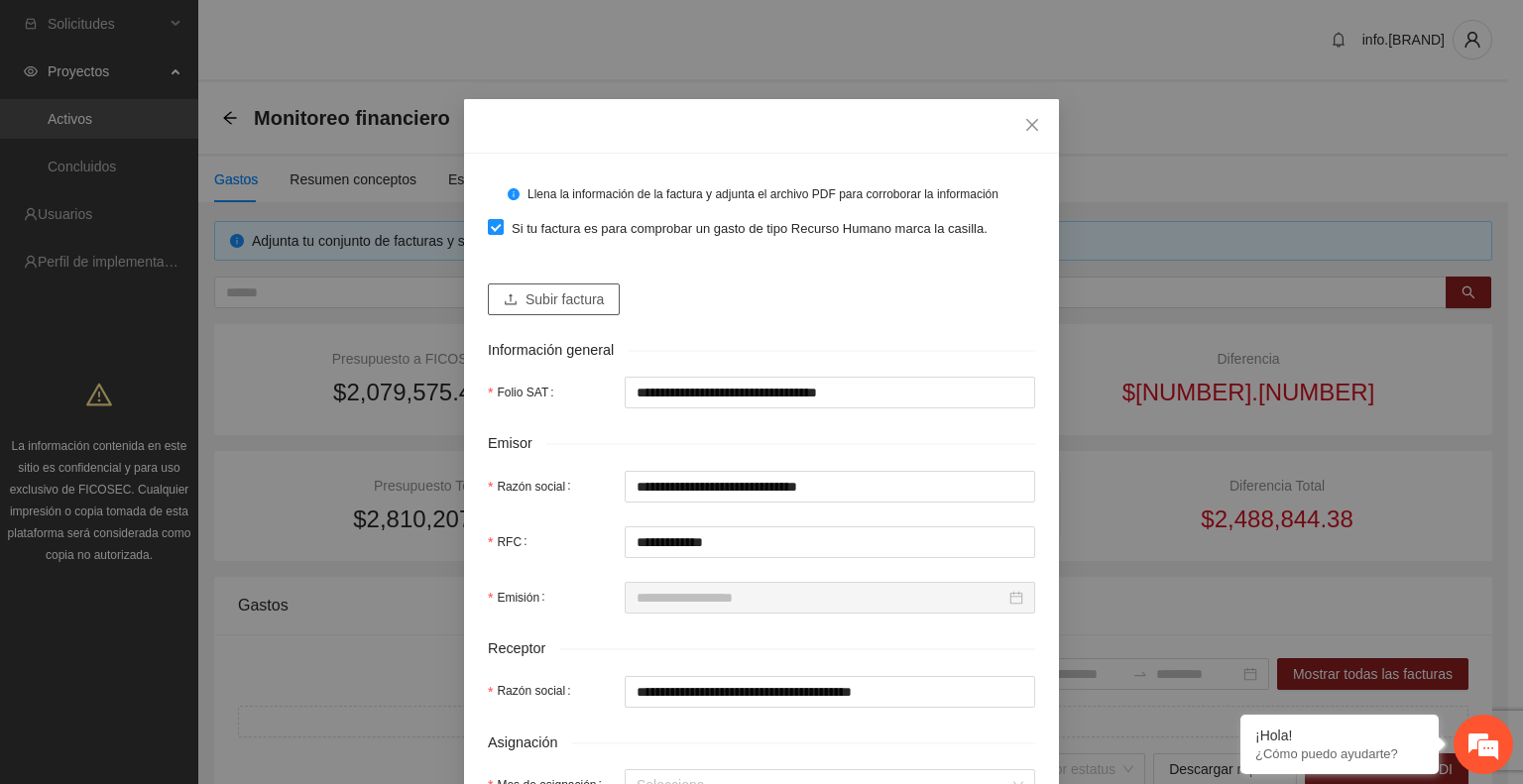 type on "**********" 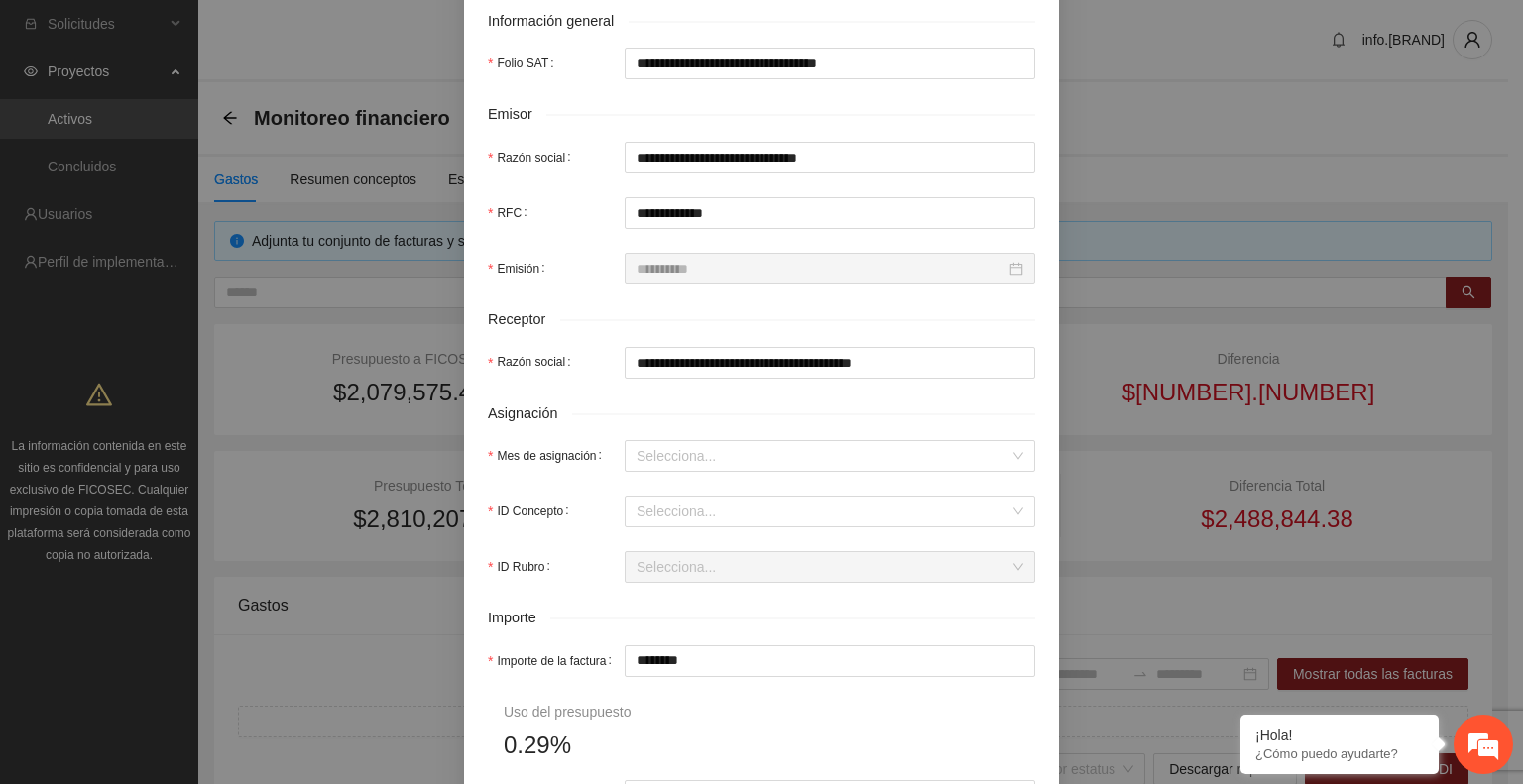 scroll, scrollTop: 392, scrollLeft: 0, axis: vertical 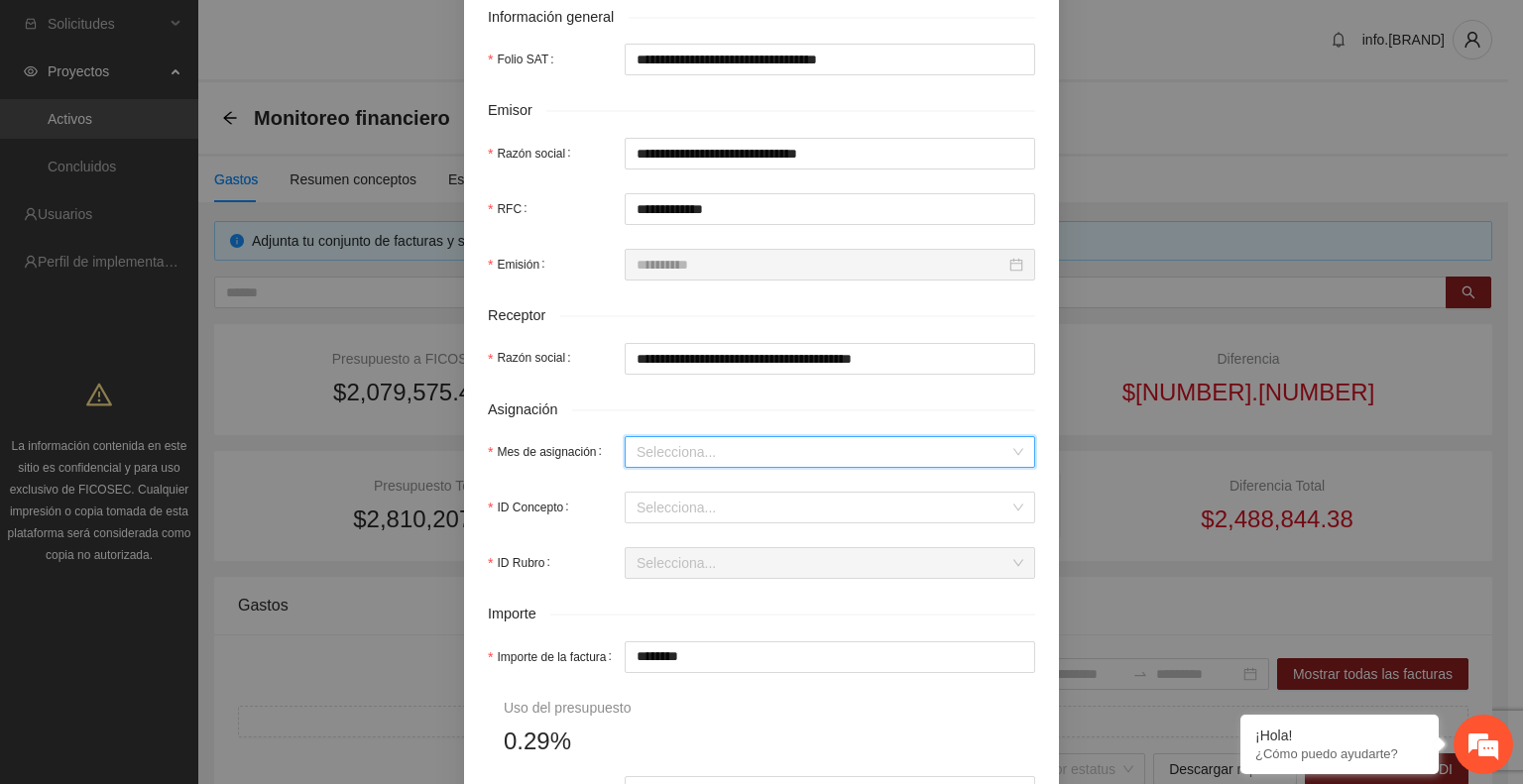 click on "Mes de asignación" at bounding box center [823, 452] 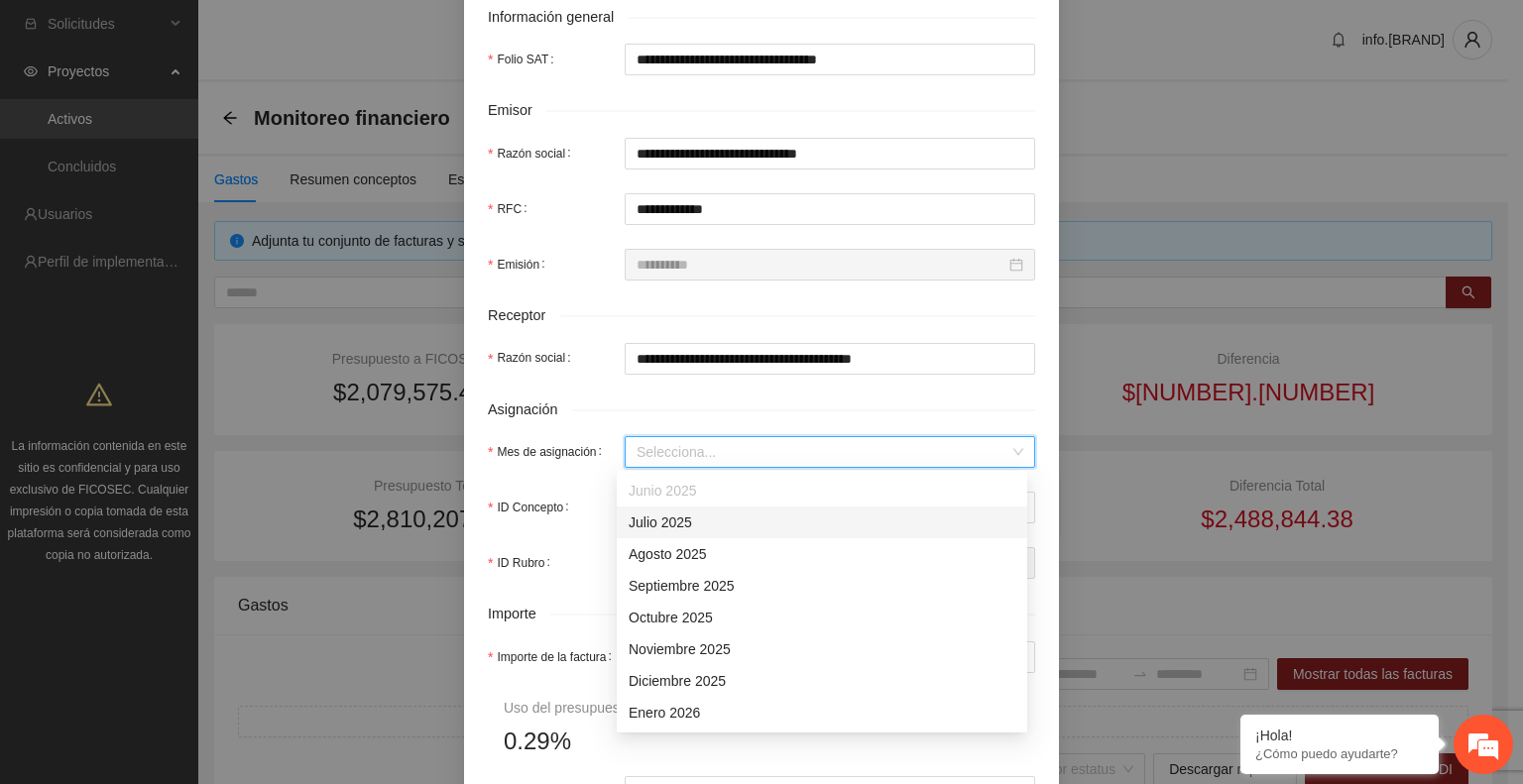 click on "Julio 2025" at bounding box center [822, 522] 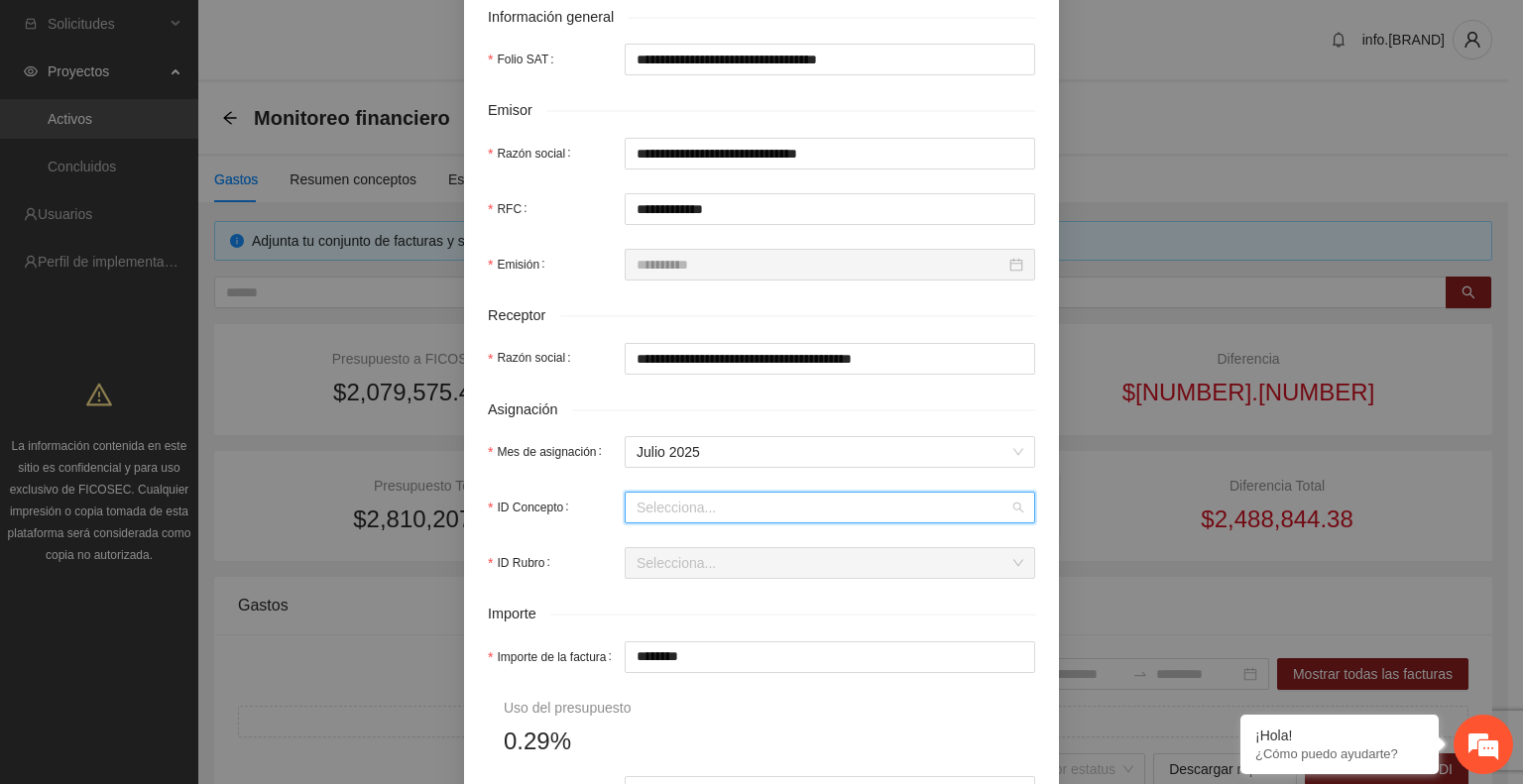 click on "ID Concepto" at bounding box center [823, 507] 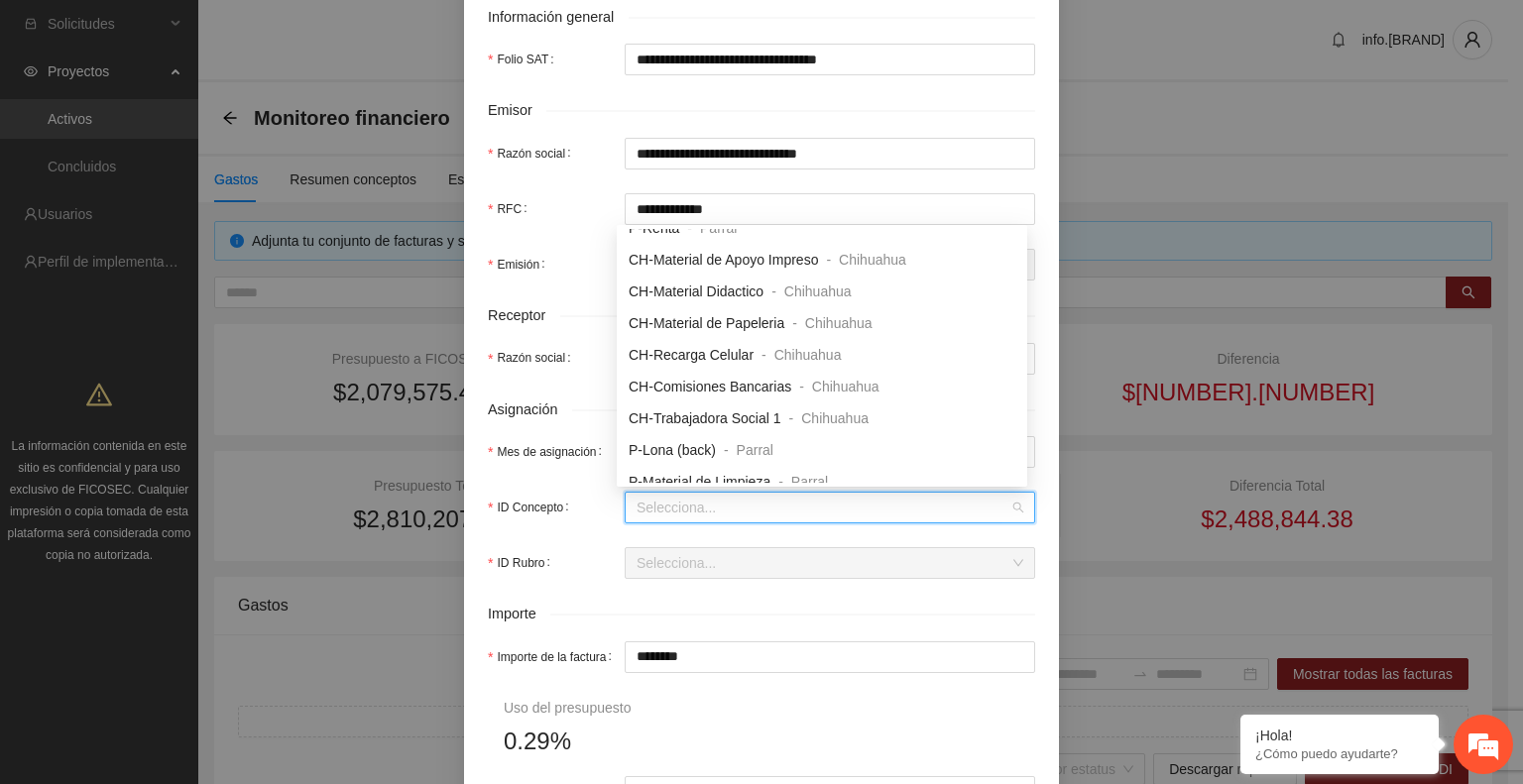 scroll, scrollTop: 335, scrollLeft: 0, axis: vertical 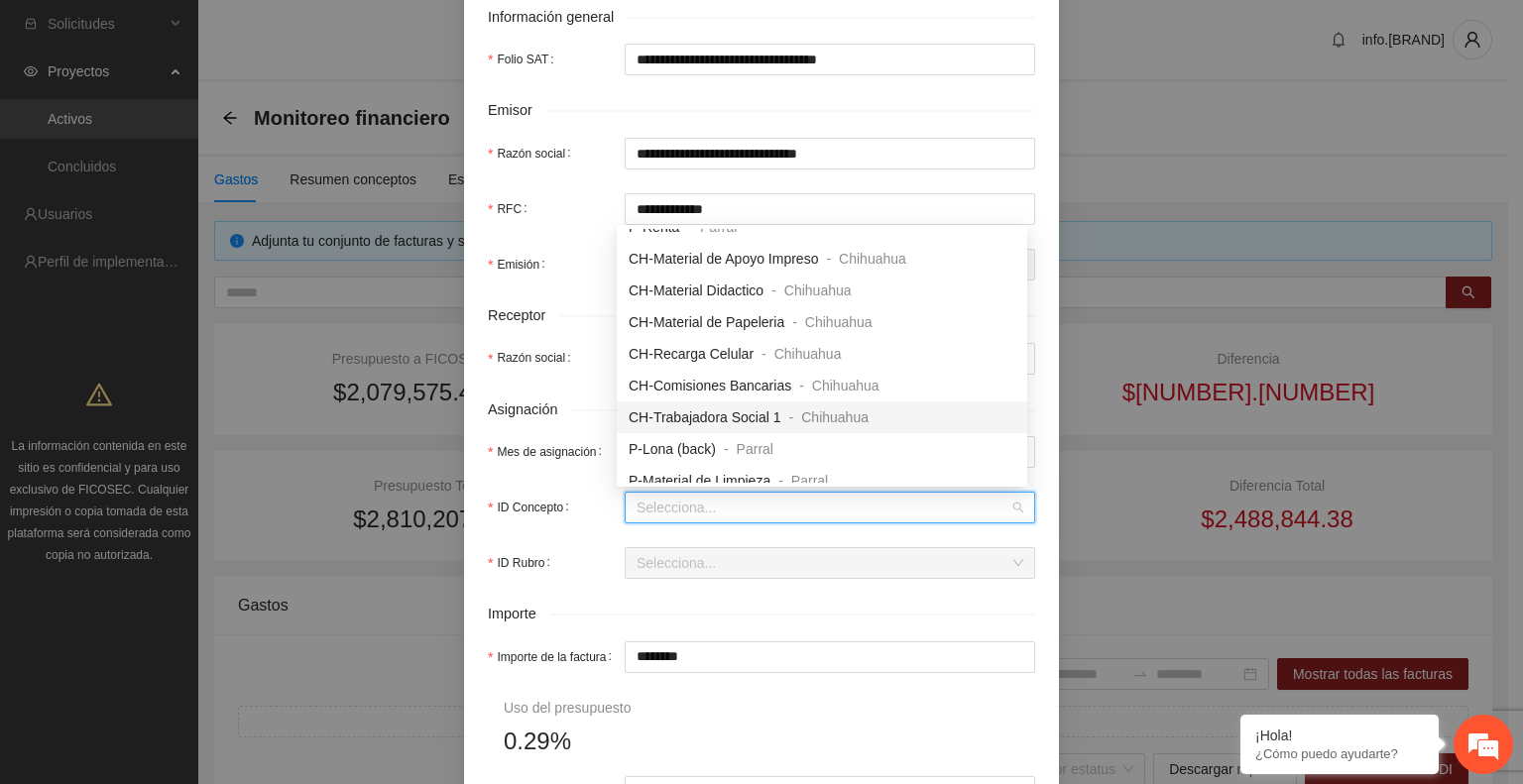 click on "CH-Trabajadora Social 1" at bounding box center [705, 417] 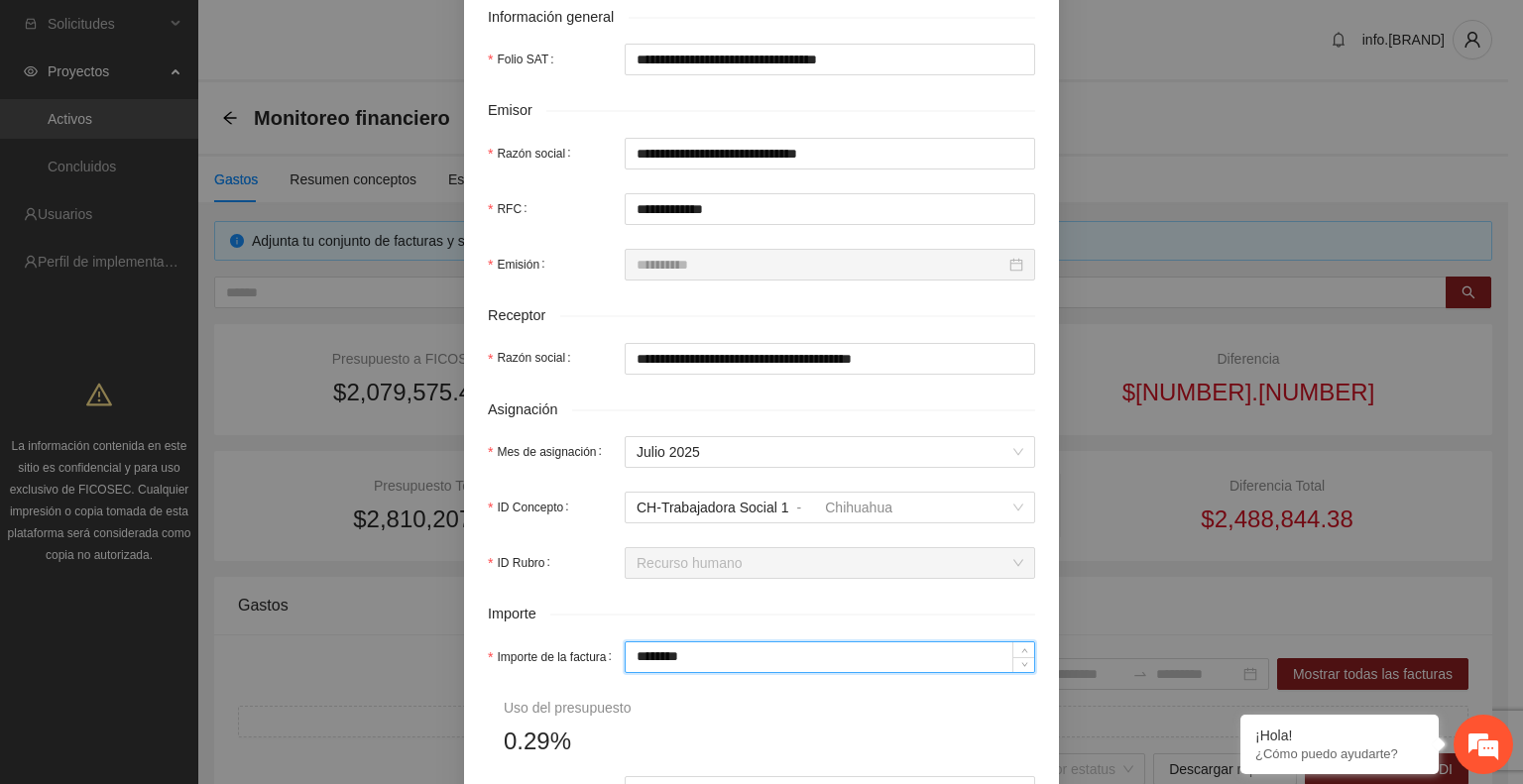 drag, startPoint x: 702, startPoint y: 654, endPoint x: 577, endPoint y: 660, distance: 125.14392 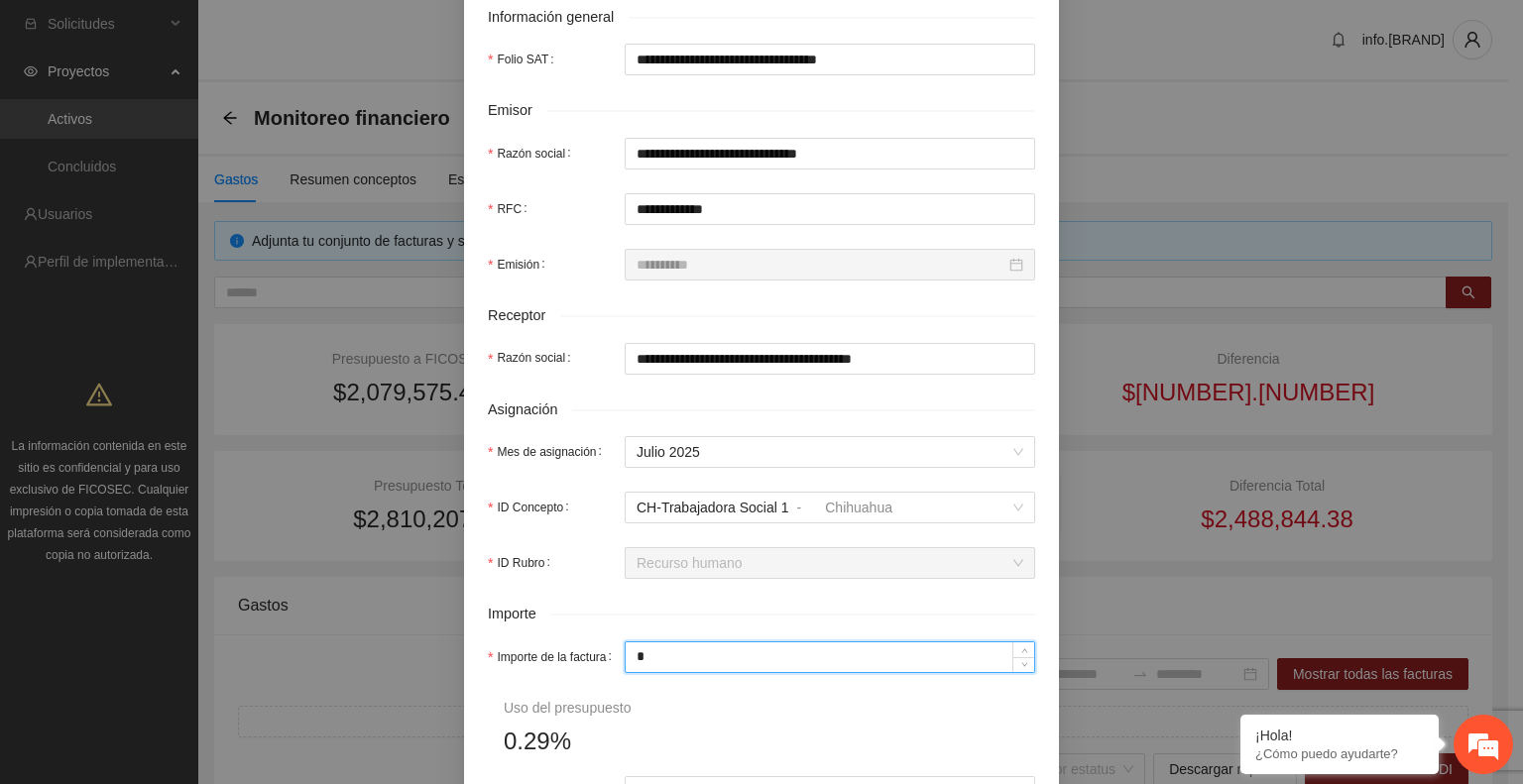 type on "*" 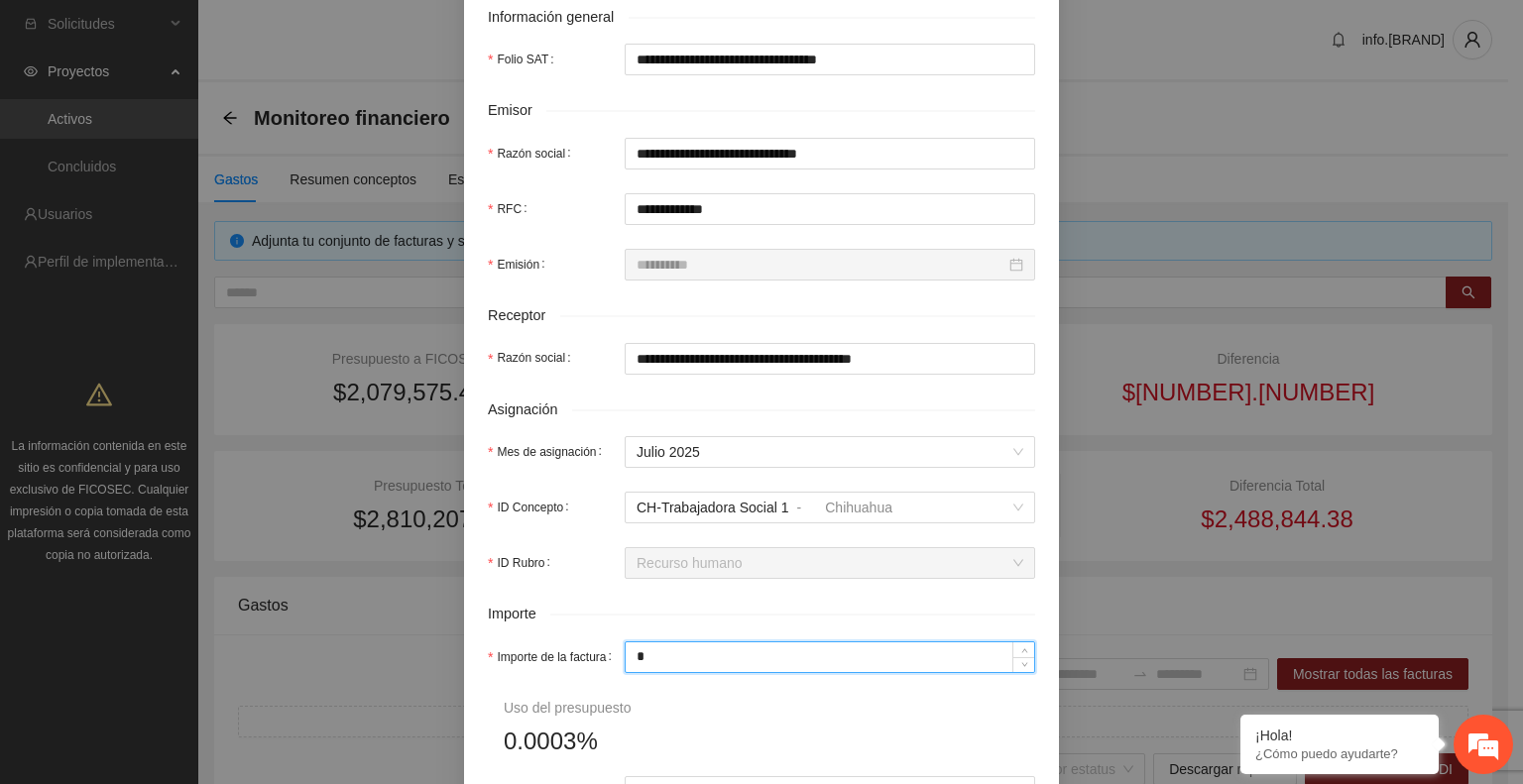 type on "**" 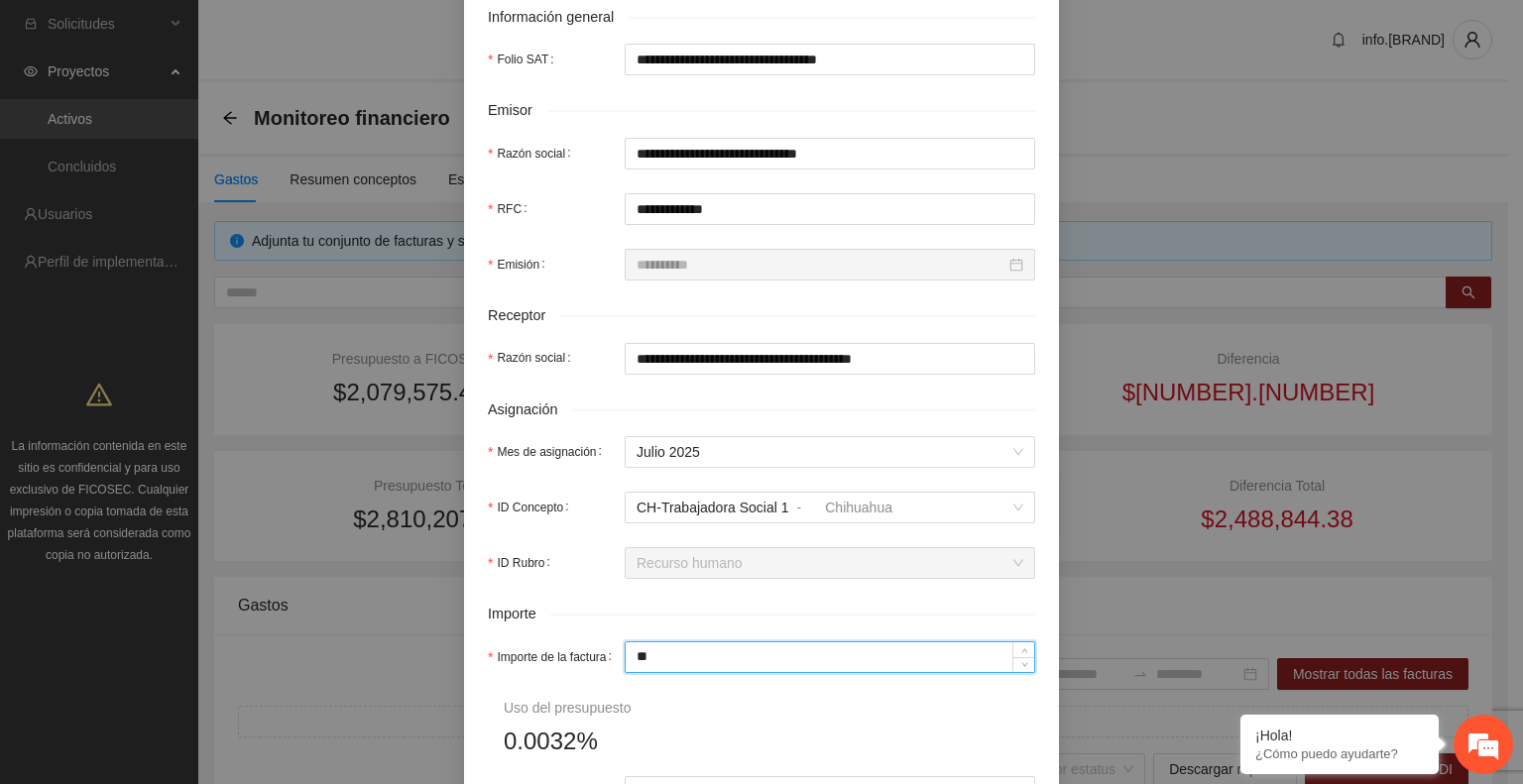 type on "***" 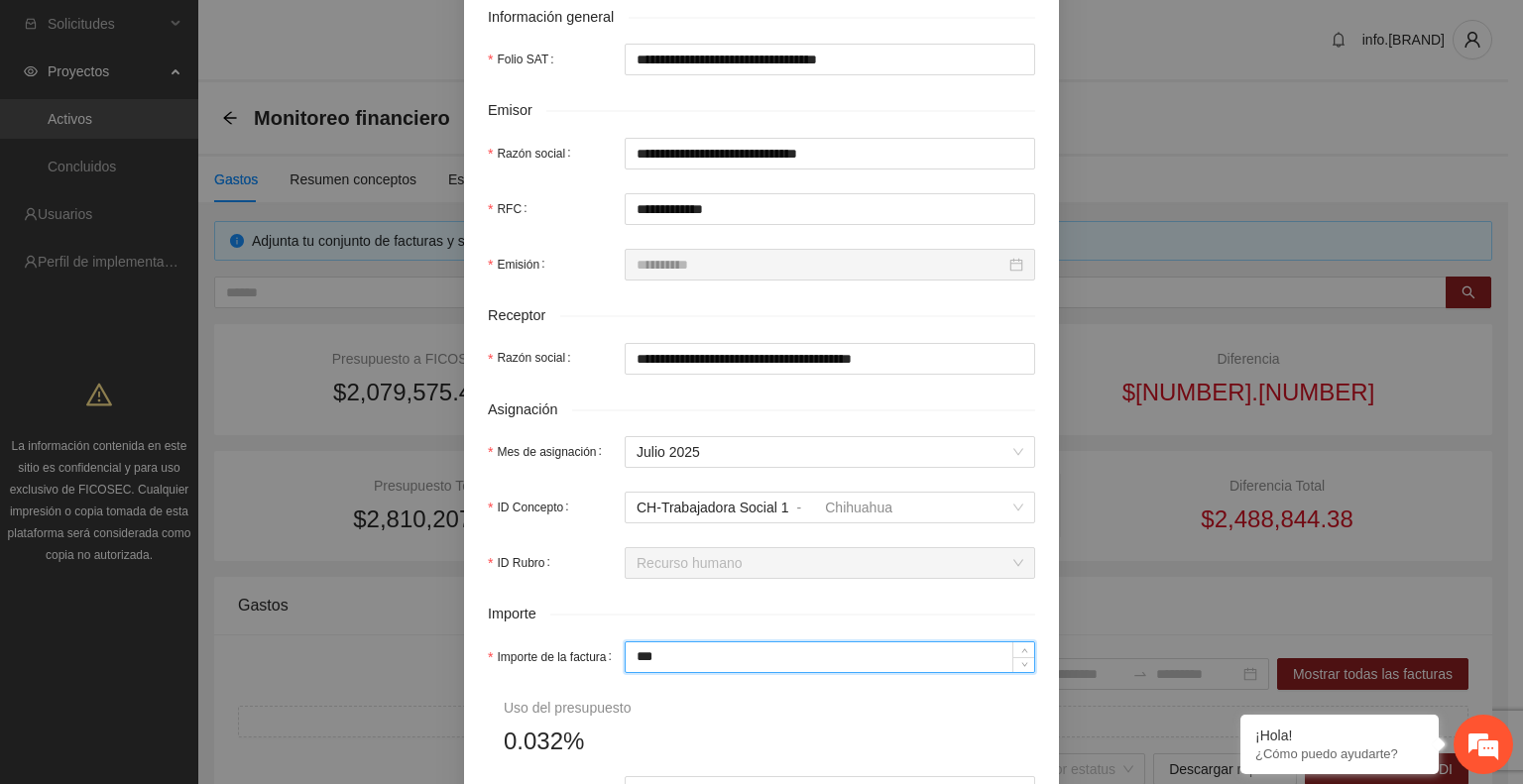 type on "*****" 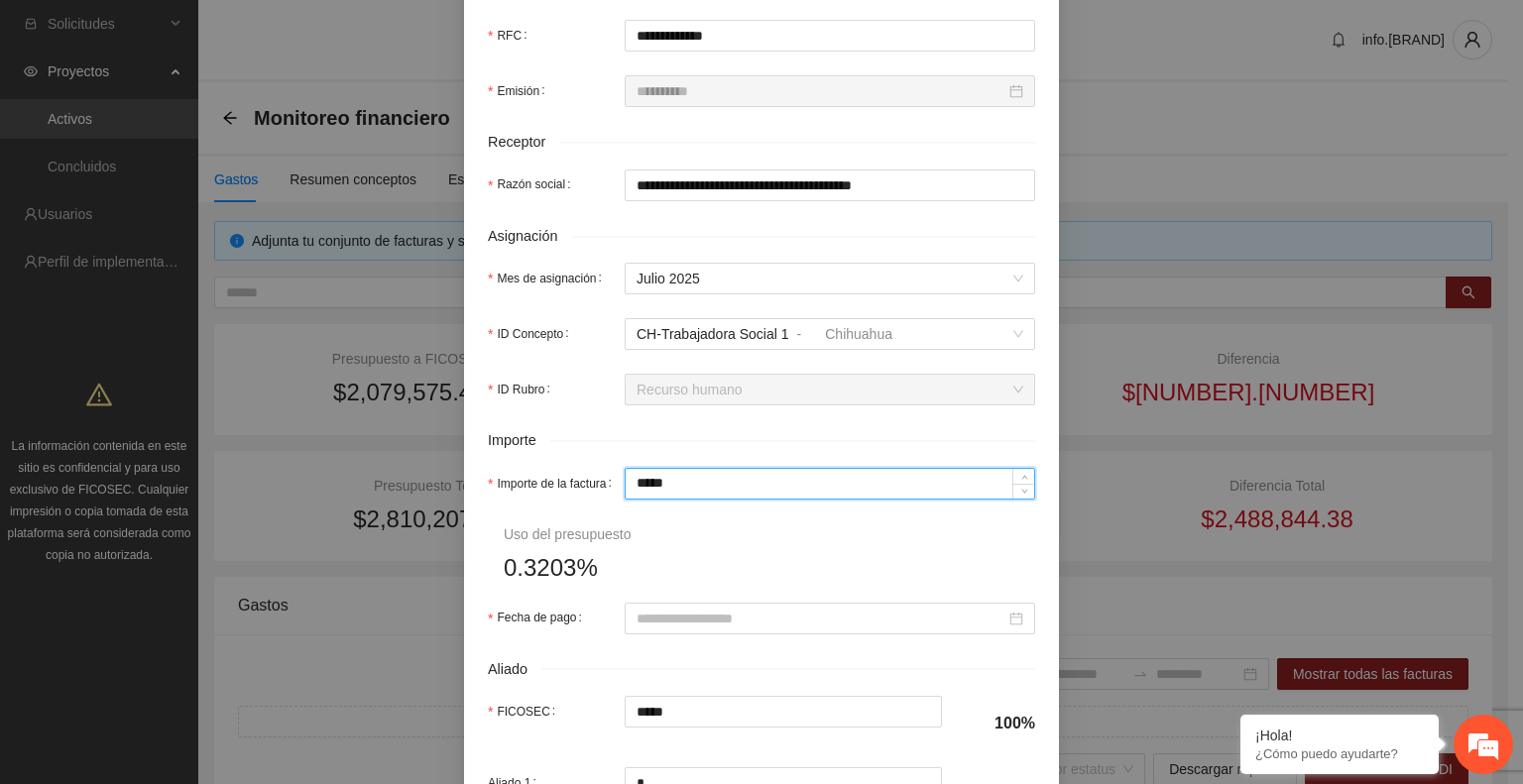 scroll, scrollTop: 567, scrollLeft: 0, axis: vertical 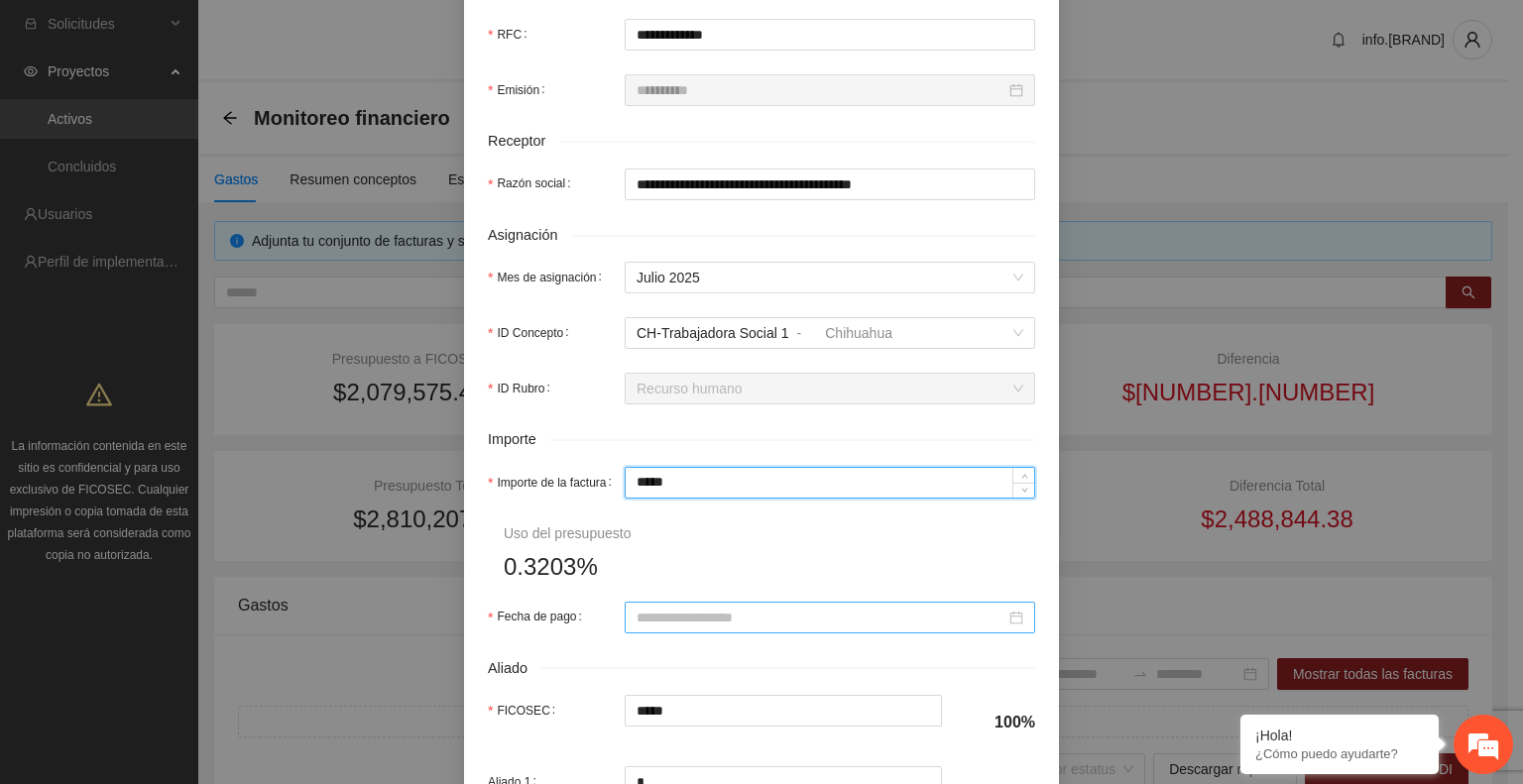 type on "*****" 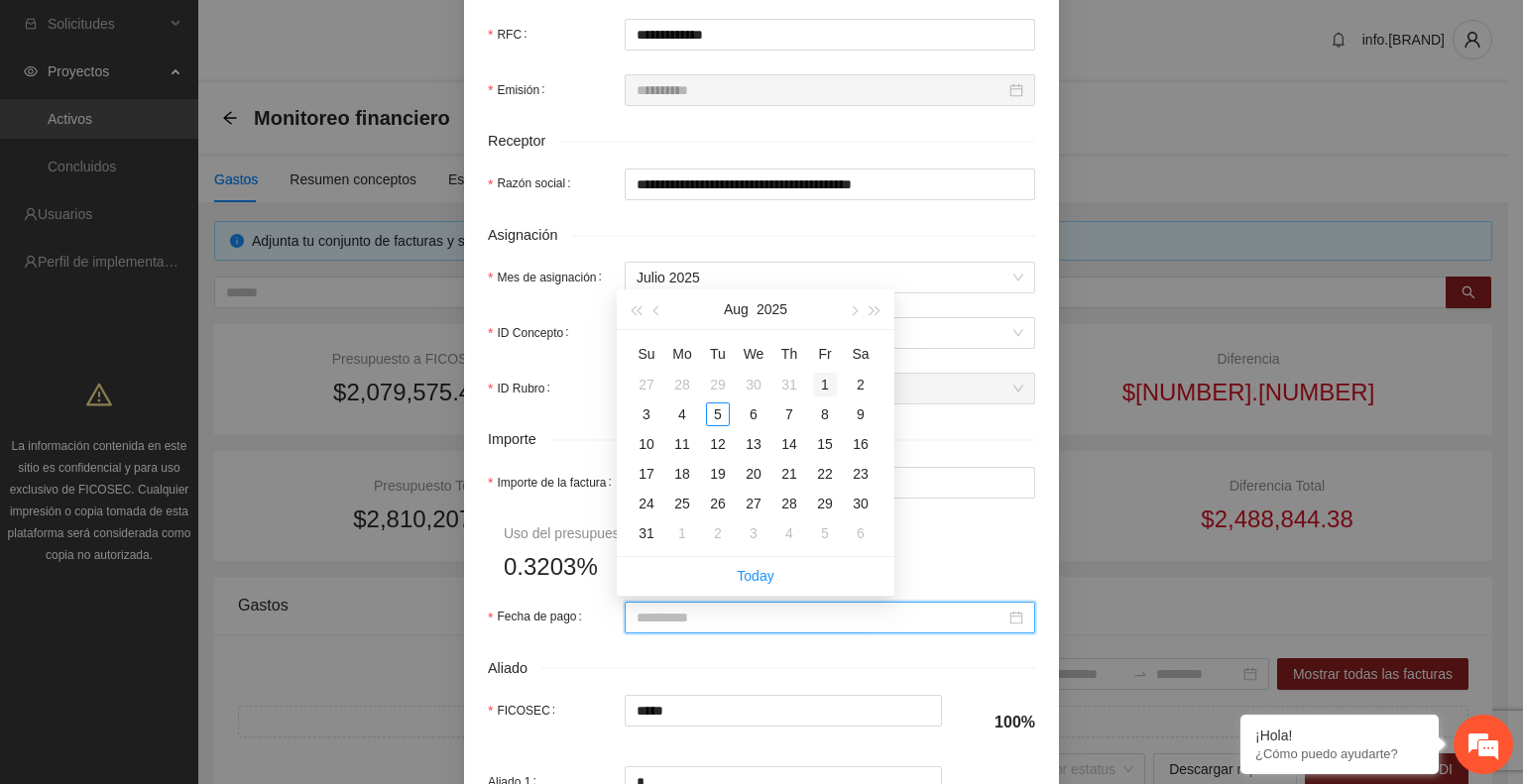 type on "**********" 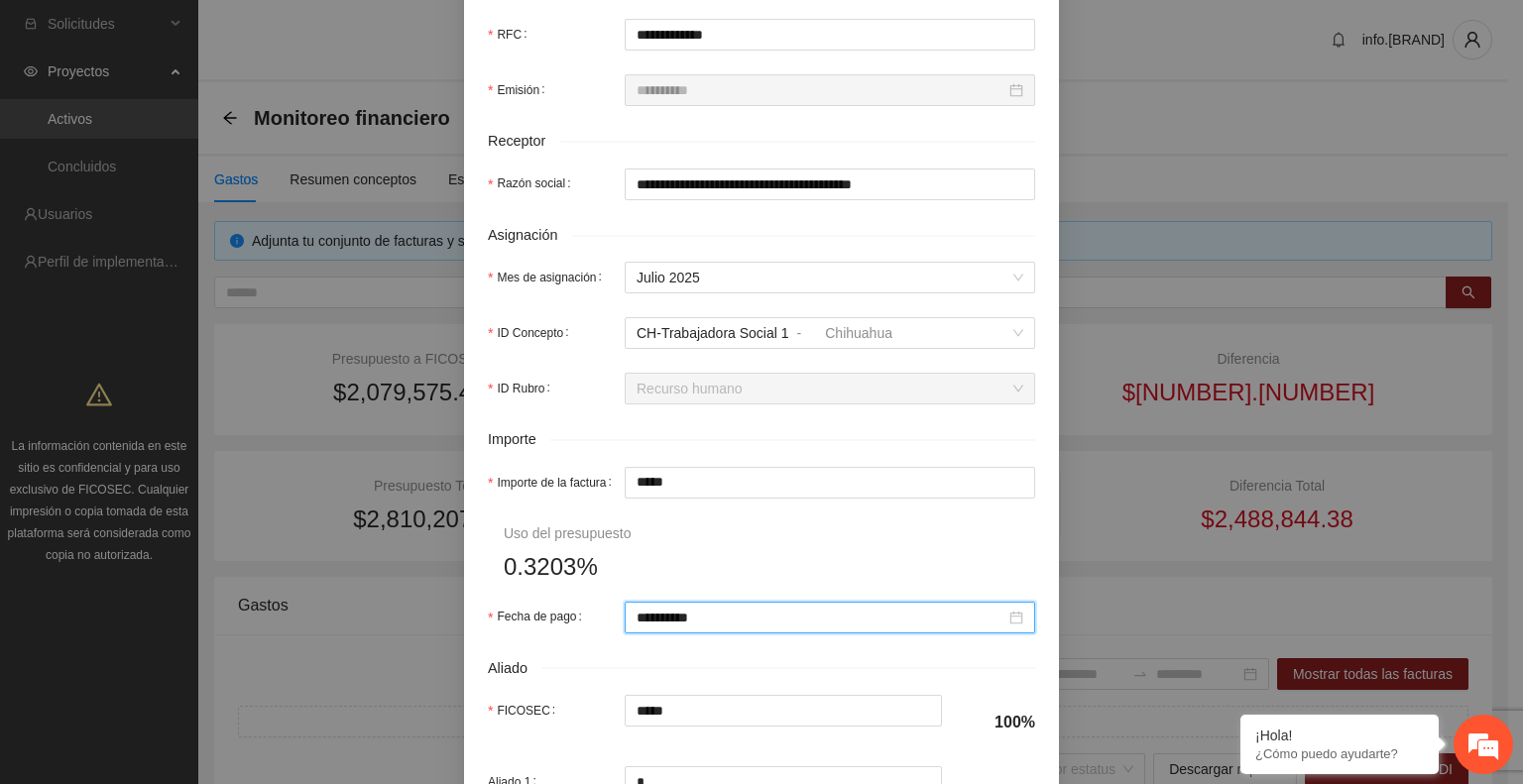 scroll, scrollTop: 862, scrollLeft: 0, axis: vertical 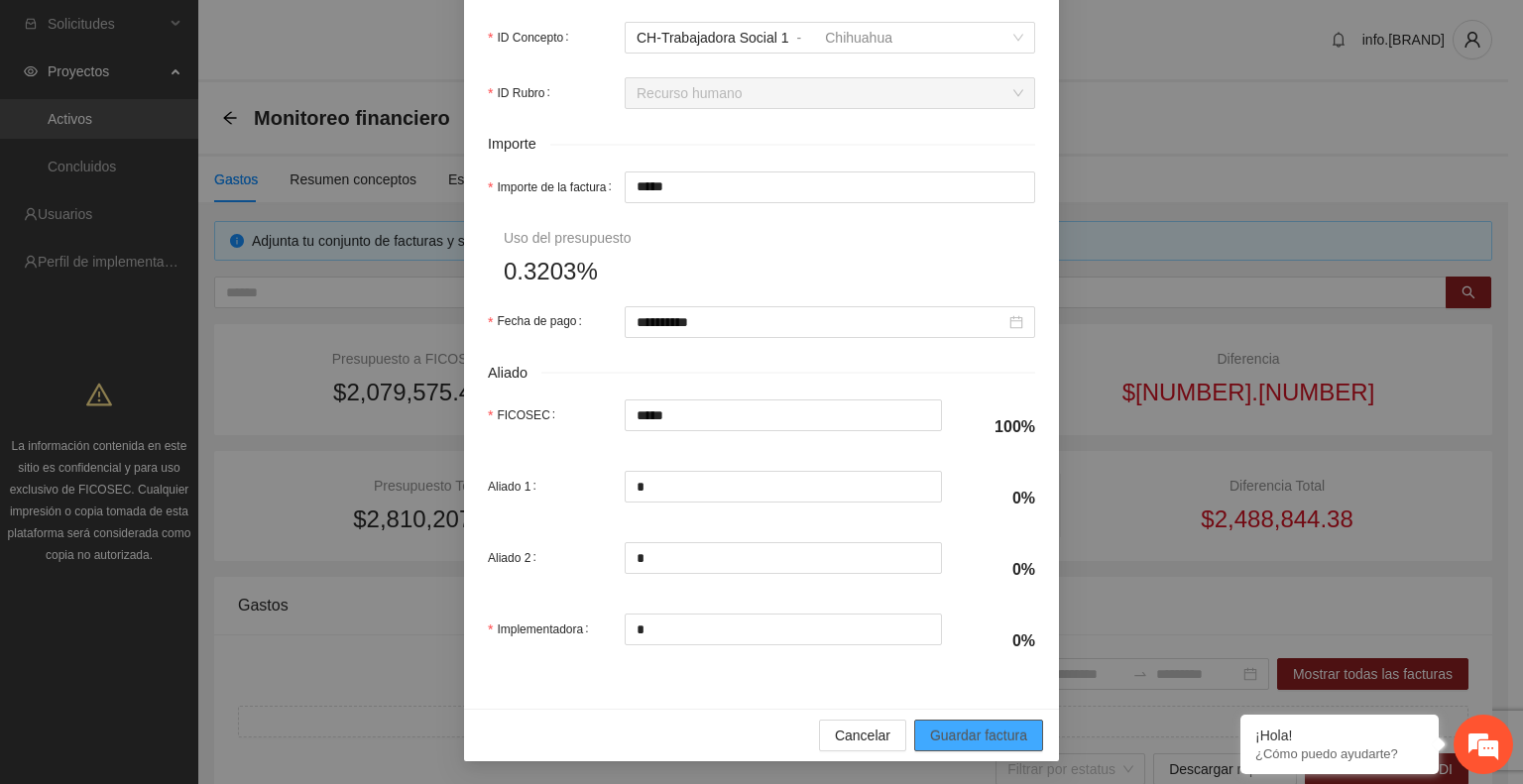 click on "Guardar factura" at bounding box center (979, 735) 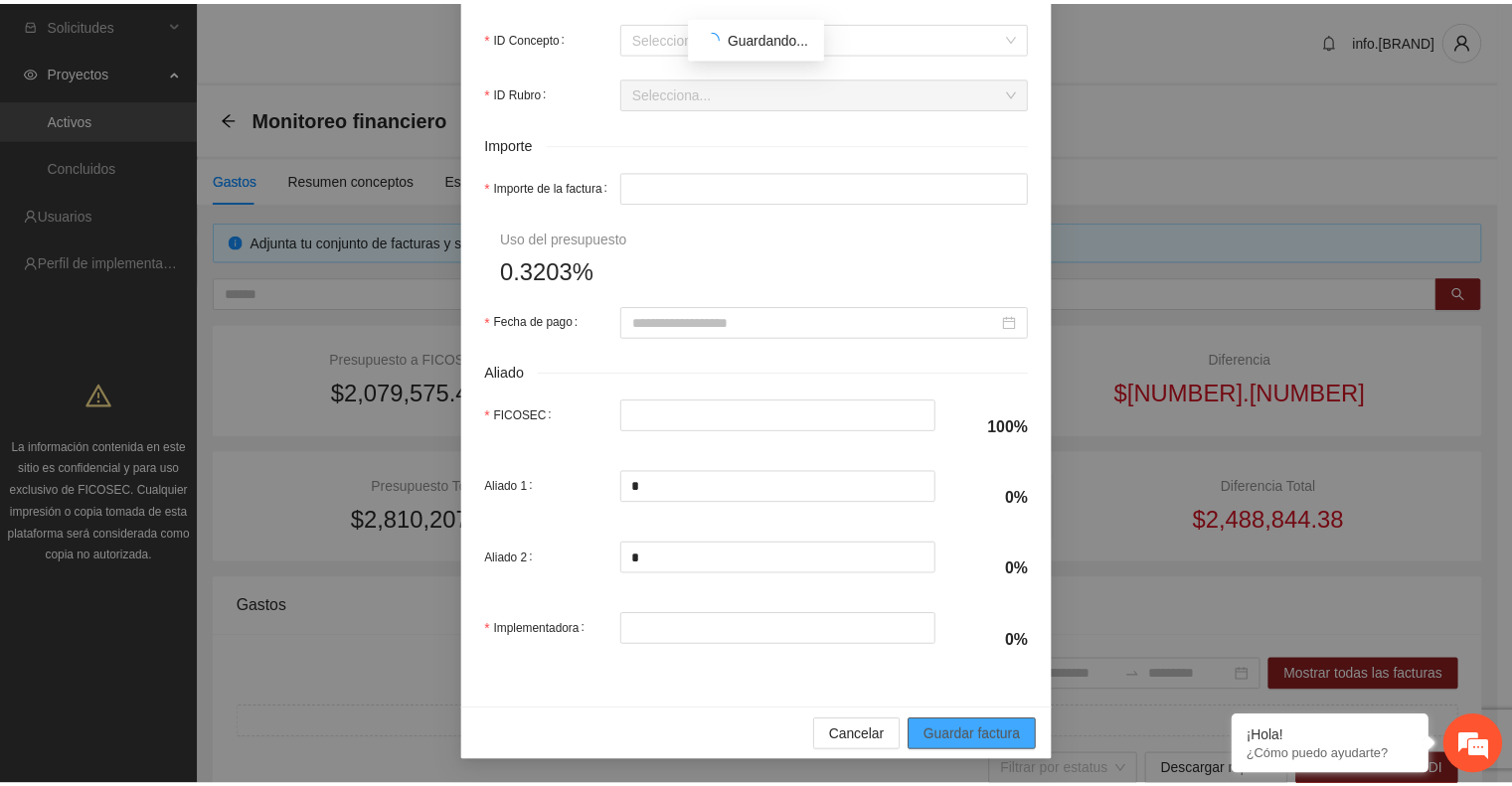 scroll, scrollTop: 706, scrollLeft: 0, axis: vertical 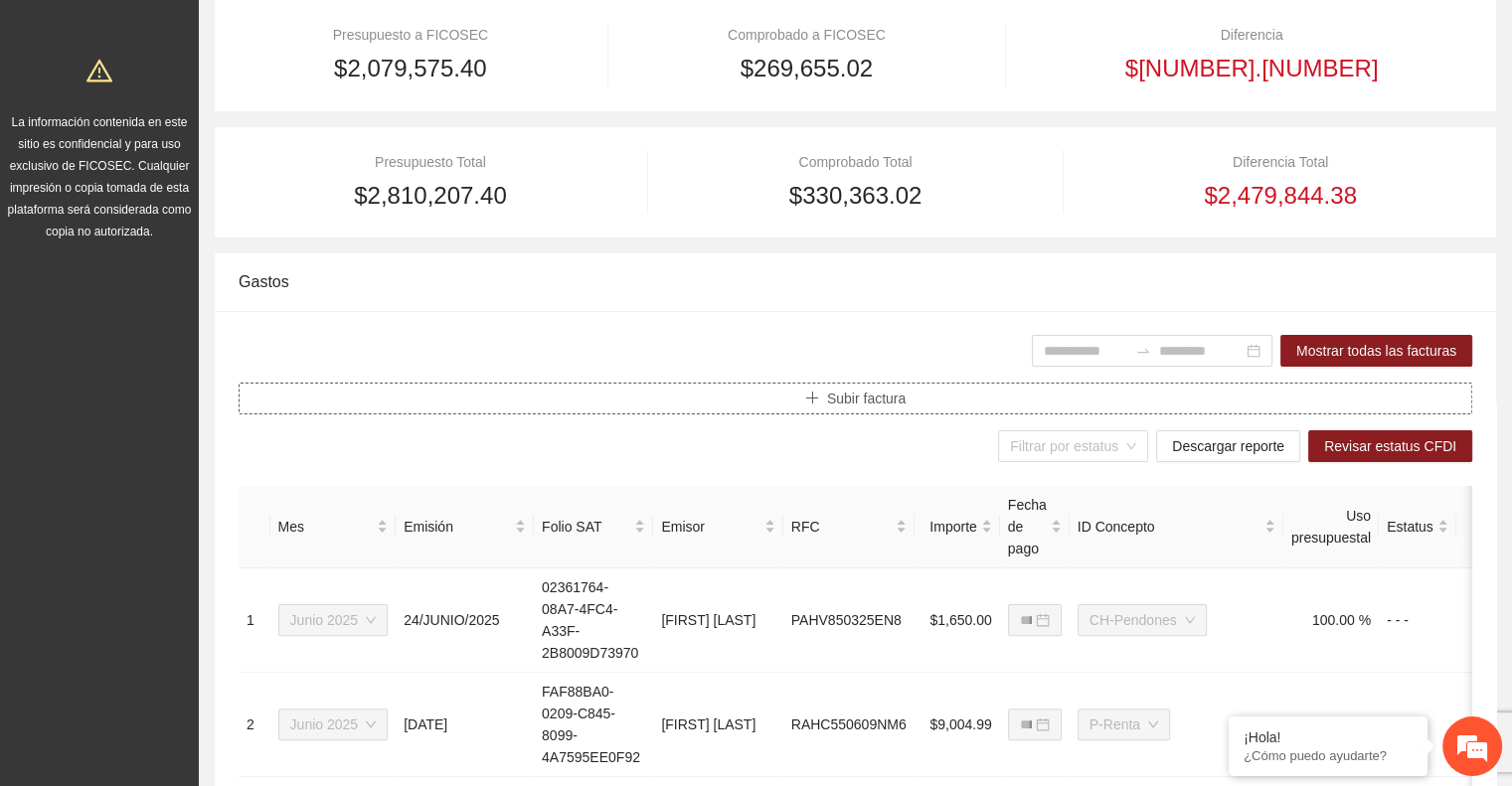 click on "Subir factura" at bounding box center (866, 398) 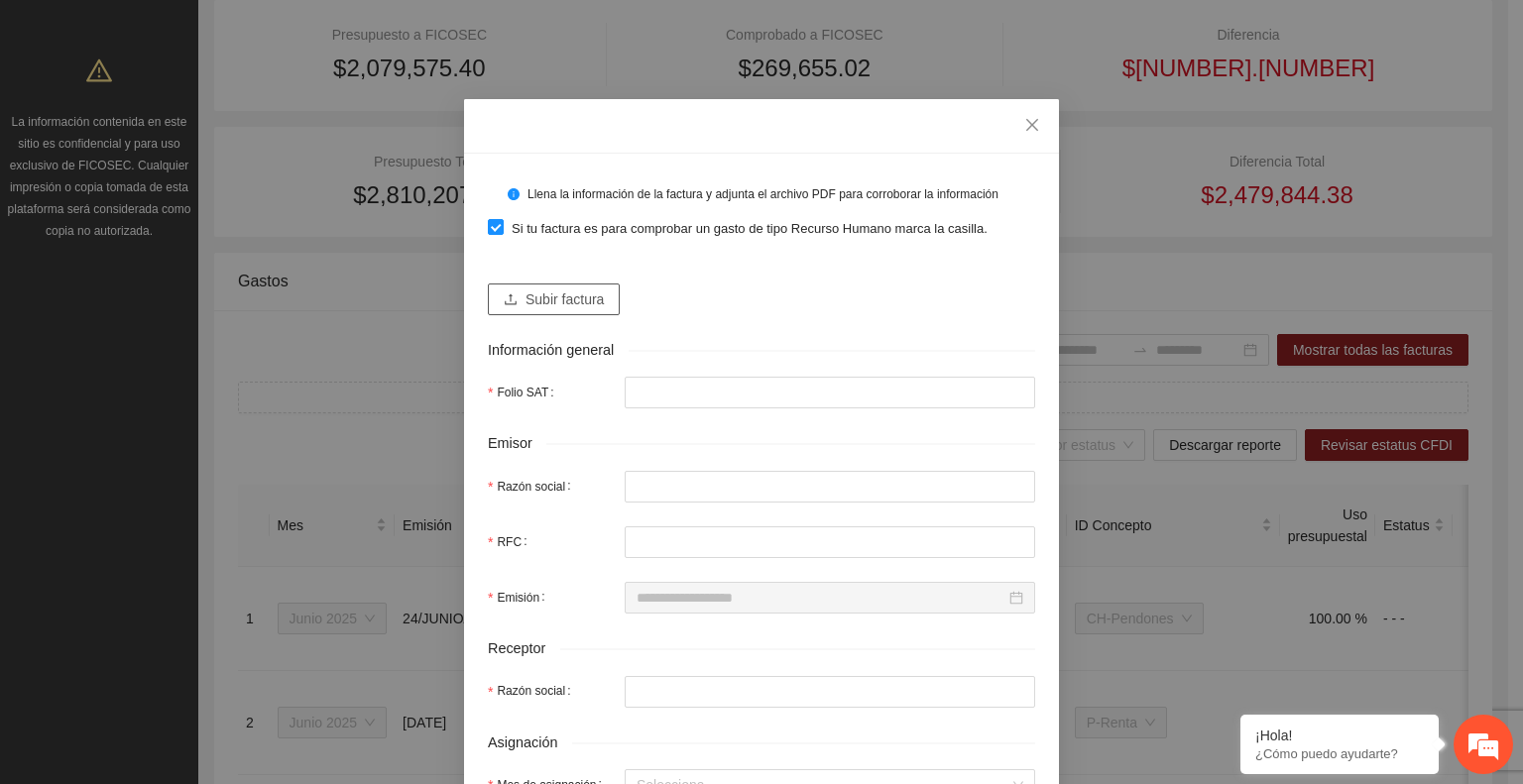 click on "Subir factura" at bounding box center (564, 299) 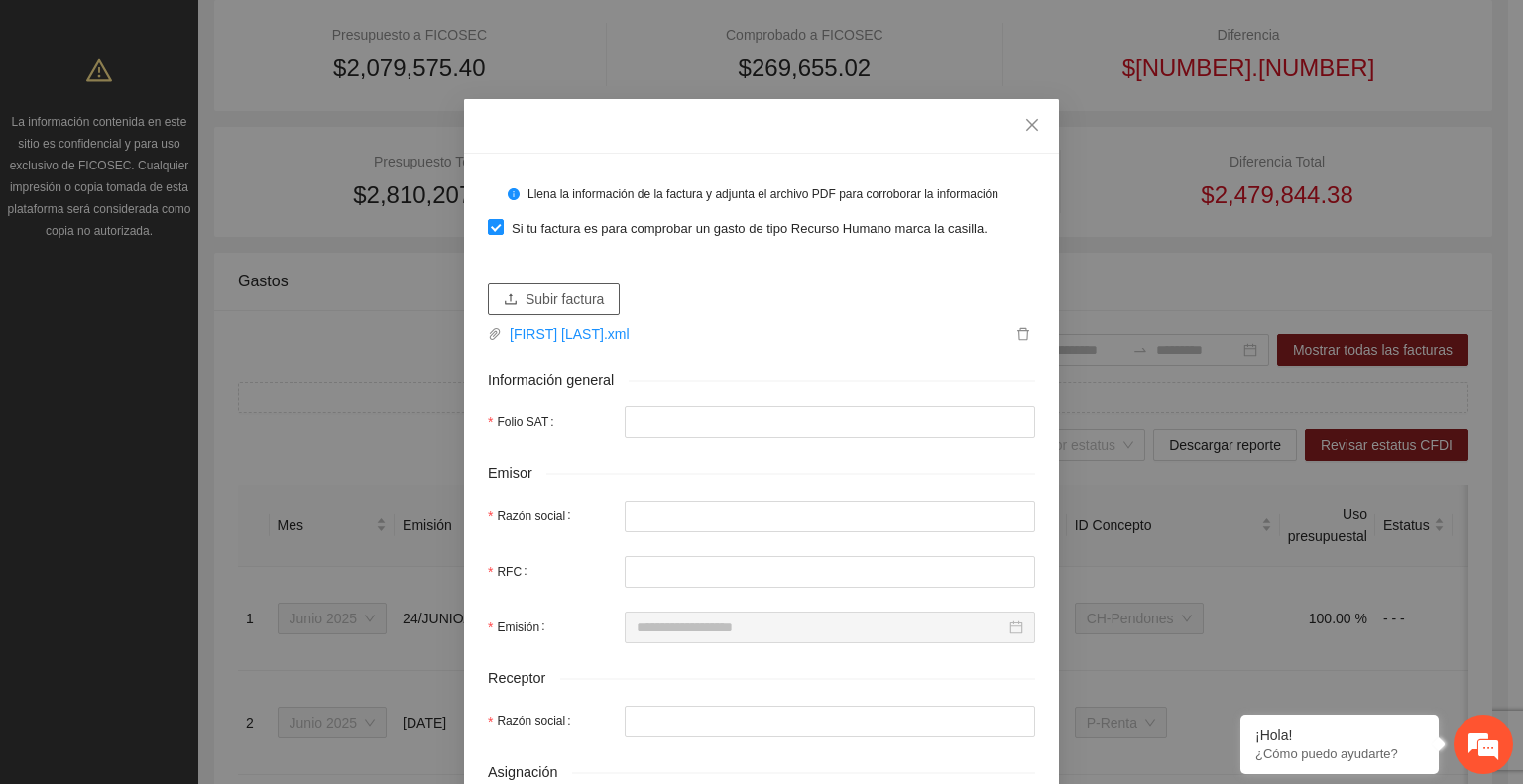 type on "**********" 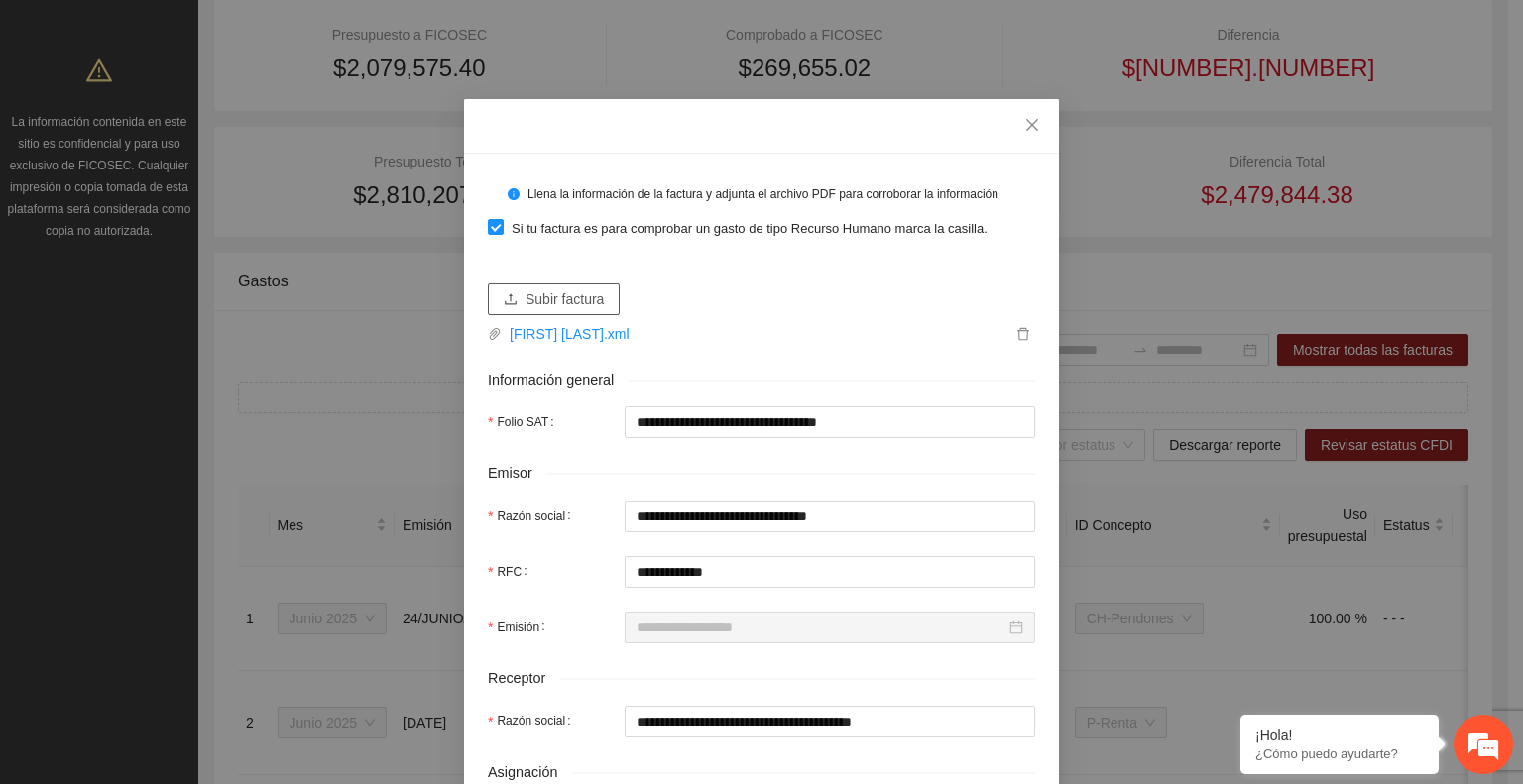 type on "**********" 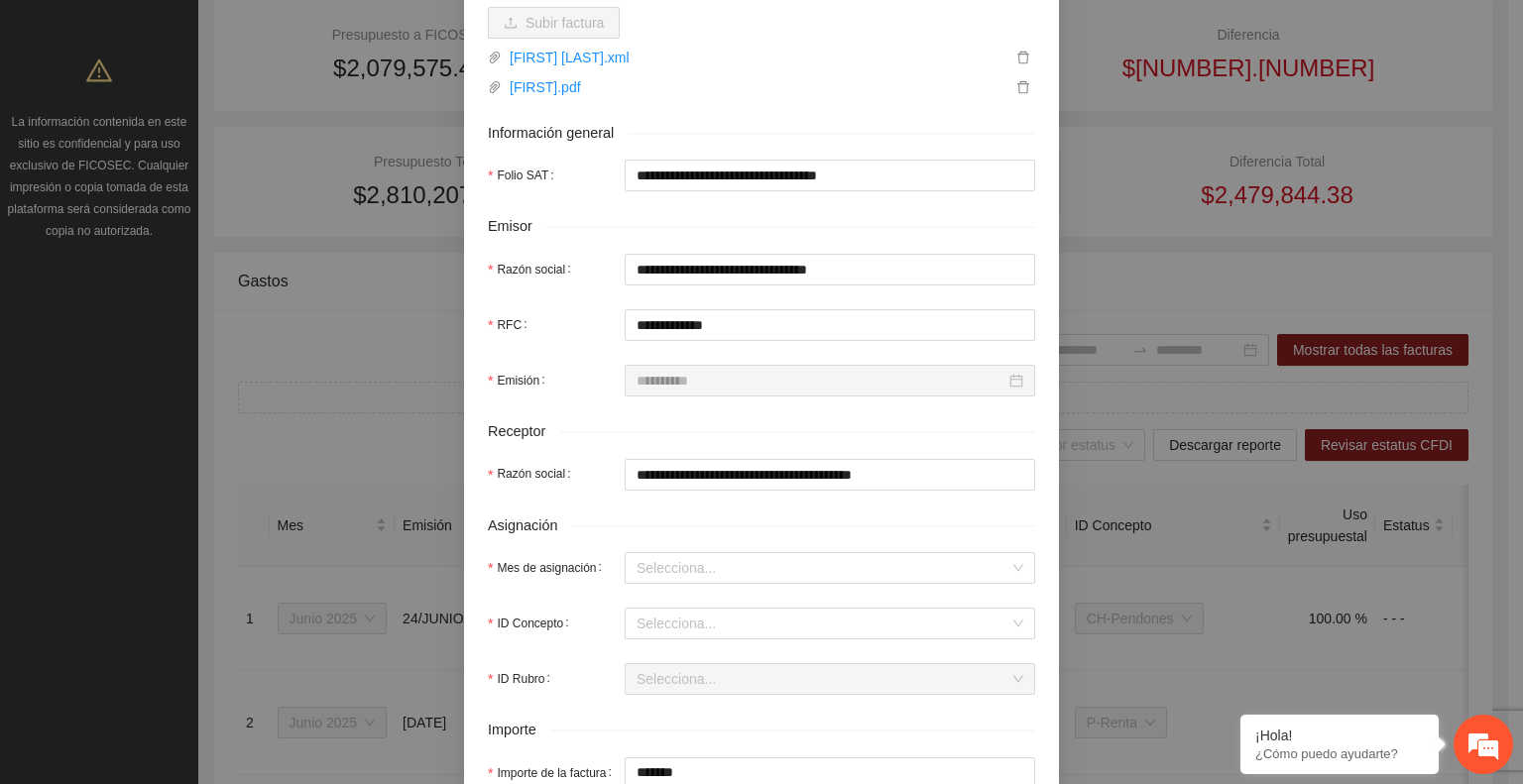 scroll, scrollTop: 280, scrollLeft: 0, axis: vertical 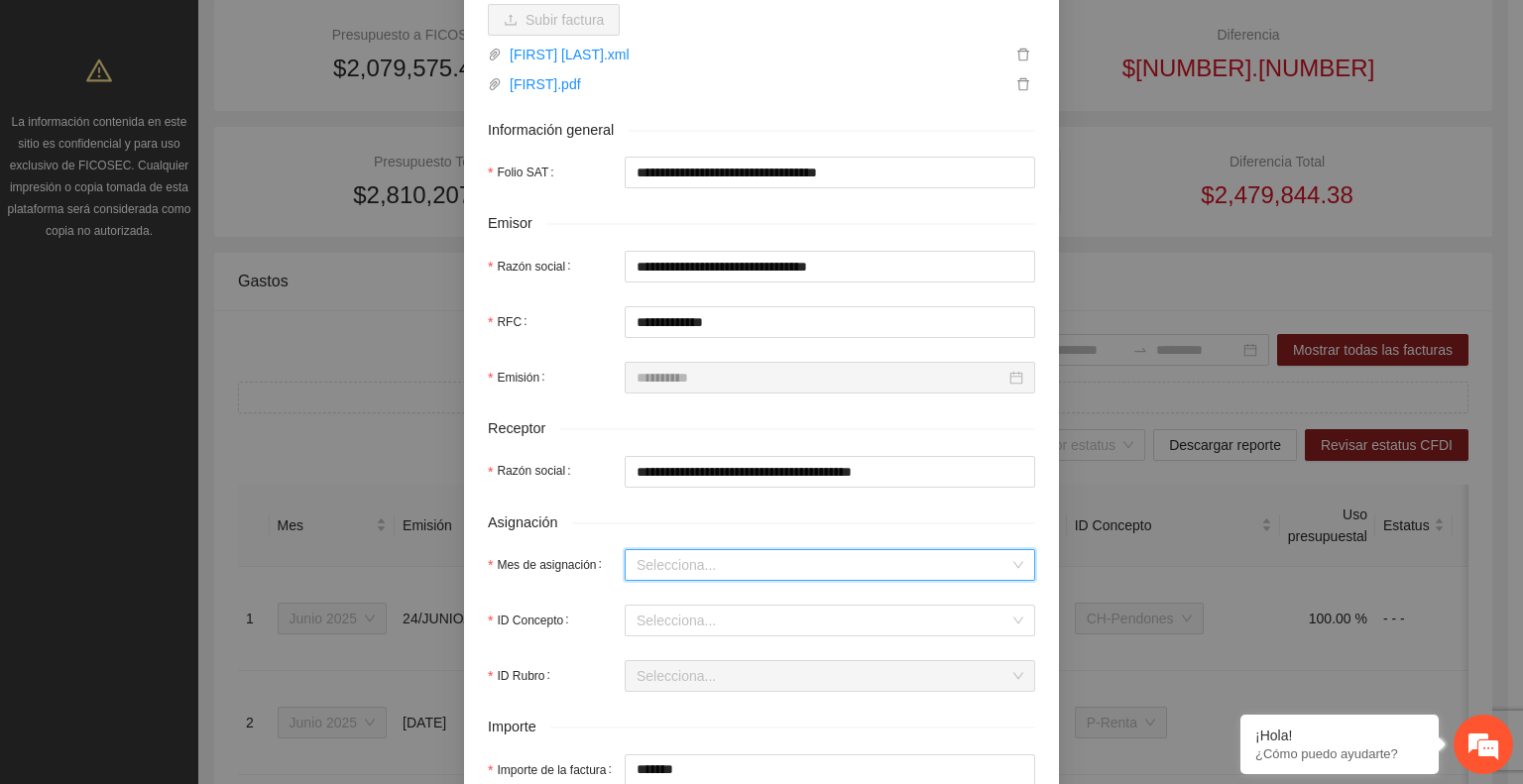 click on "Mes de asignación" at bounding box center [823, 565] 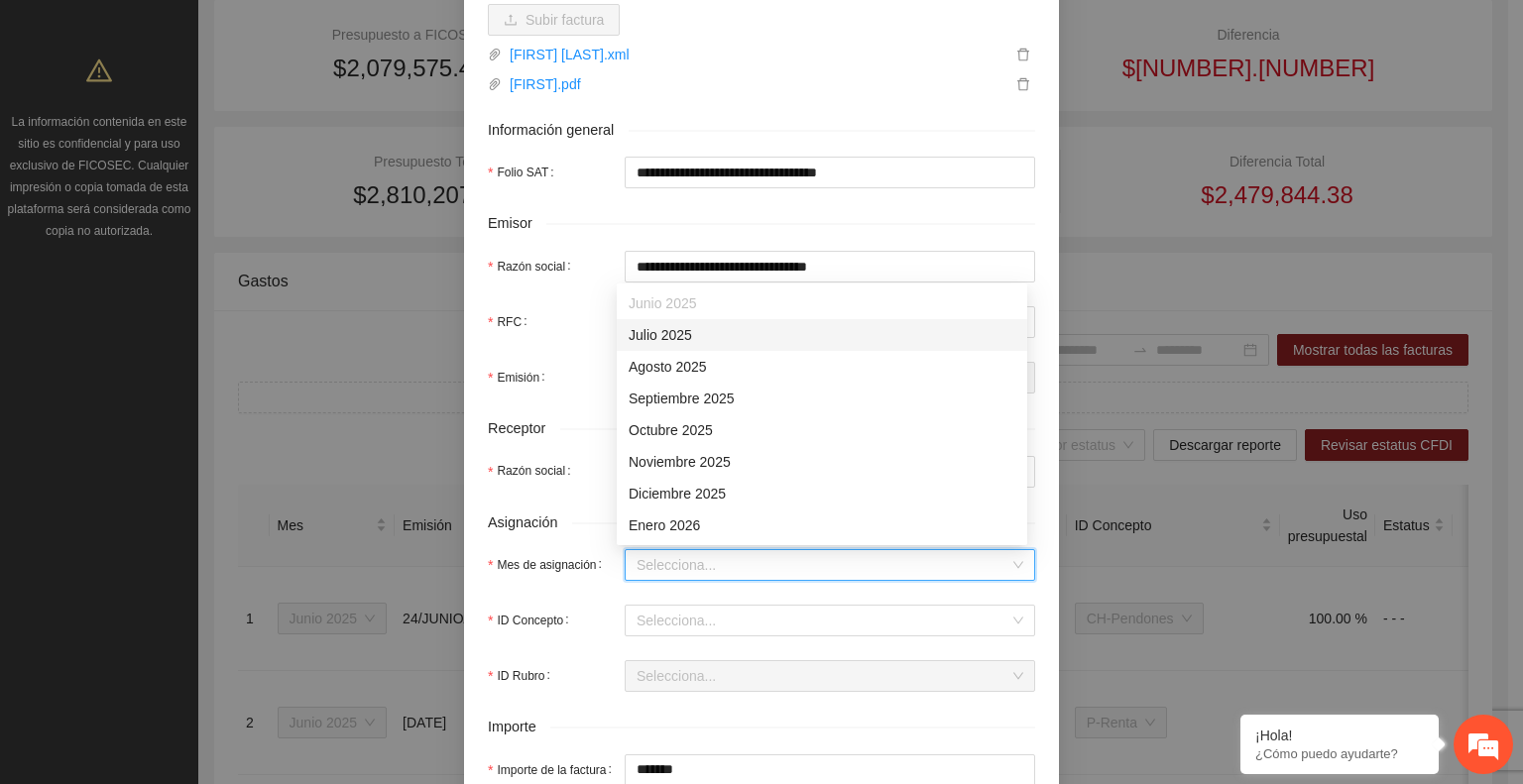 click on "Julio 2025" at bounding box center [822, 335] 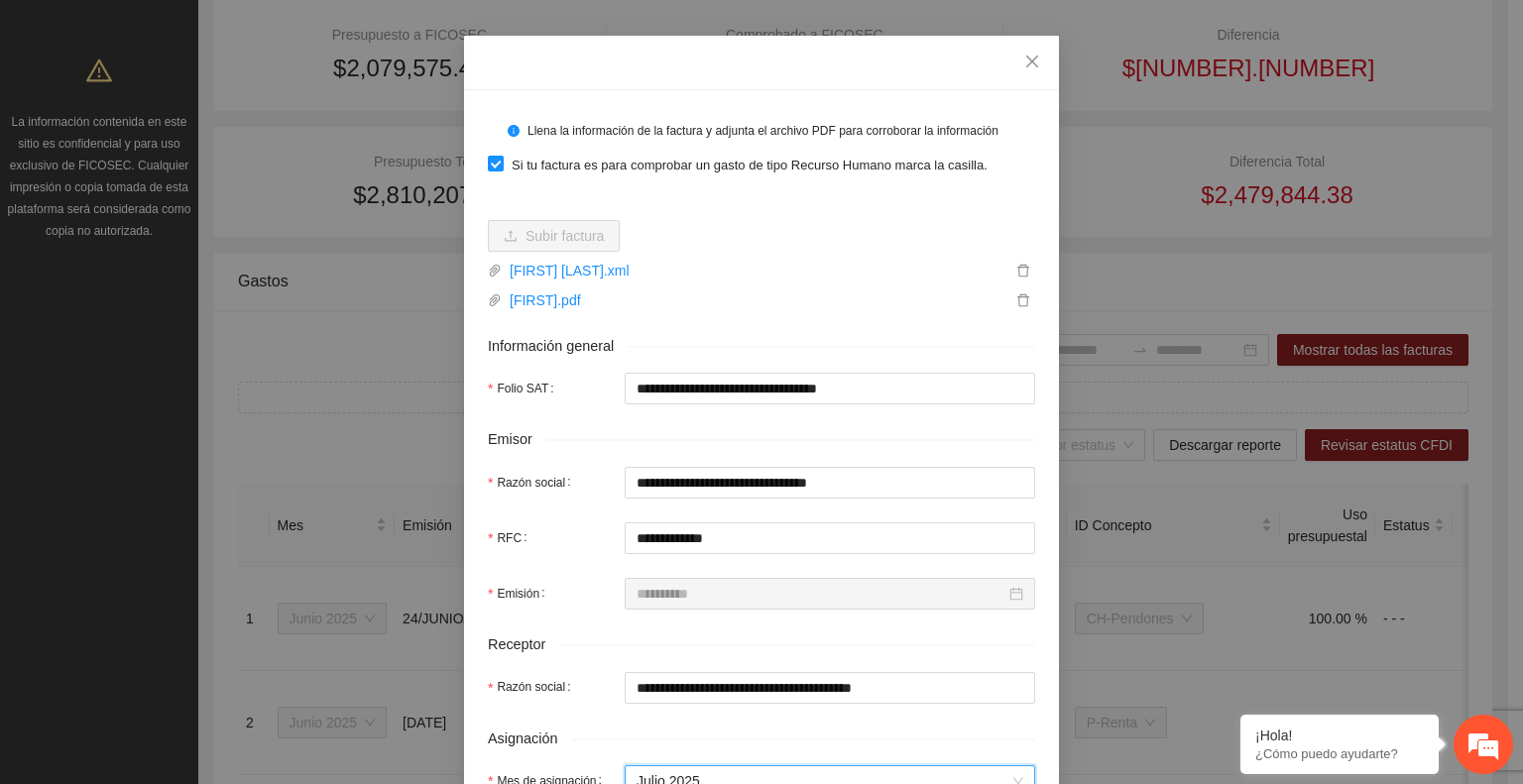 scroll, scrollTop: 40, scrollLeft: 0, axis: vertical 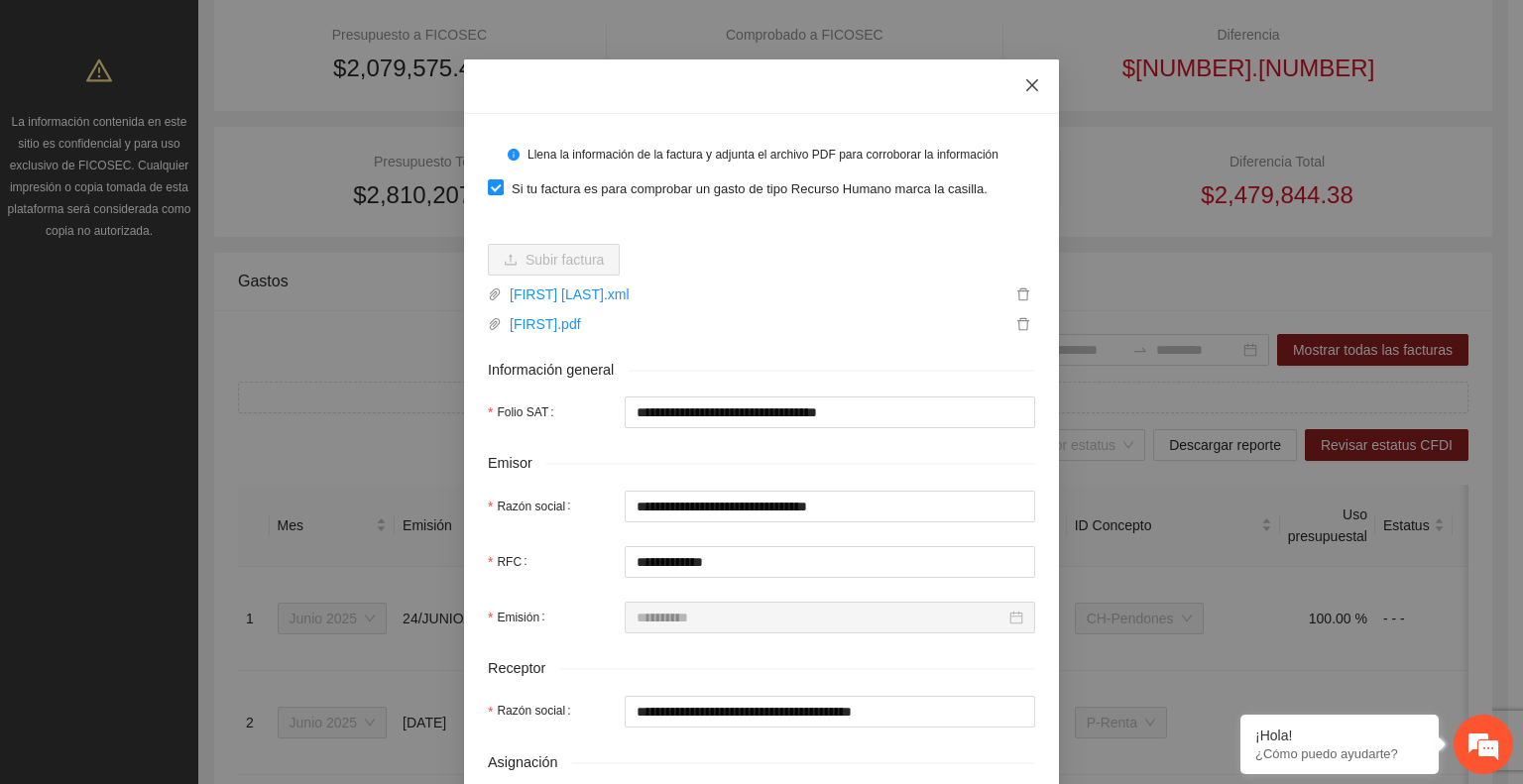 click 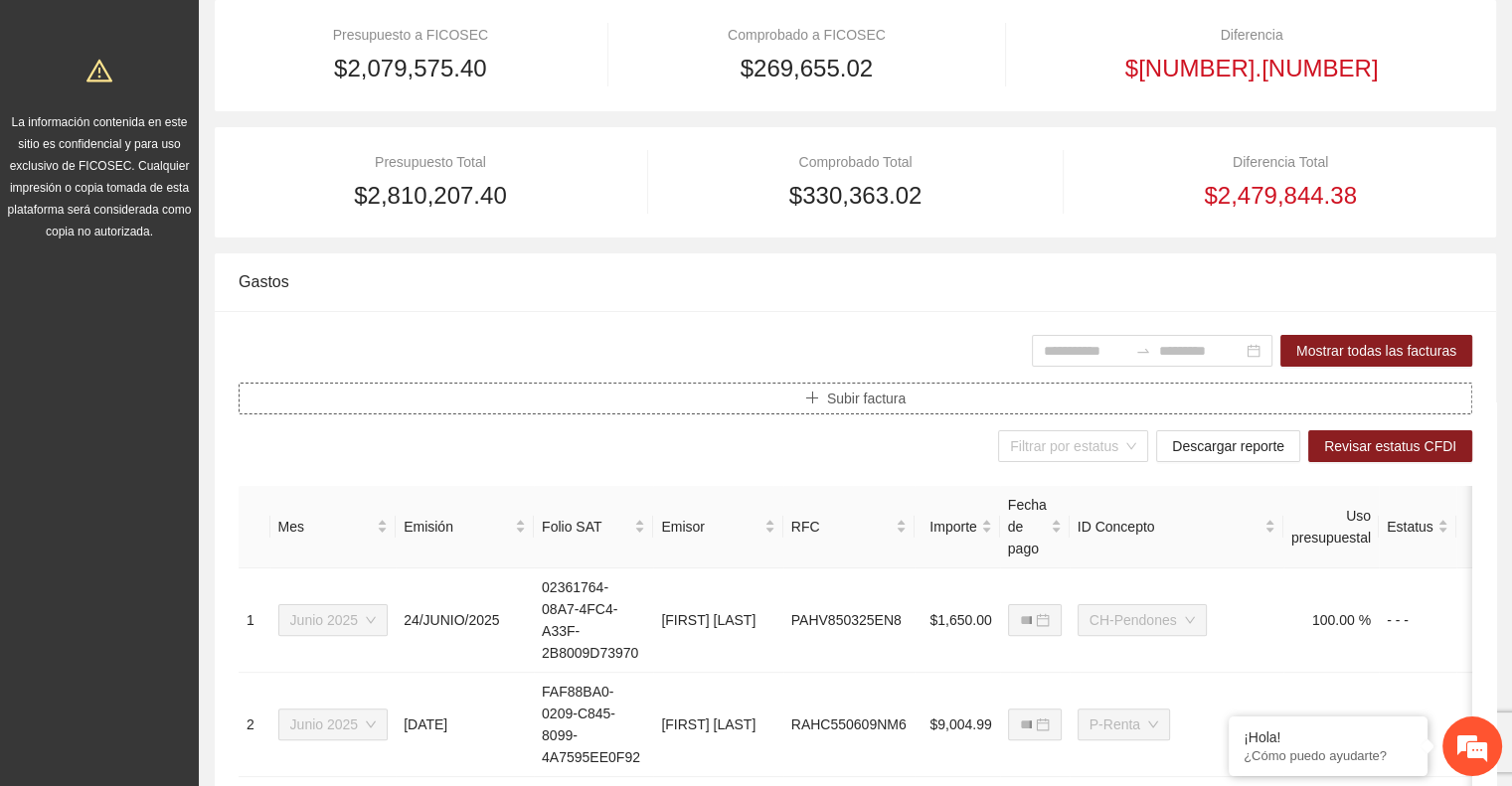 click on "Subir factura" at bounding box center [855, 398] 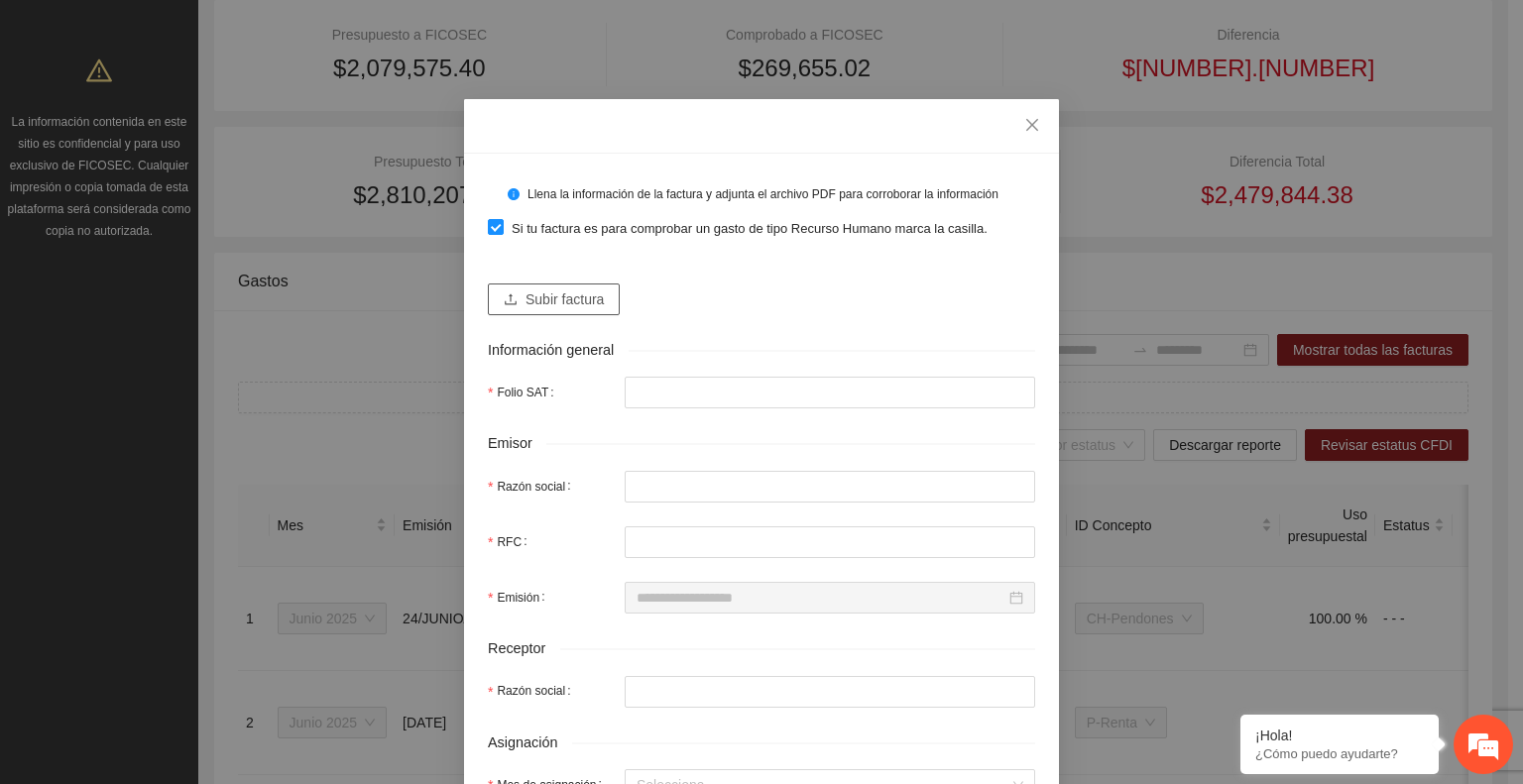click on "Subir factura" at bounding box center (564, 299) 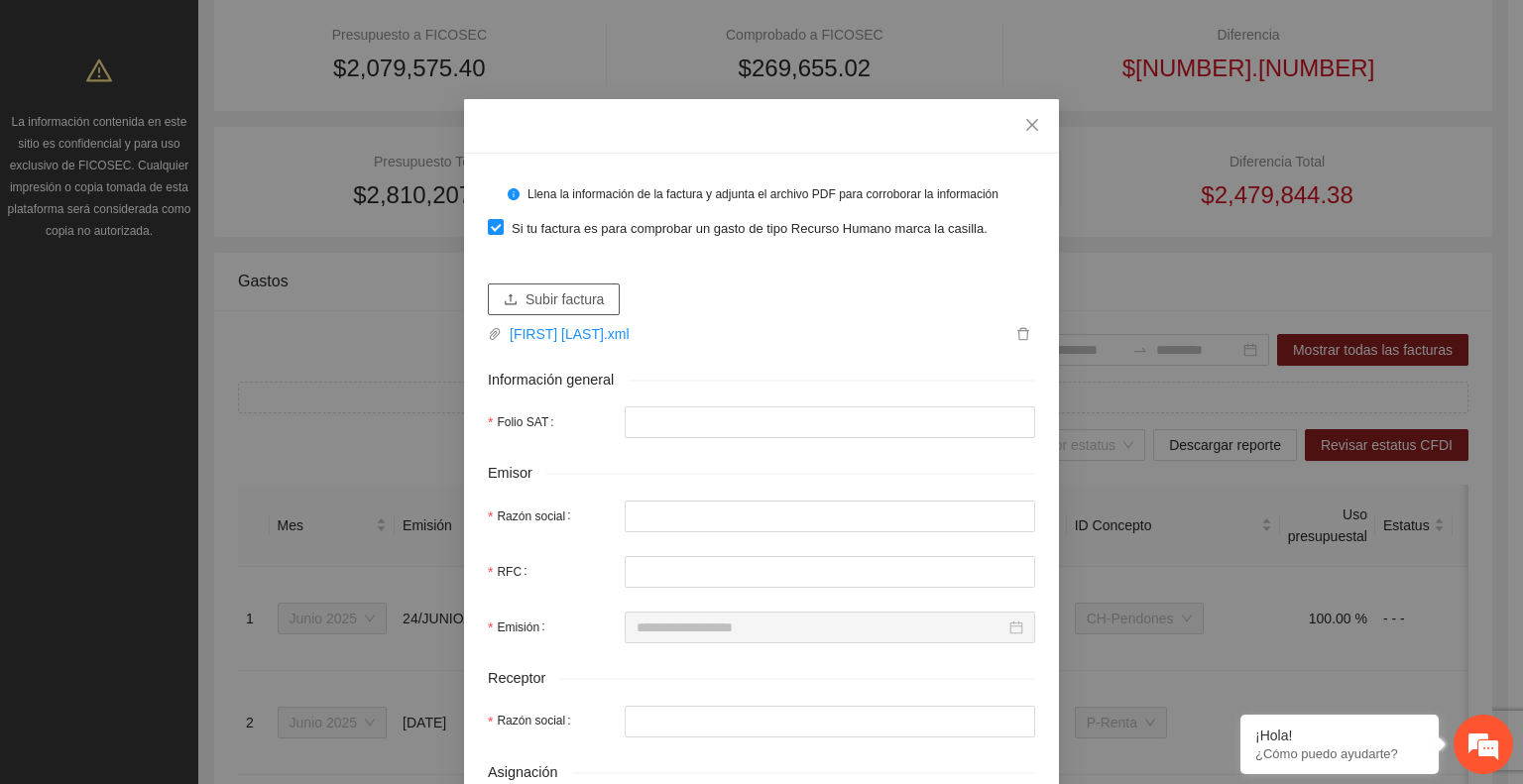 type on "**********" 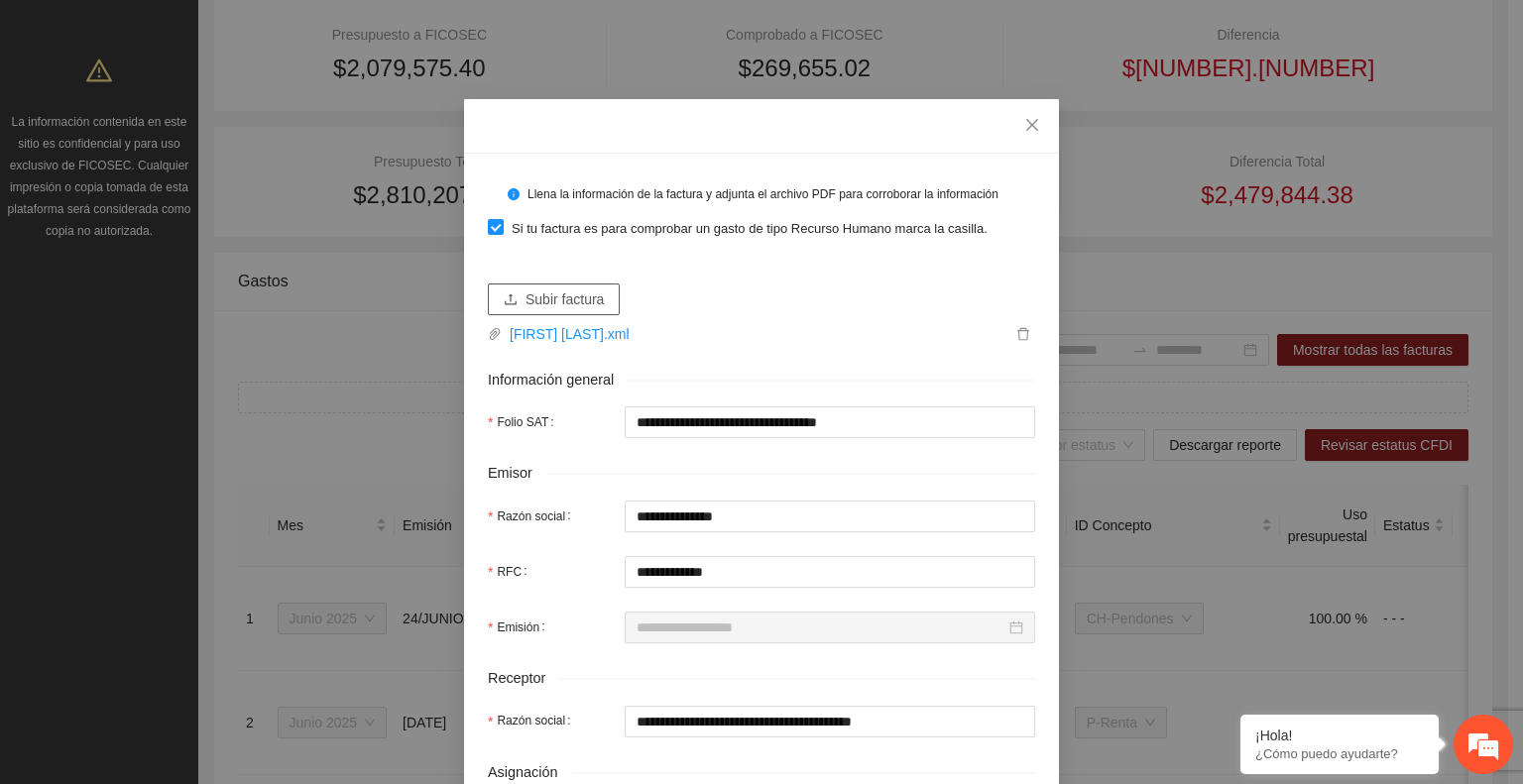 type on "**********" 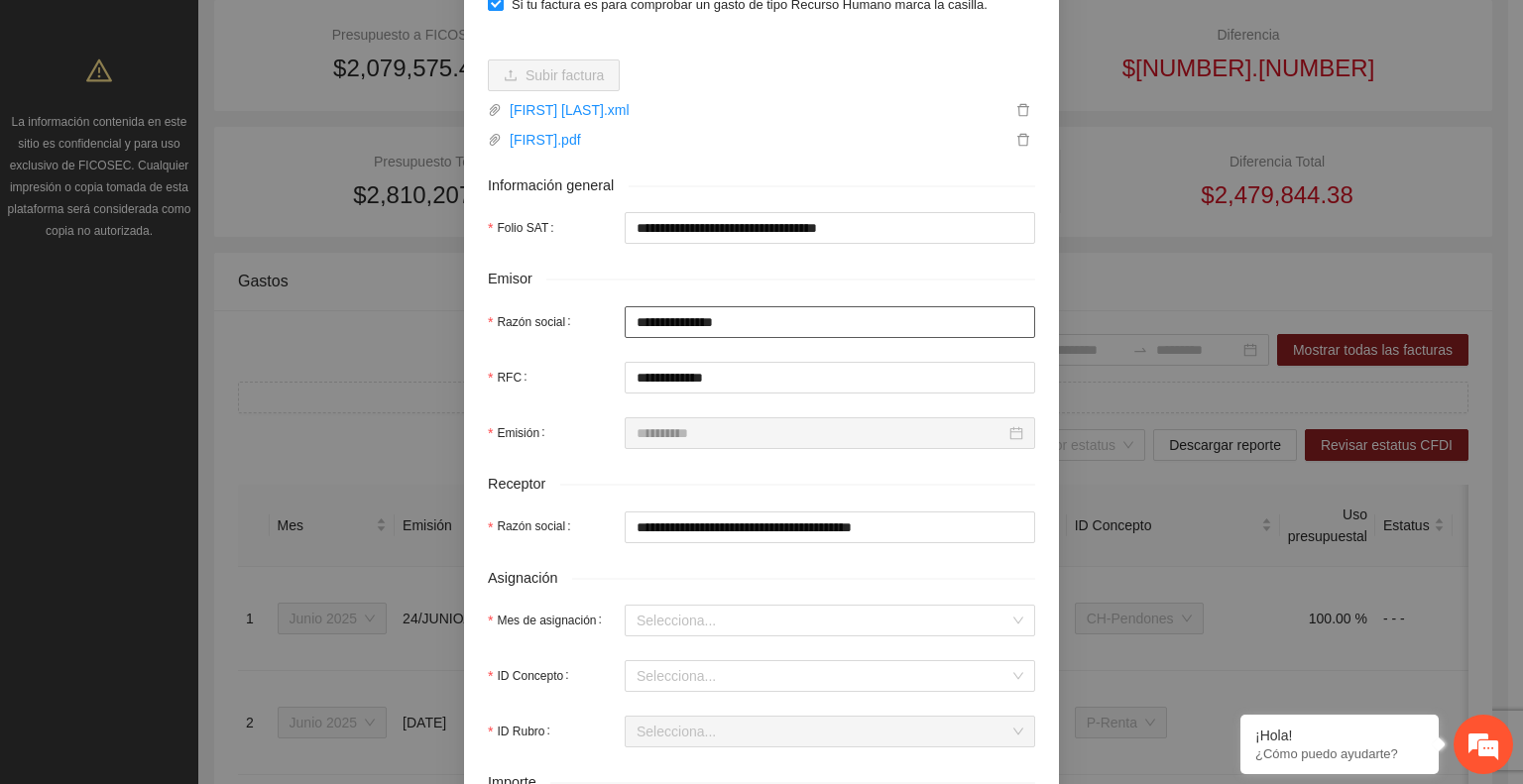scroll, scrollTop: 264, scrollLeft: 0, axis: vertical 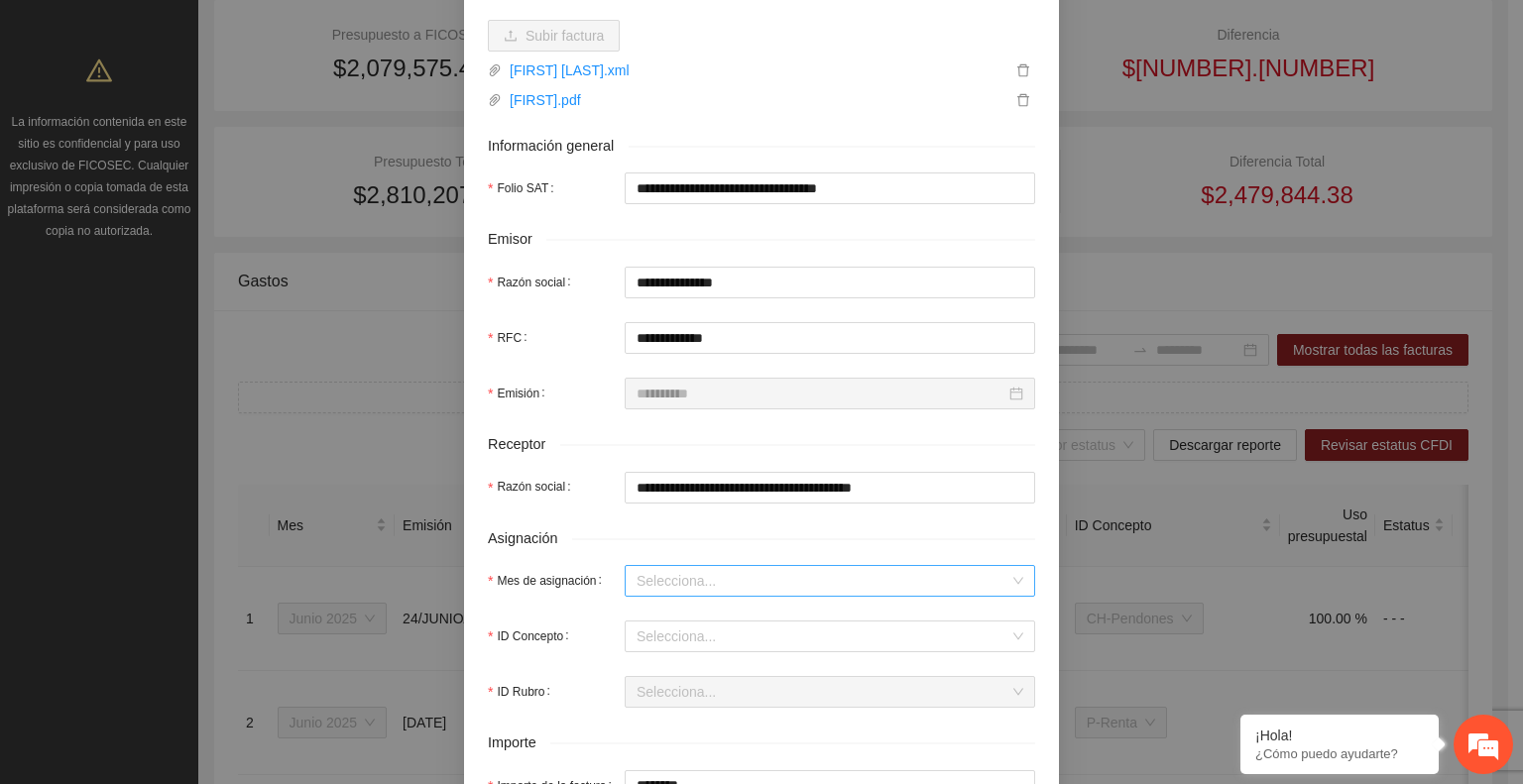click on "Mes de asignación" at bounding box center [823, 581] 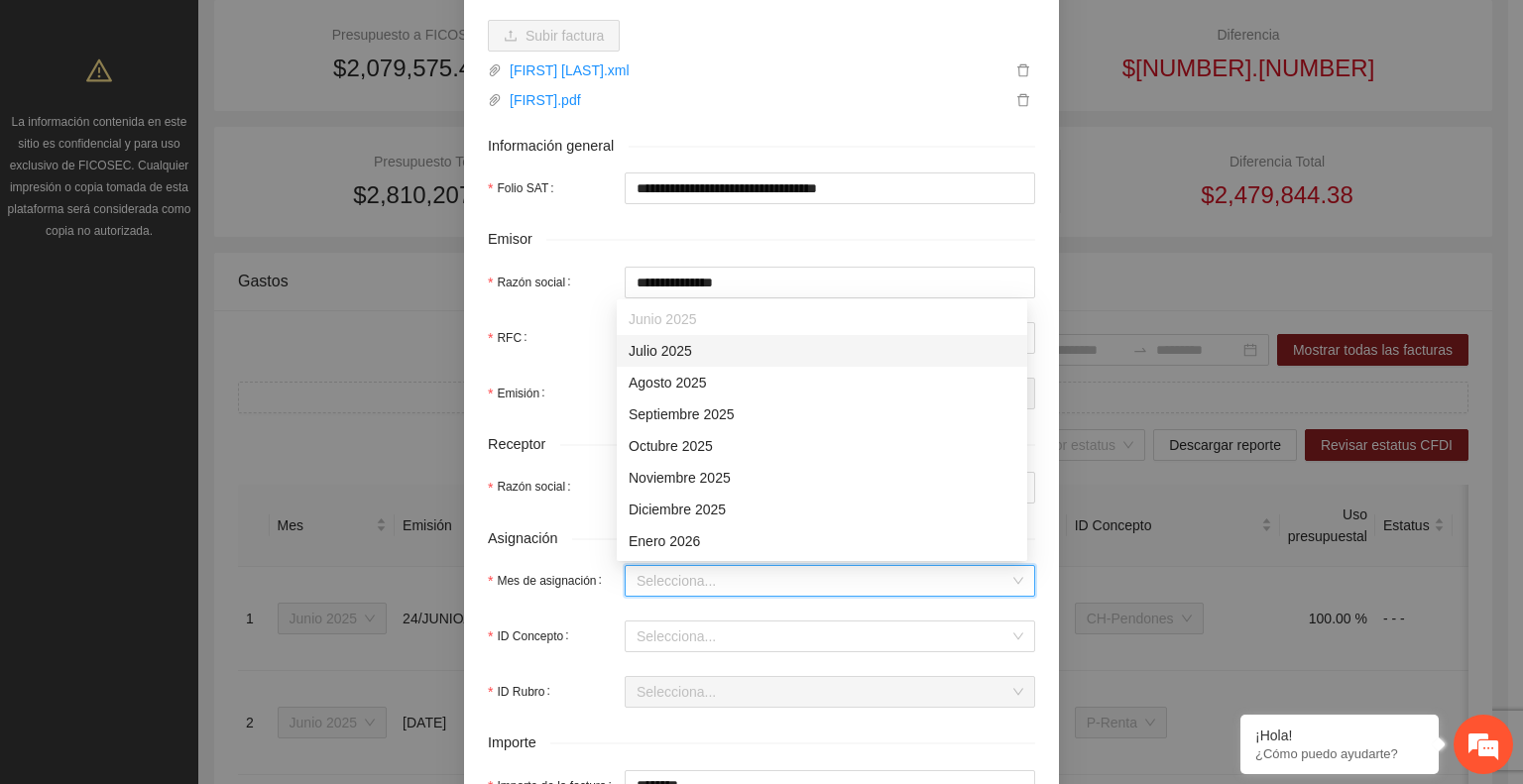 click on "Julio 2025" at bounding box center [822, 351] 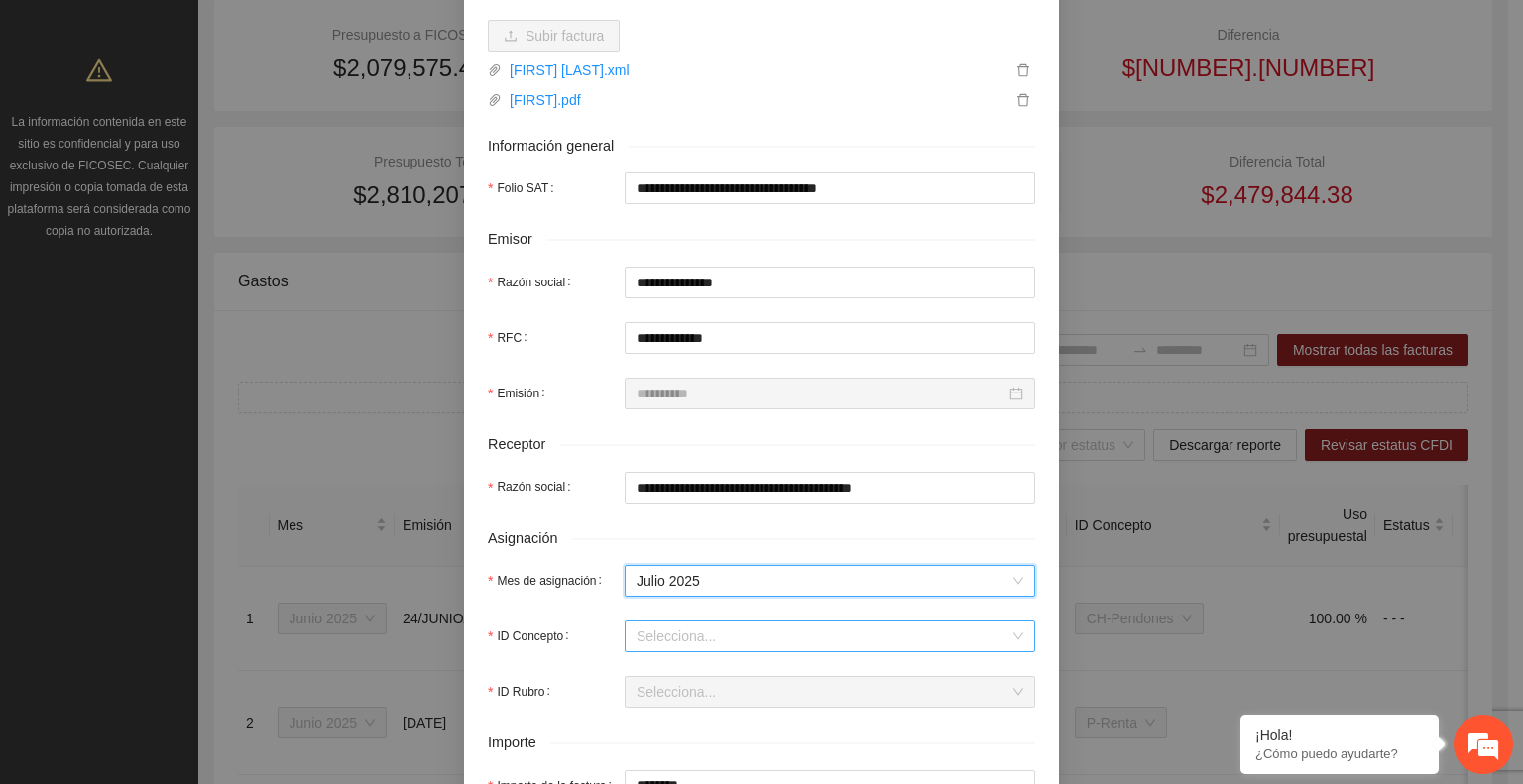 click on "ID Concepto" at bounding box center (823, 636) 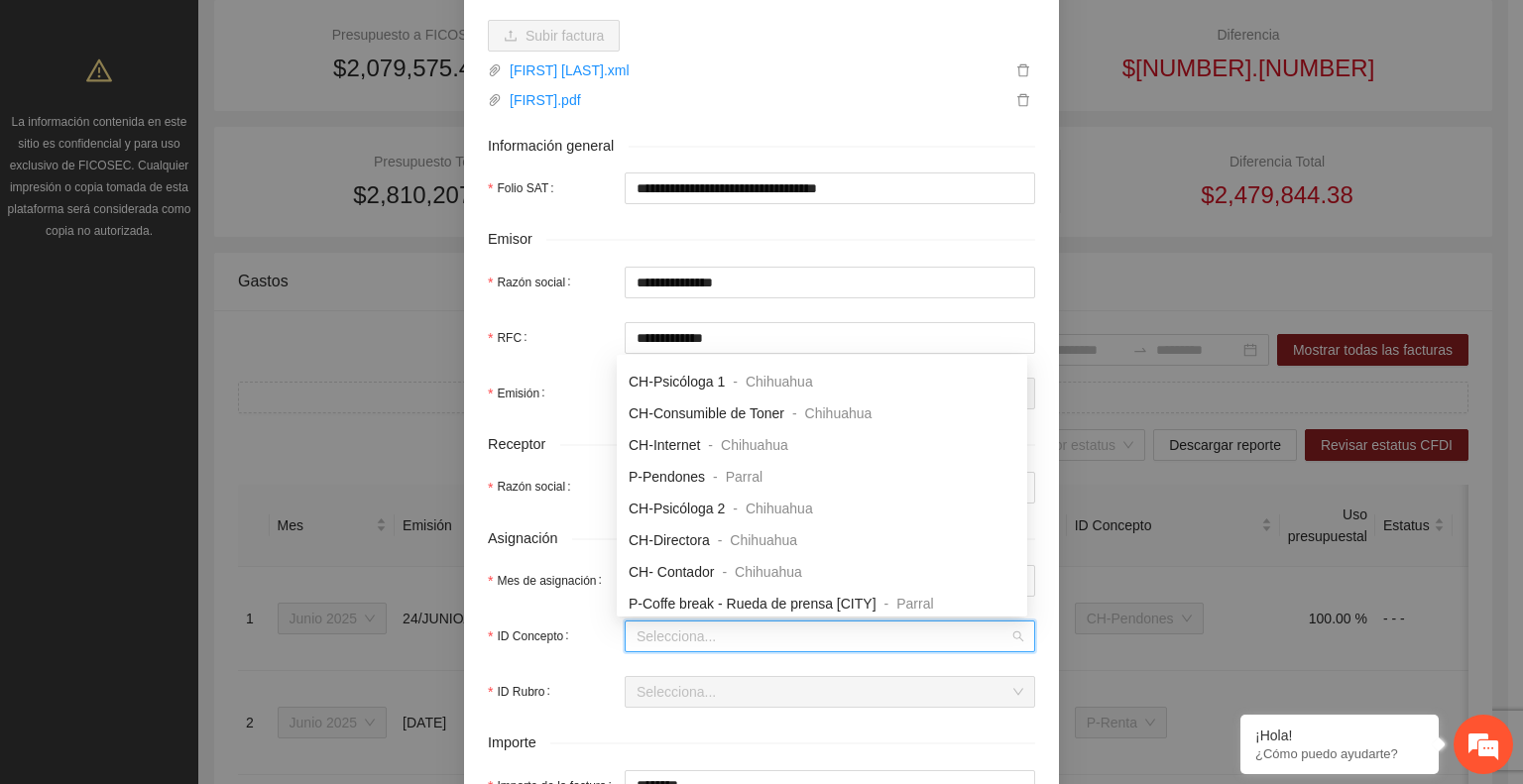 scroll, scrollTop: 825, scrollLeft: 0, axis: vertical 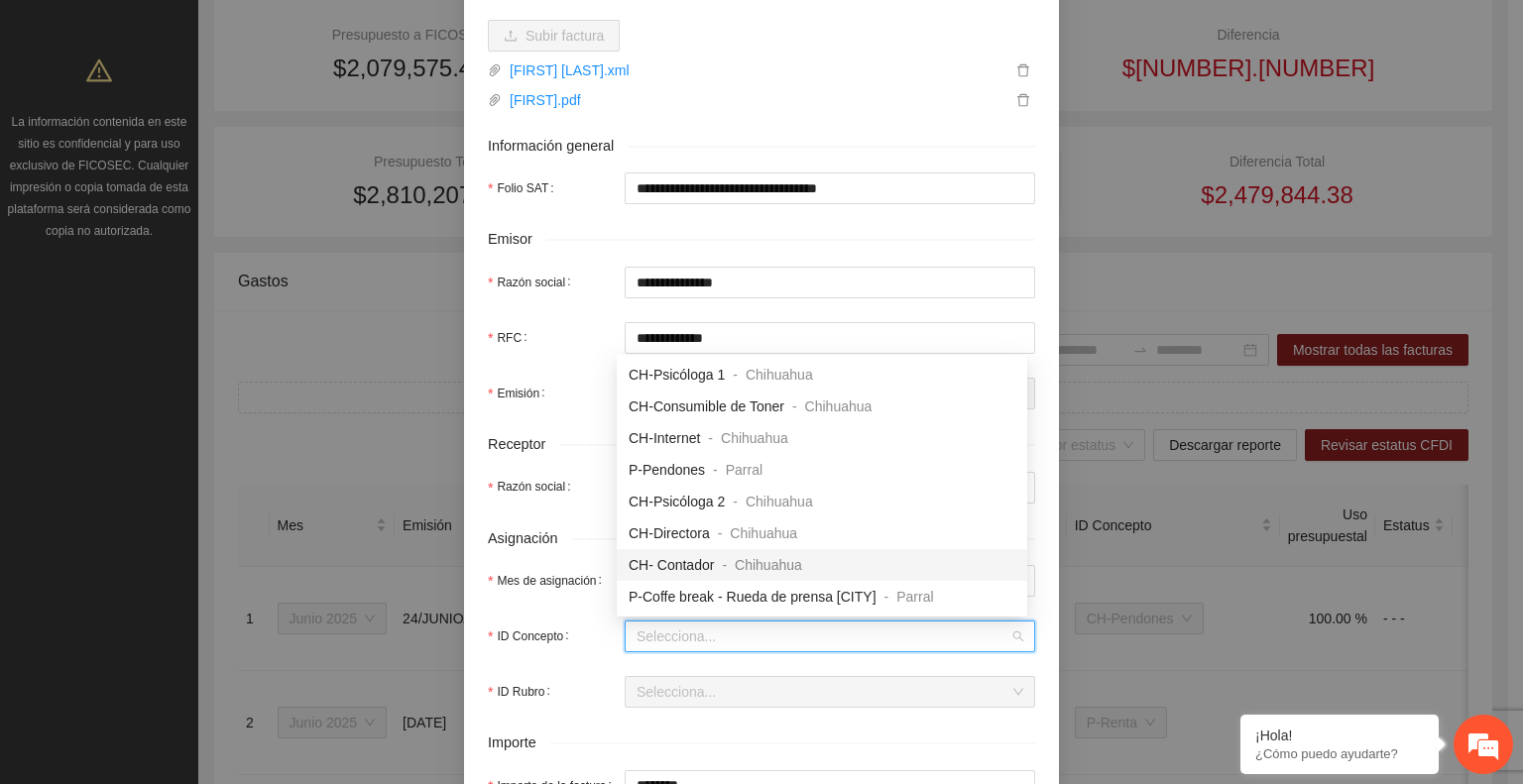 click on "-" at bounding box center (724, 565) 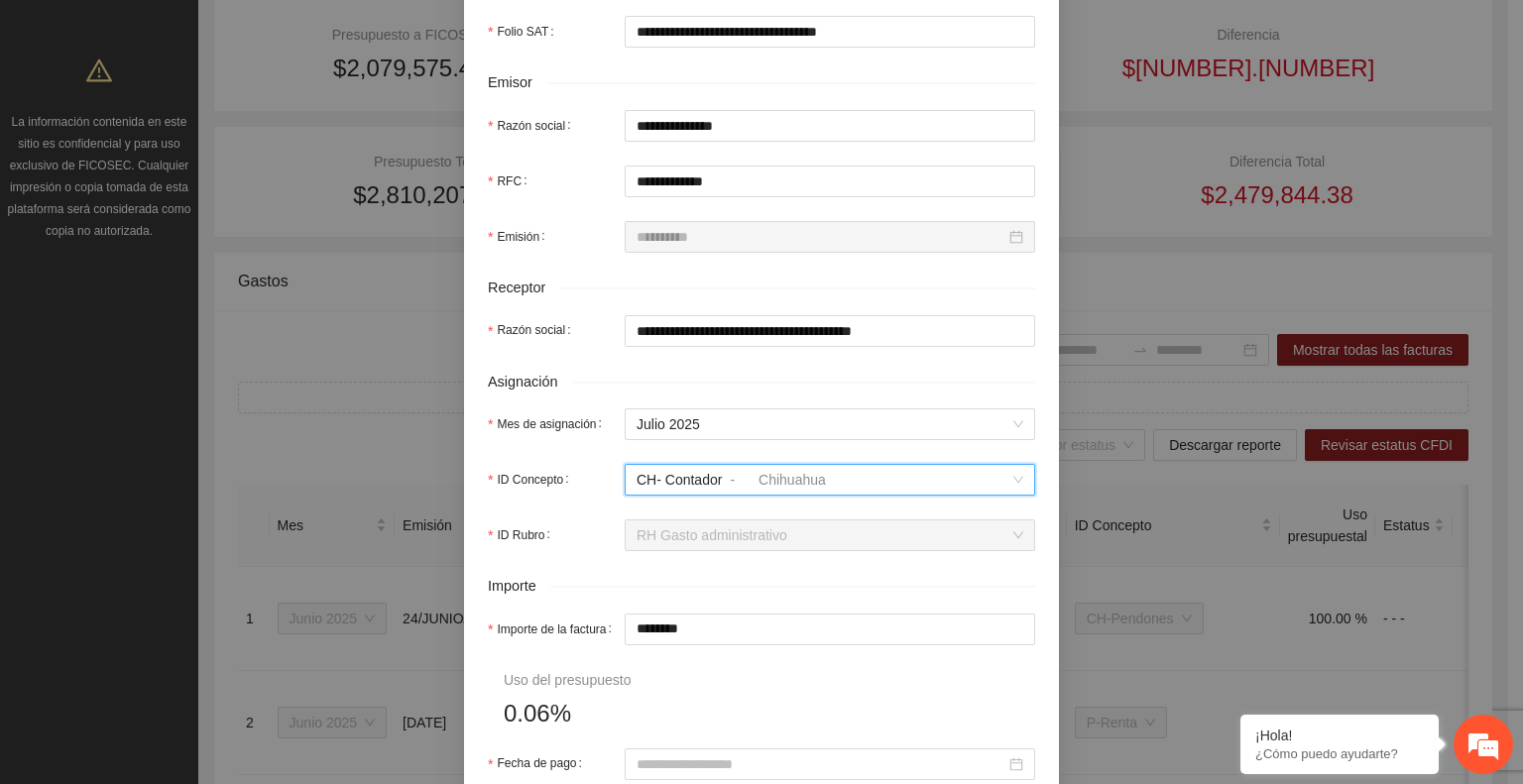 scroll, scrollTop: 422, scrollLeft: 0, axis: vertical 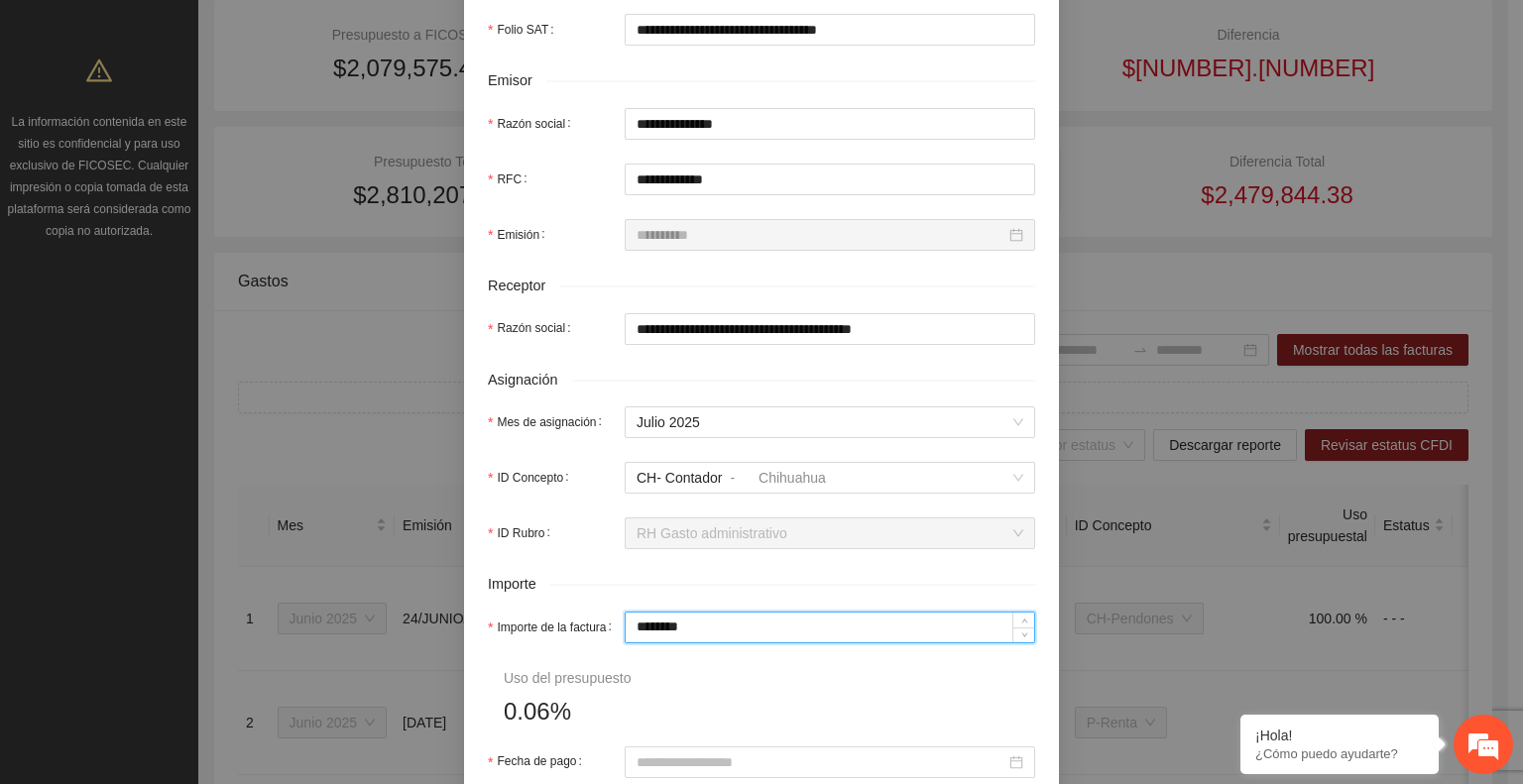 drag, startPoint x: 702, startPoint y: 621, endPoint x: 542, endPoint y: 645, distance: 161.78999 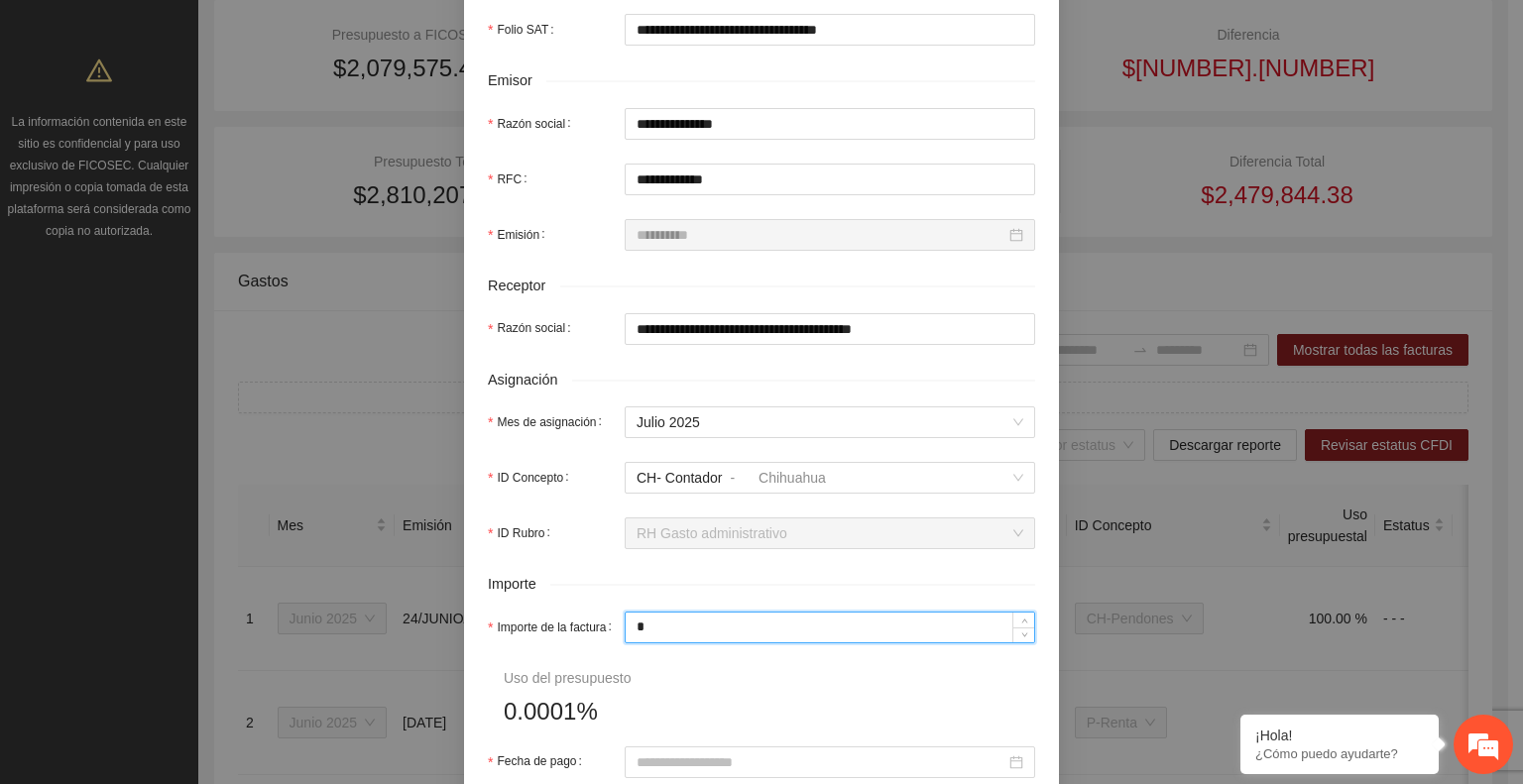 type on "**" 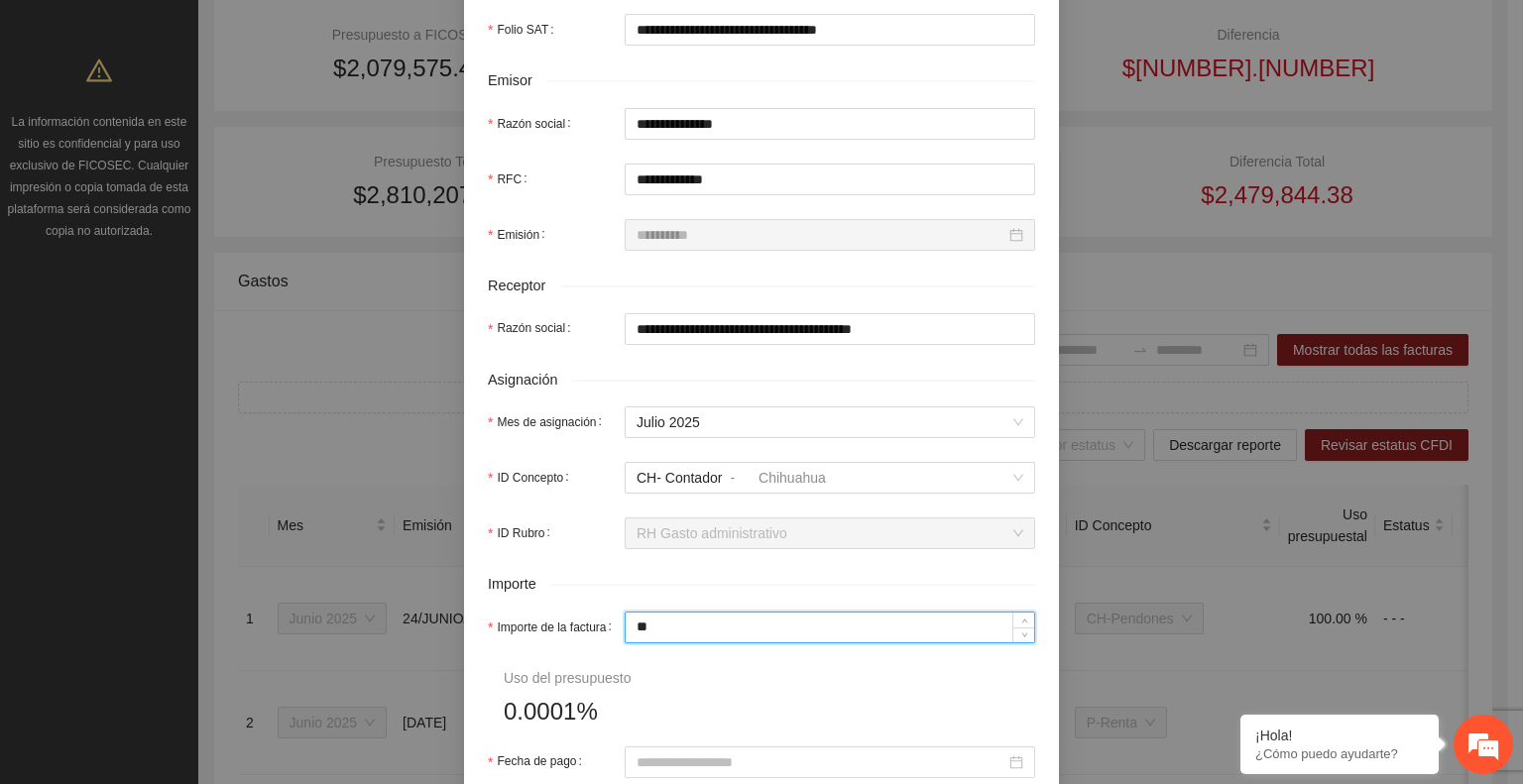 type on "***" 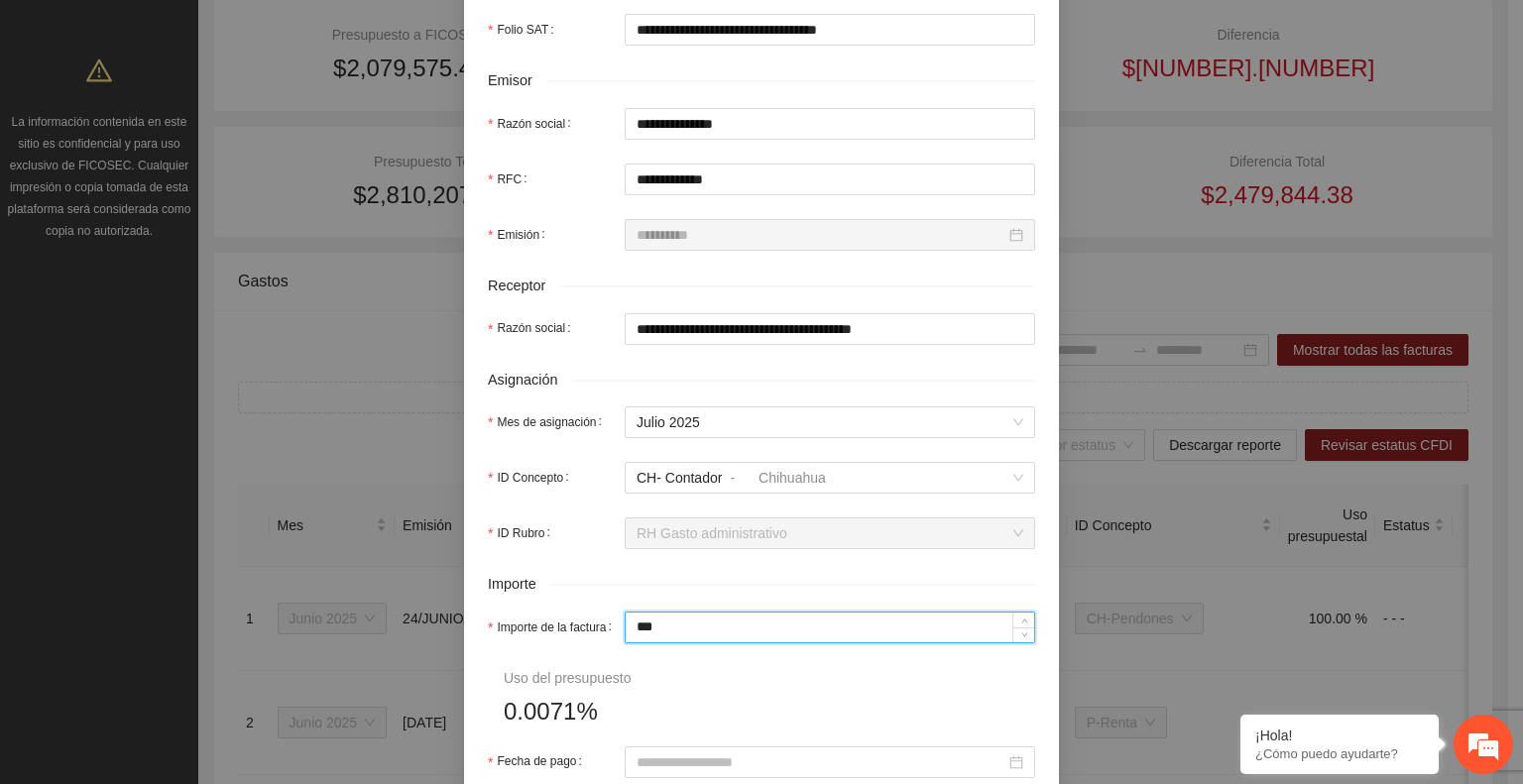 type on "*****" 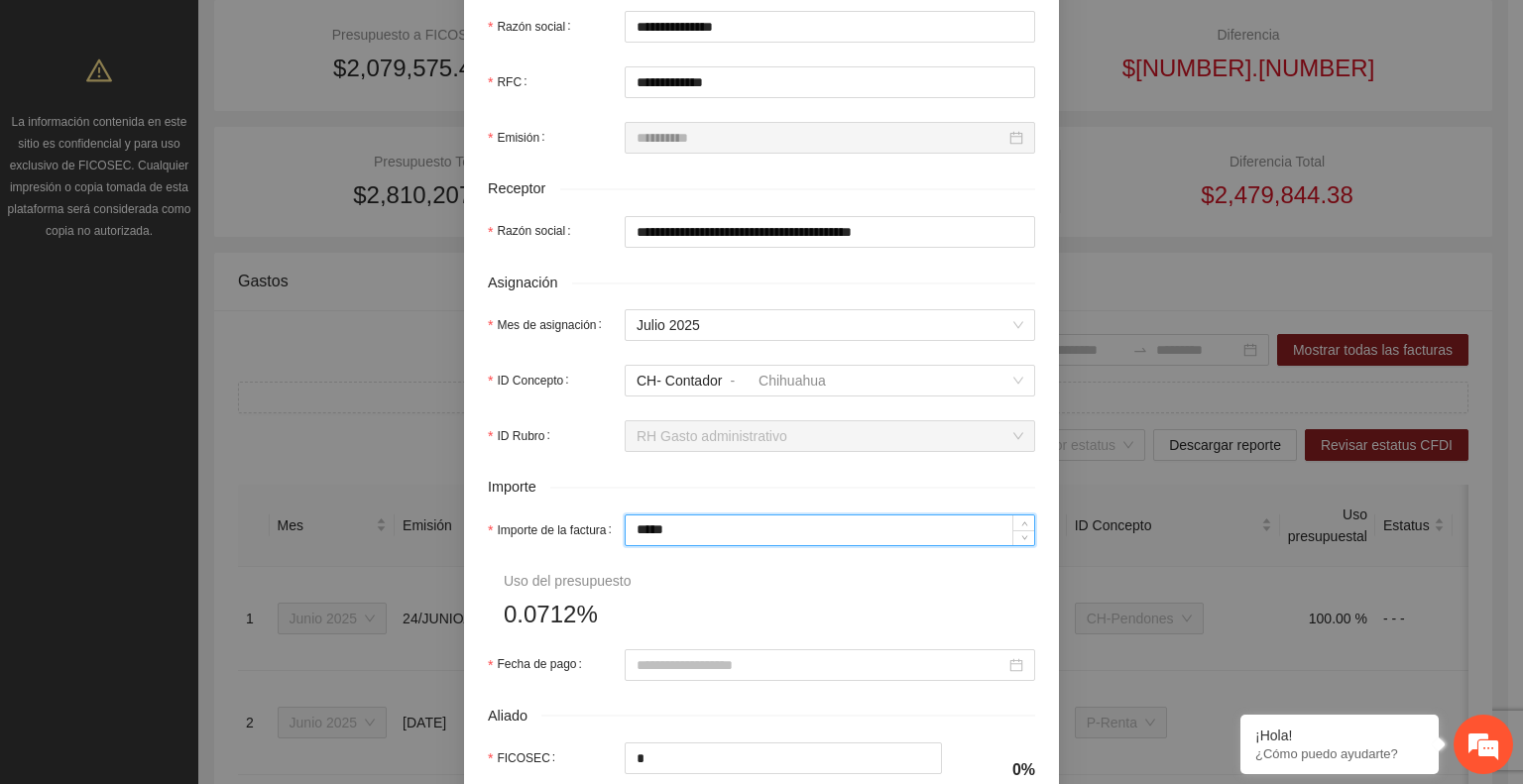 scroll, scrollTop: 519, scrollLeft: 0, axis: vertical 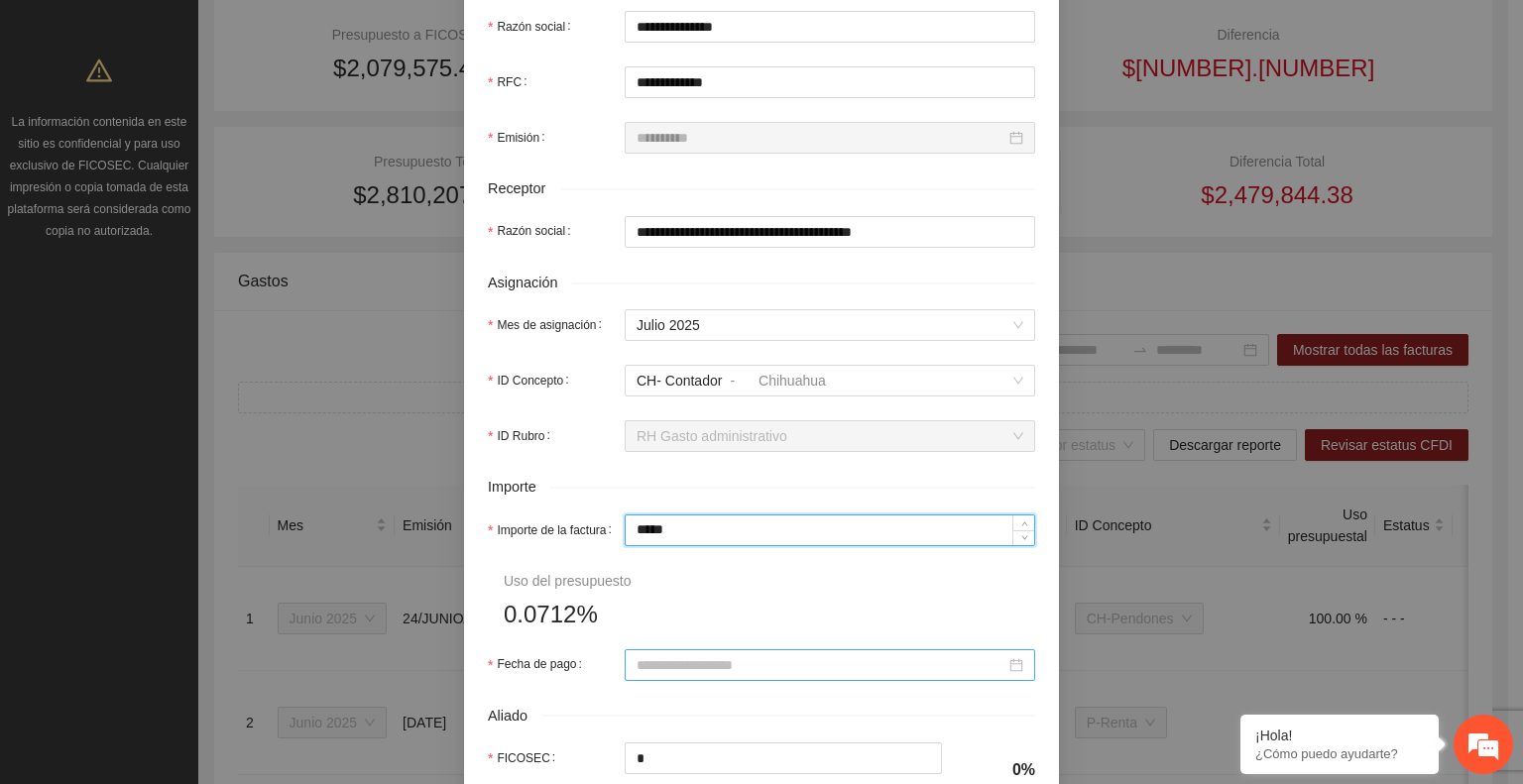 type on "*****" 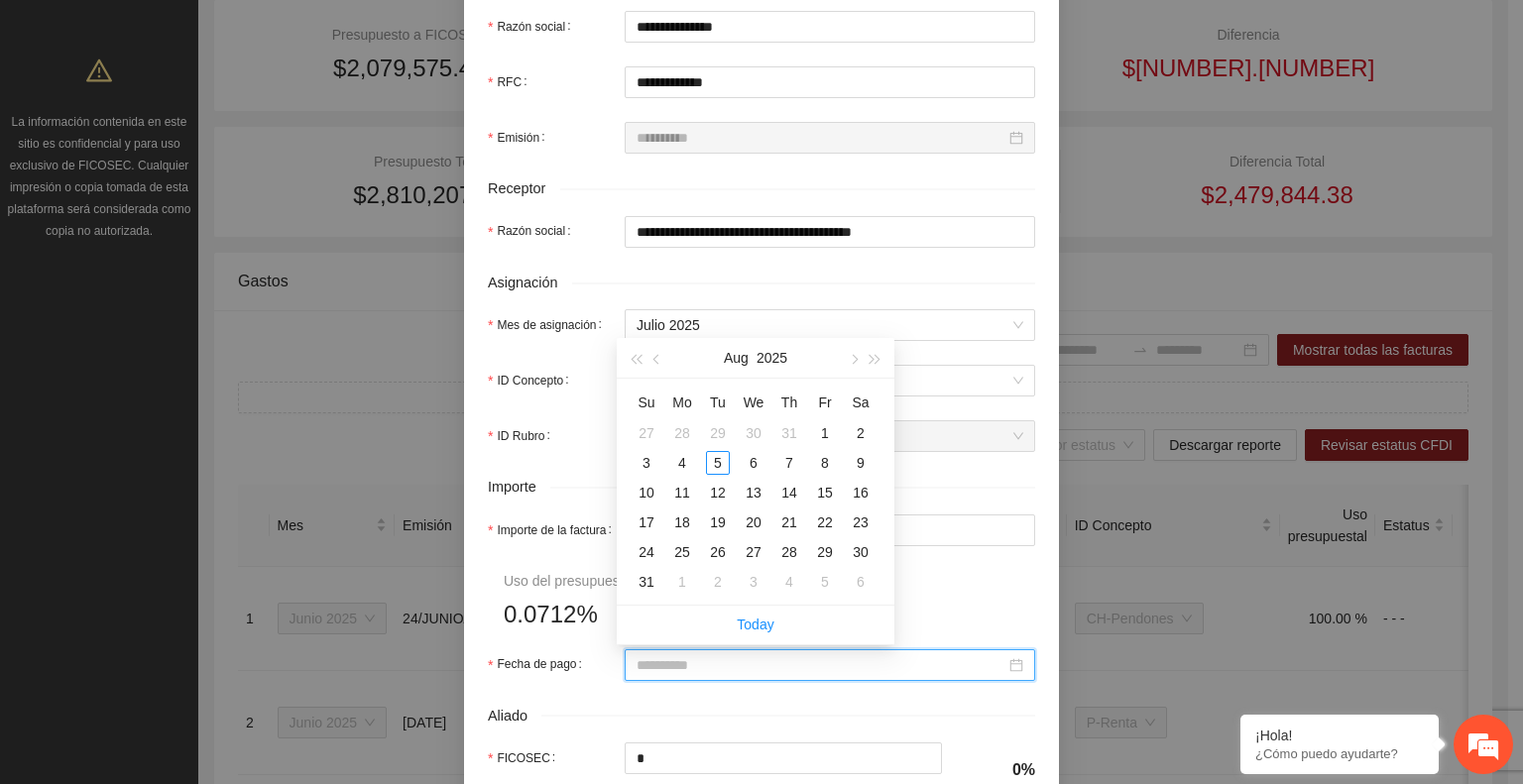 type on "**********" 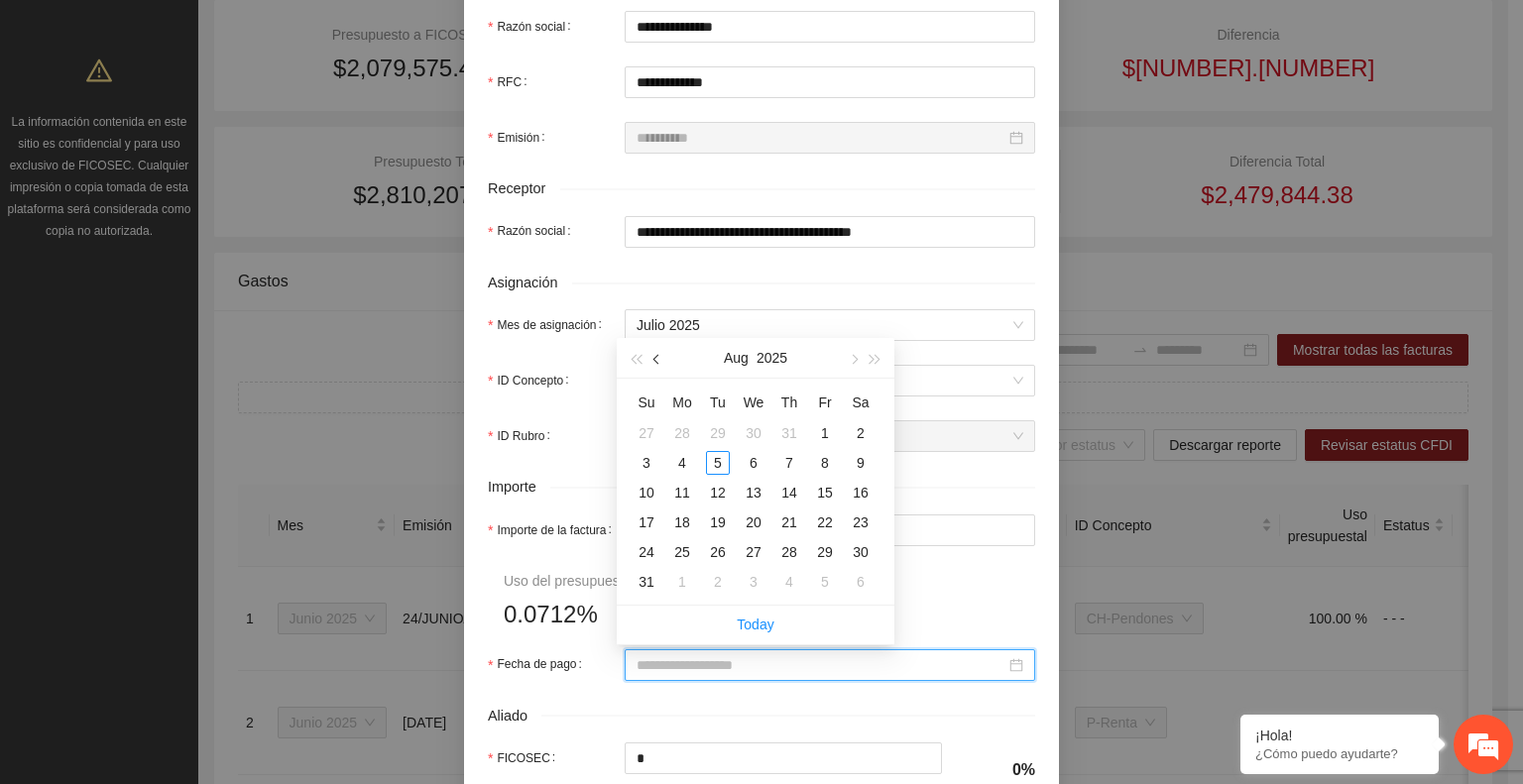 click at bounding box center (657, 358) 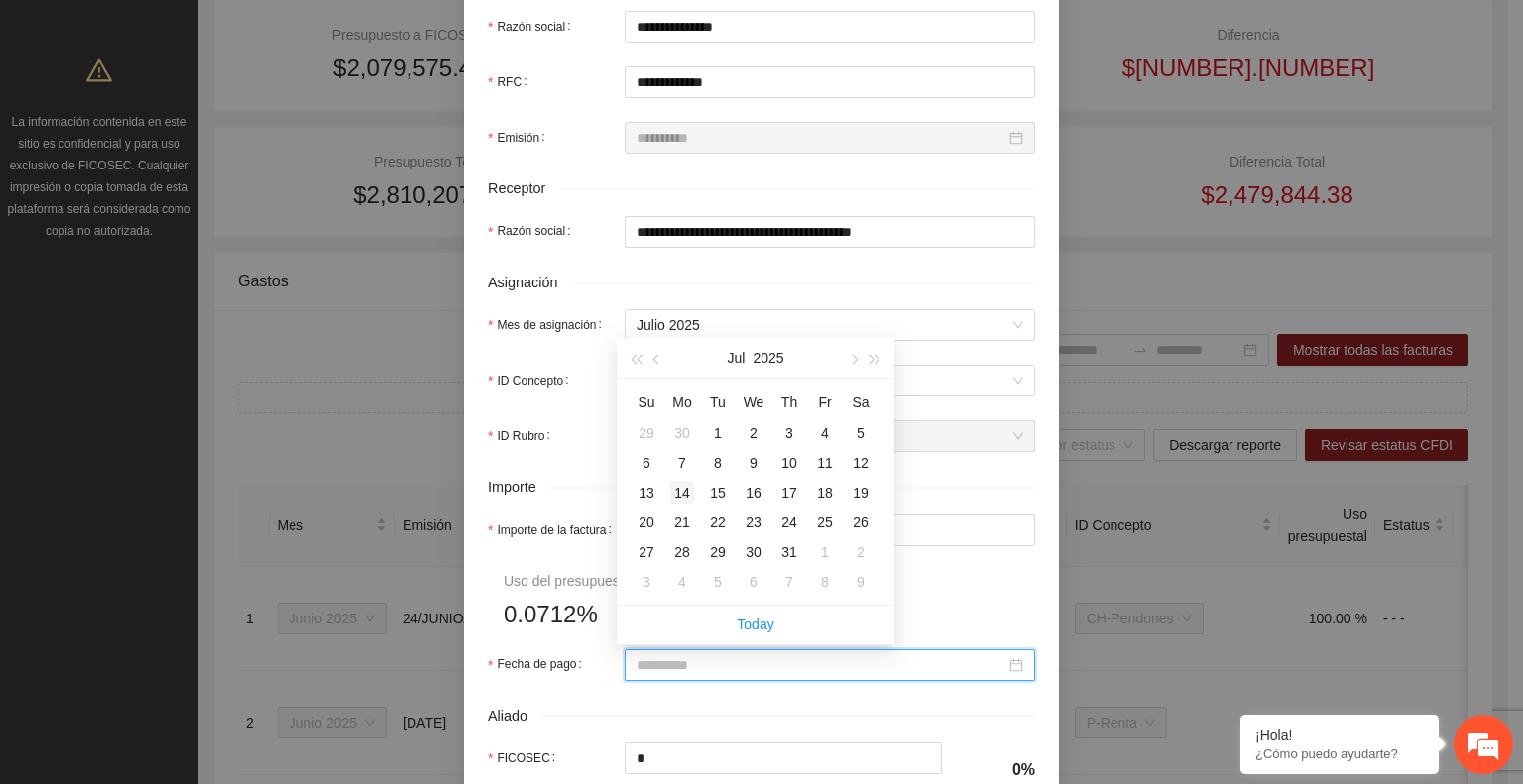 type on "**********" 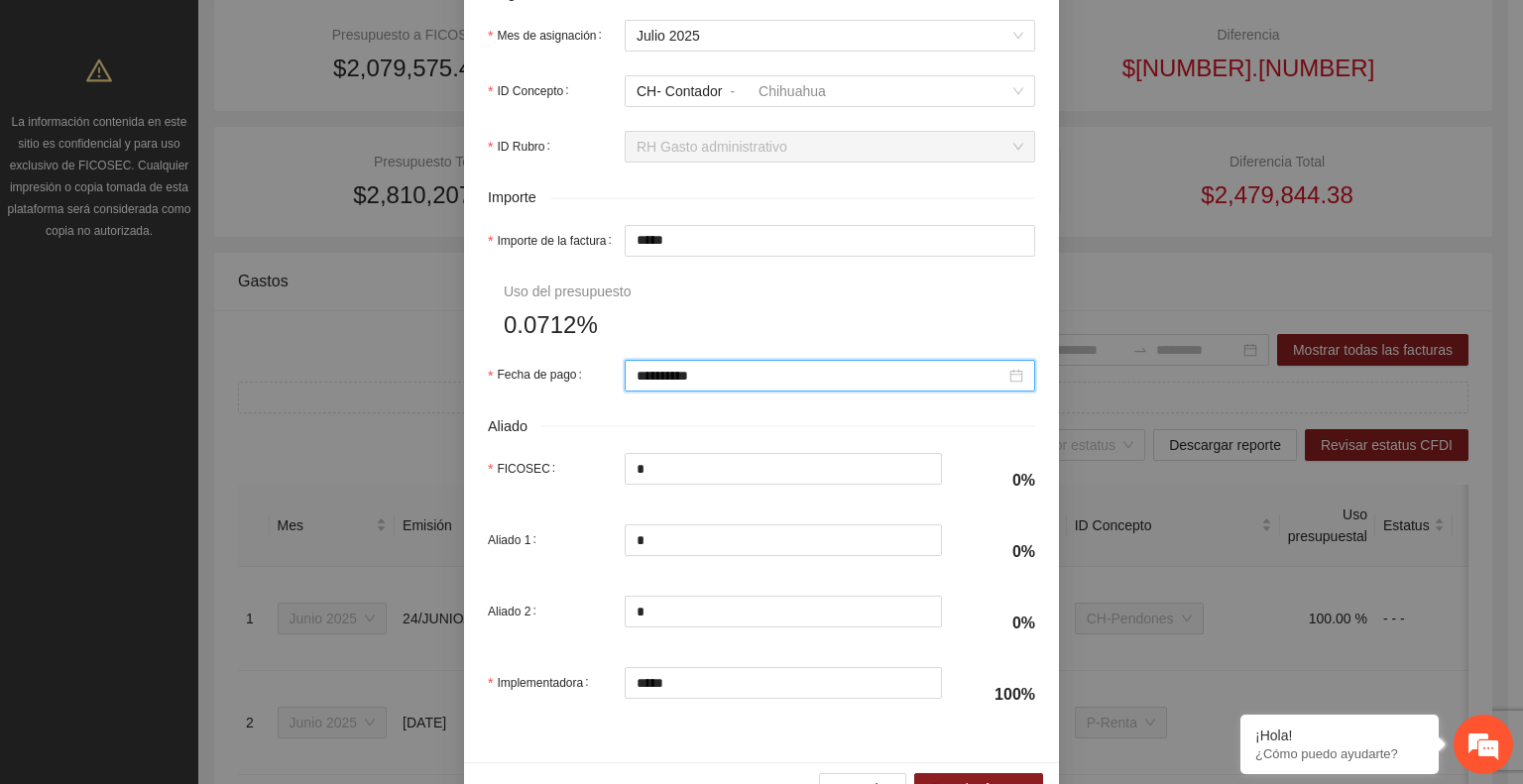 scroll, scrollTop: 862, scrollLeft: 0, axis: vertical 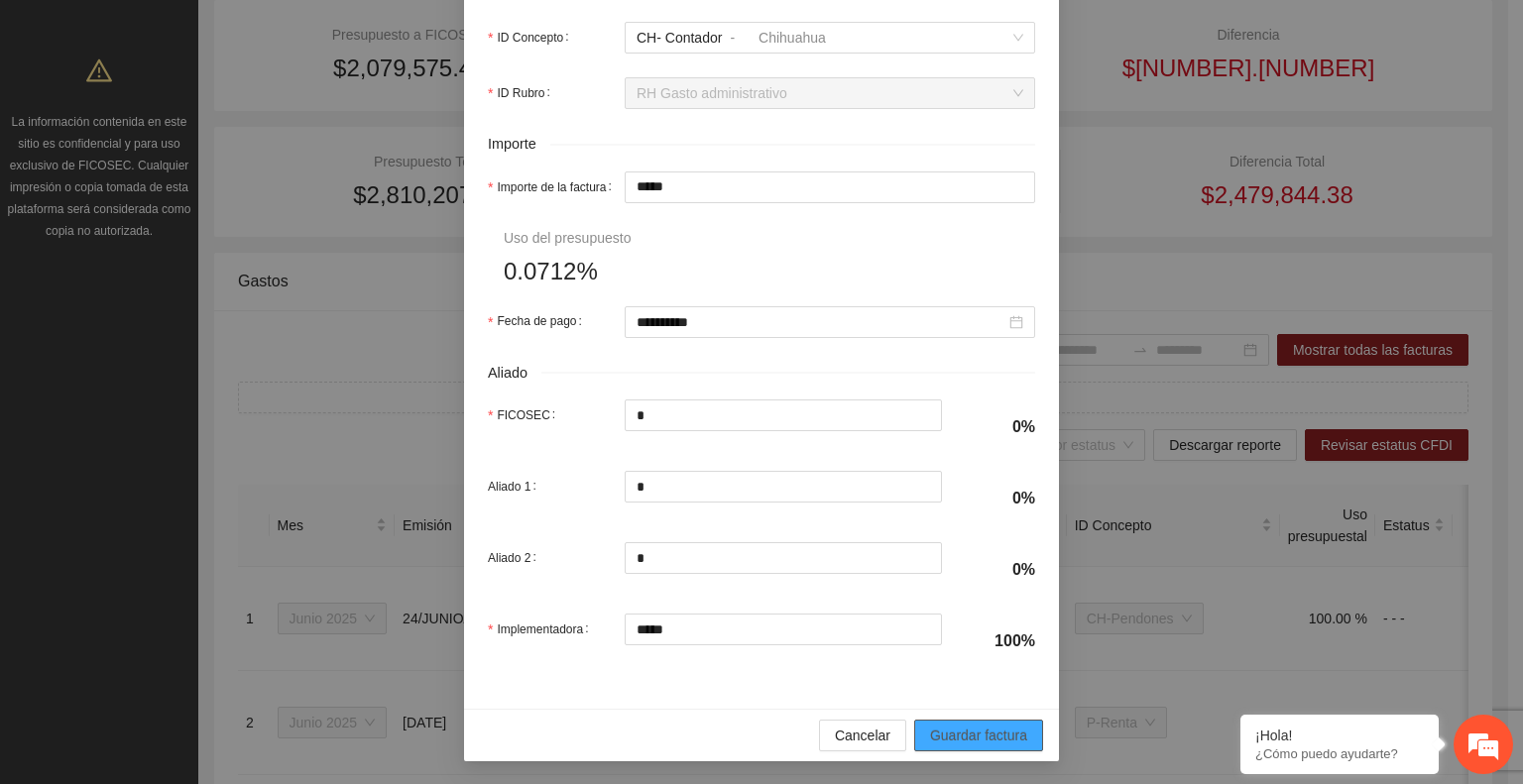 click on "Guardar factura" at bounding box center [979, 735] 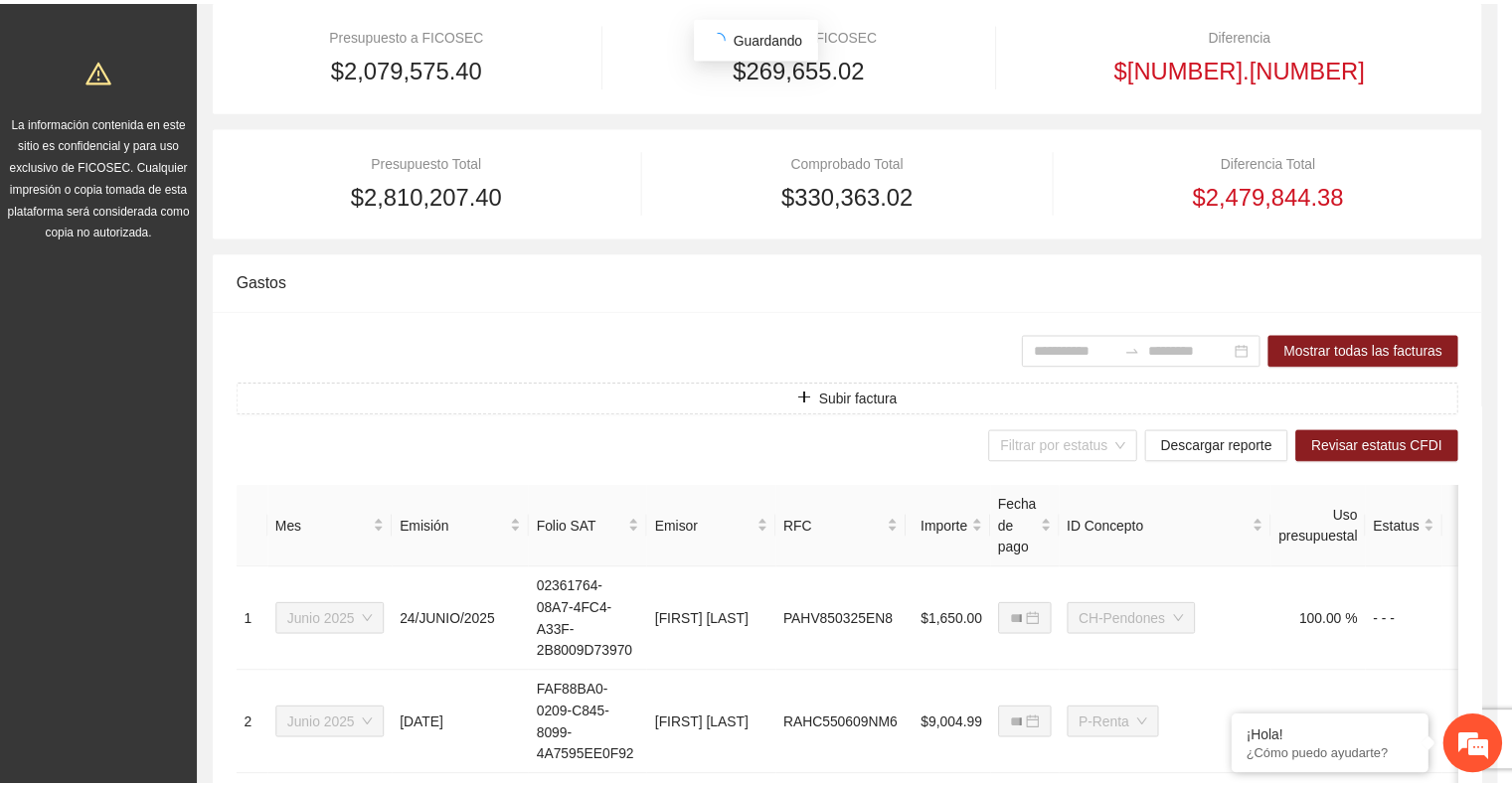 scroll, scrollTop: 706, scrollLeft: 0, axis: vertical 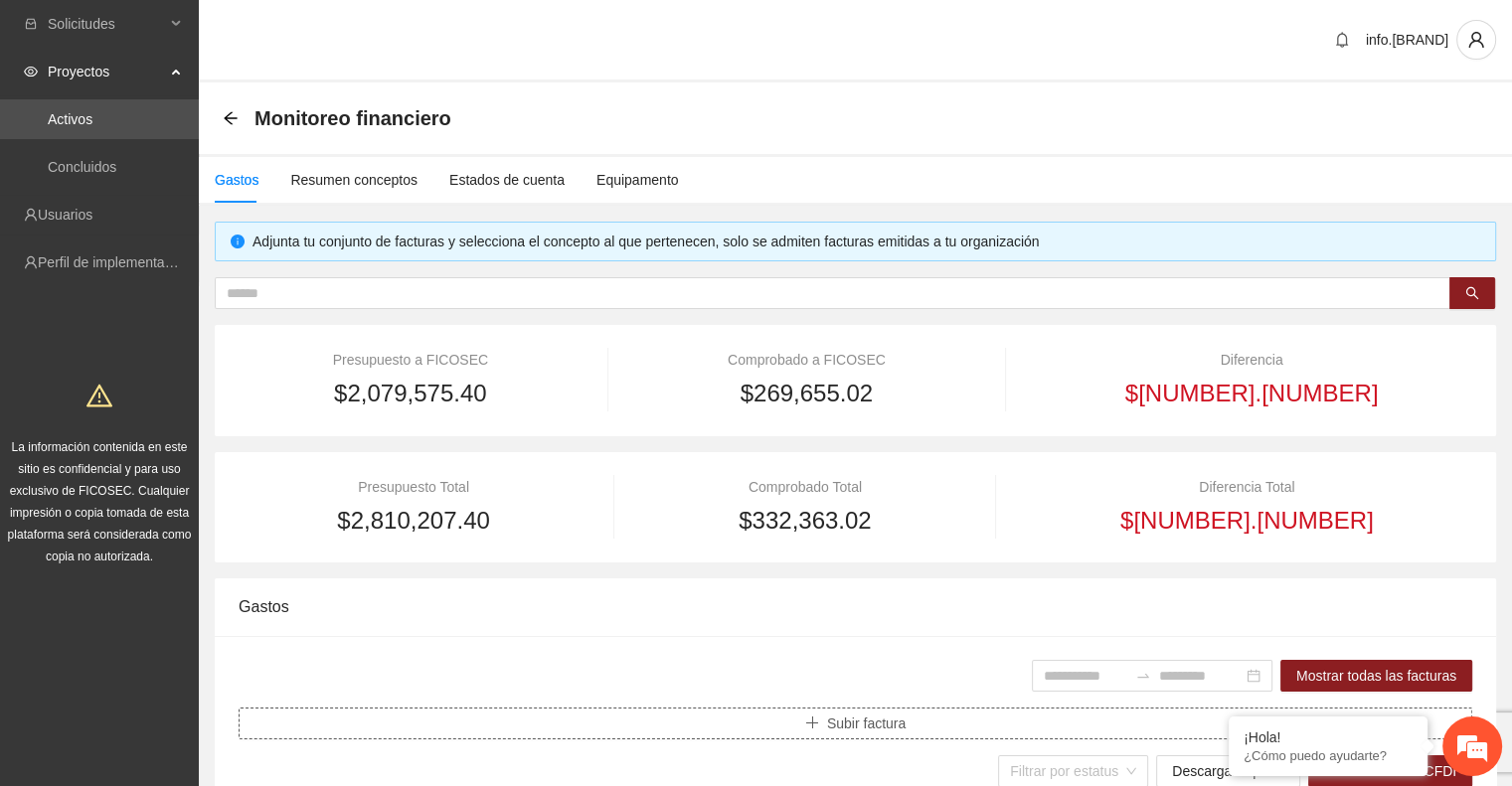 click on "Subir factura" at bounding box center (866, 723) 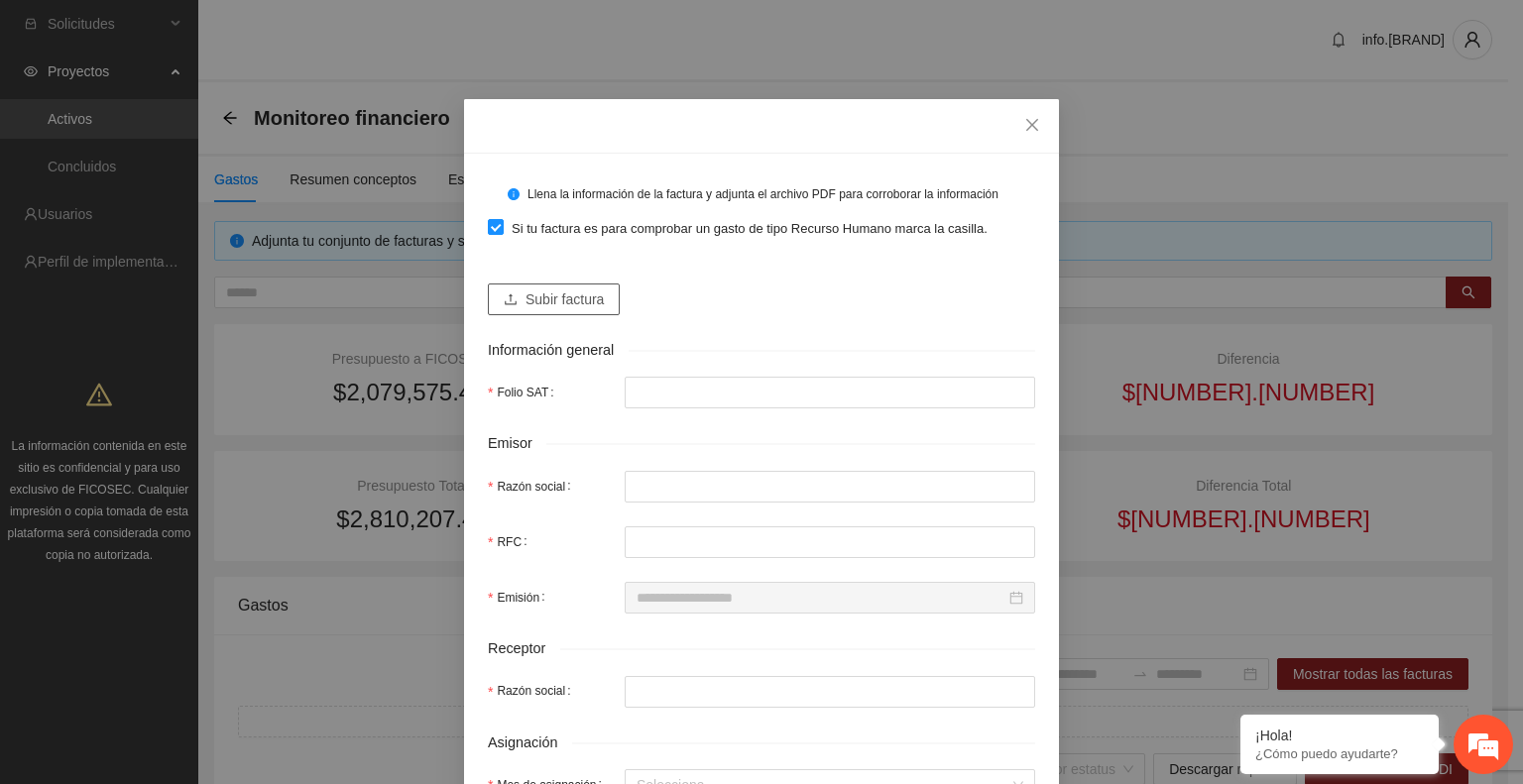 click on "Subir factura" at bounding box center (564, 299) 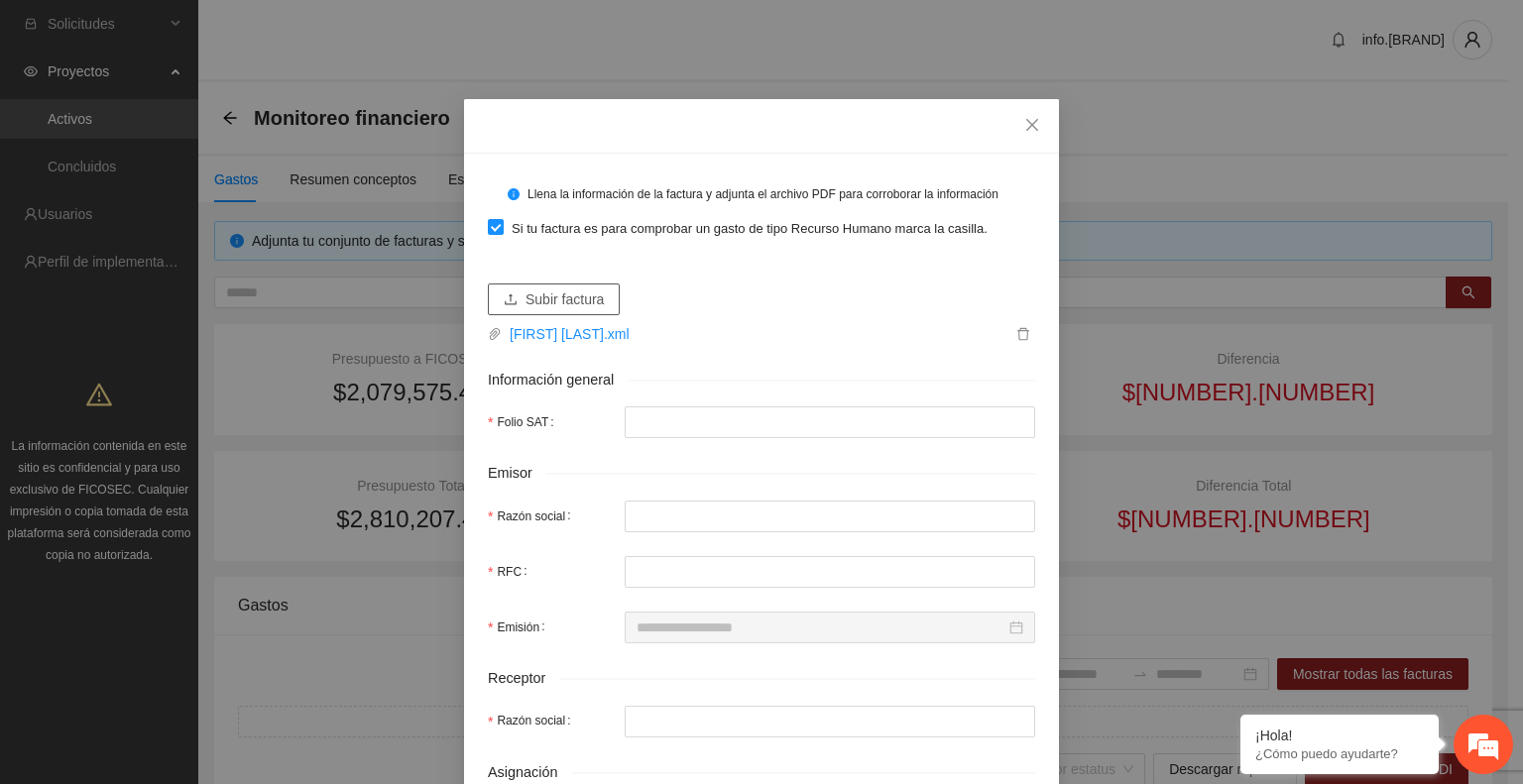 type on "**********" 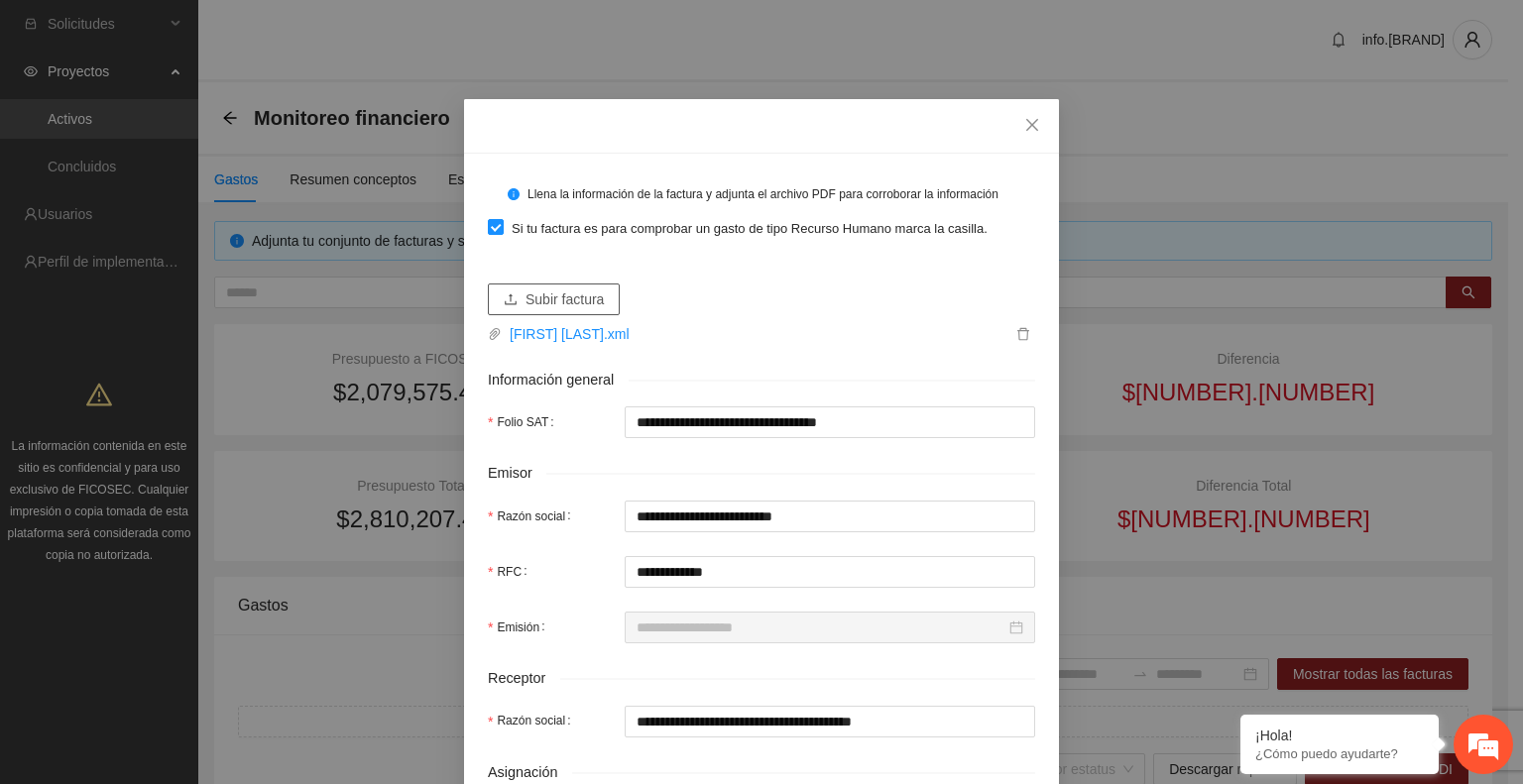 type 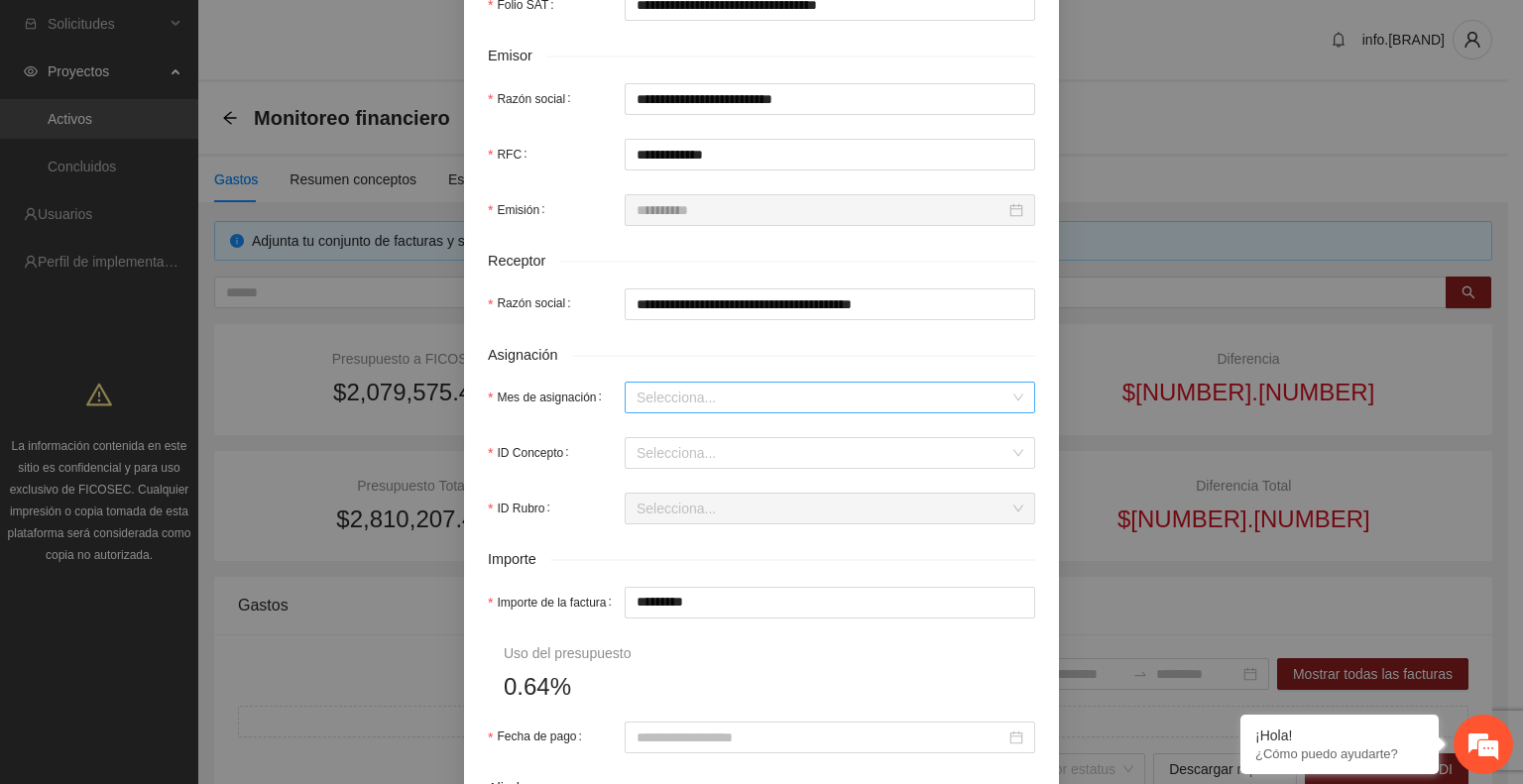 scroll, scrollTop: 448, scrollLeft: 0, axis: vertical 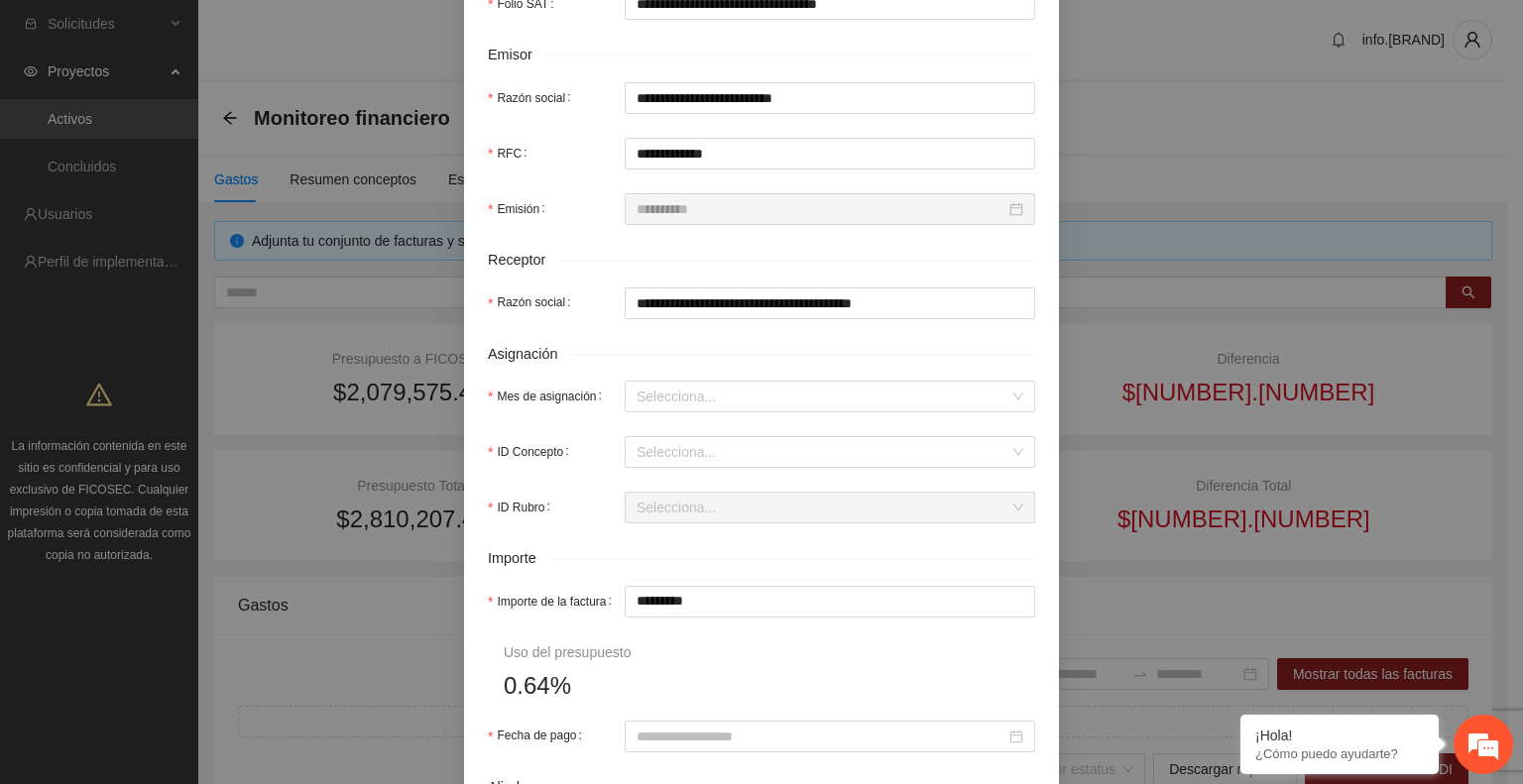 click on "**********" at bounding box center [762, 406] 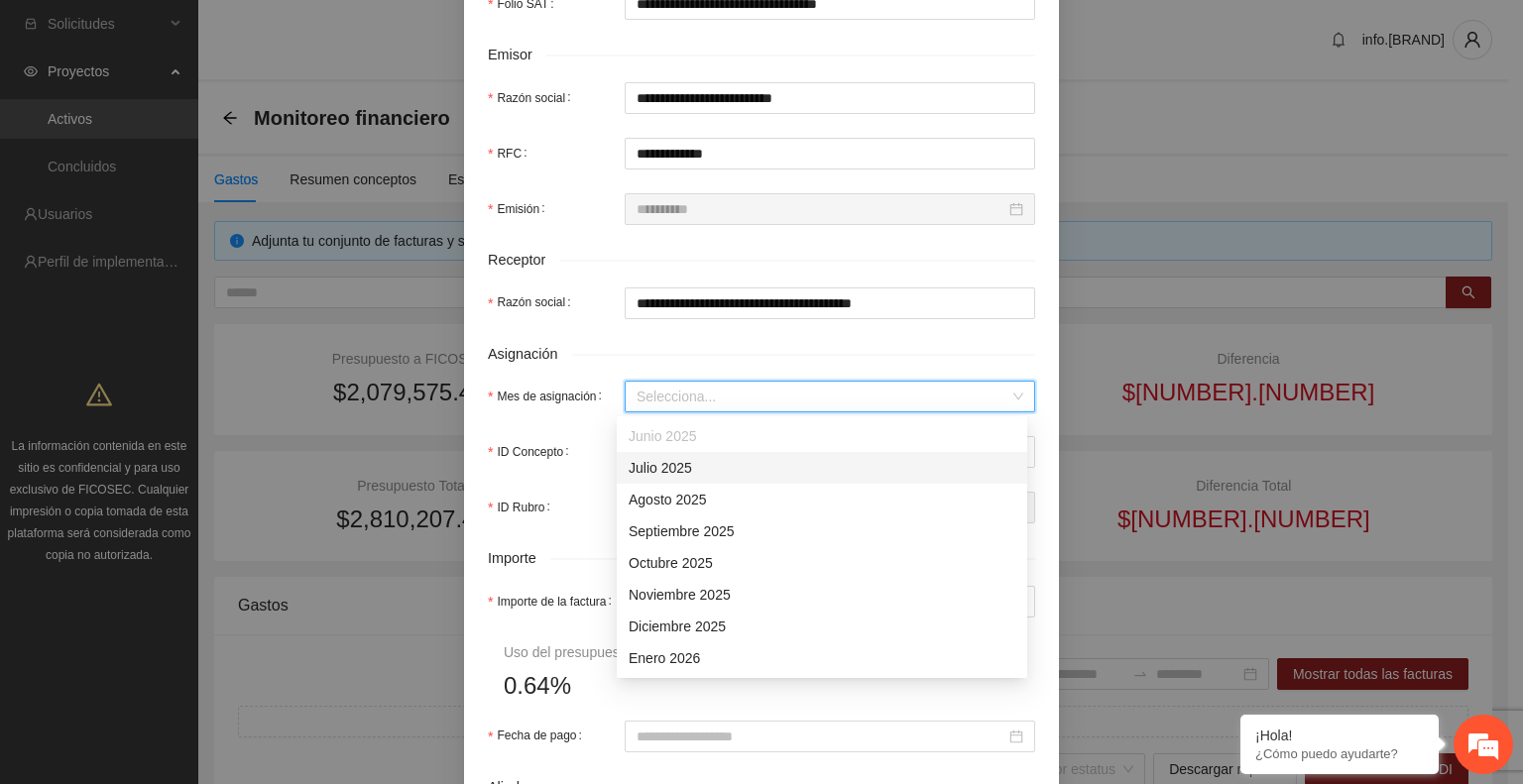 click on "Mes de asignación" at bounding box center (823, 396) 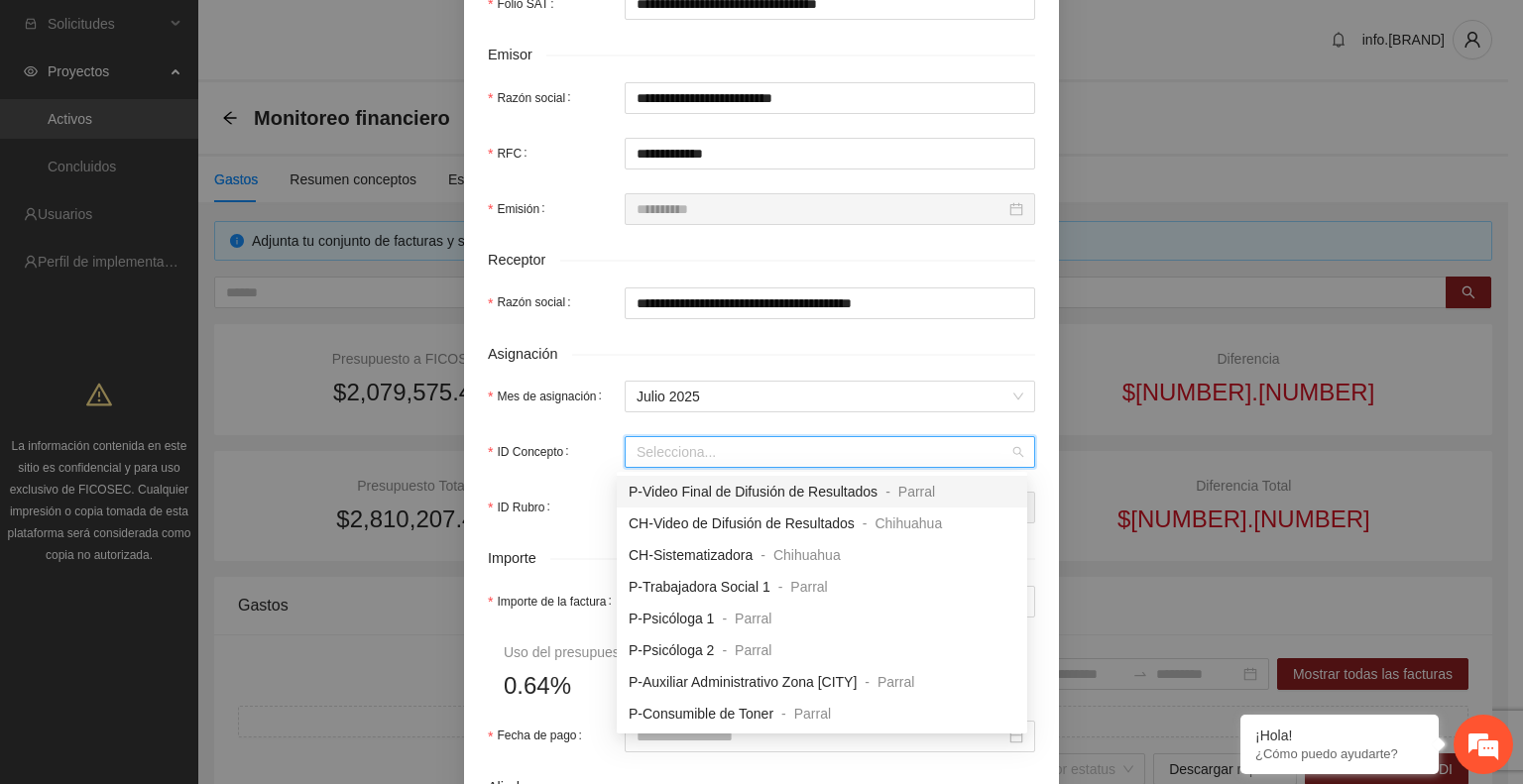 click on "ID Concepto" at bounding box center (823, 452) 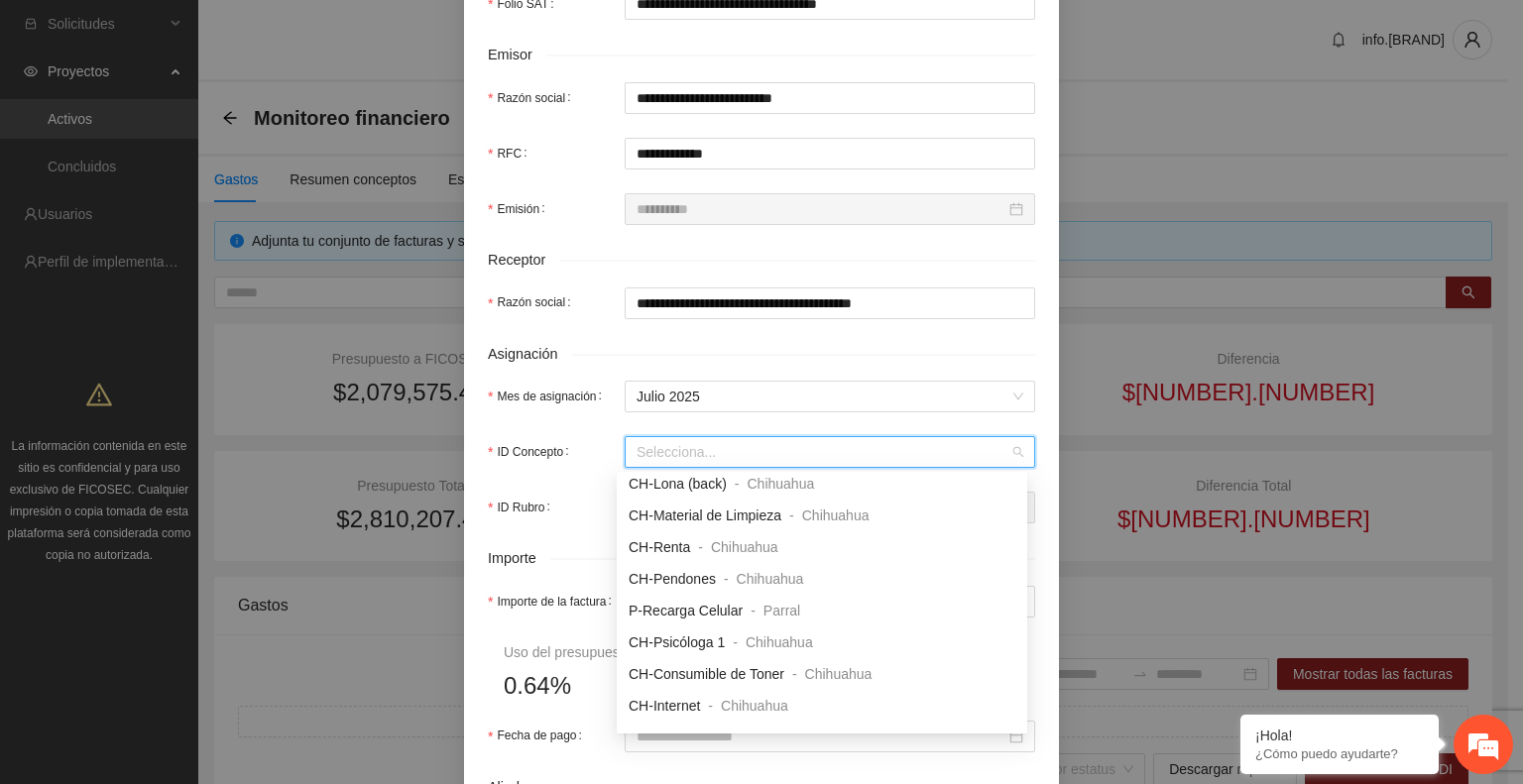 scroll, scrollTop: 673, scrollLeft: 0, axis: vertical 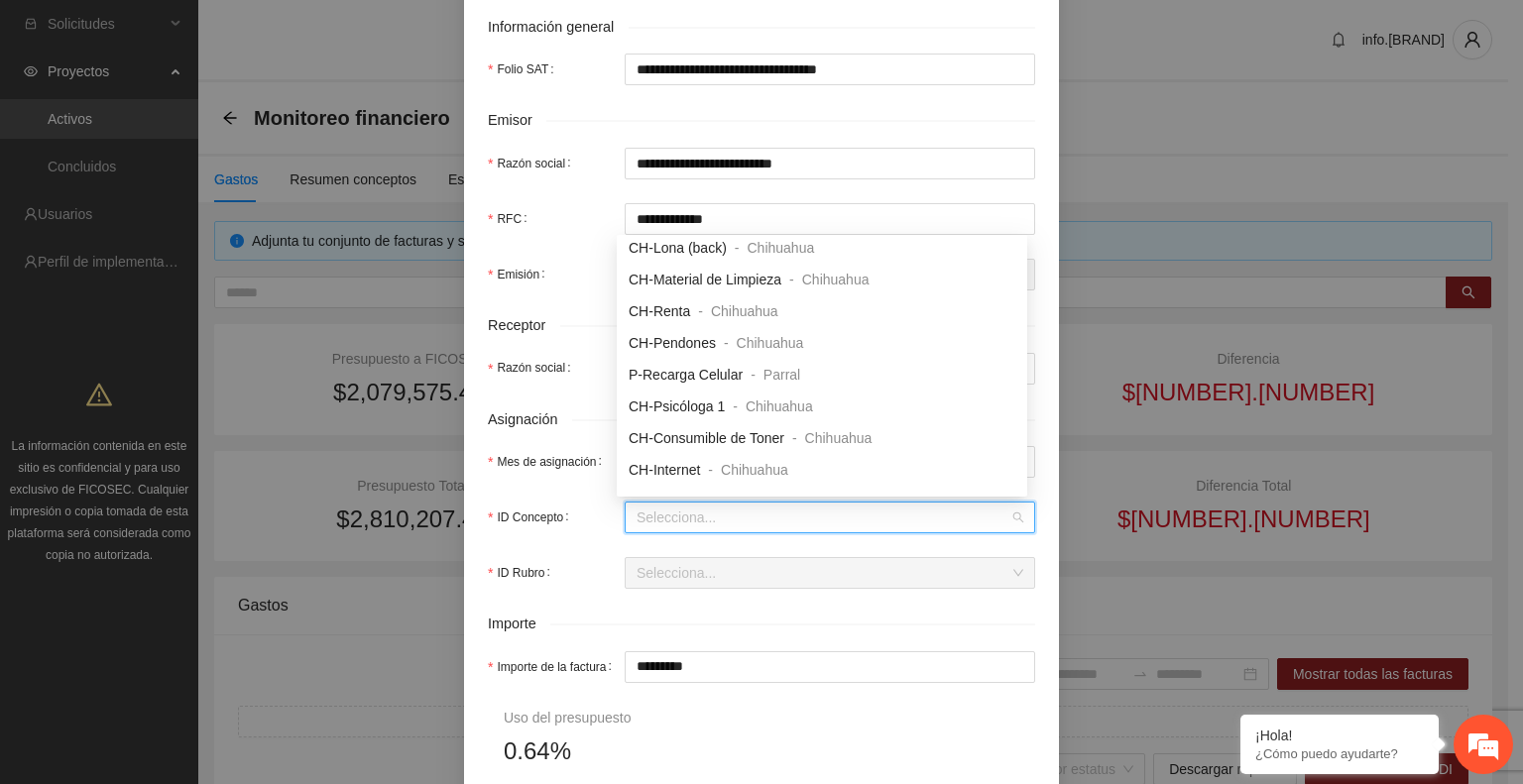 click on "ID Concepto" at bounding box center [823, 517] 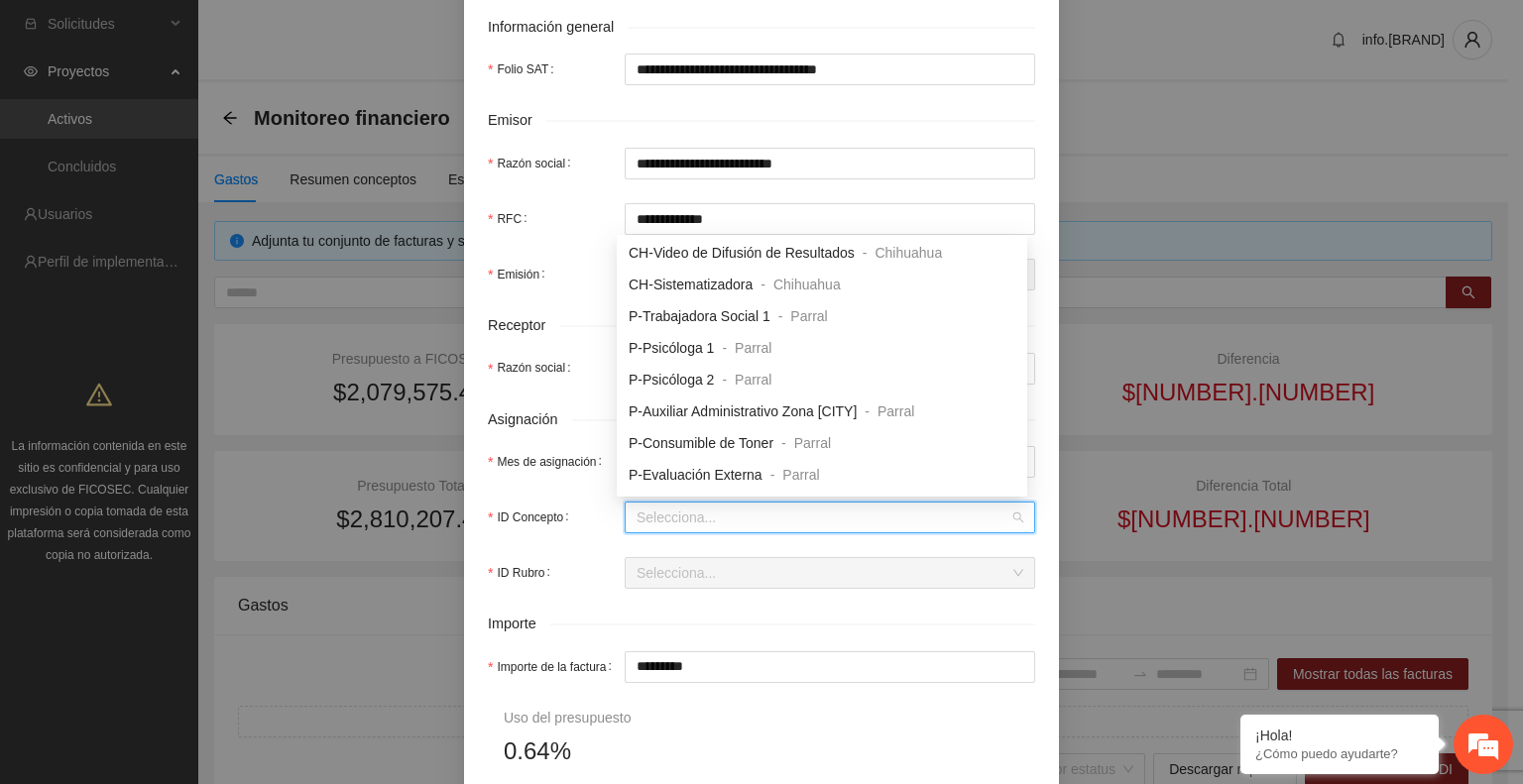 scroll, scrollTop: 0, scrollLeft: 0, axis: both 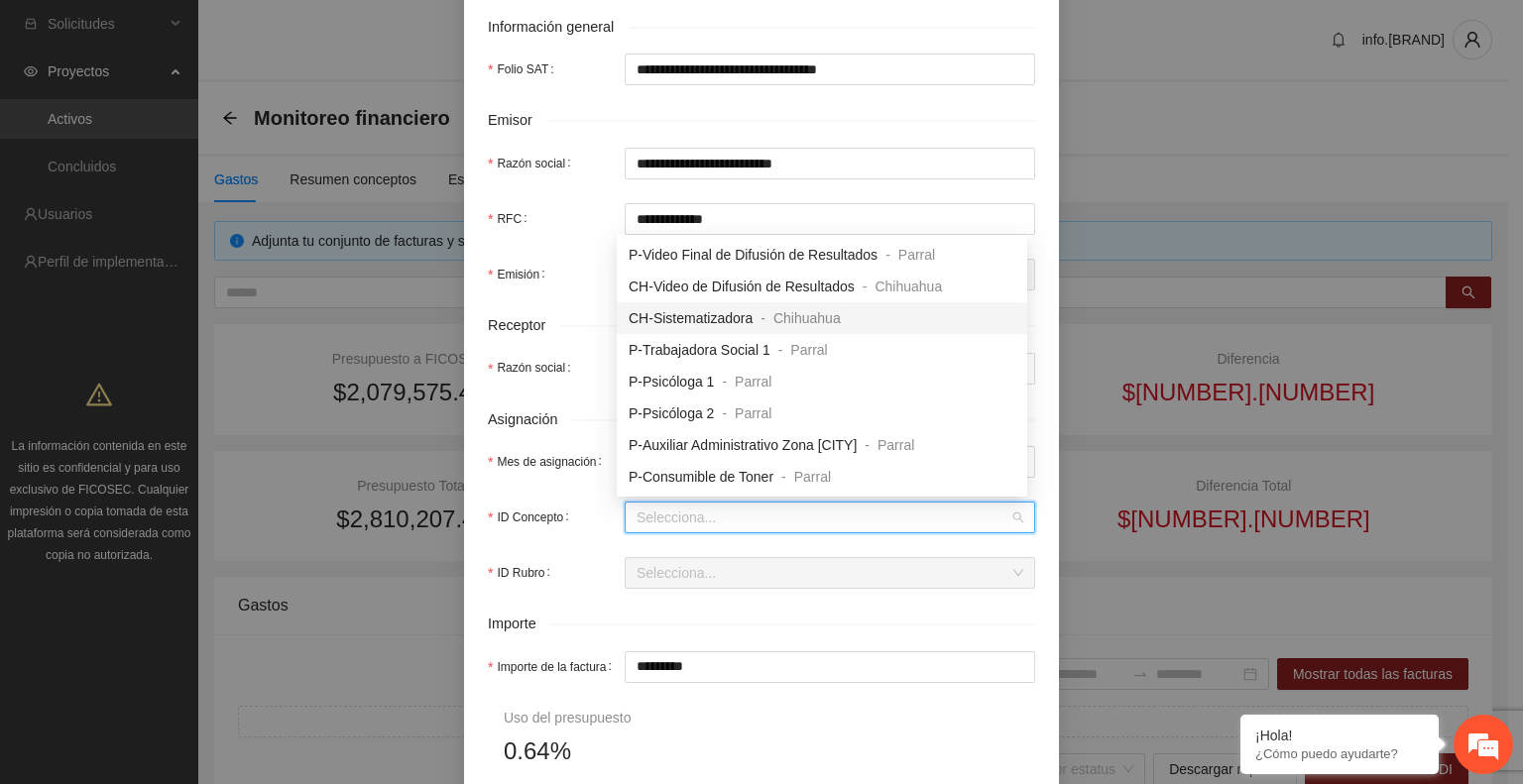 click on "CH-Sistematizadora" at bounding box center [690, 318] 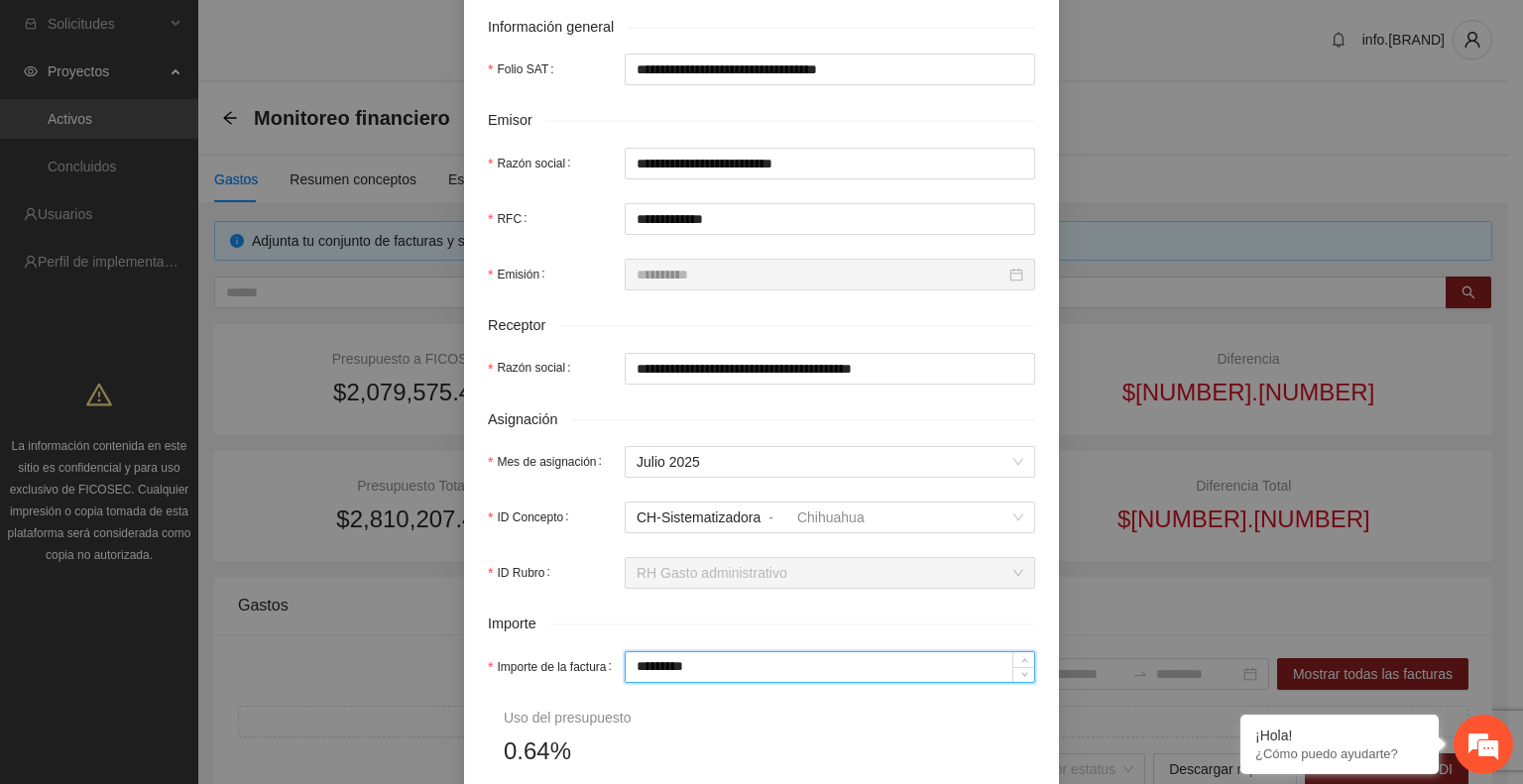 drag, startPoint x: 708, startPoint y: 670, endPoint x: 505, endPoint y: 712, distance: 207.2993 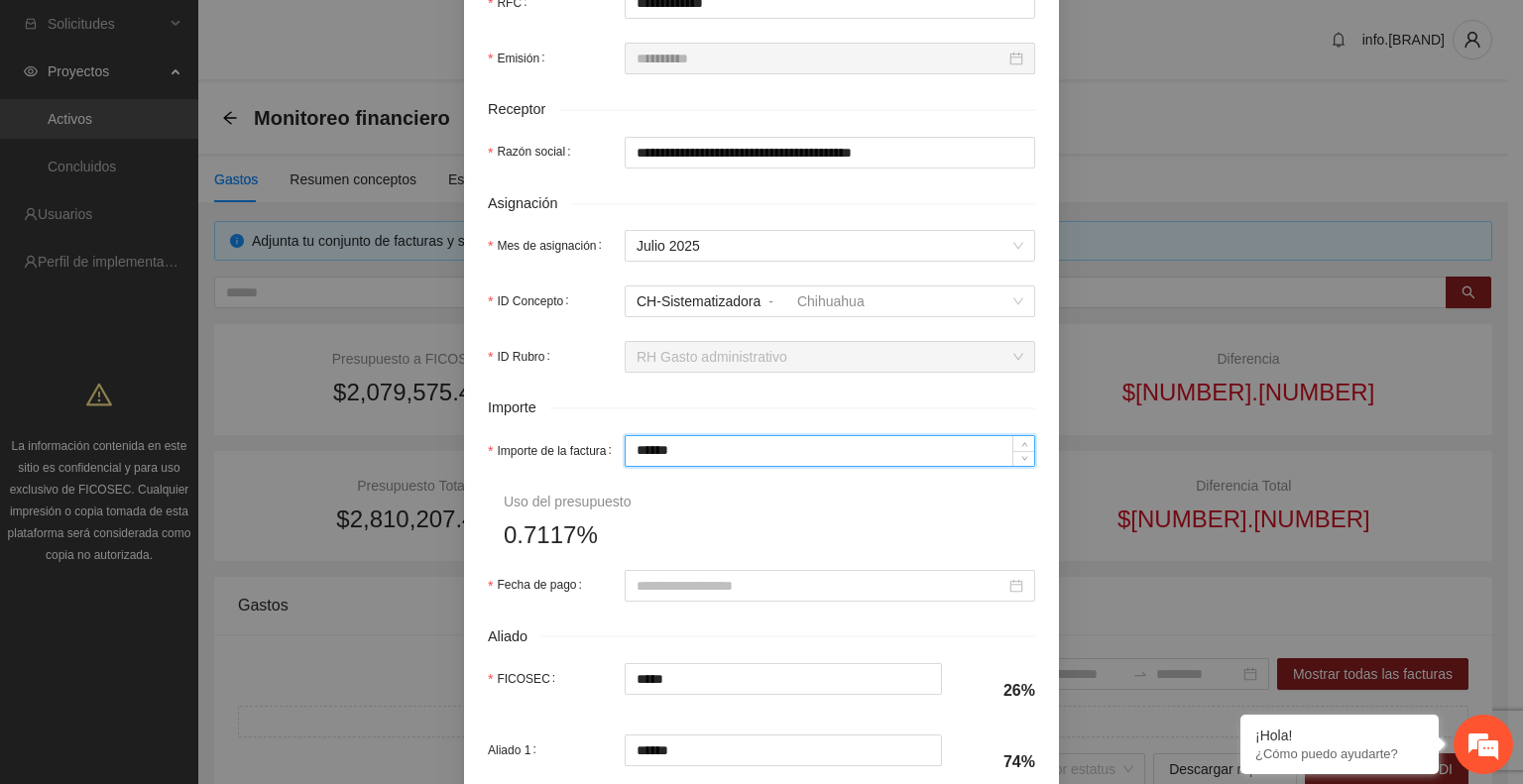scroll, scrollTop: 593, scrollLeft: 0, axis: vertical 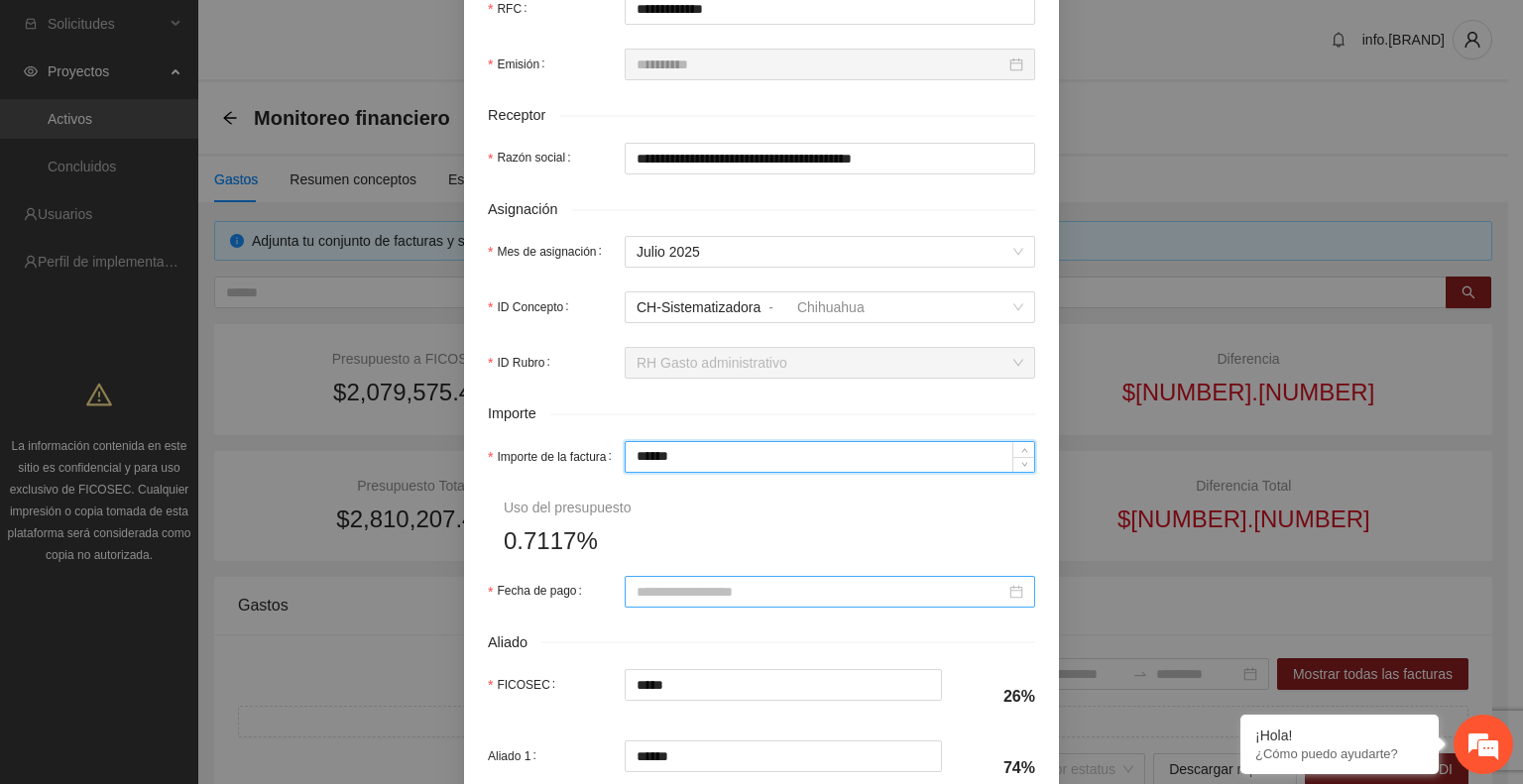 click at bounding box center (830, 592) 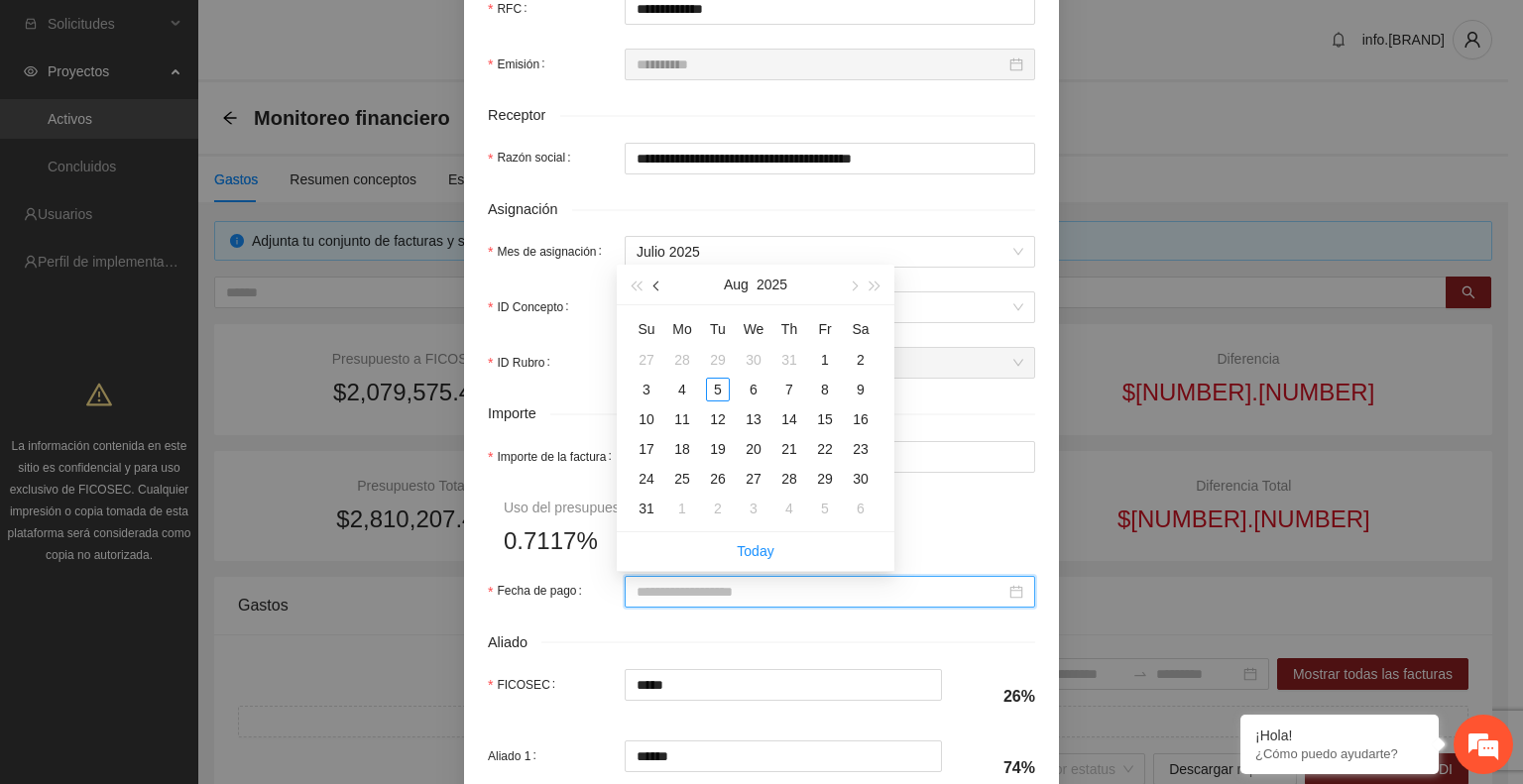 click at bounding box center (657, 284) 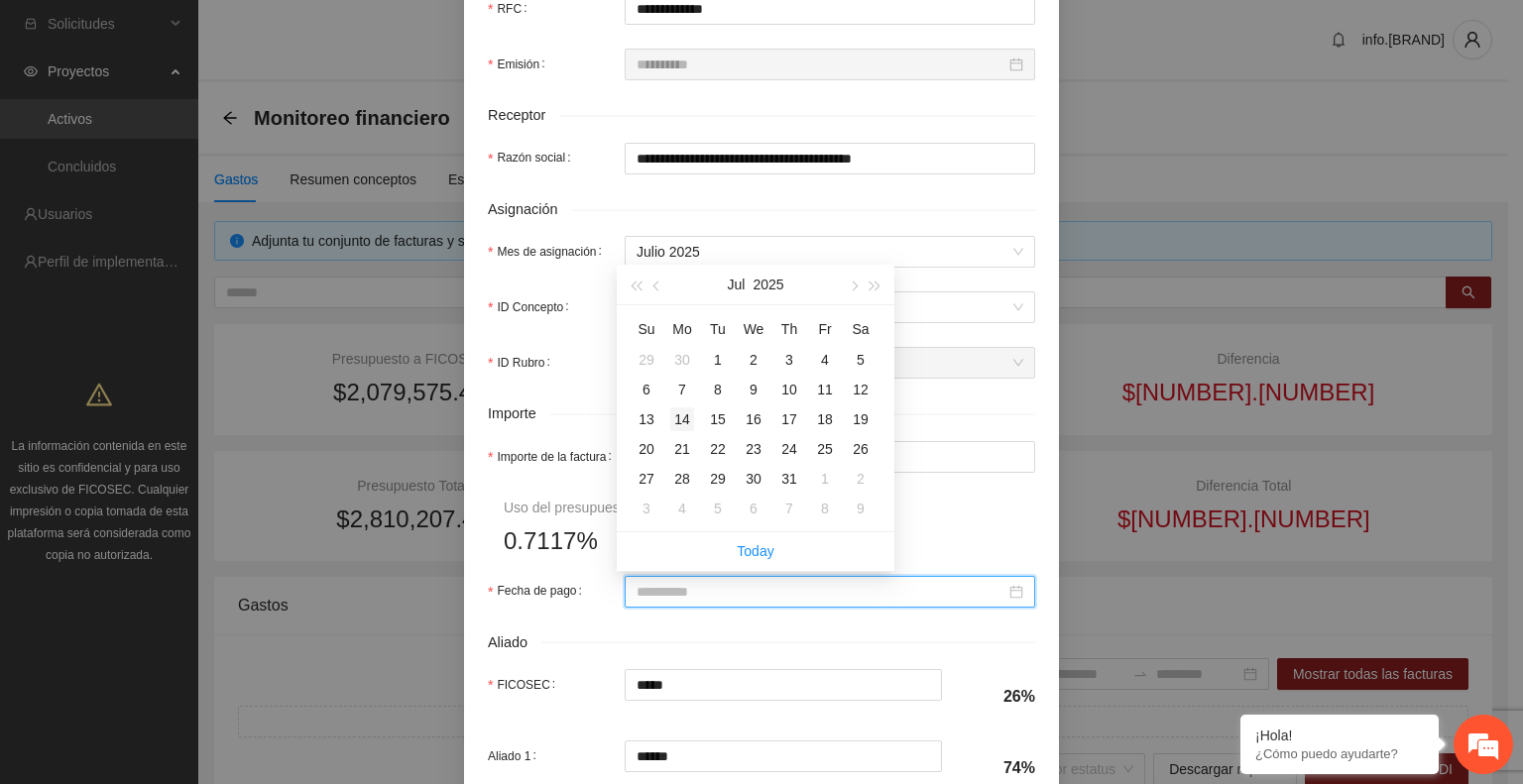 click on "14" at bounding box center (682, 419) 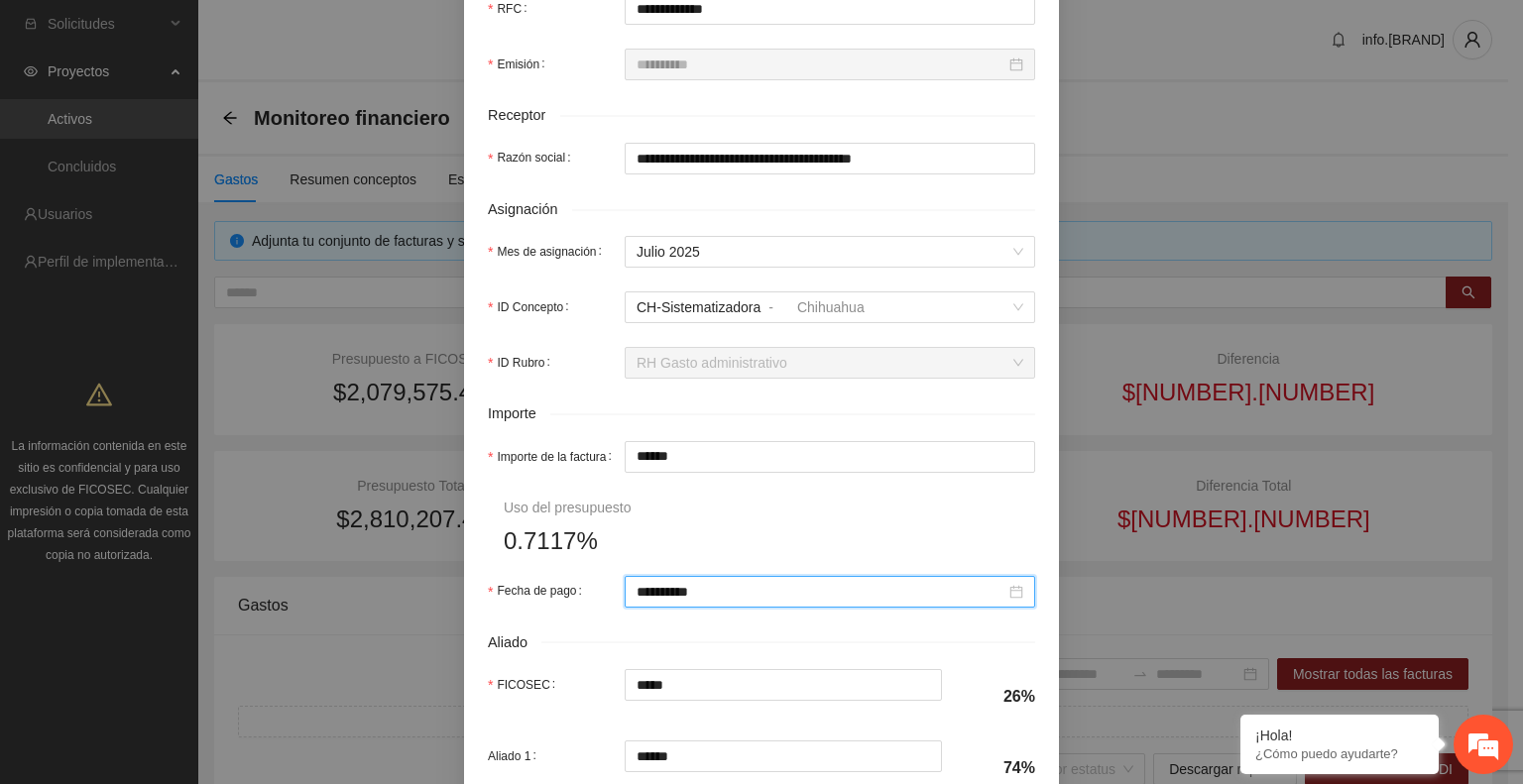 scroll, scrollTop: 862, scrollLeft: 0, axis: vertical 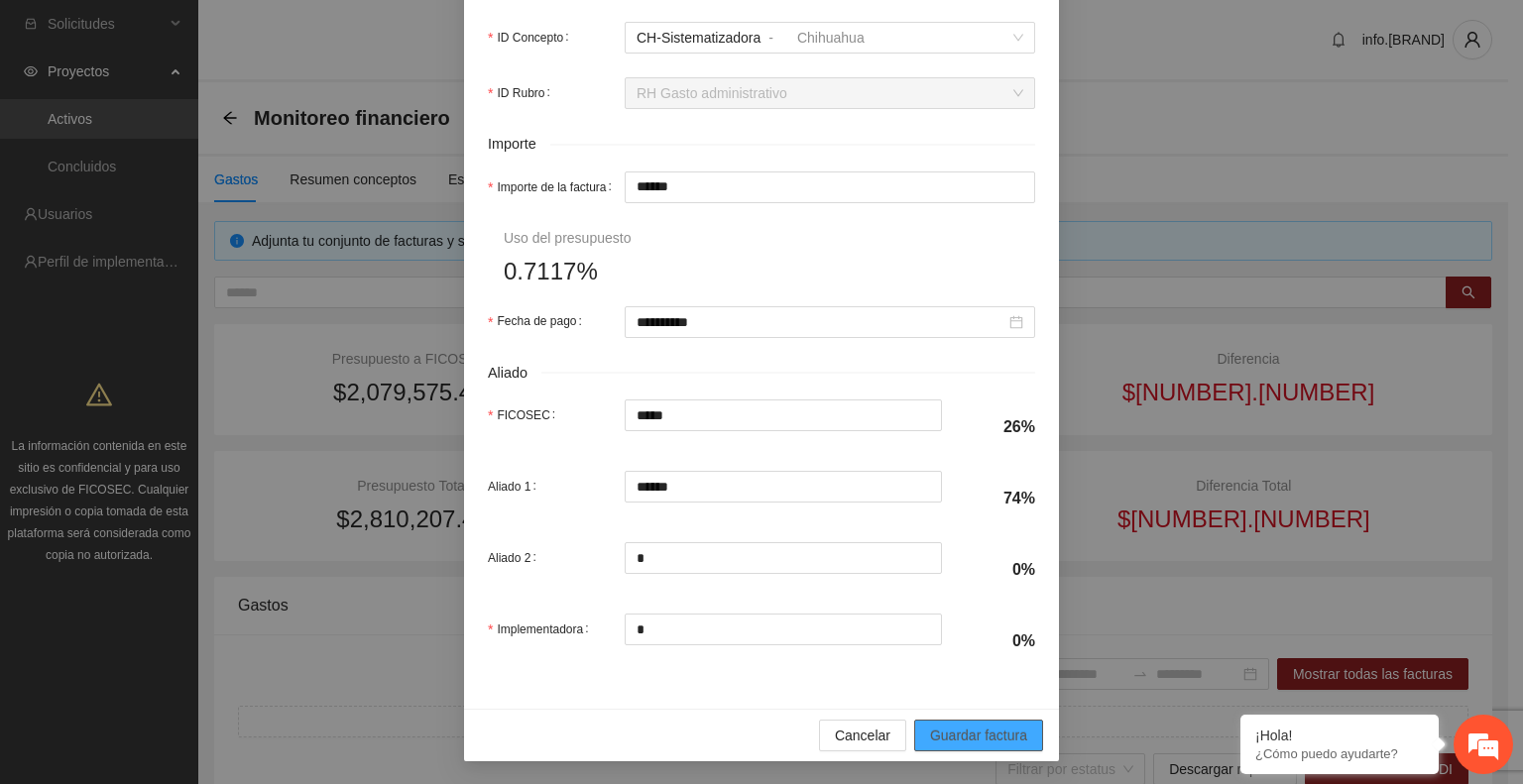 click on "Guardar factura" at bounding box center [979, 735] 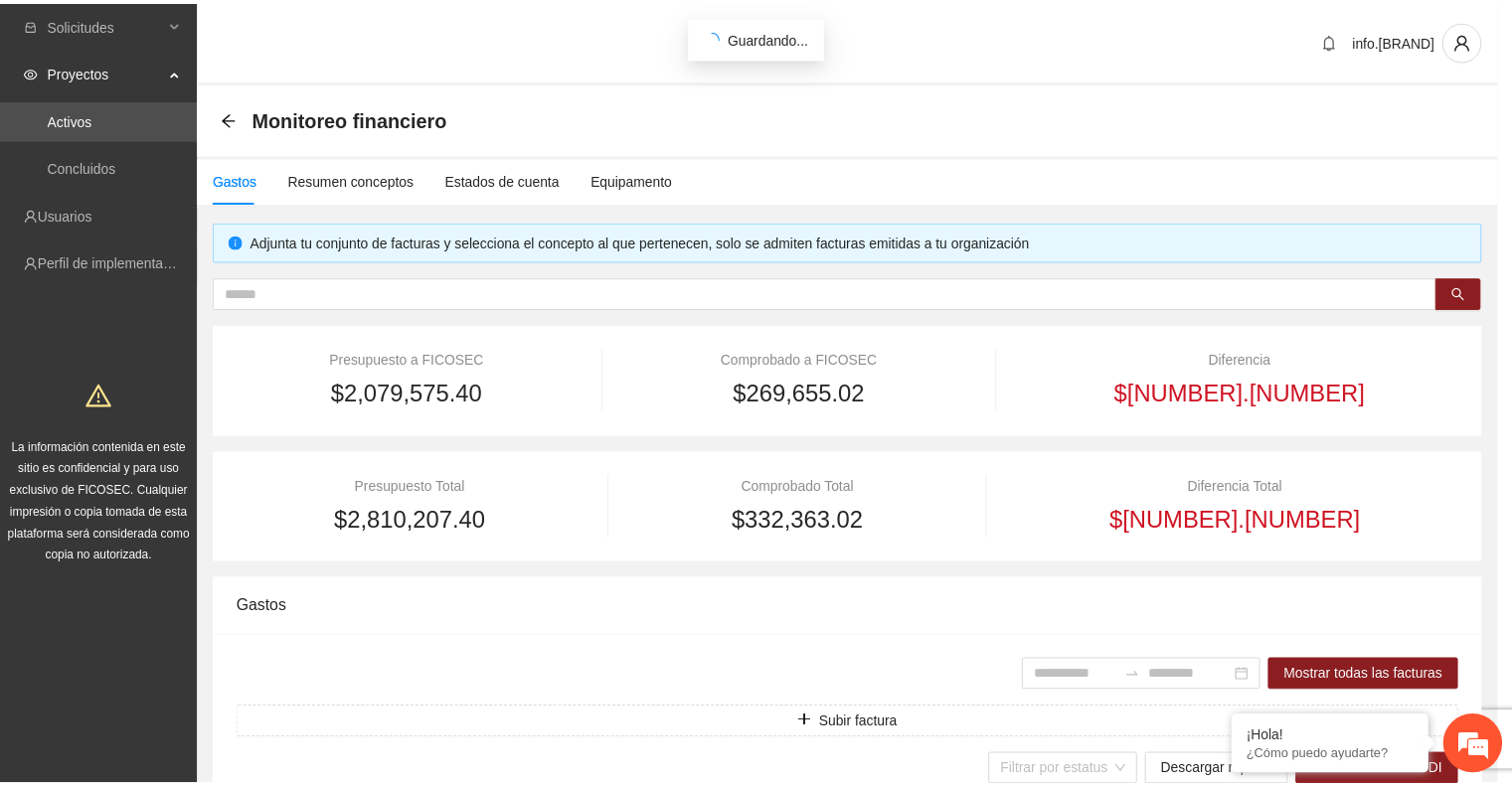 scroll, scrollTop: 706, scrollLeft: 0, axis: vertical 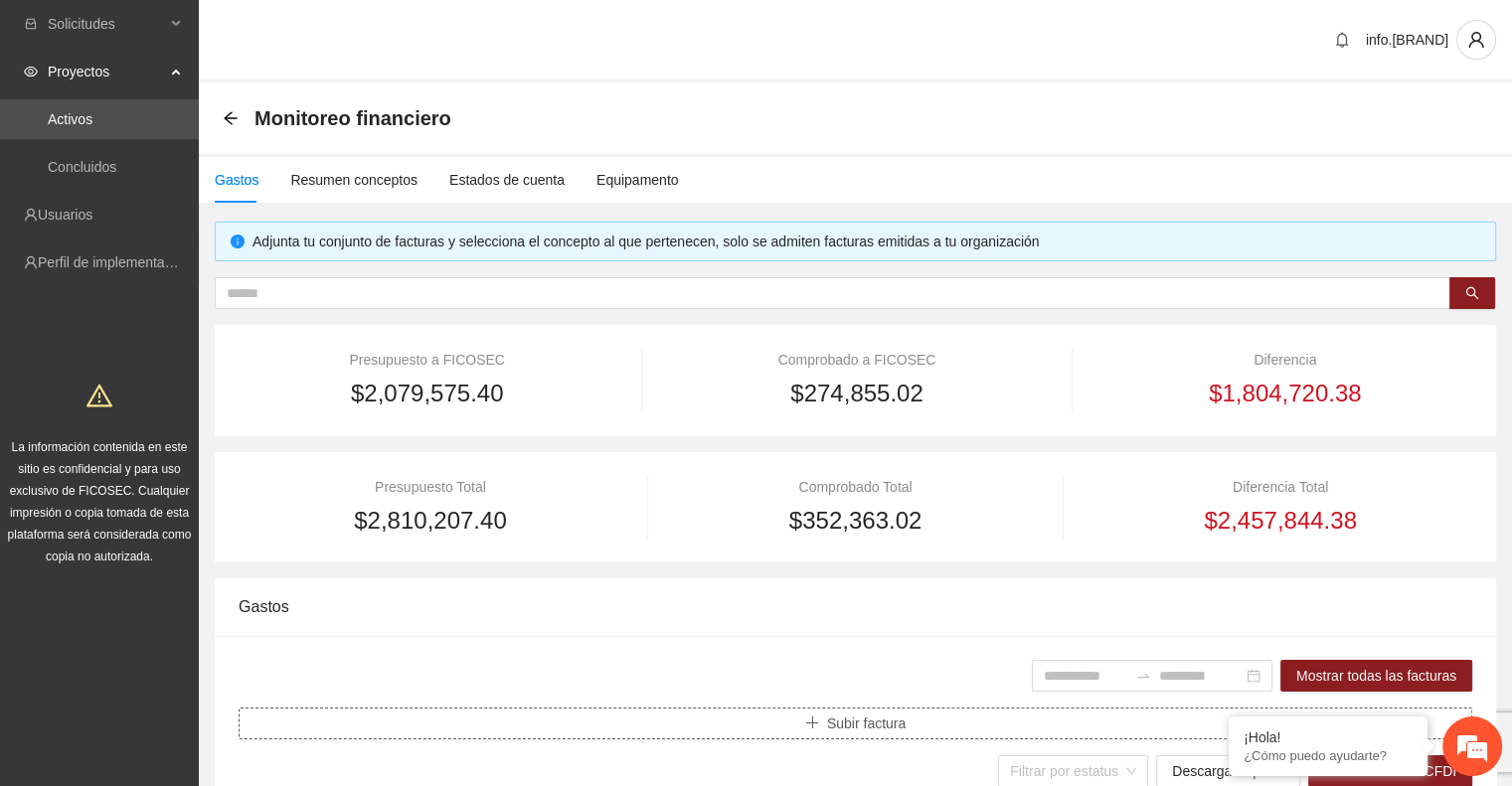 click on "Subir factura" at bounding box center [866, 723] 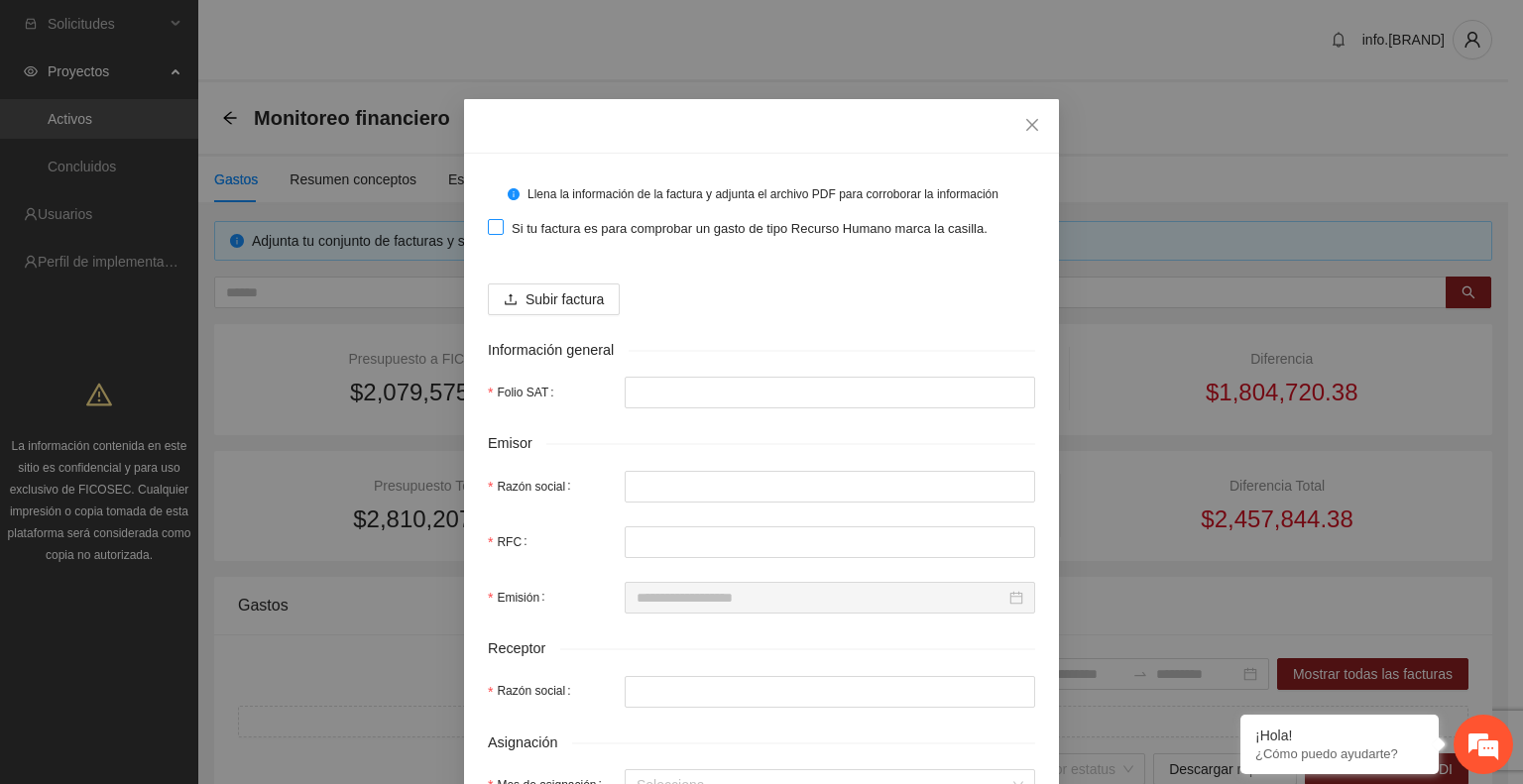 click on "Si tu factura es para comprobar un gasto de tipo Recurso Humano marca la casilla." at bounding box center [750, 229] 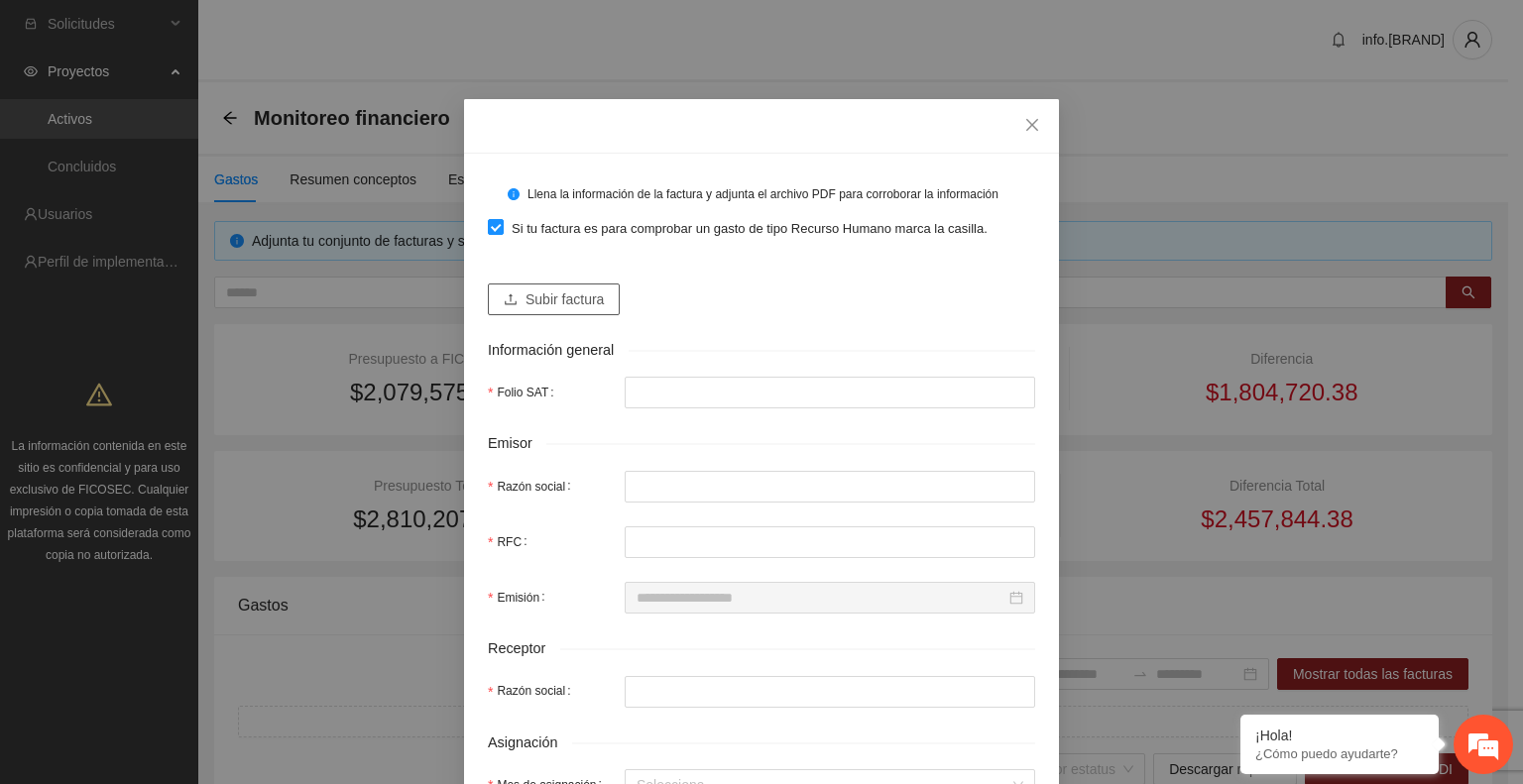 click on "Subir factura" at bounding box center [564, 299] 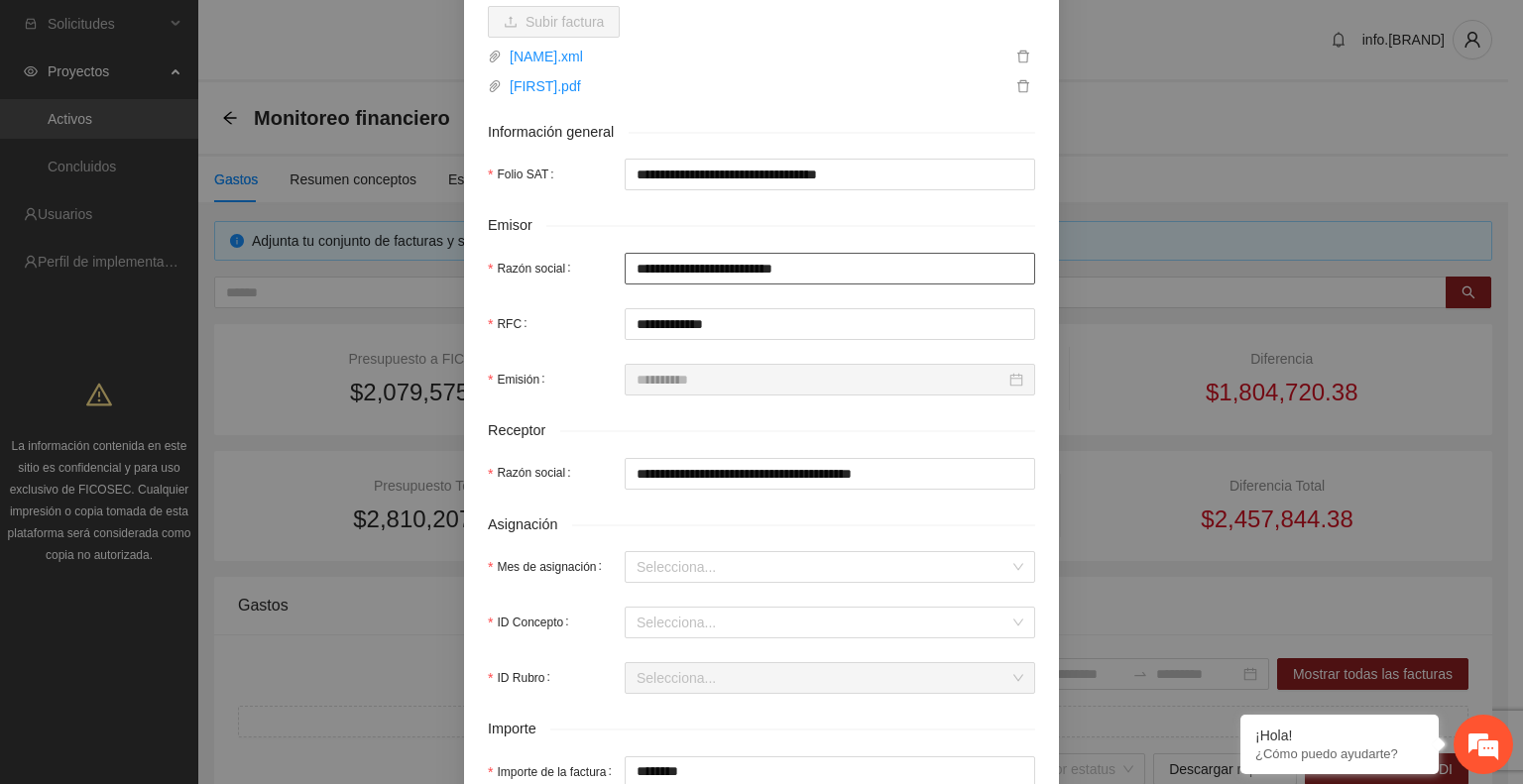 scroll, scrollTop: 335, scrollLeft: 0, axis: vertical 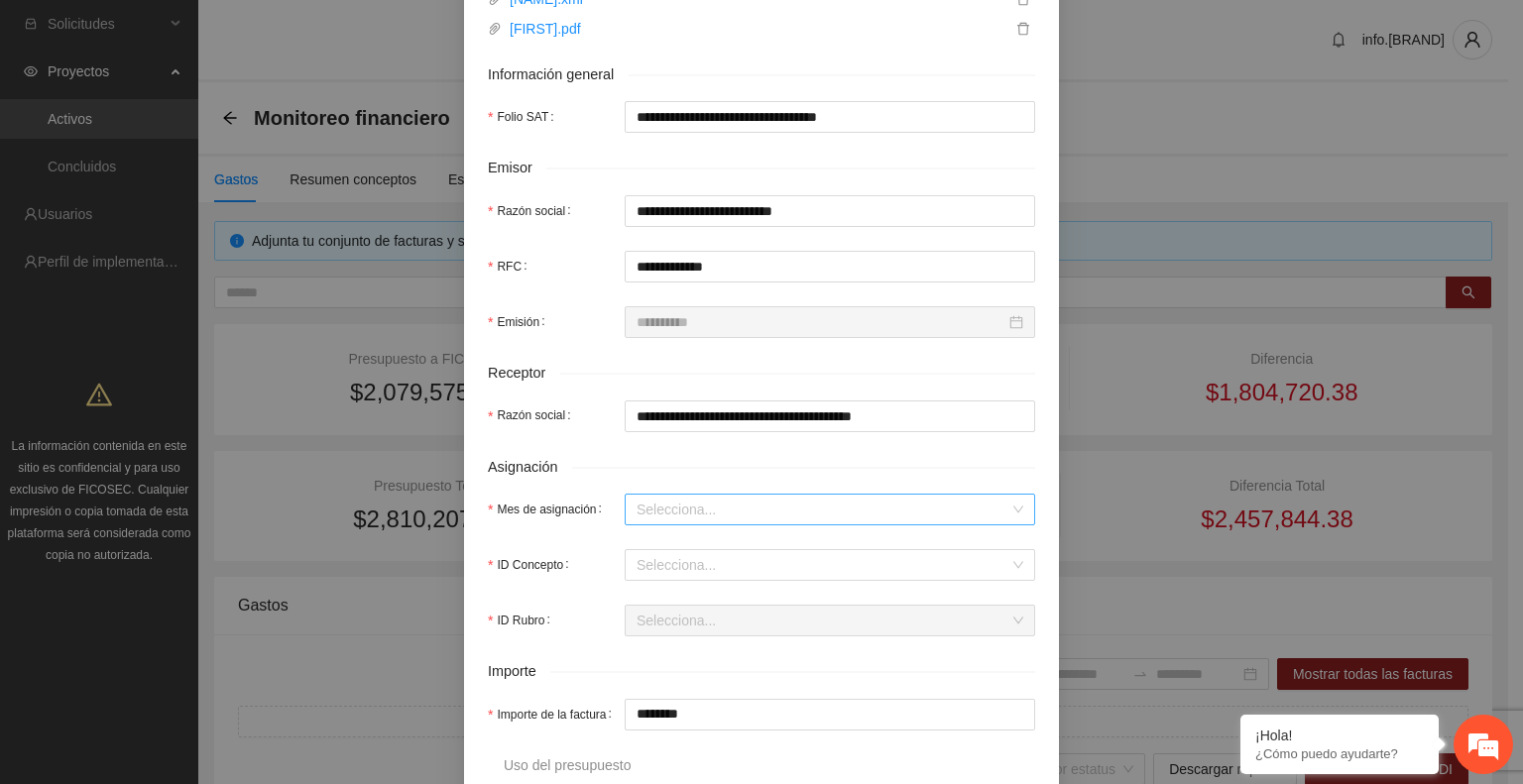 click on "Mes de asignación" at bounding box center [823, 509] 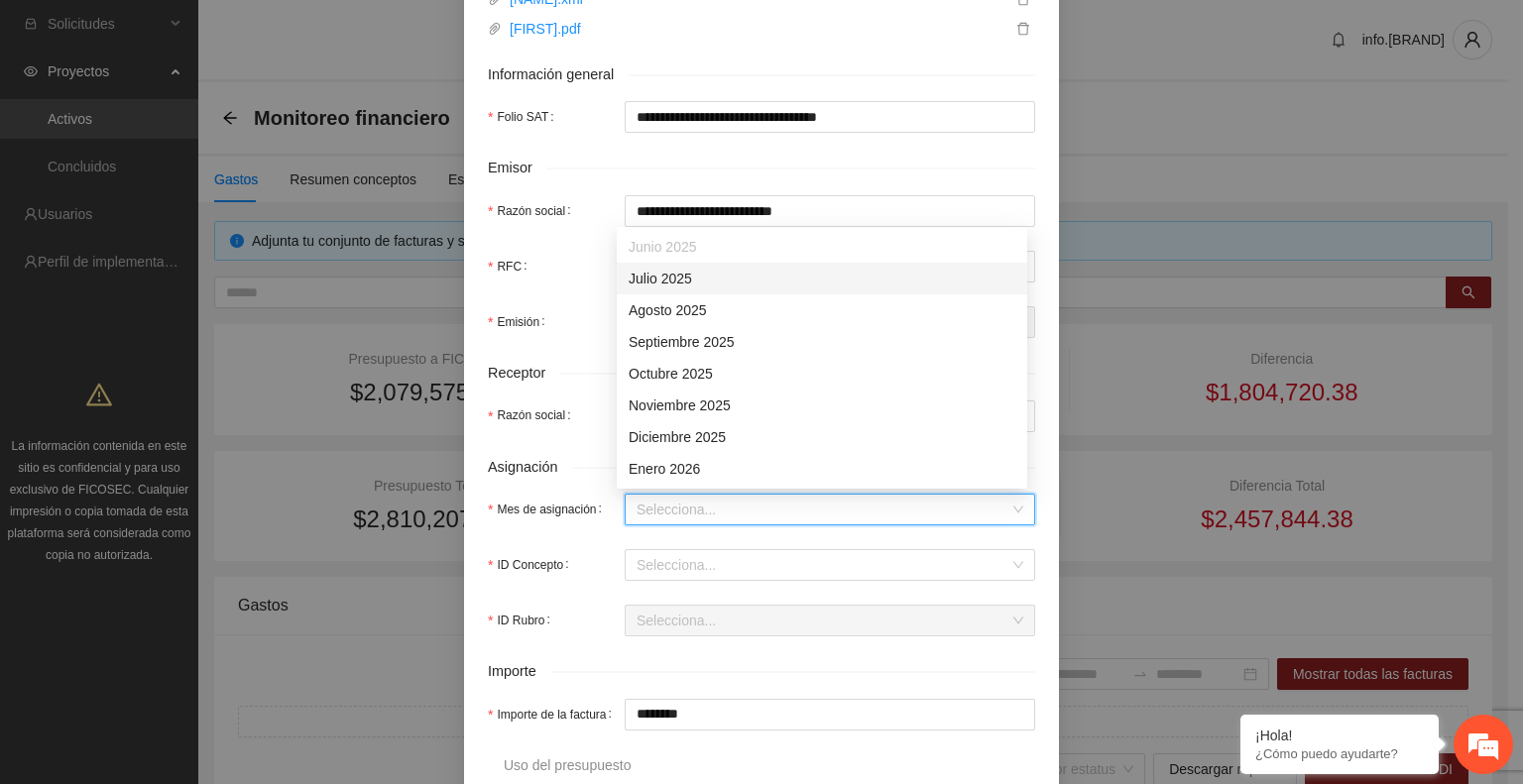 click on "Julio 2025" at bounding box center [822, 279] 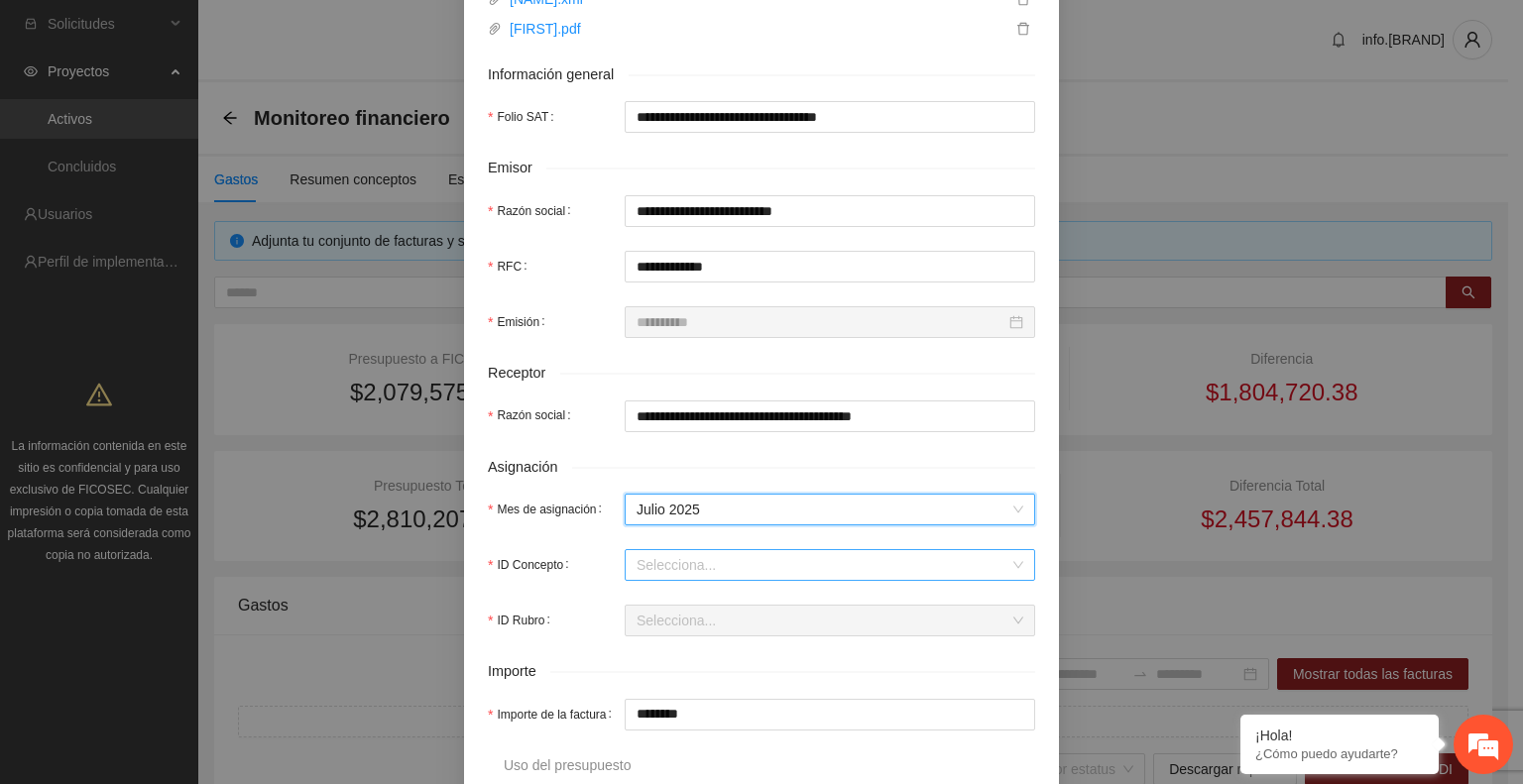 click on "ID Concepto" at bounding box center (823, 565) 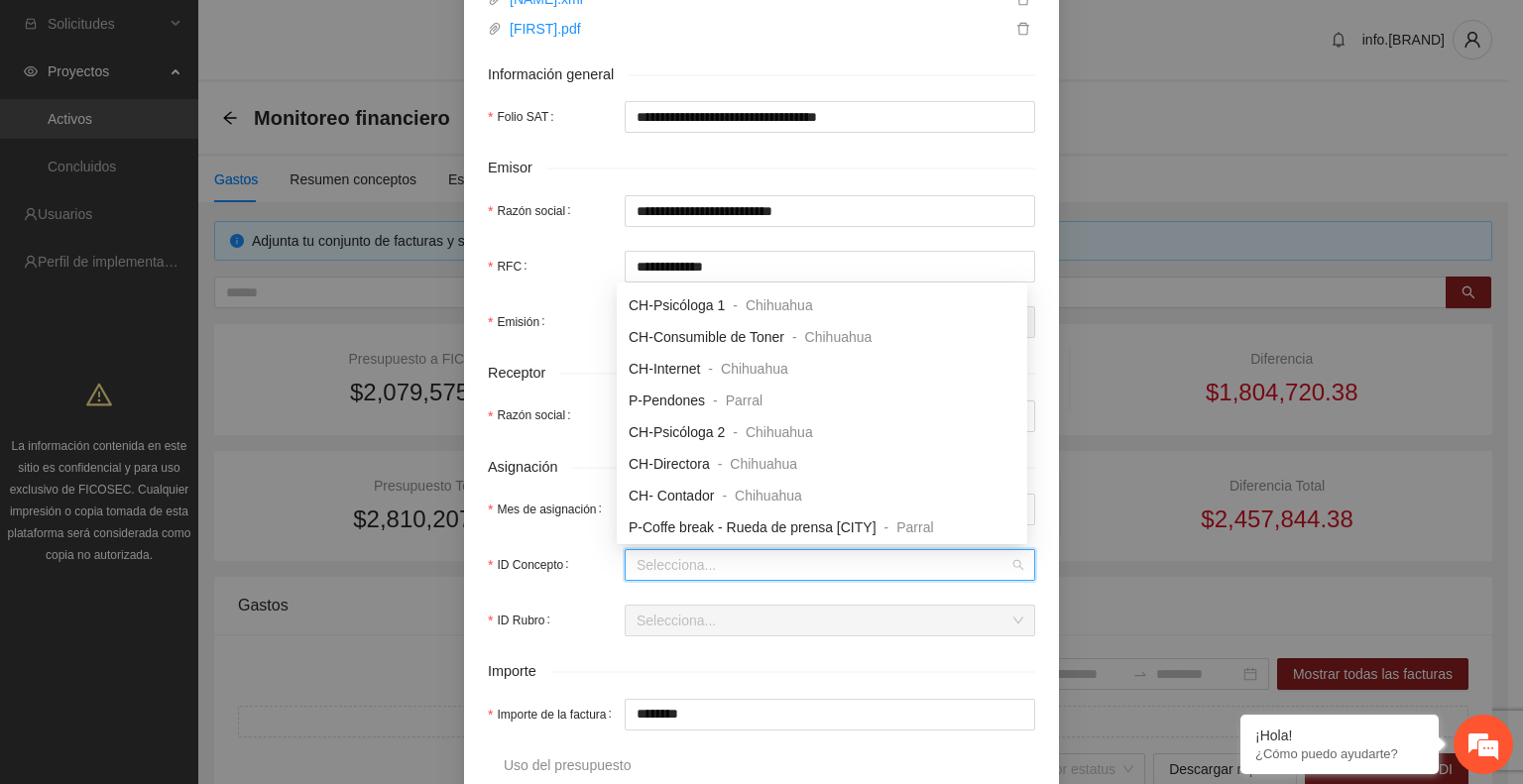 scroll, scrollTop: 825, scrollLeft: 0, axis: vertical 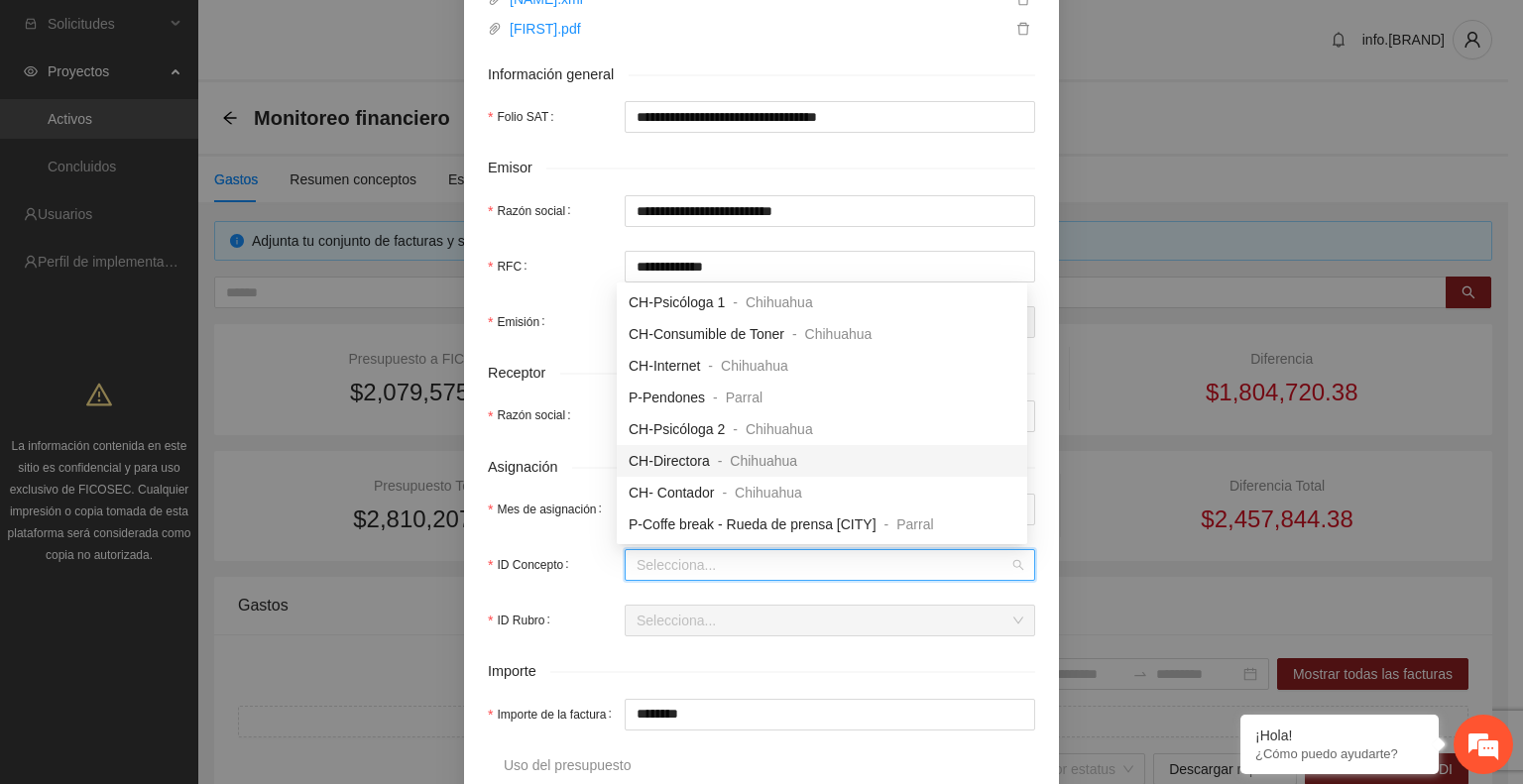 click on "CH-Directora" at bounding box center (669, 461) 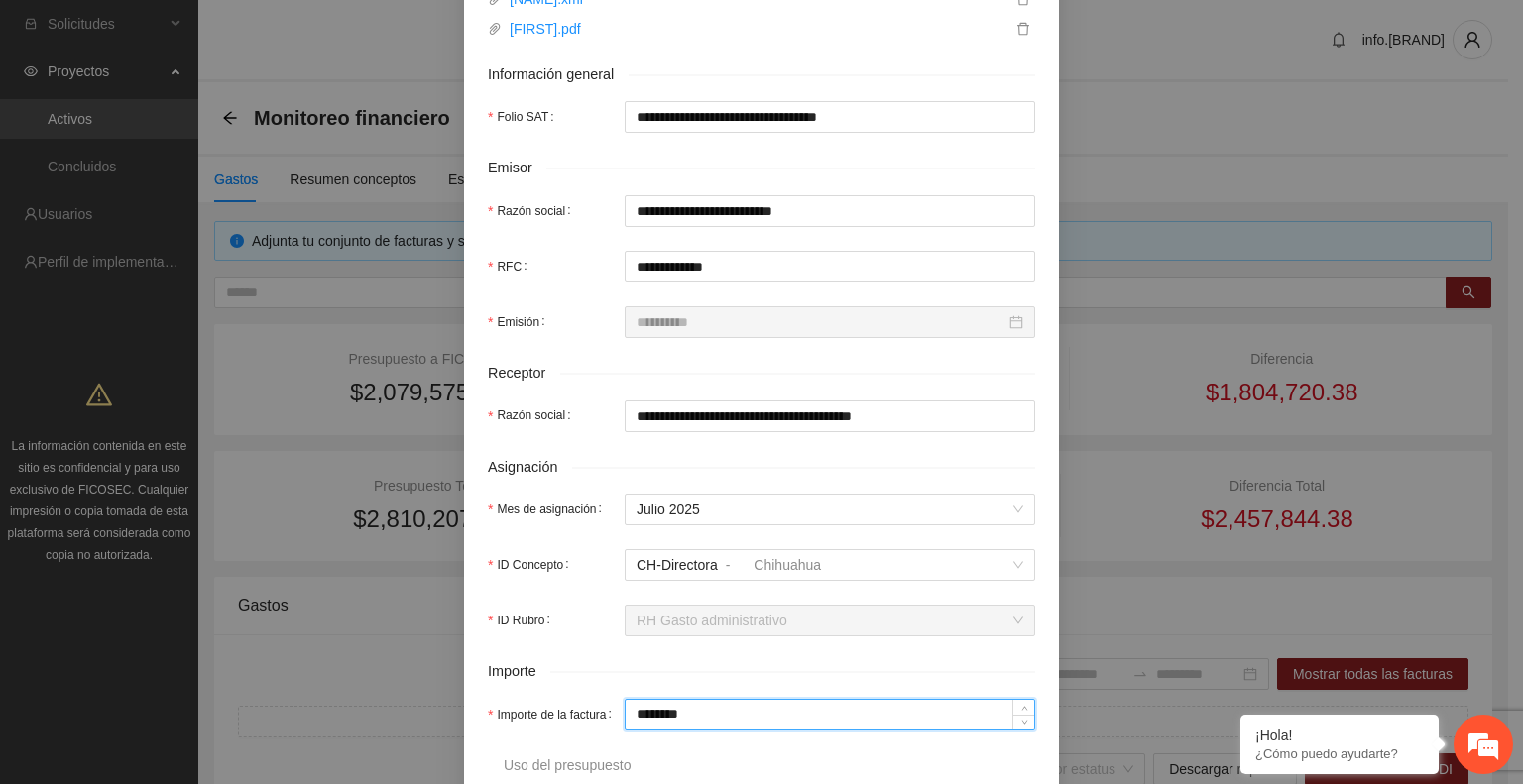 drag, startPoint x: 698, startPoint y: 722, endPoint x: 531, endPoint y: 748, distance: 169.0118 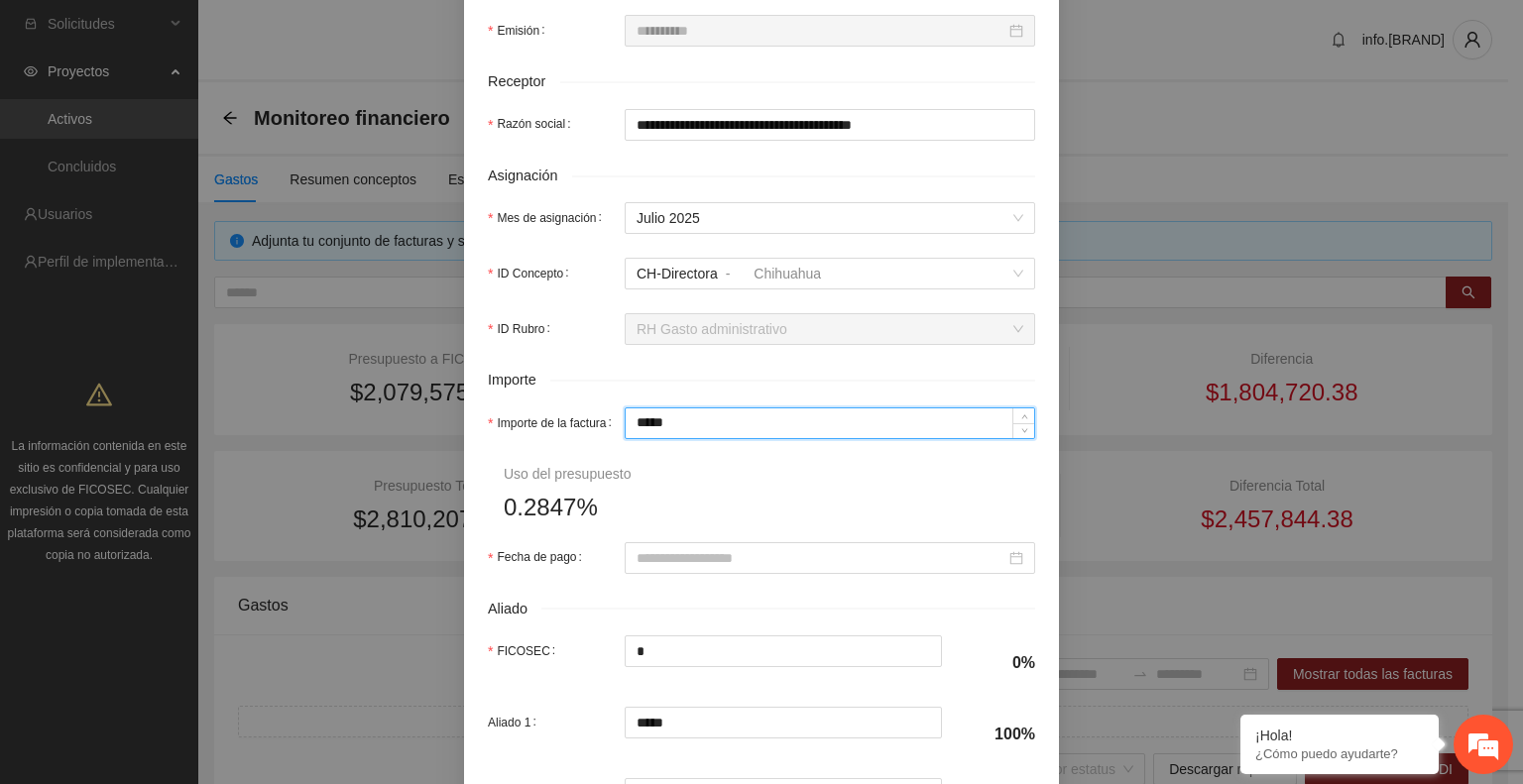 scroll, scrollTop: 628, scrollLeft: 0, axis: vertical 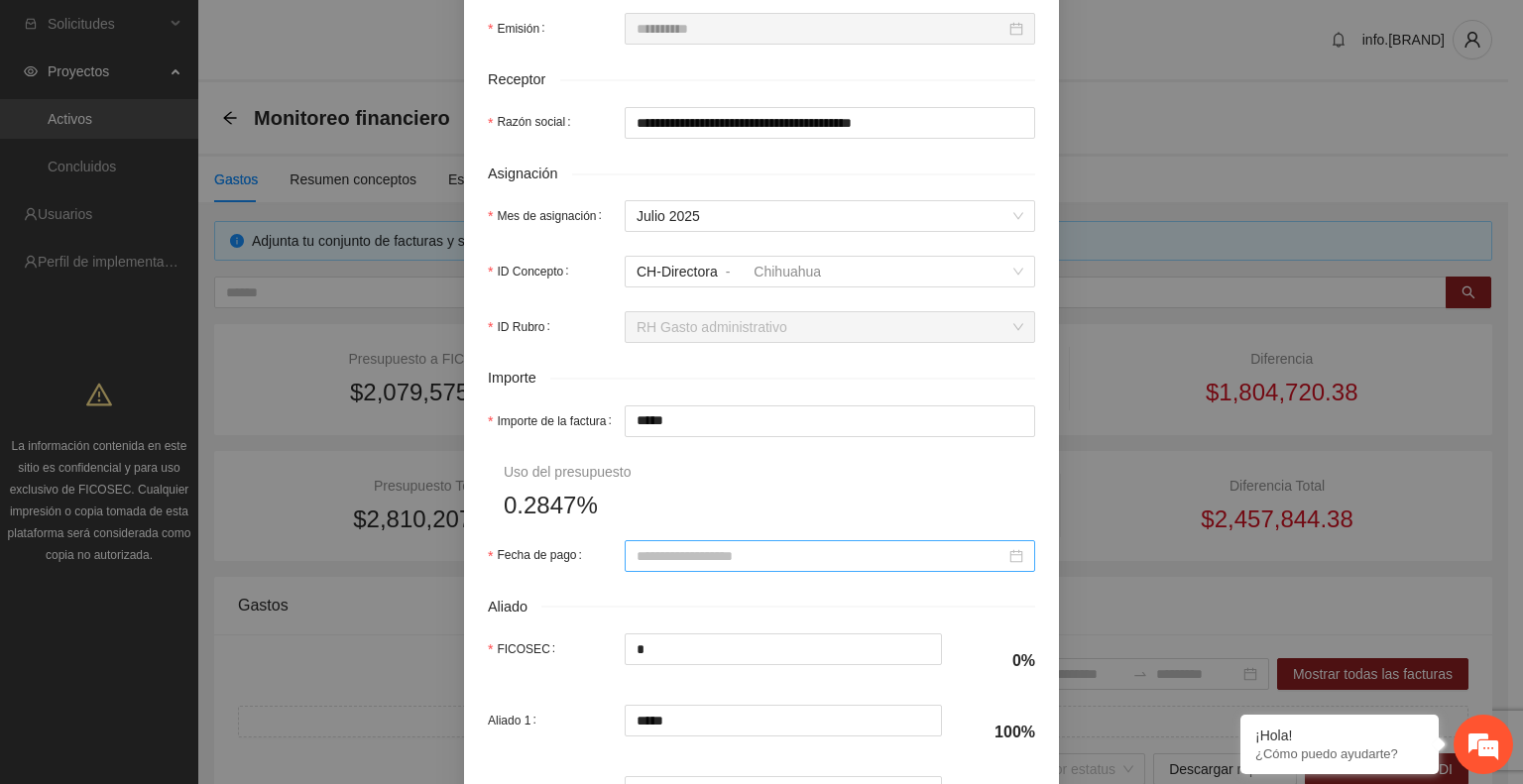 click at bounding box center [830, 556] 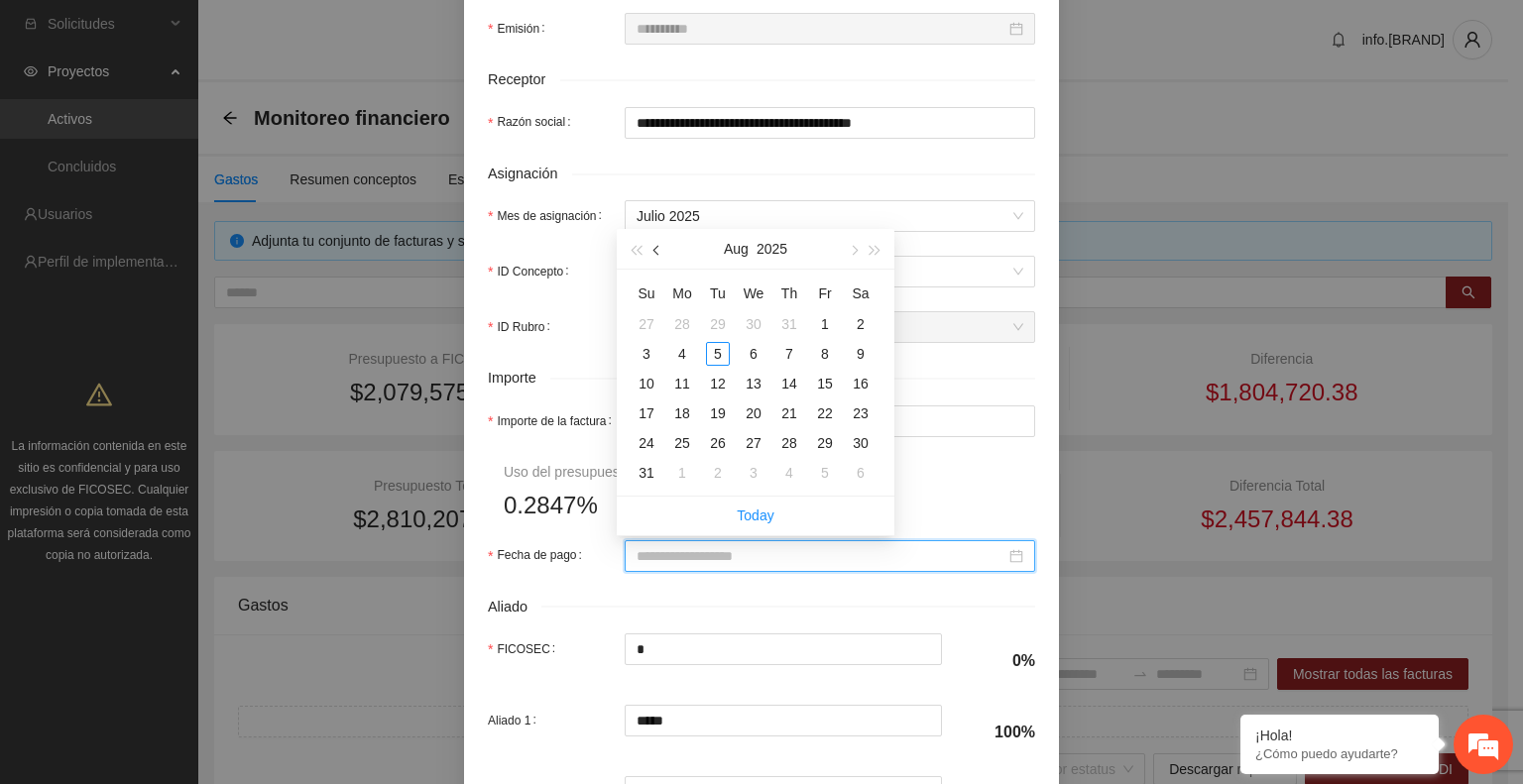 click at bounding box center (657, 249) 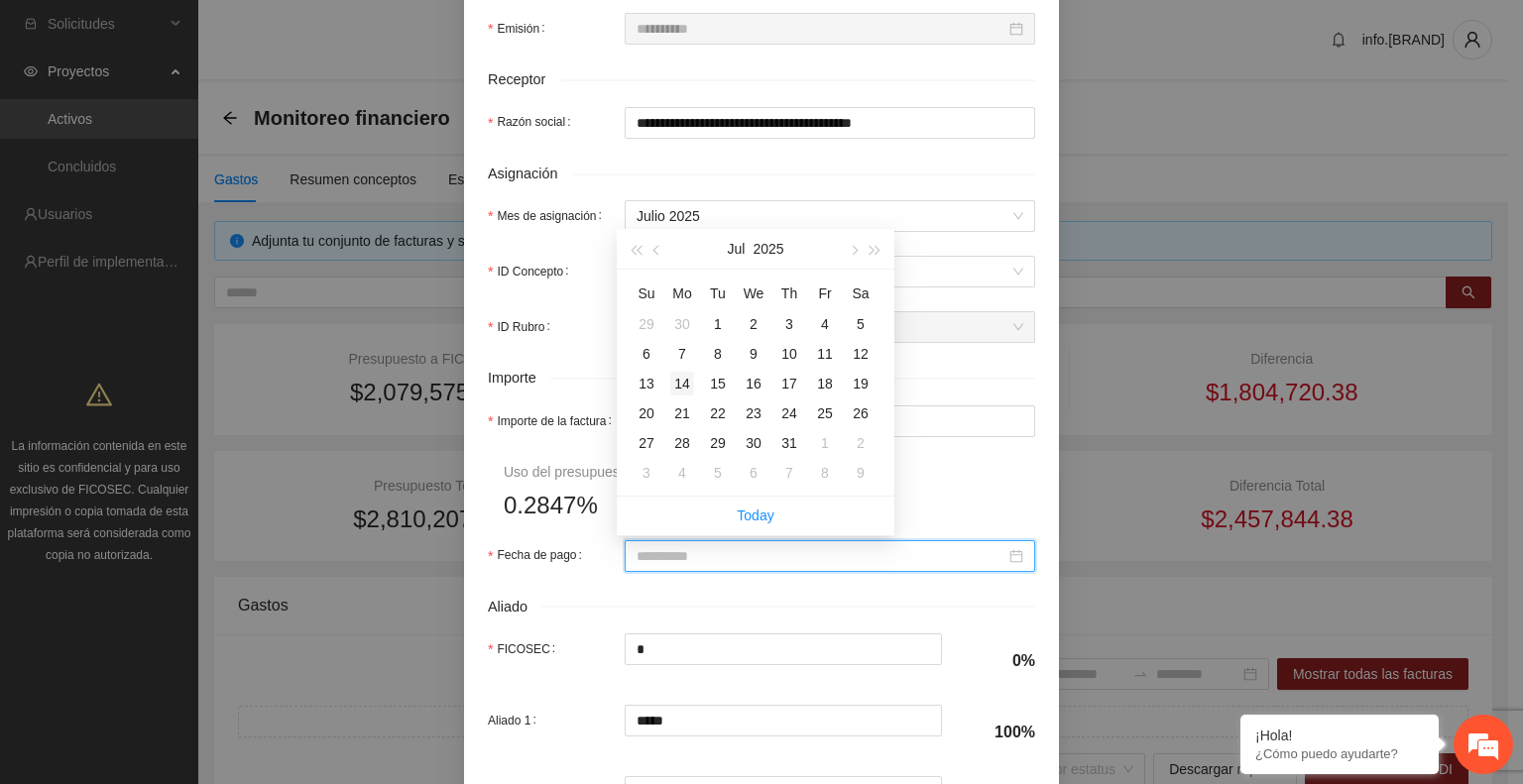 click on "14" at bounding box center (682, 384) 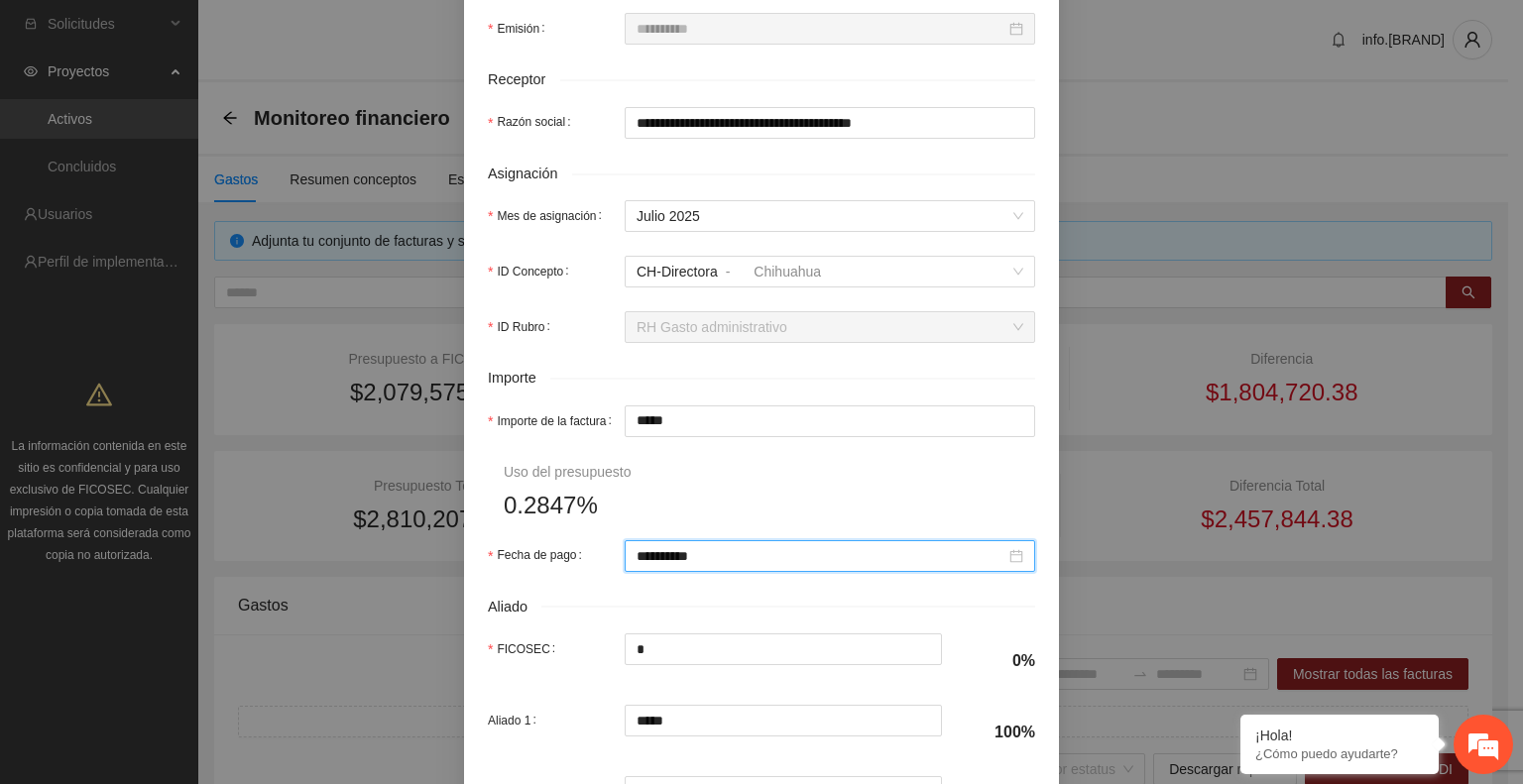 scroll, scrollTop: 862, scrollLeft: 0, axis: vertical 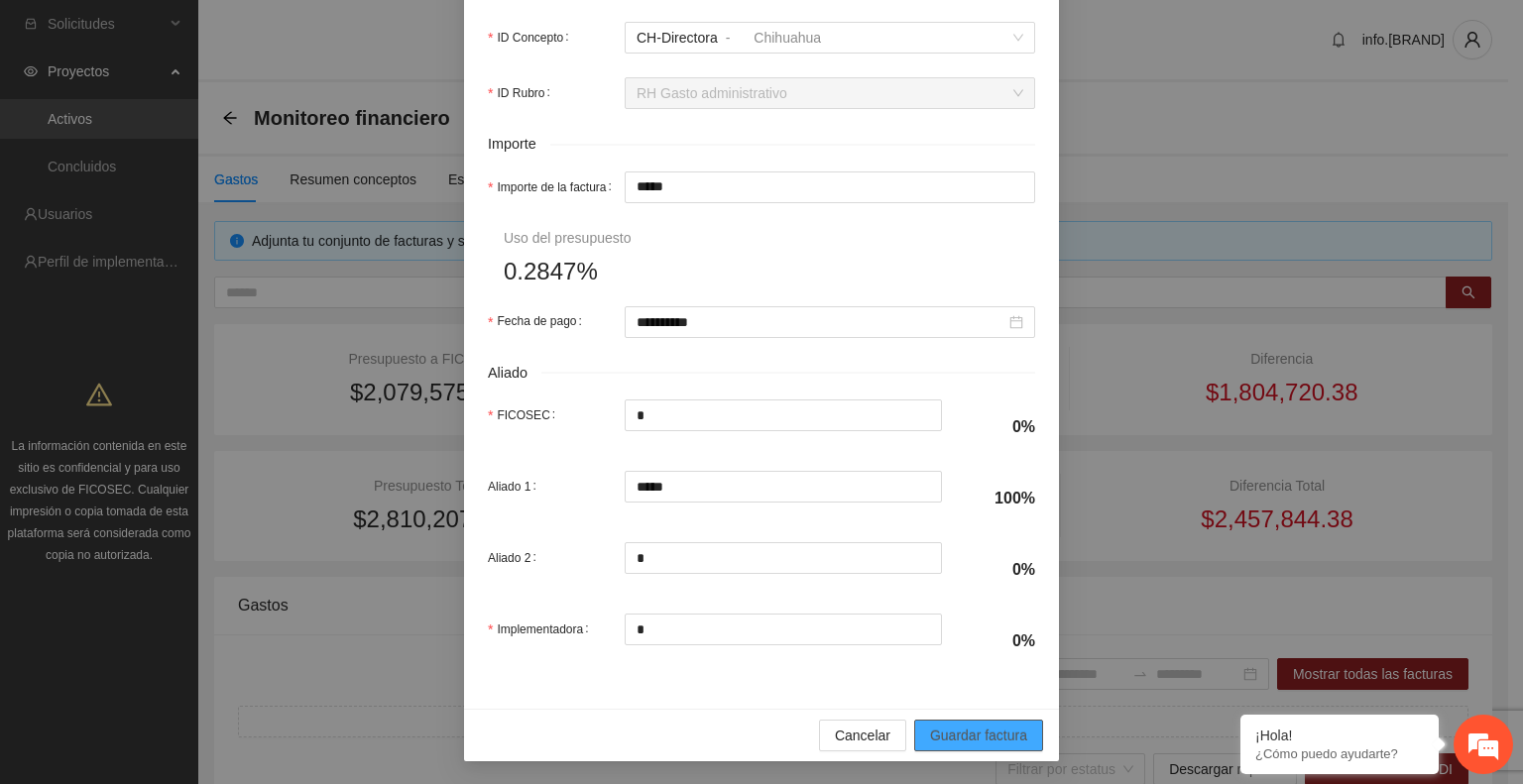 click on "Guardar factura" at bounding box center [979, 735] 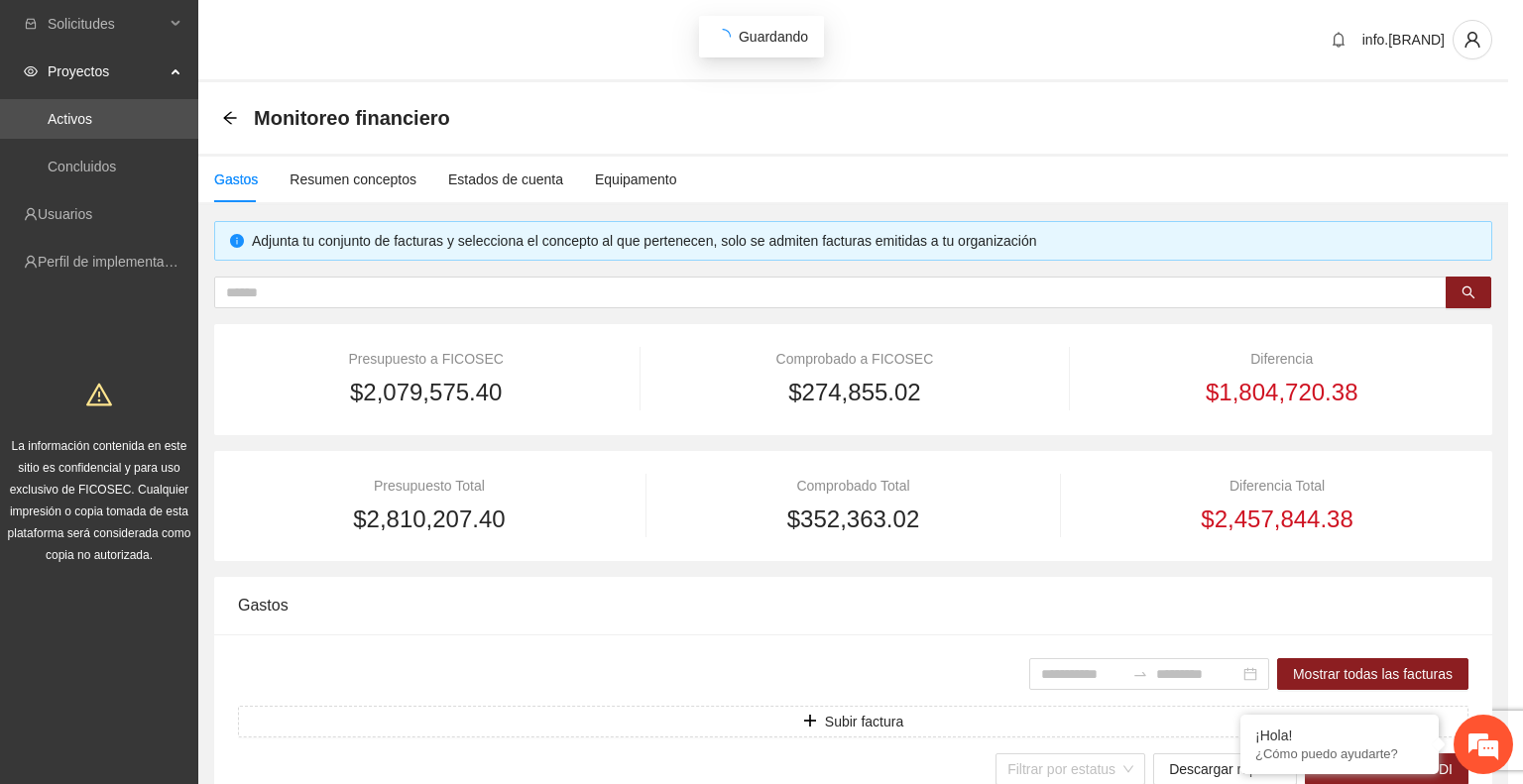 scroll, scrollTop: 704, scrollLeft: 0, axis: vertical 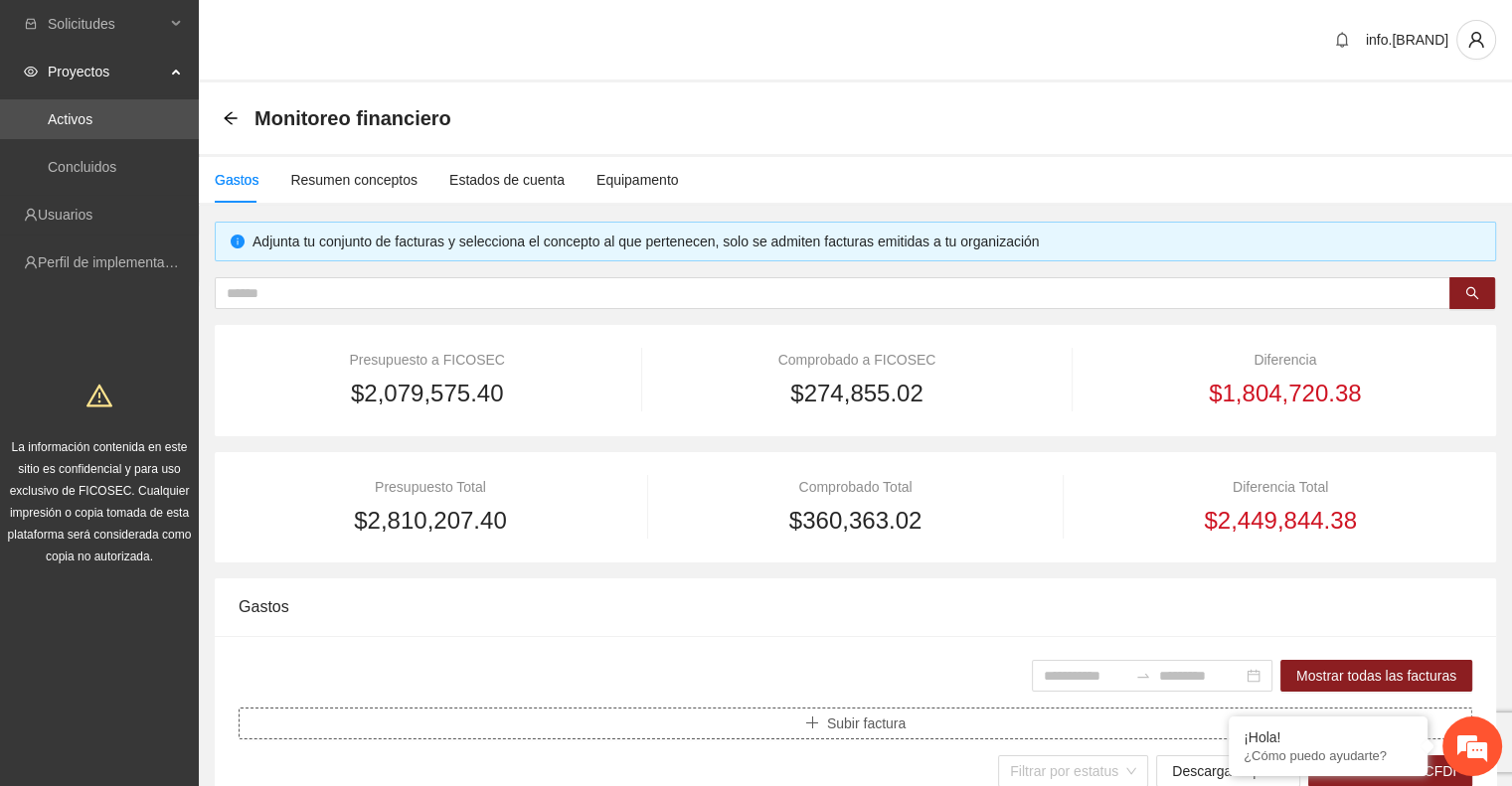 click on "Subir factura" at bounding box center [866, 723] 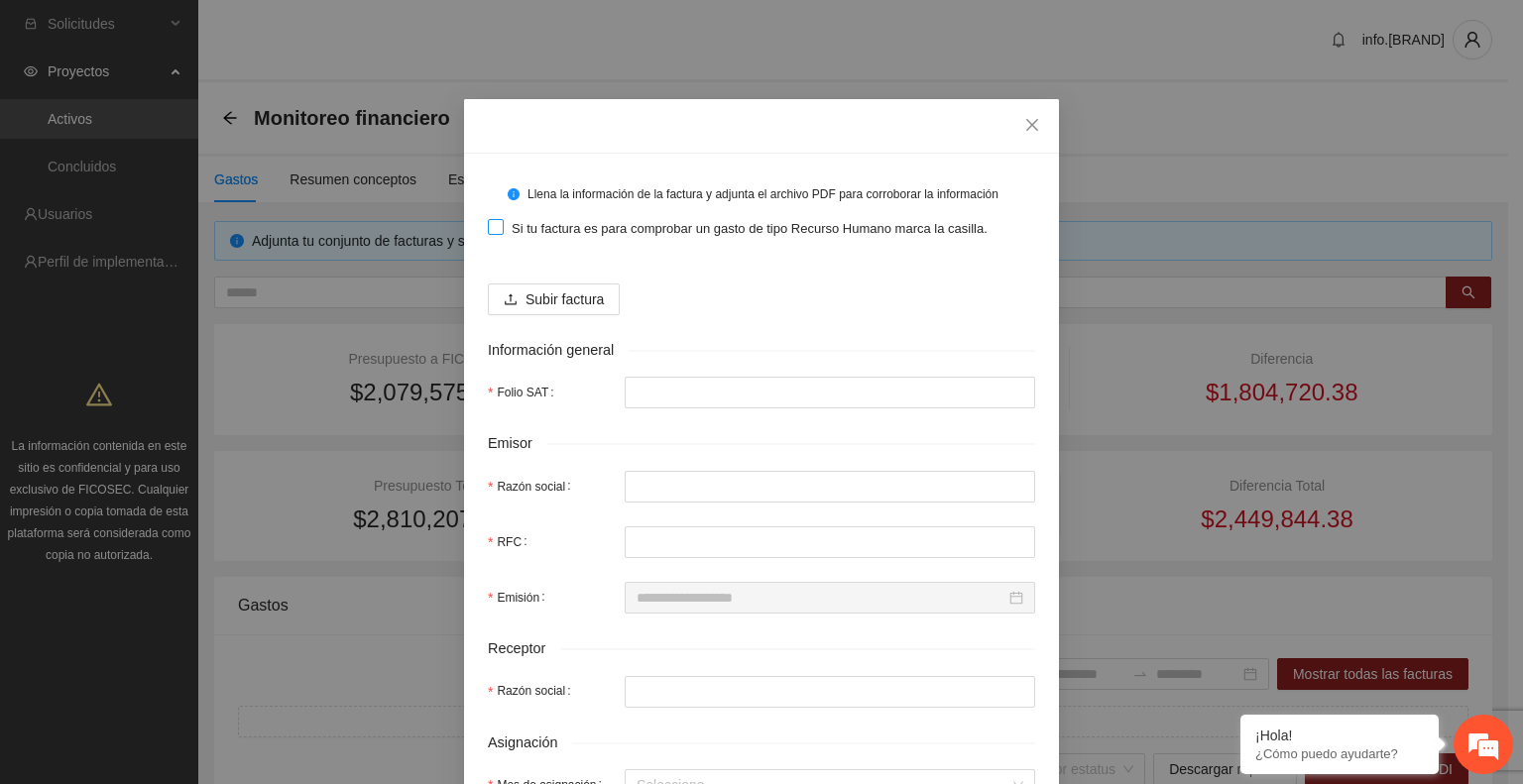 click at bounding box center [496, 227] 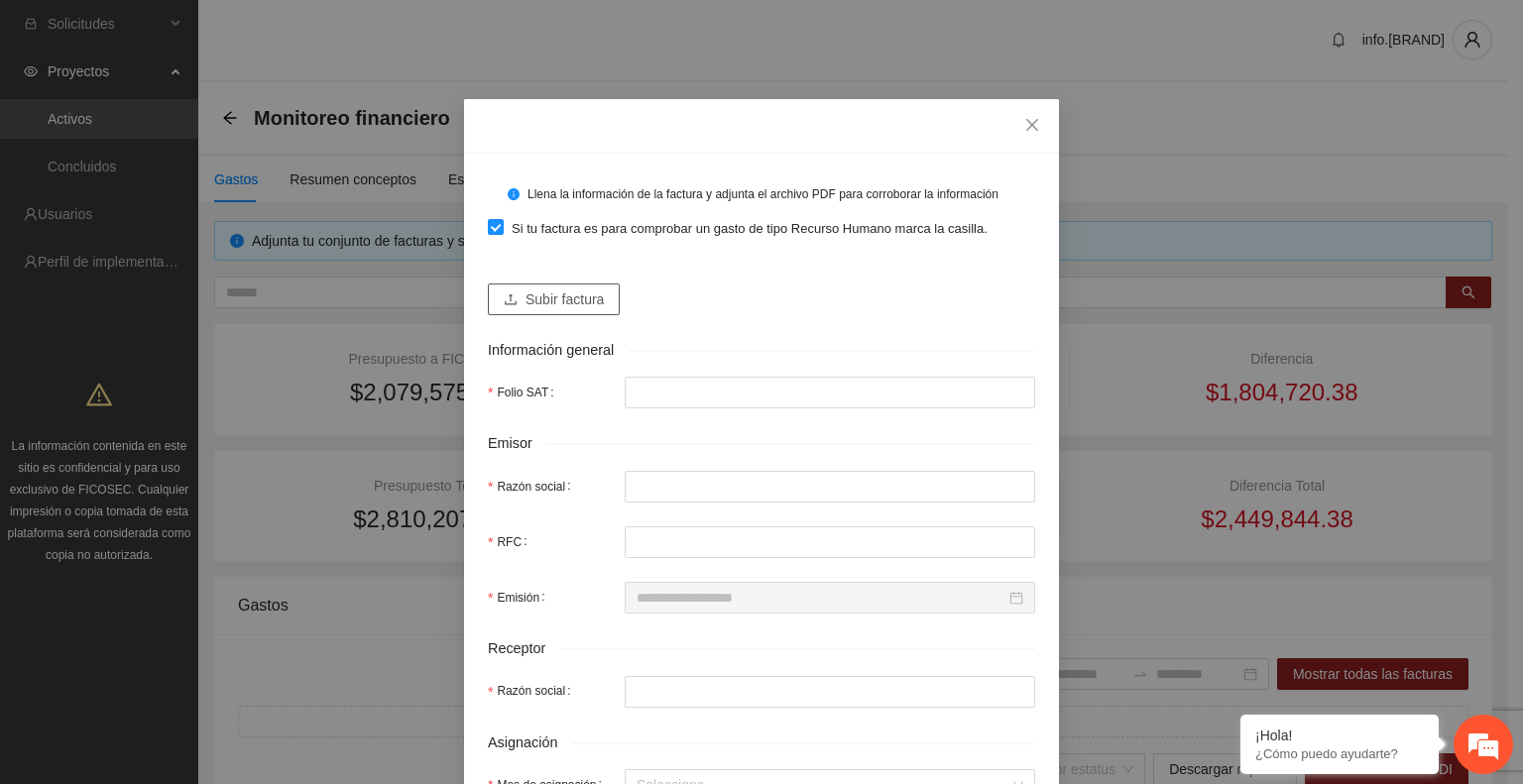 click on "Subir factura" at bounding box center (564, 299) 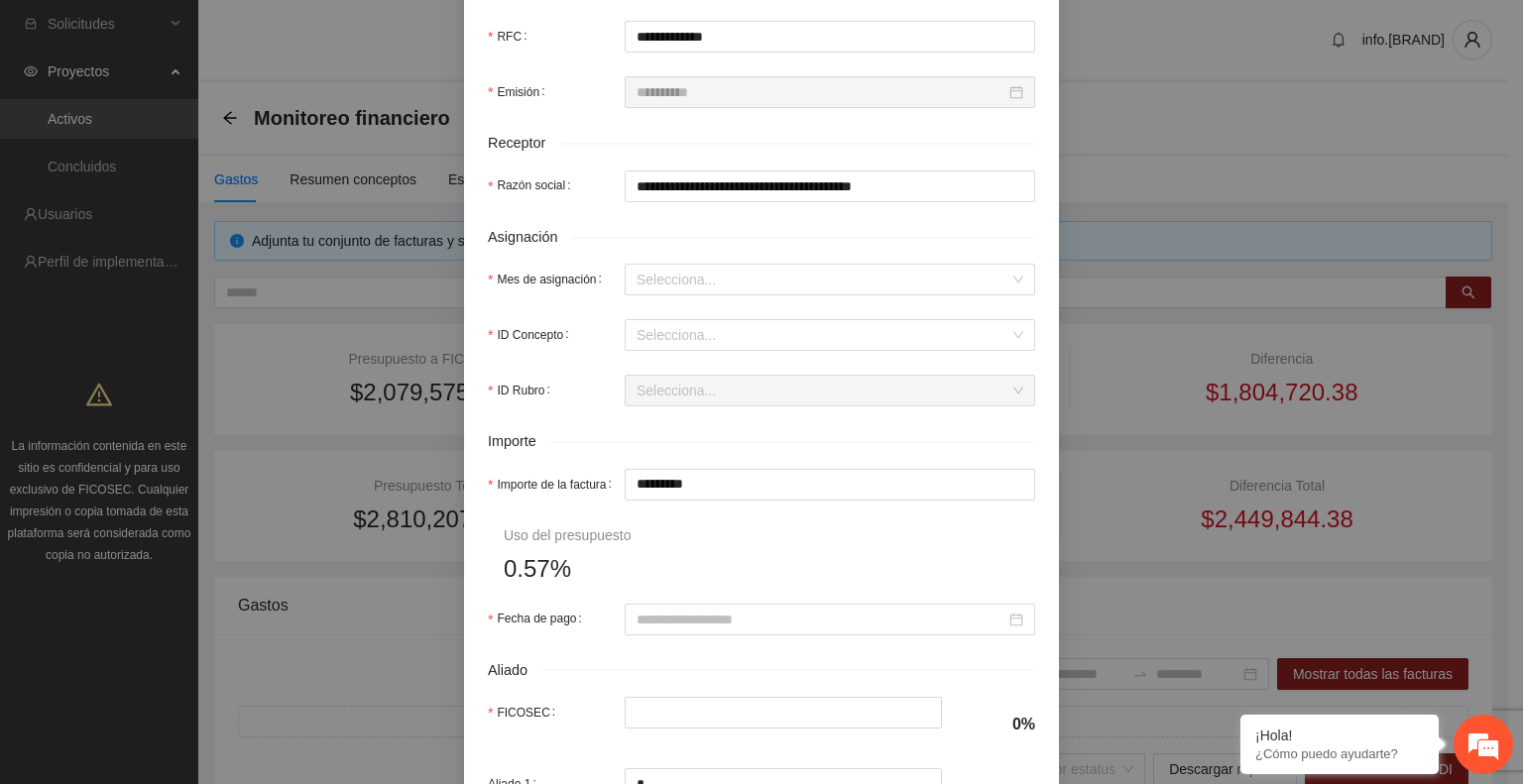 scroll, scrollTop: 573, scrollLeft: 0, axis: vertical 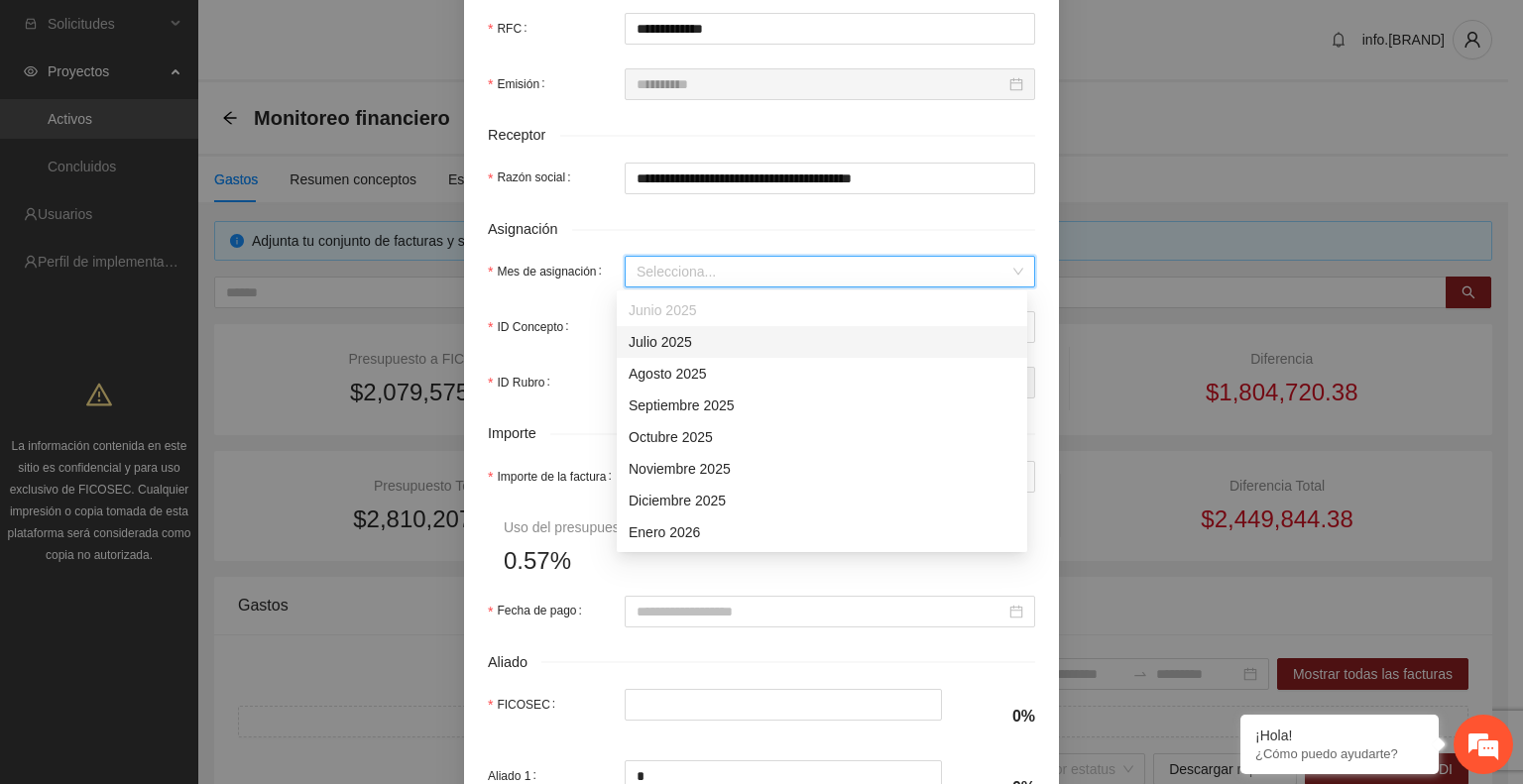 click on "Mes de asignación" at bounding box center [823, 272] 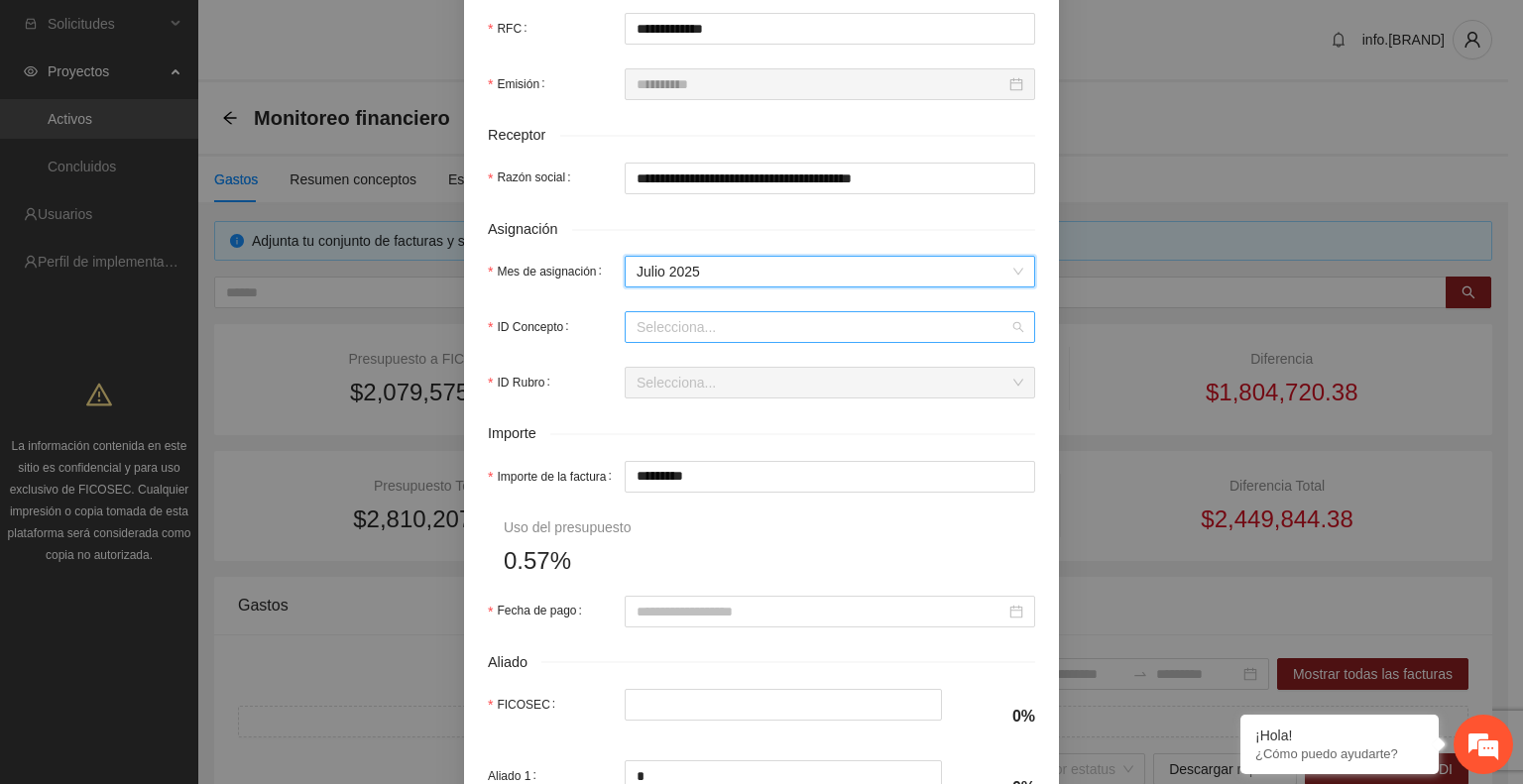 click on "ID Concepto" at bounding box center (823, 327) 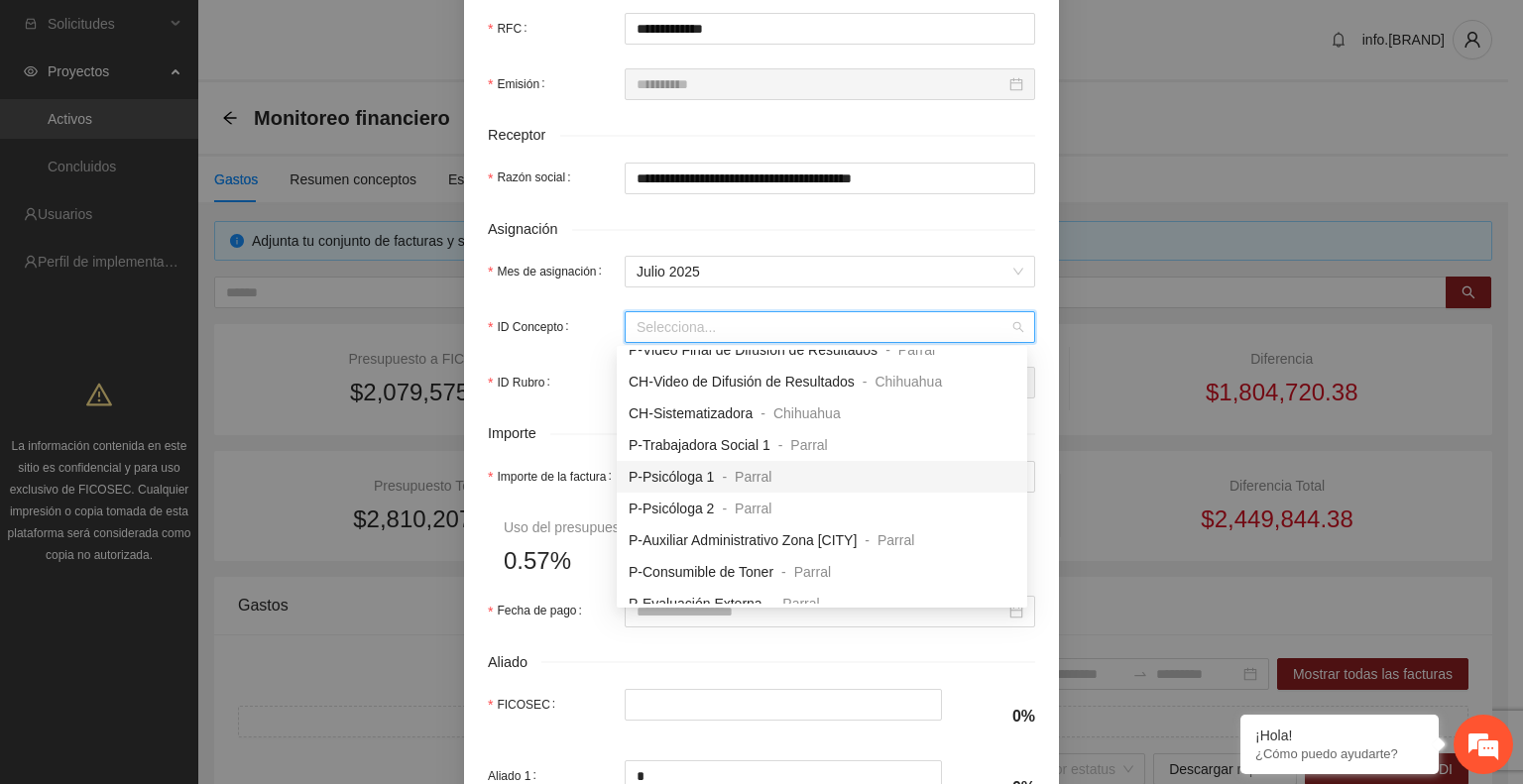 scroll, scrollTop: 0, scrollLeft: 0, axis: both 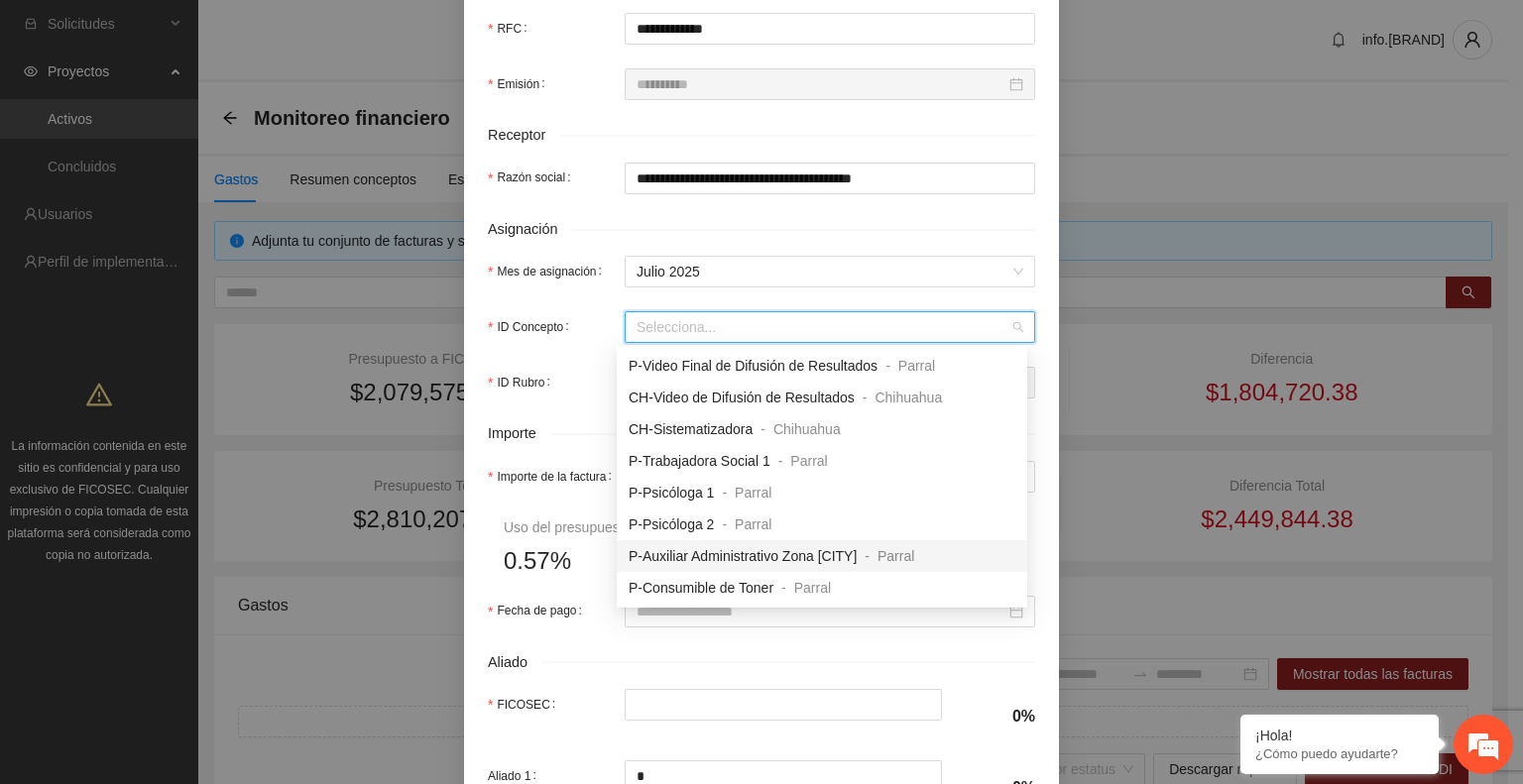 click on "P-Auxiliar Administrativo Zona [CITY]" at bounding box center [743, 556] 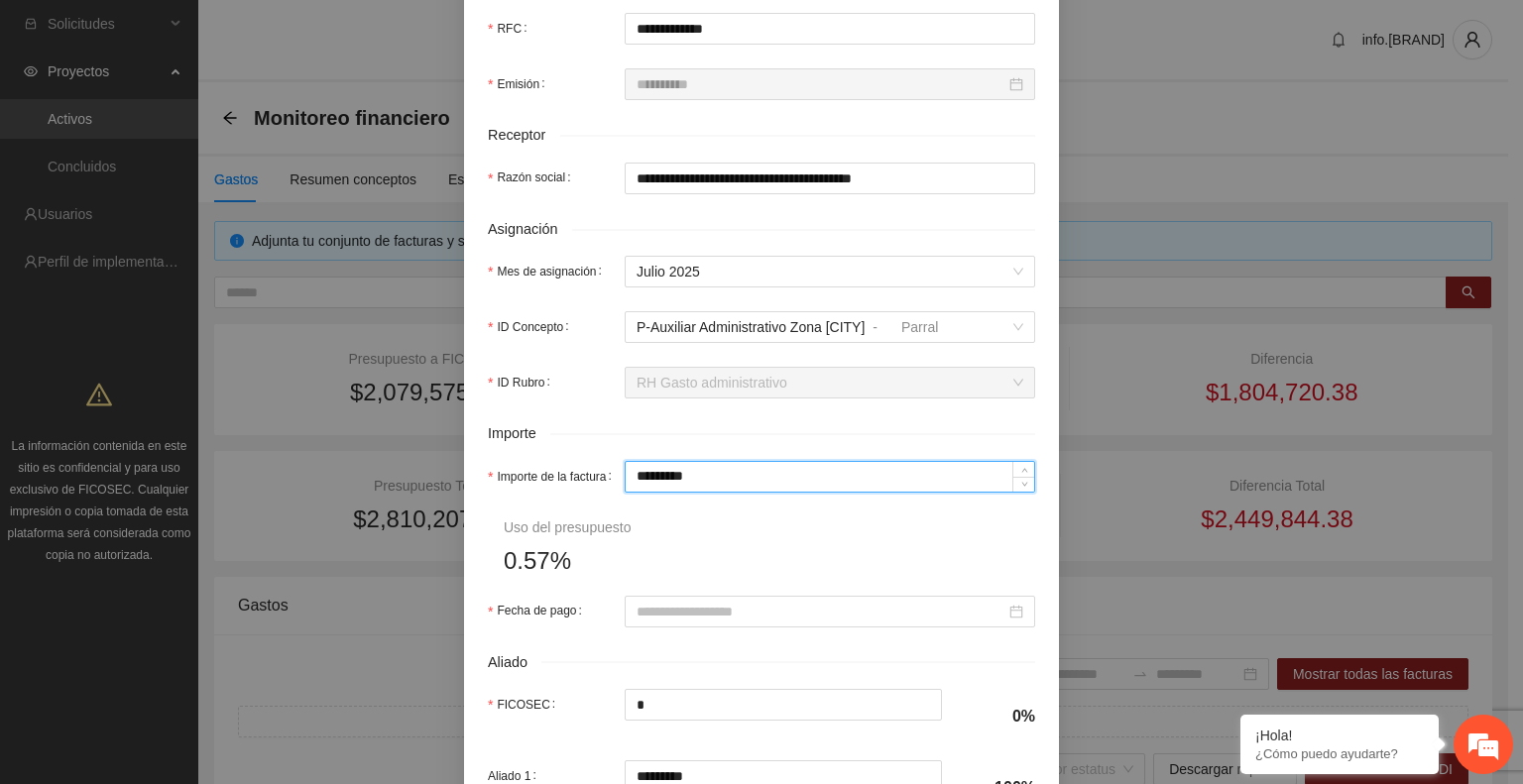 drag, startPoint x: 716, startPoint y: 472, endPoint x: 520, endPoint y: 517, distance: 201.09948 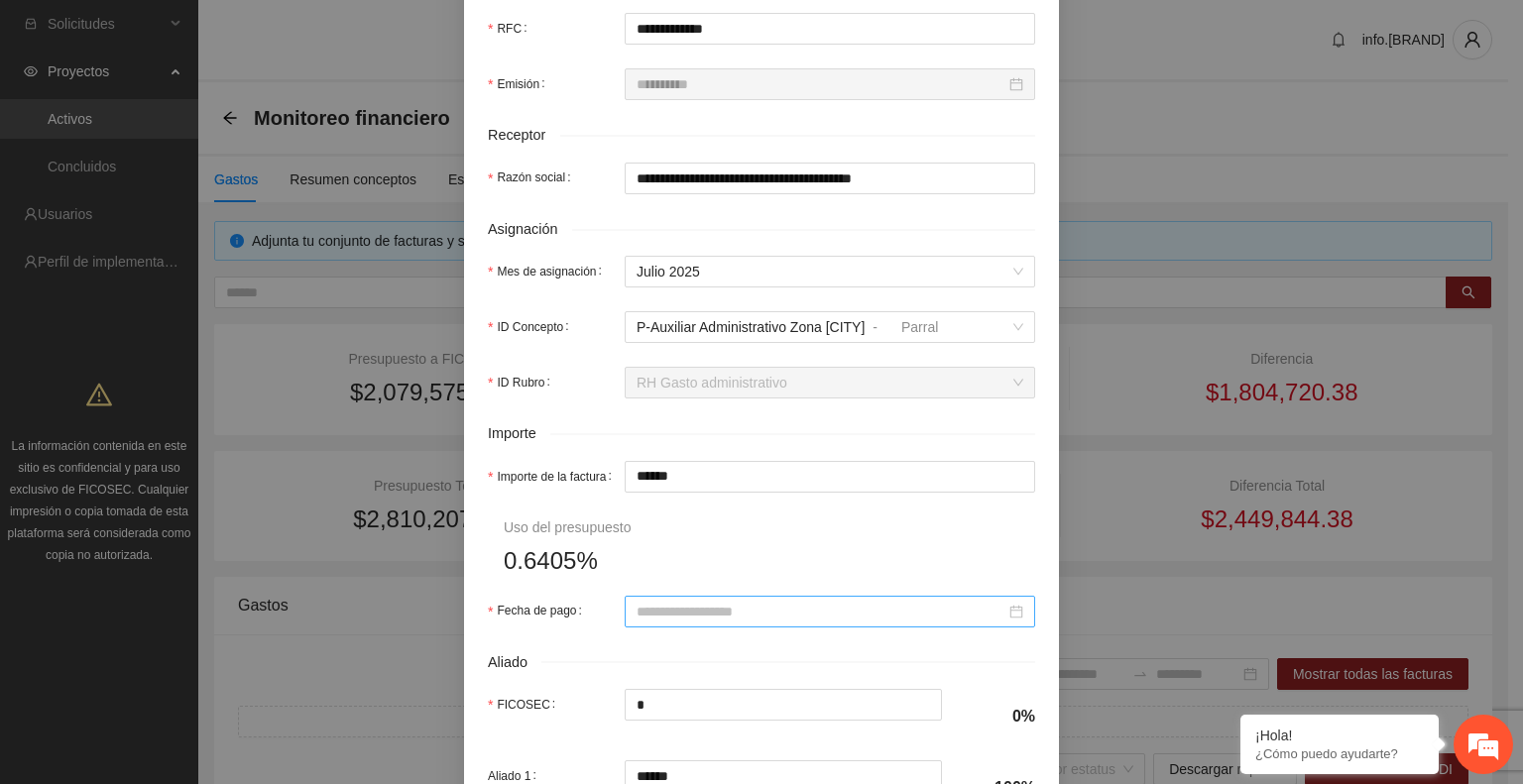 click at bounding box center (830, 612) 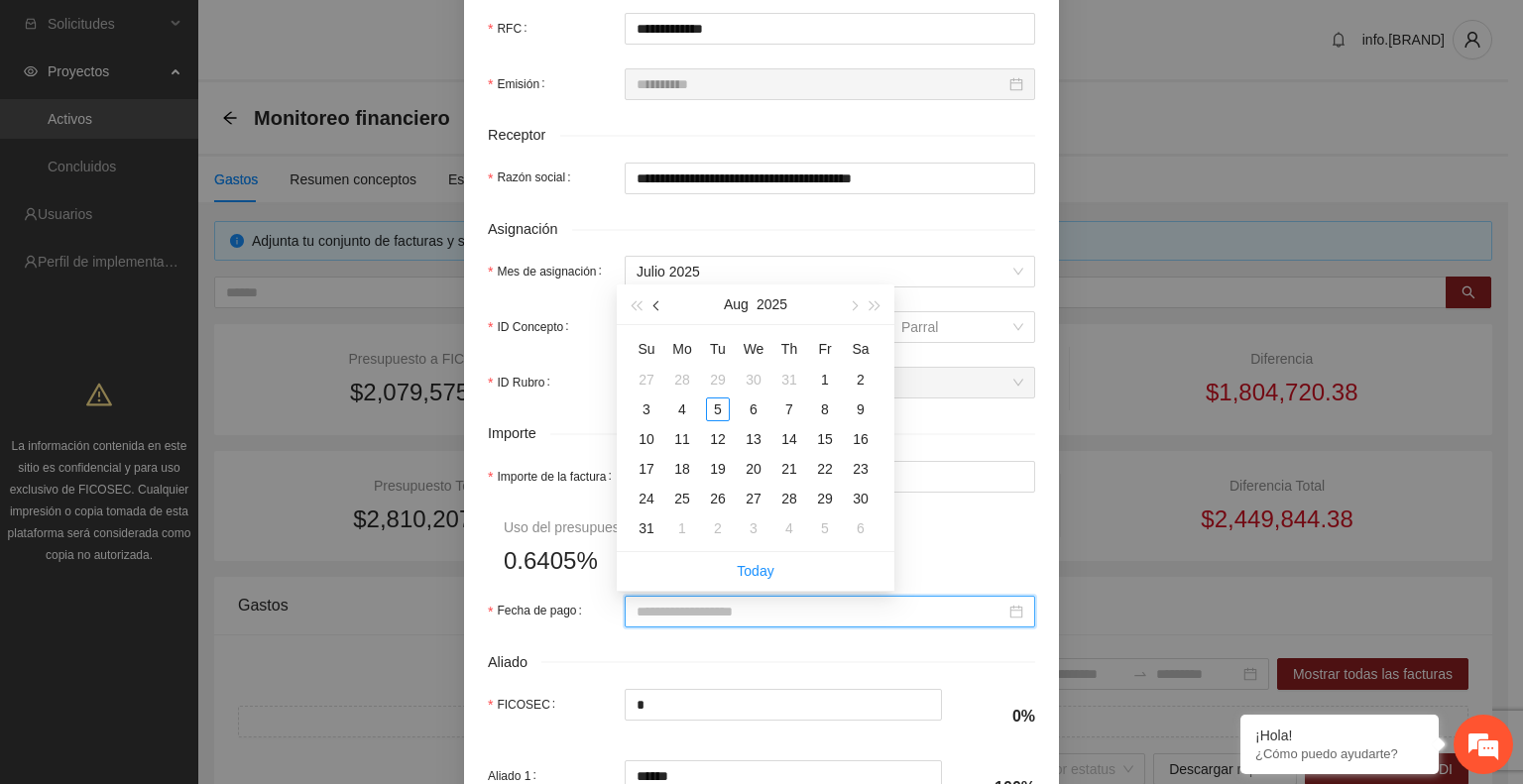 click at bounding box center (657, 304) 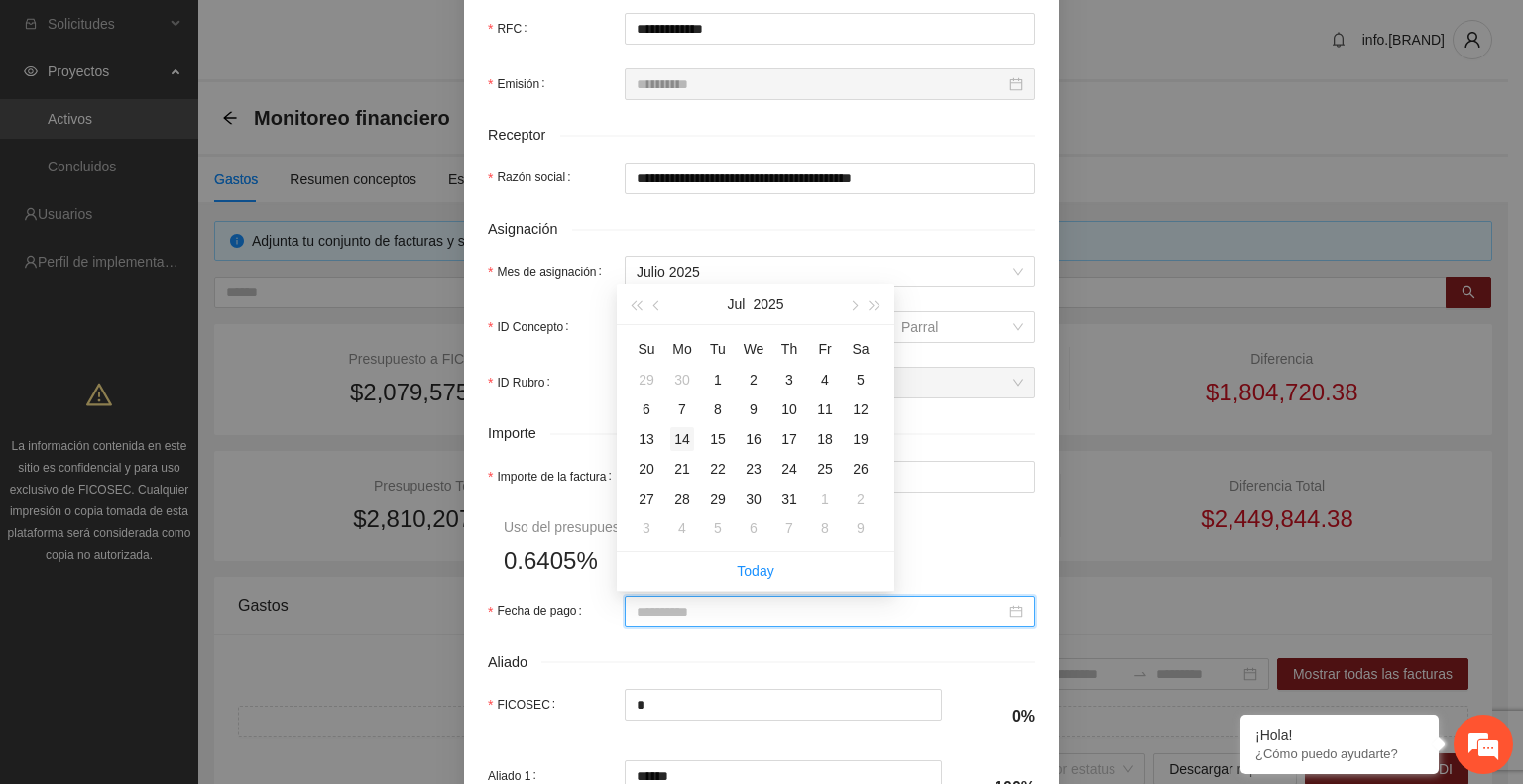 click on "14" at bounding box center (682, 439) 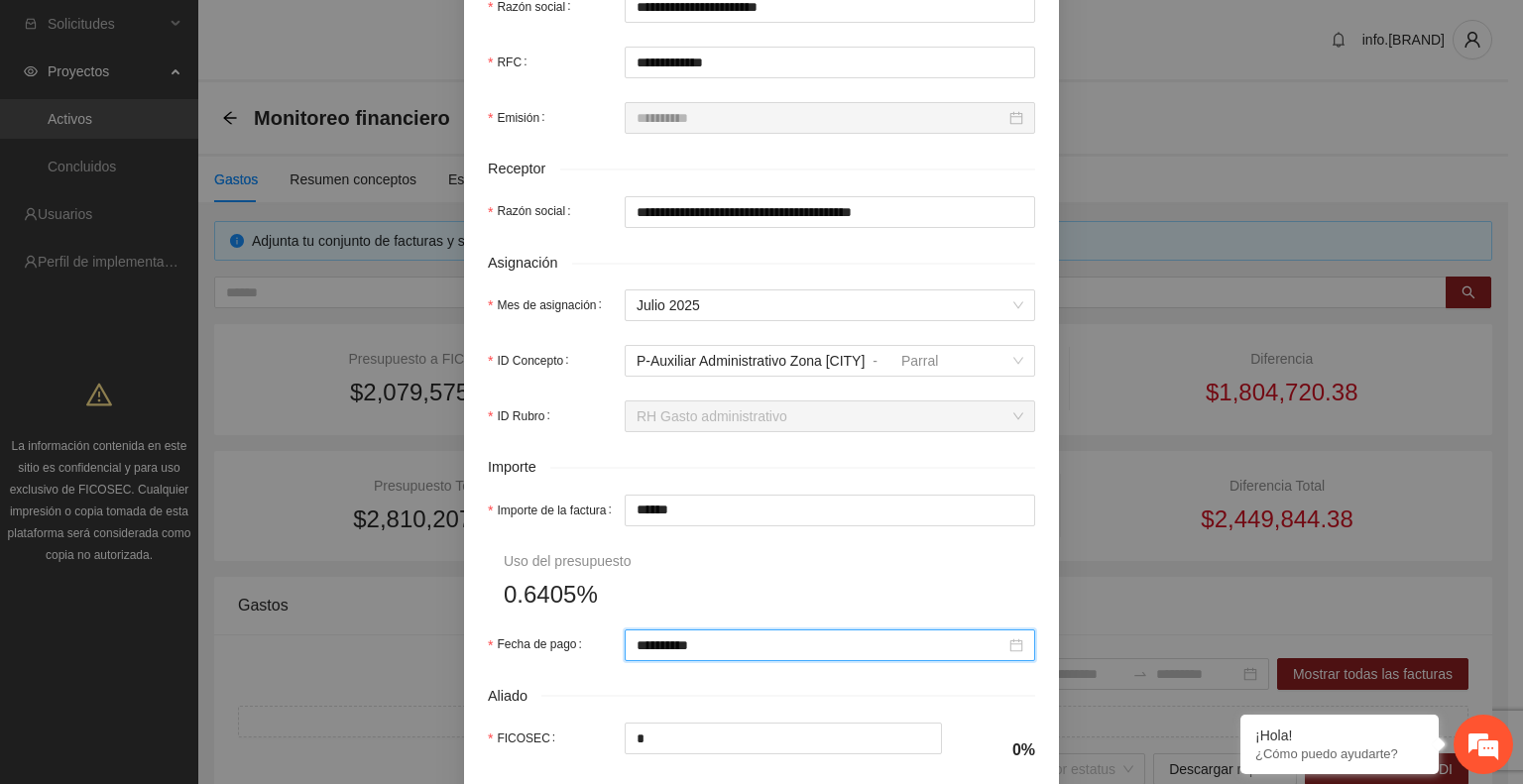 scroll, scrollTop: 862, scrollLeft: 0, axis: vertical 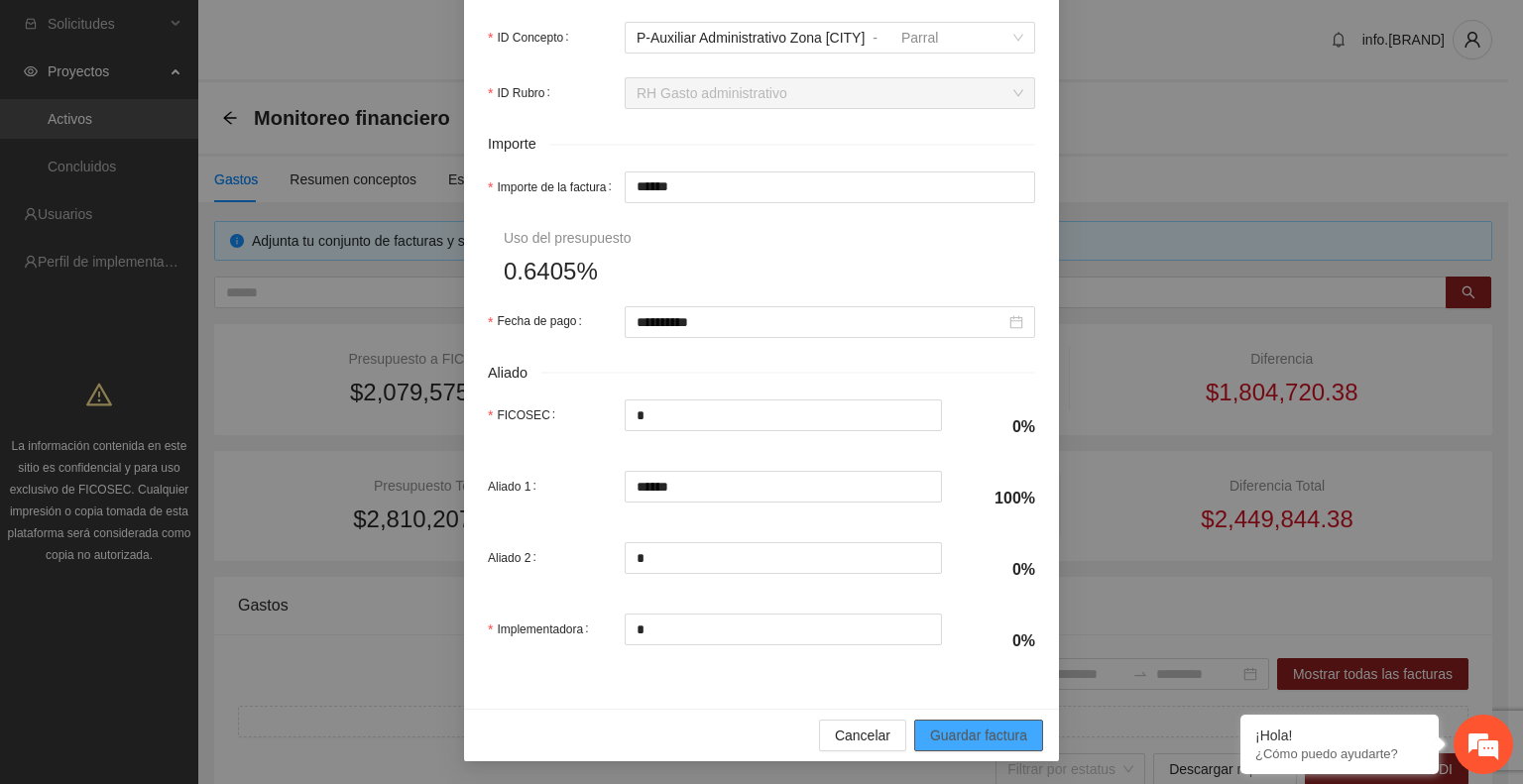 click on "Guardar factura" at bounding box center [979, 735] 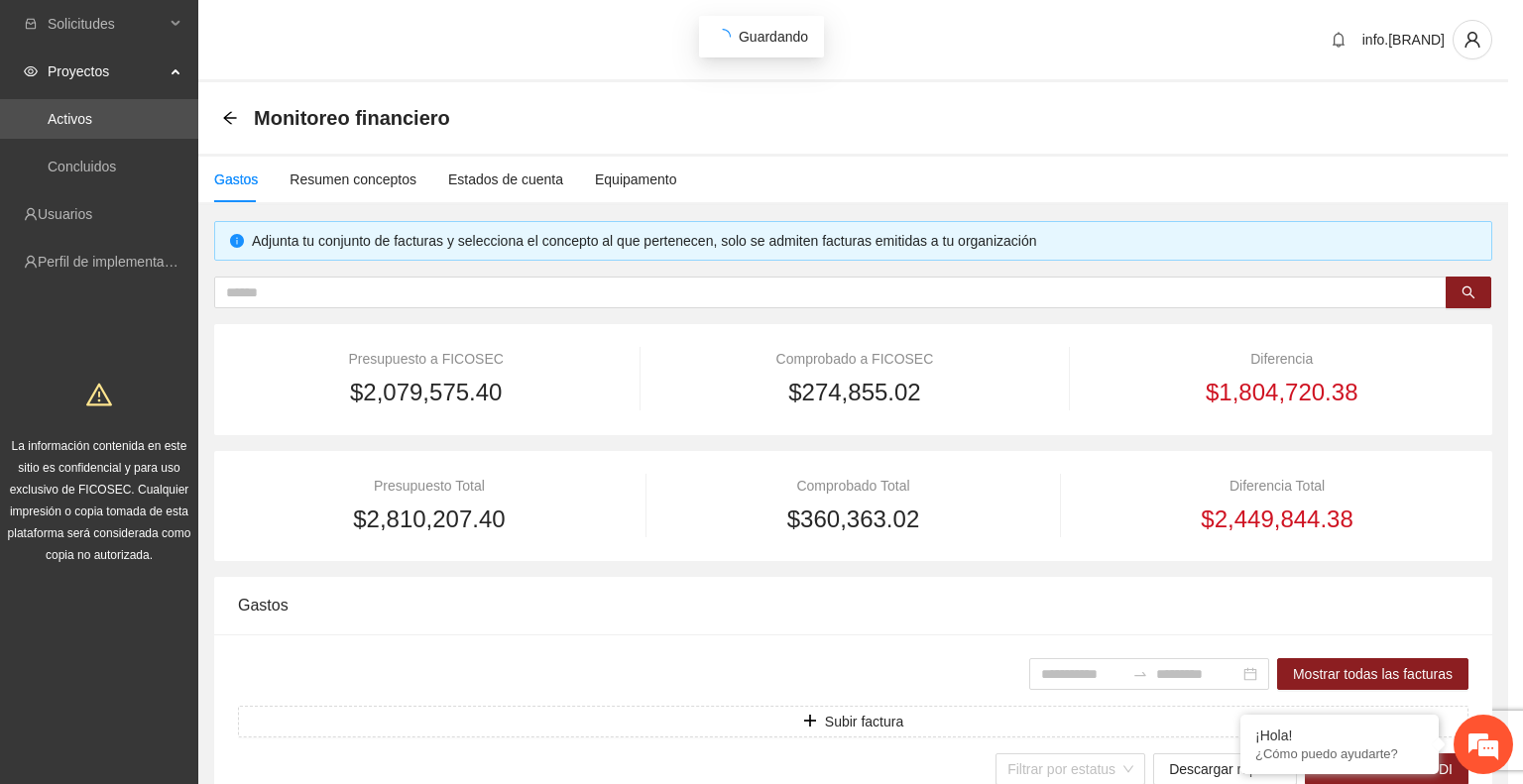 scroll, scrollTop: 704, scrollLeft: 0, axis: vertical 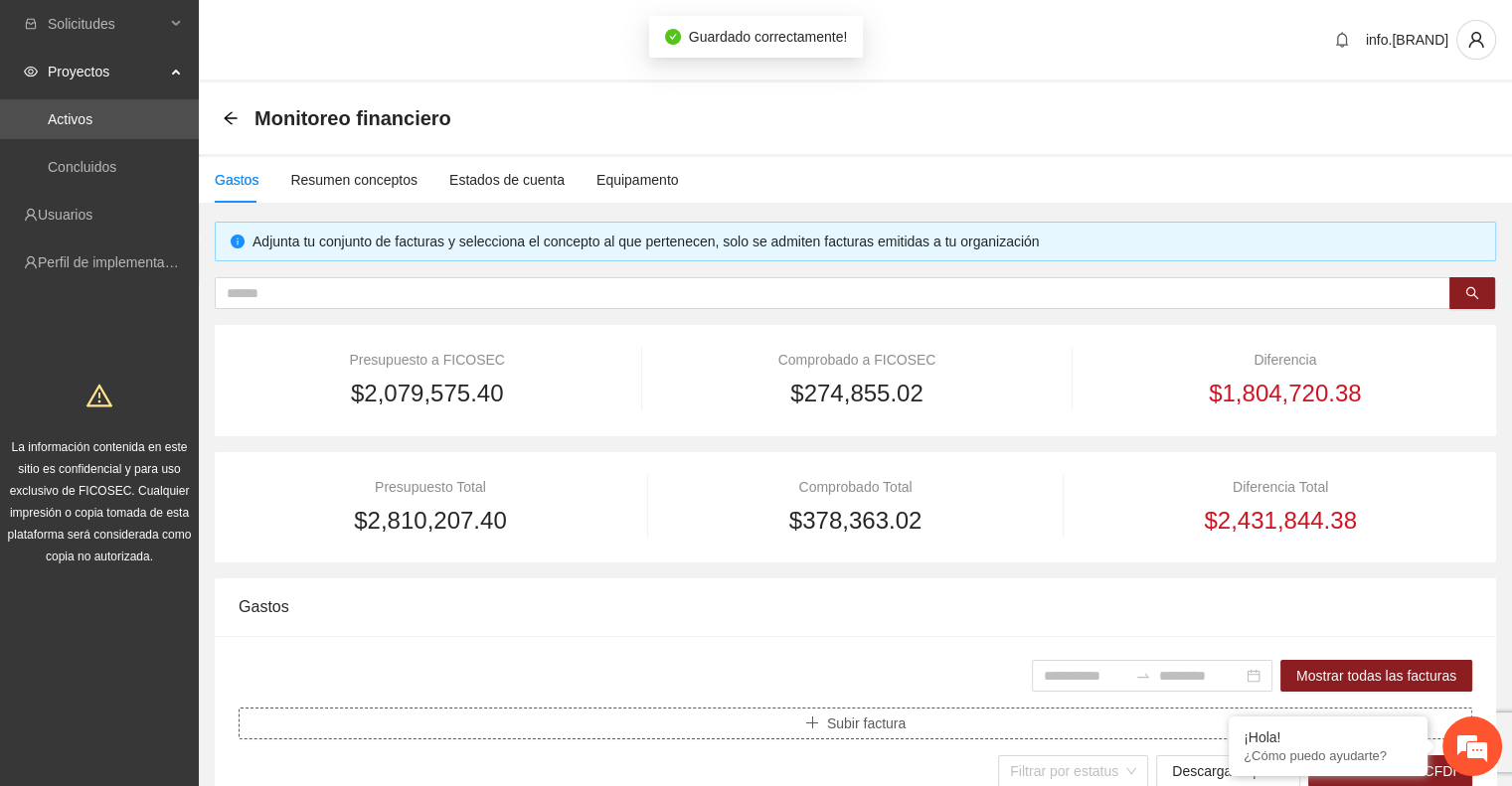 click on "Subir factura" at bounding box center (855, 723) 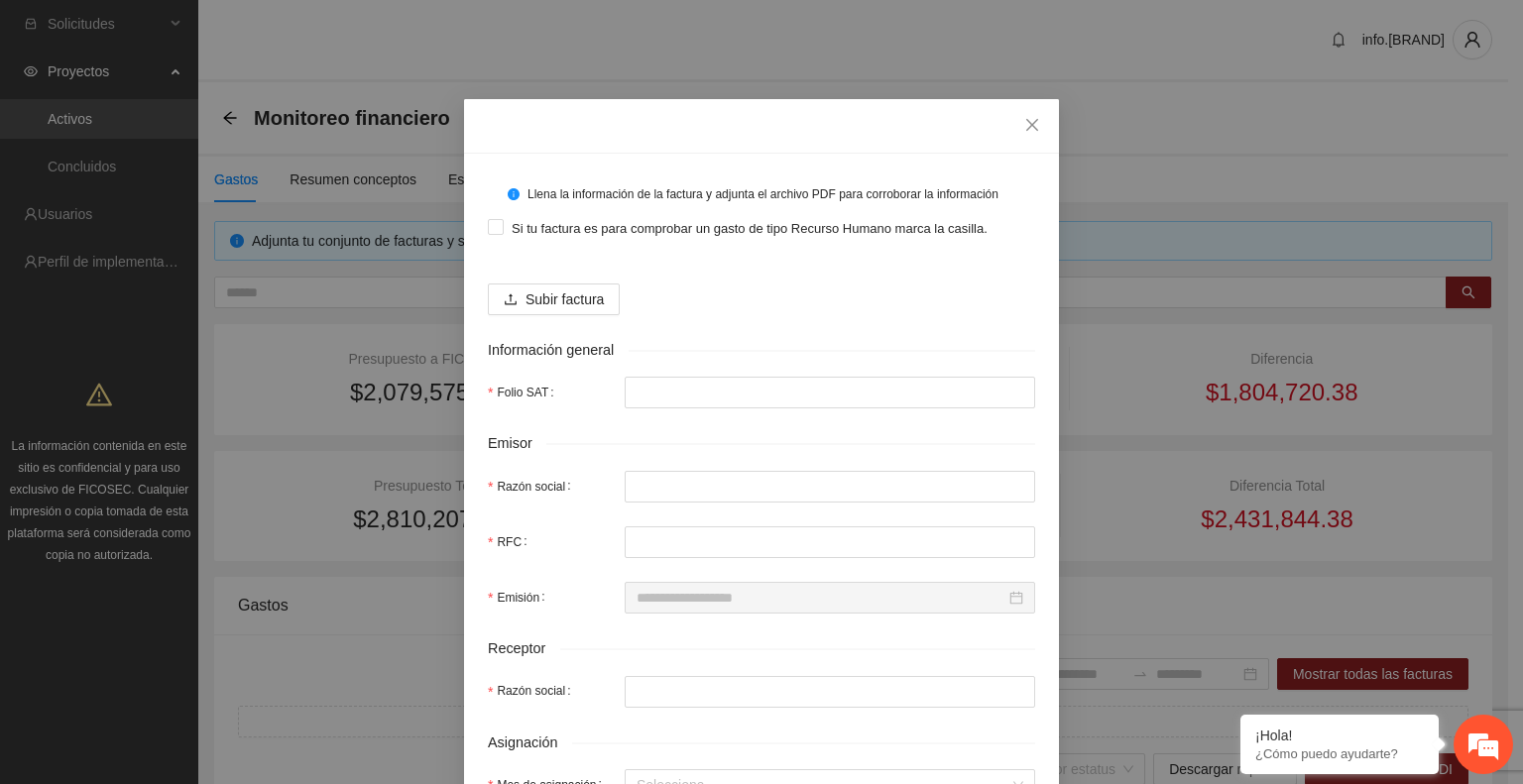 click on "Si tu factura es para comprobar un gasto de tipo Recurso Humano marca la casilla." at bounding box center [762, 228] 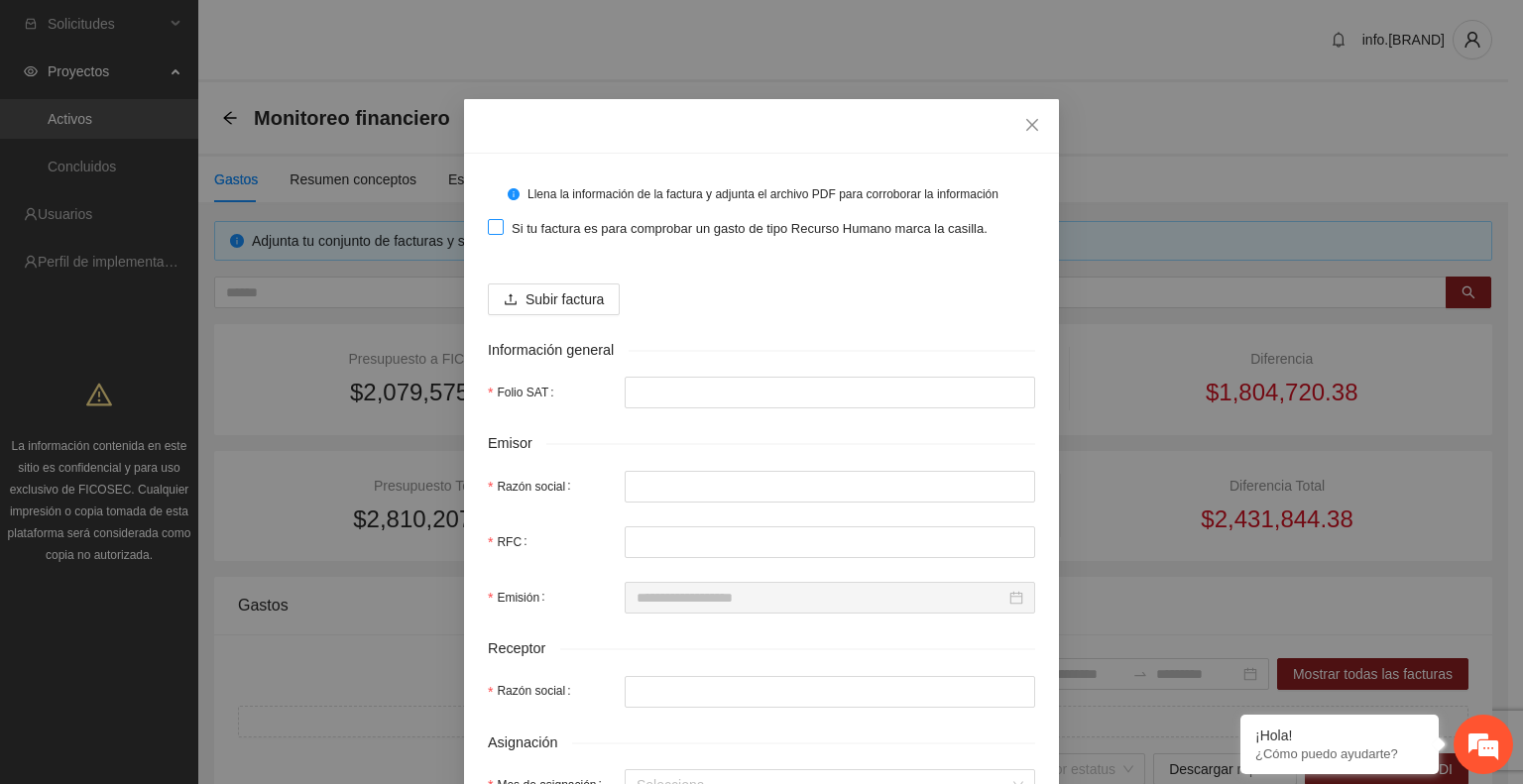click on "Si tu factura es para comprobar un gasto de tipo Recurso Humano marca la casilla." at bounding box center (742, 228) 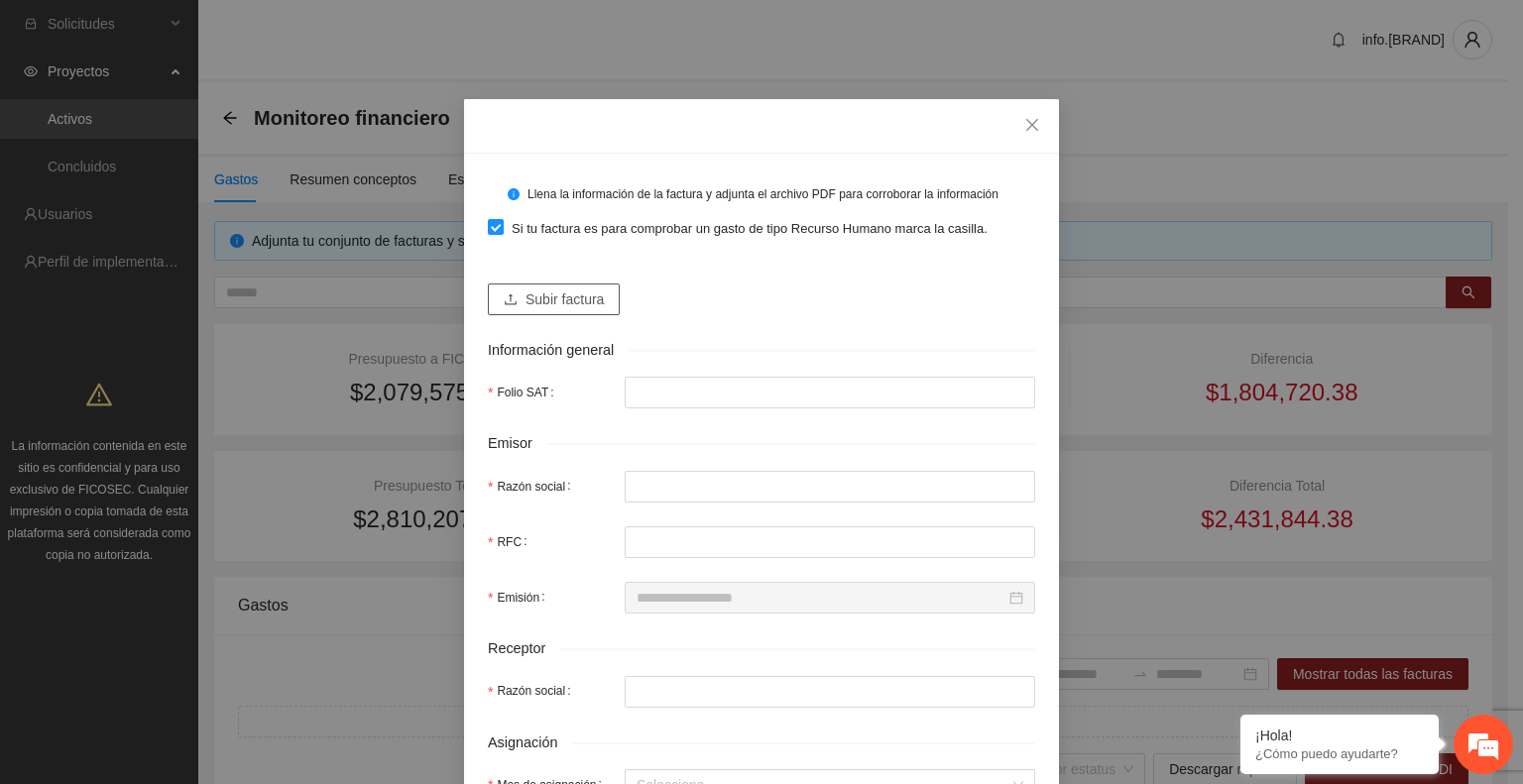 click on "Subir factura" at bounding box center [553, 299] 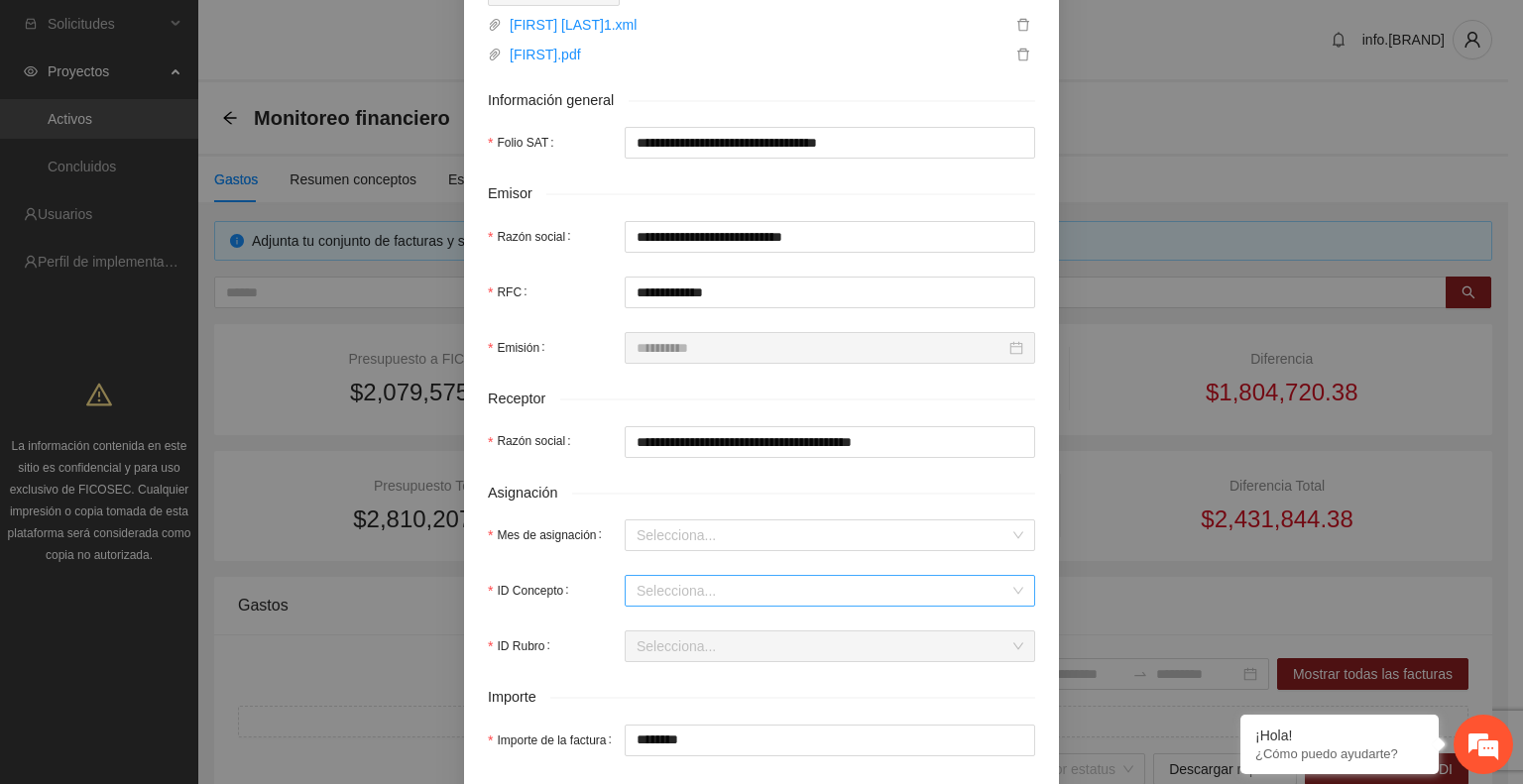 scroll, scrollTop: 356, scrollLeft: 0, axis: vertical 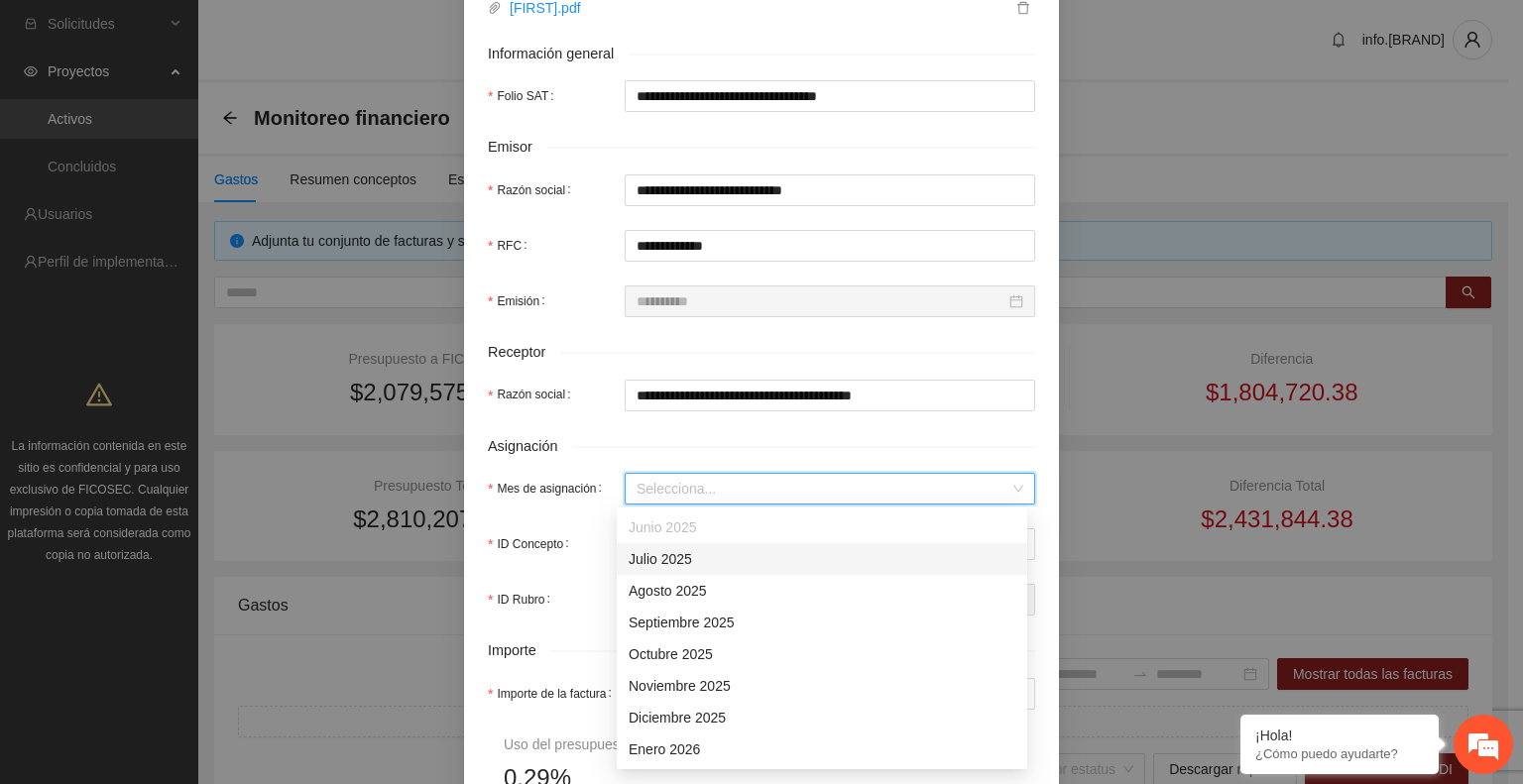 click on "Mes de asignación" at bounding box center [823, 489] 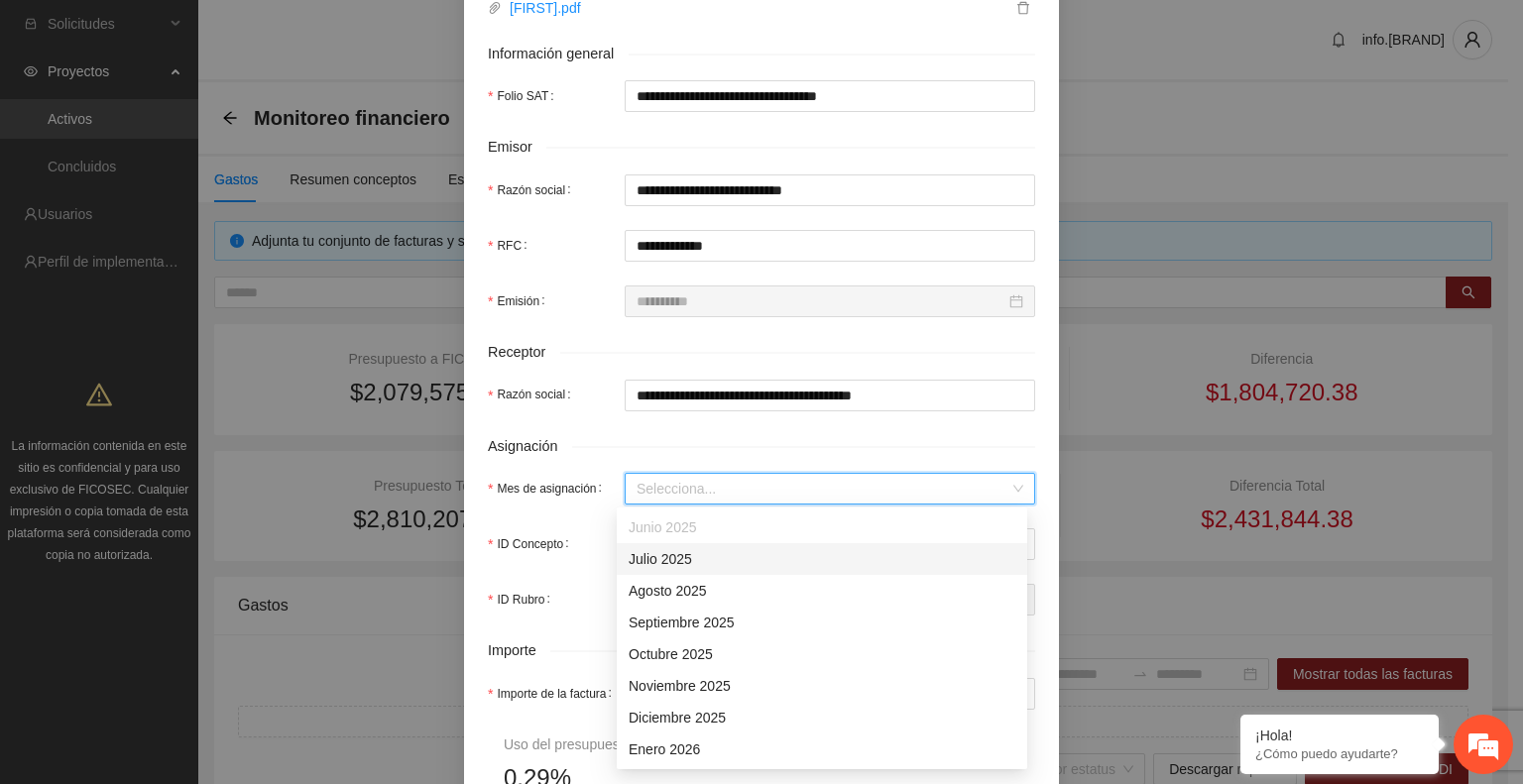click on "Julio 2025" at bounding box center [822, 559] 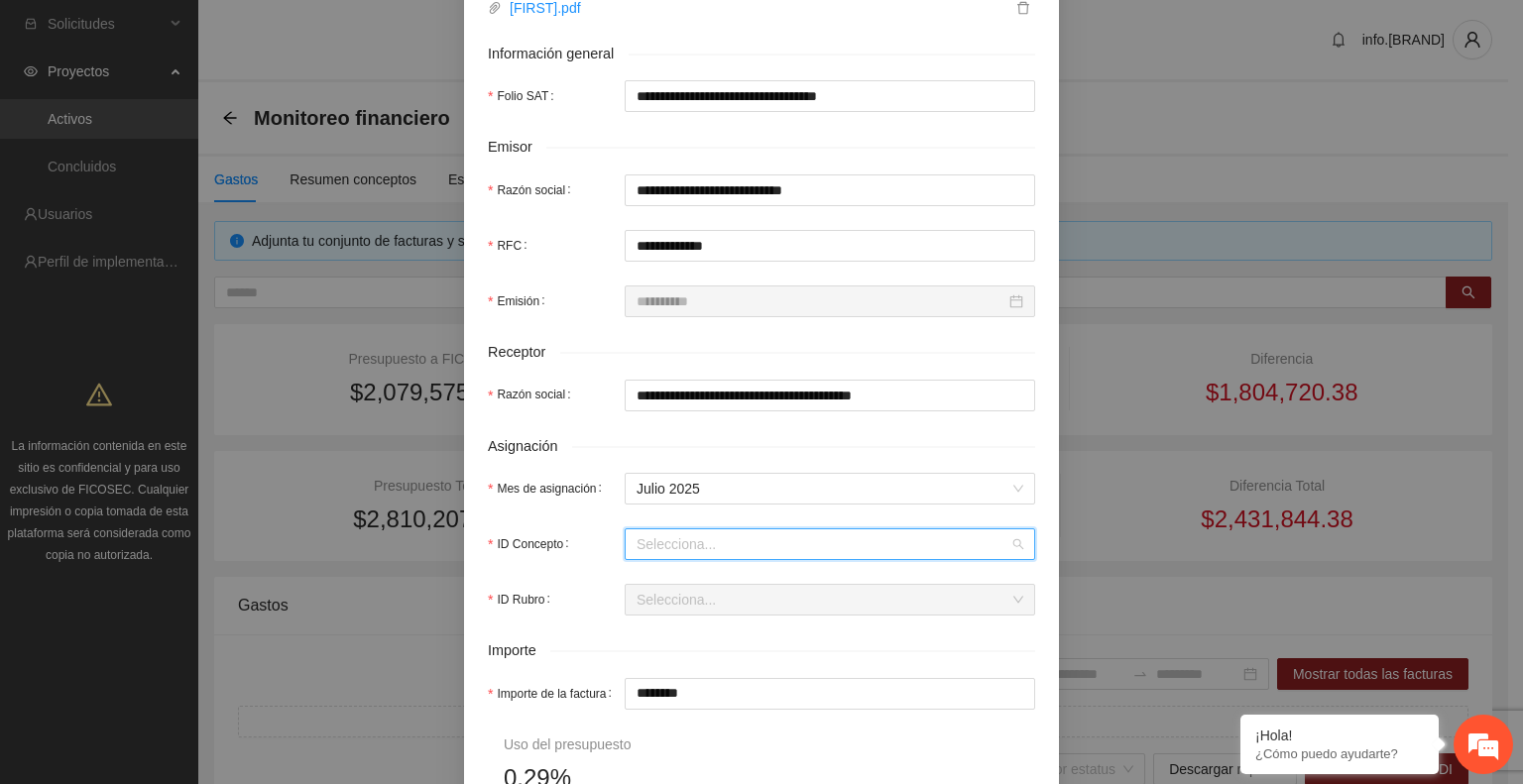 click on "ID Concepto" at bounding box center [823, 544] 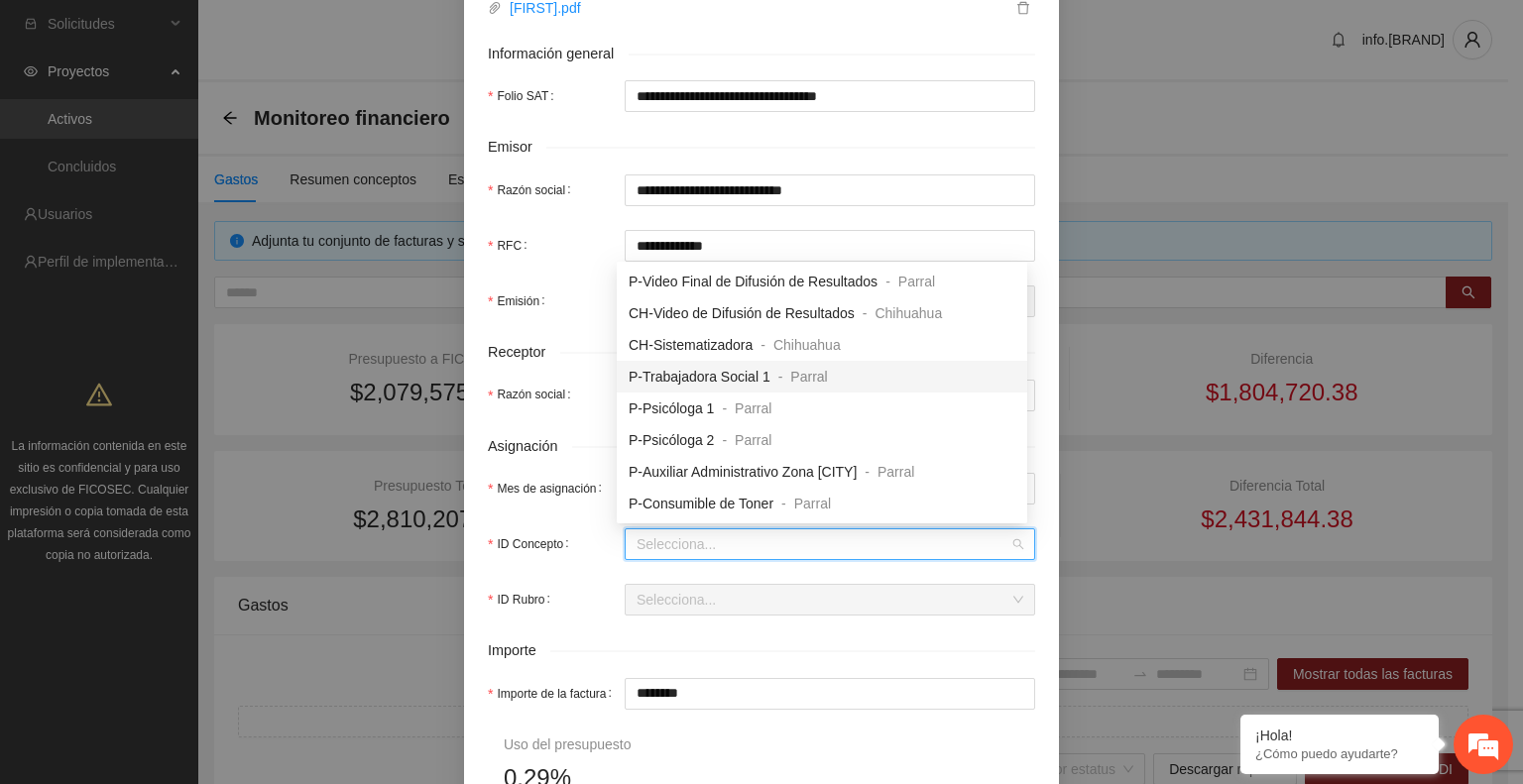 click on "P-Trabajadora Social 1" at bounding box center [699, 377] 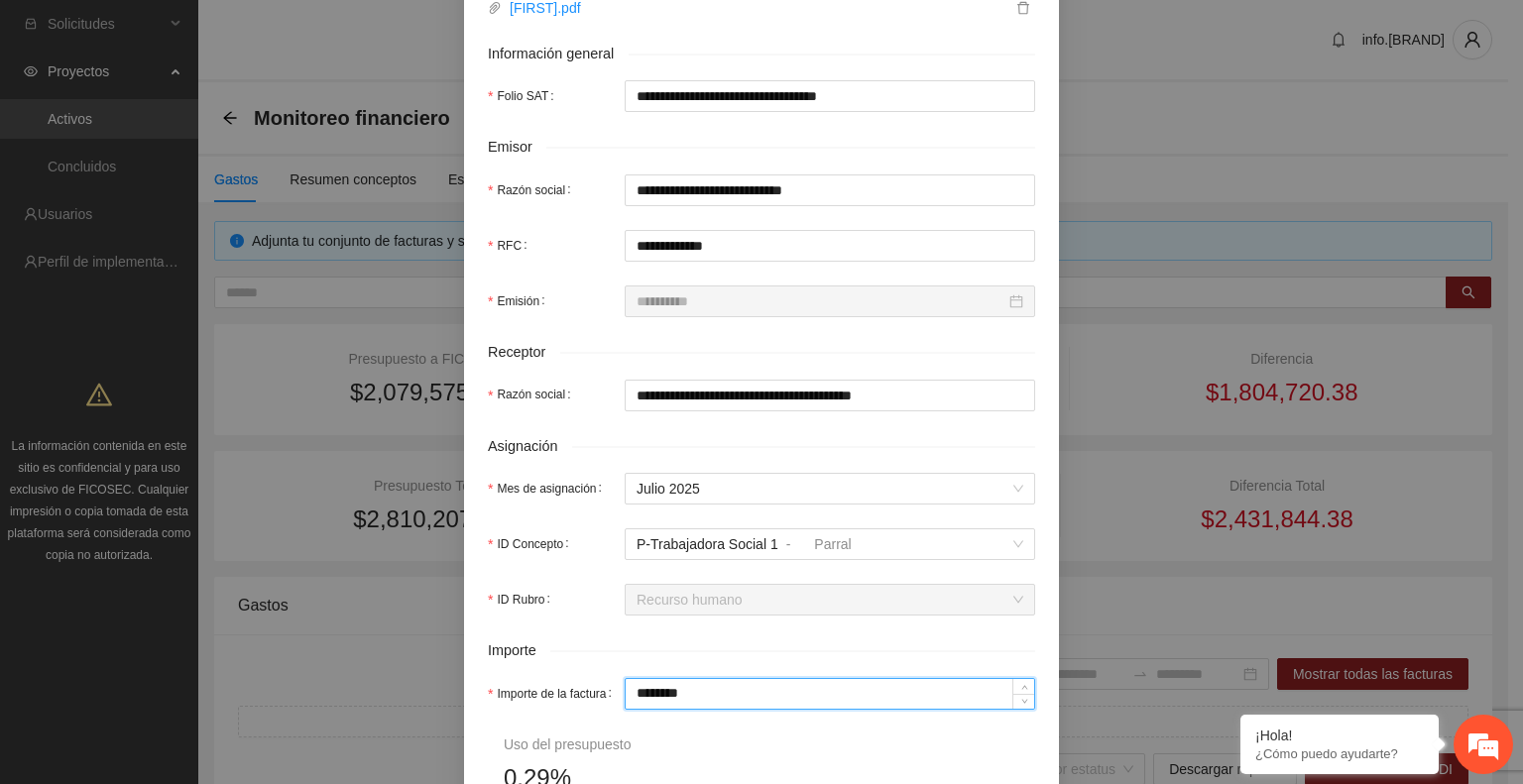 drag, startPoint x: 742, startPoint y: 685, endPoint x: 527, endPoint y: 733, distance: 220.29299 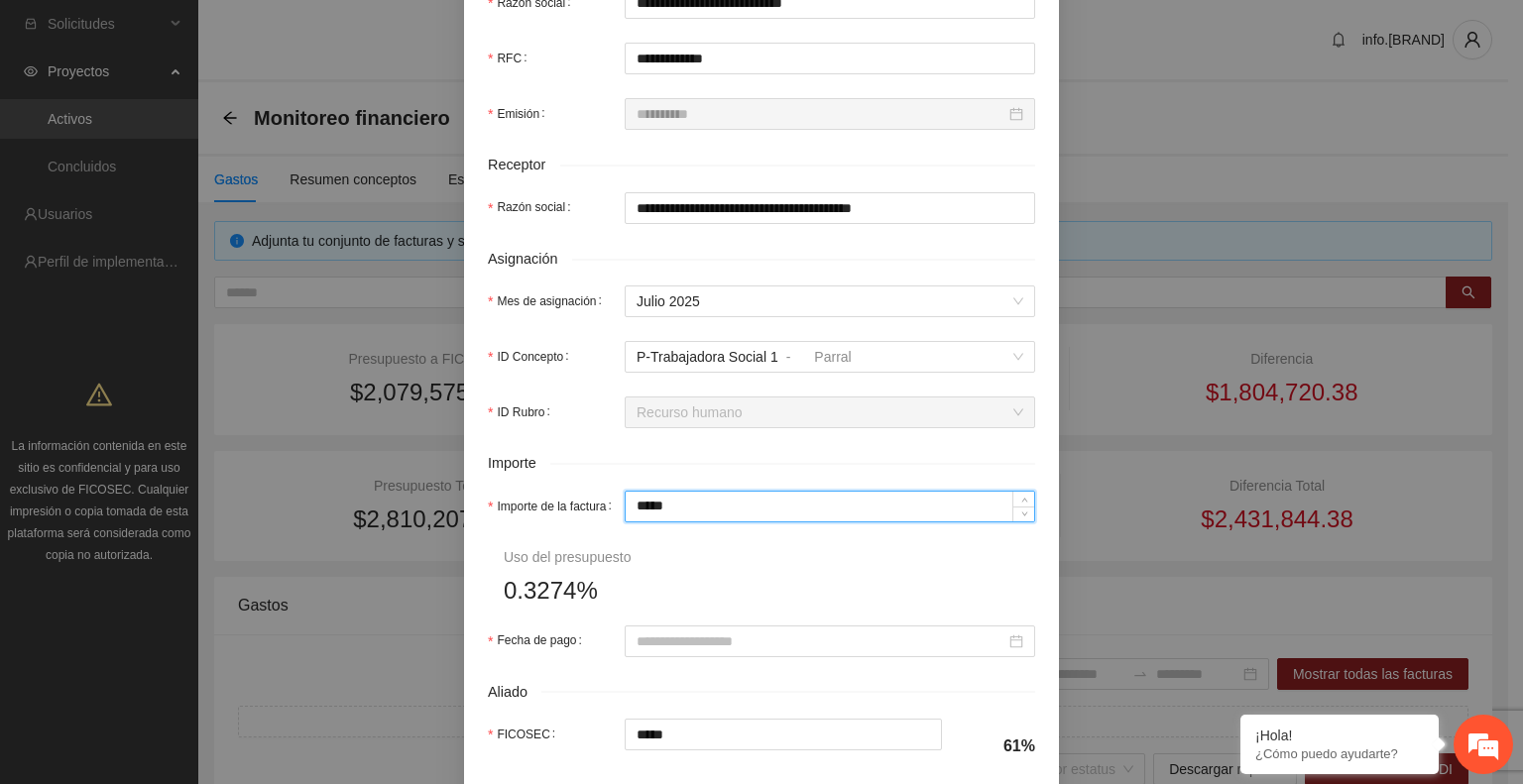 scroll, scrollTop: 550, scrollLeft: 0, axis: vertical 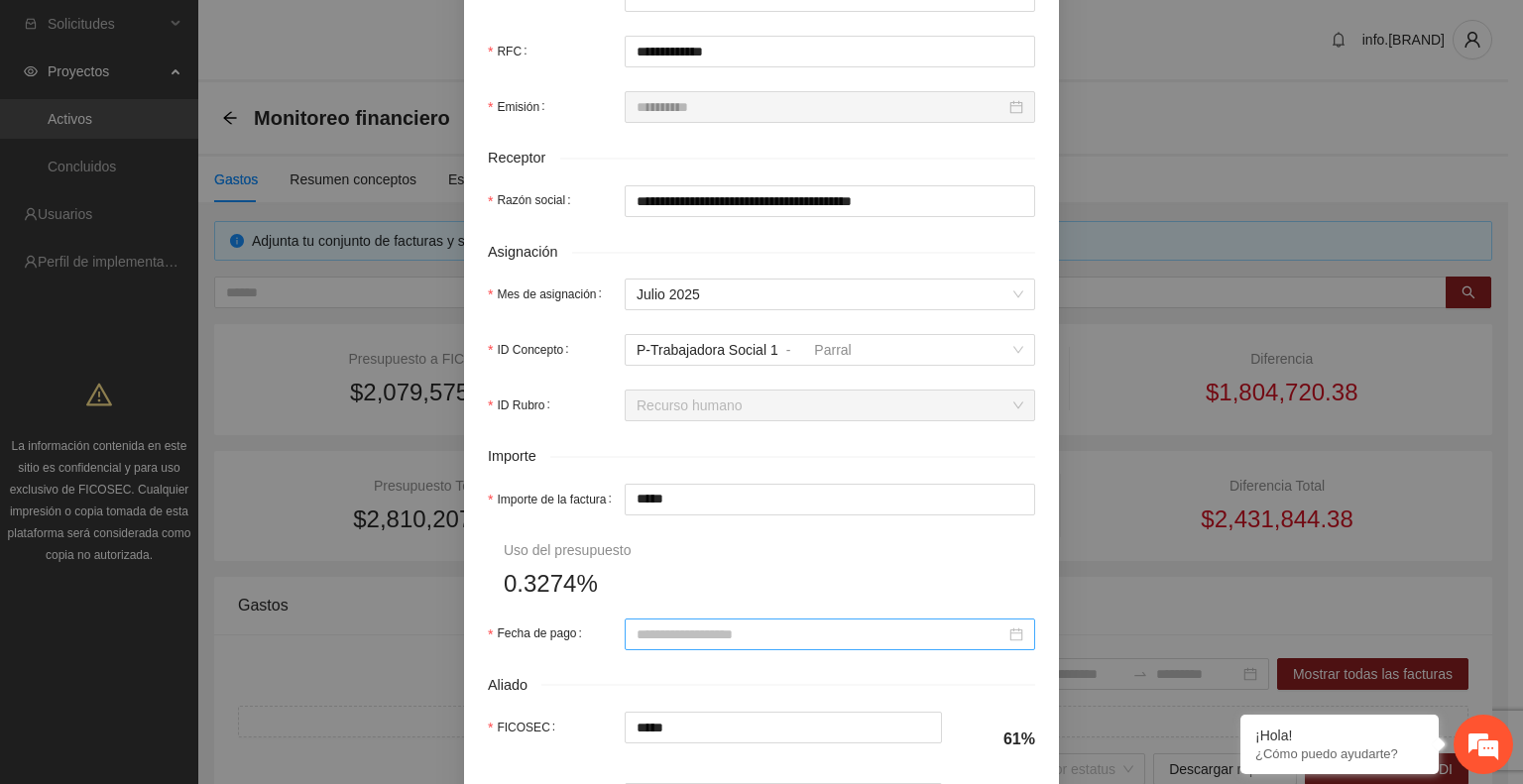 click at bounding box center (830, 634) 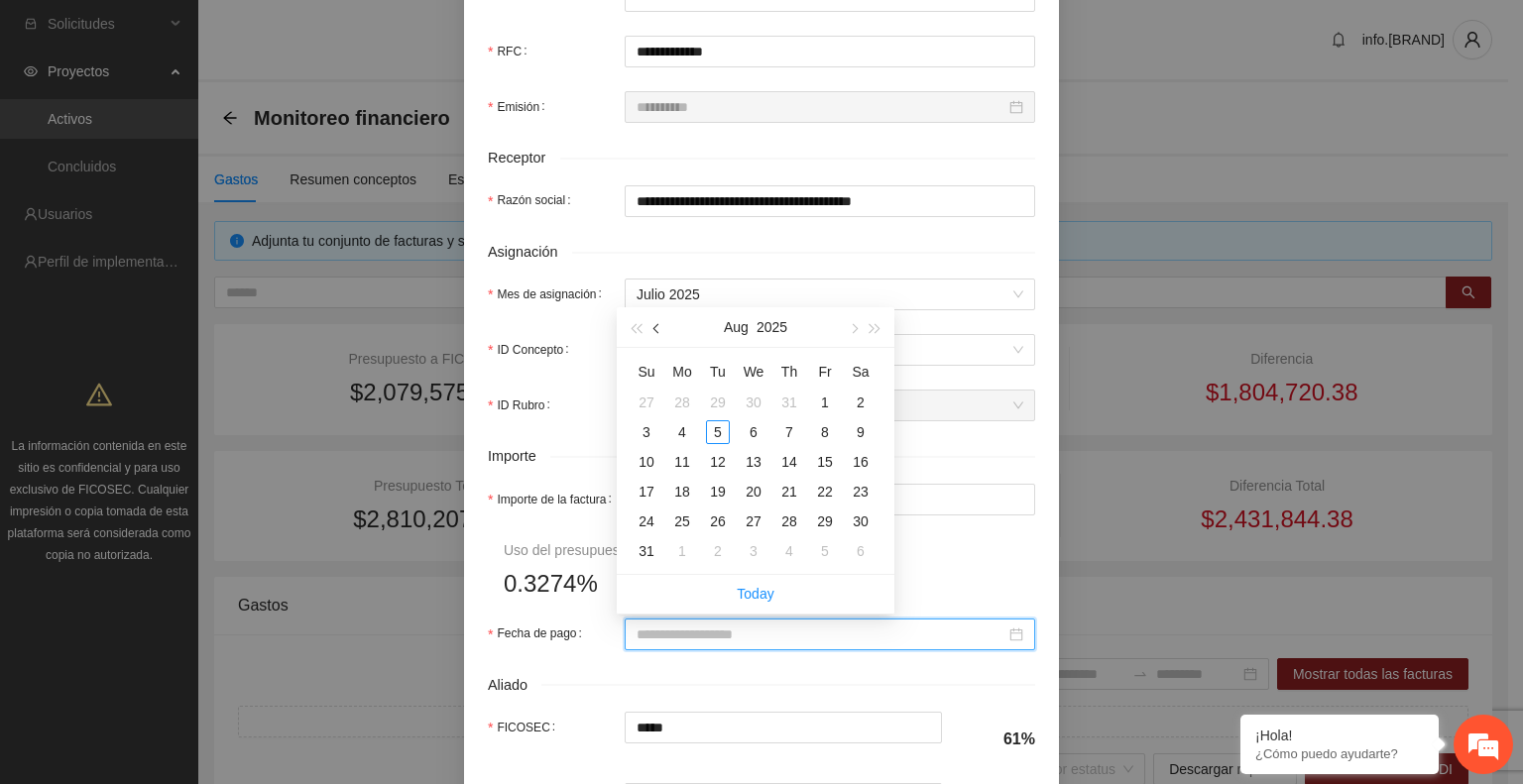 click at bounding box center [658, 329] 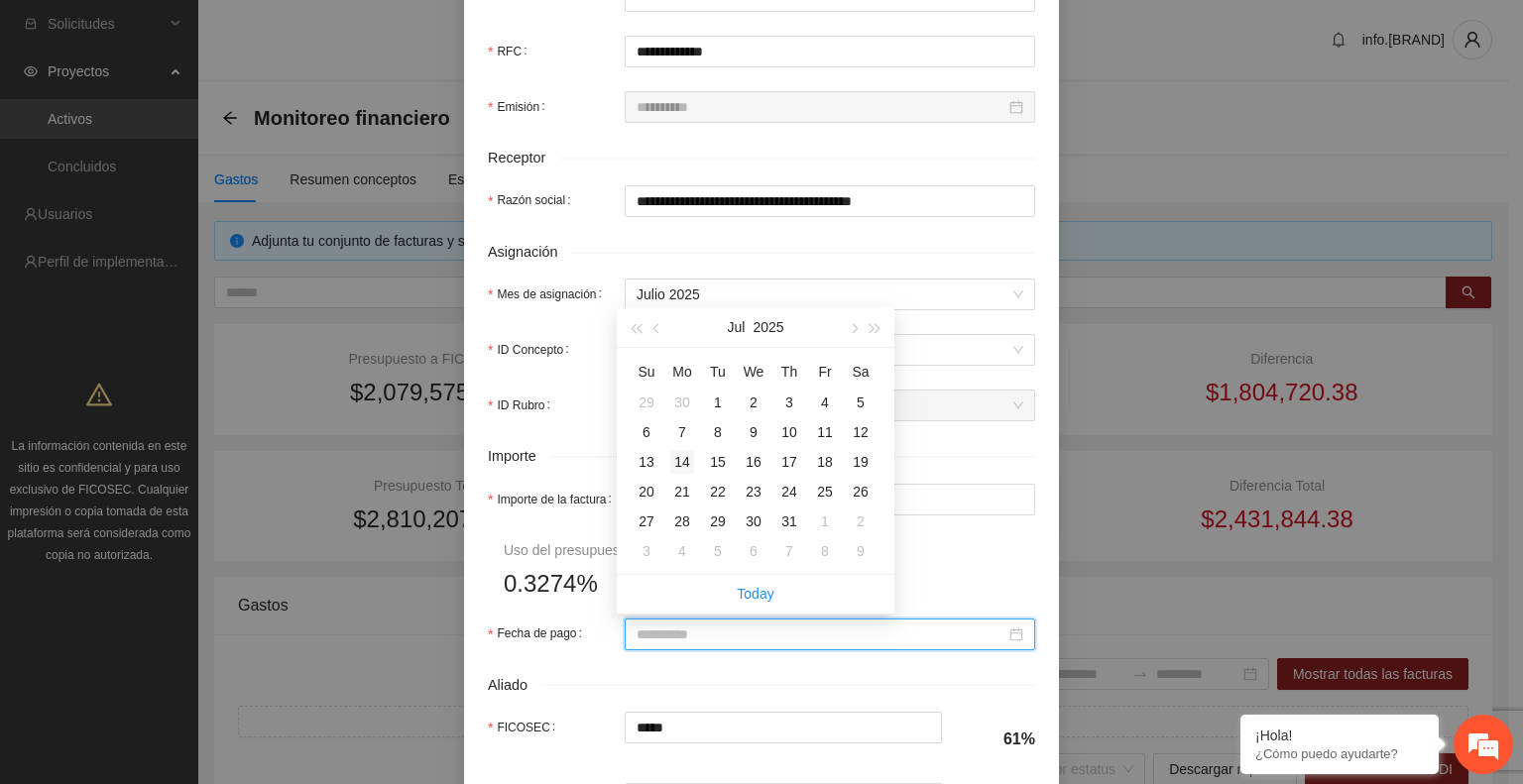 click on "14" at bounding box center [682, 462] 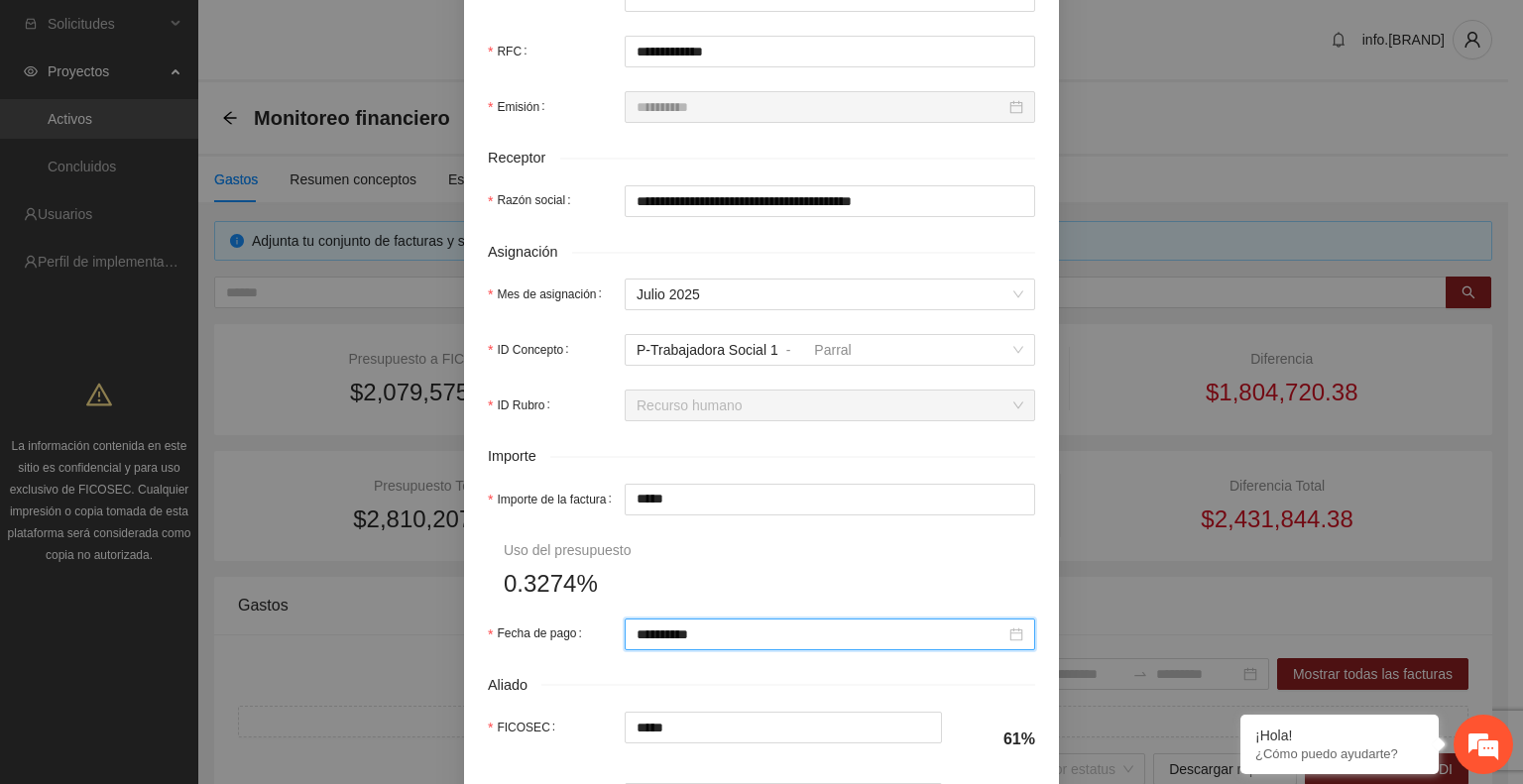 scroll, scrollTop: 862, scrollLeft: 0, axis: vertical 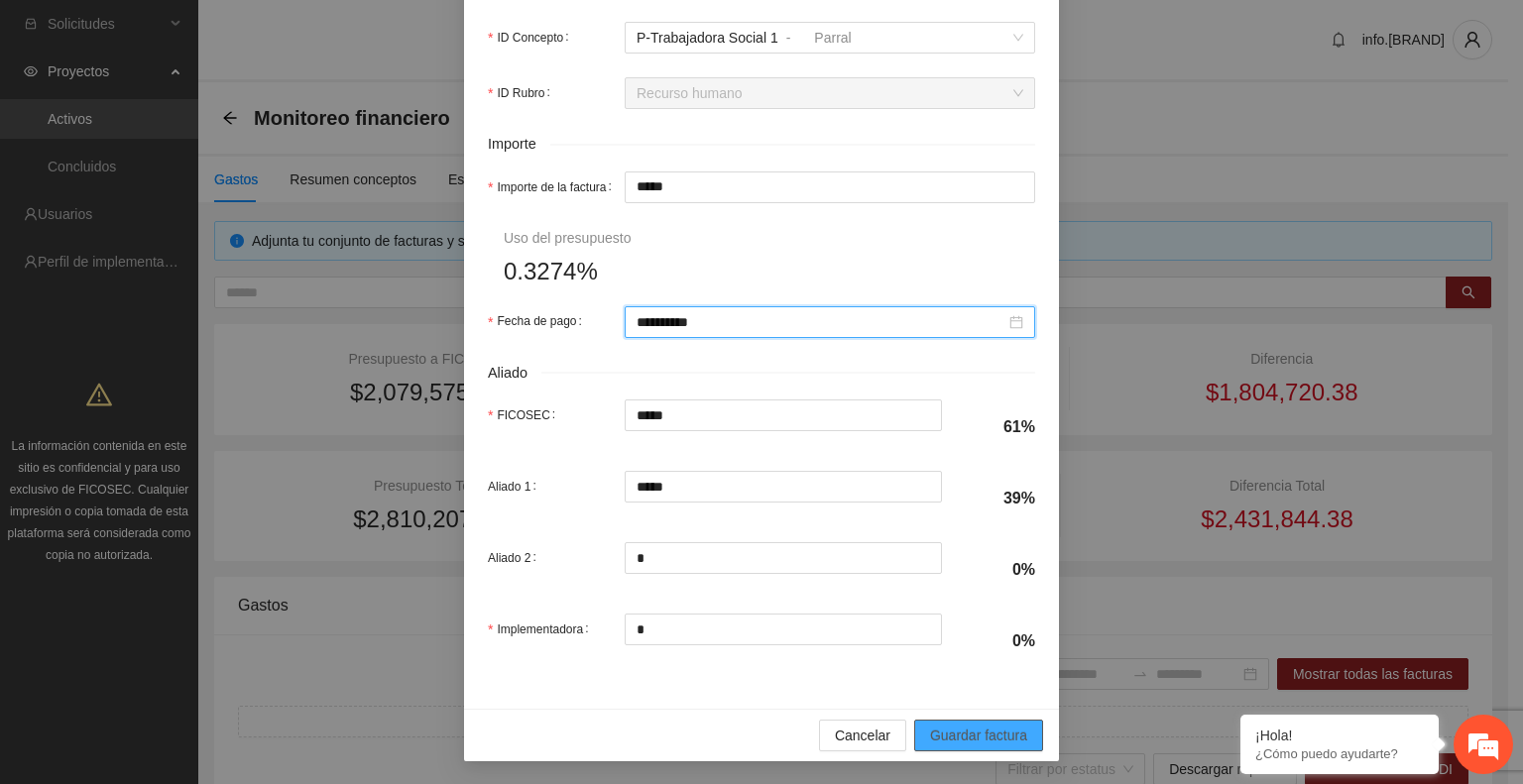 click on "Guardar factura" at bounding box center [979, 735] 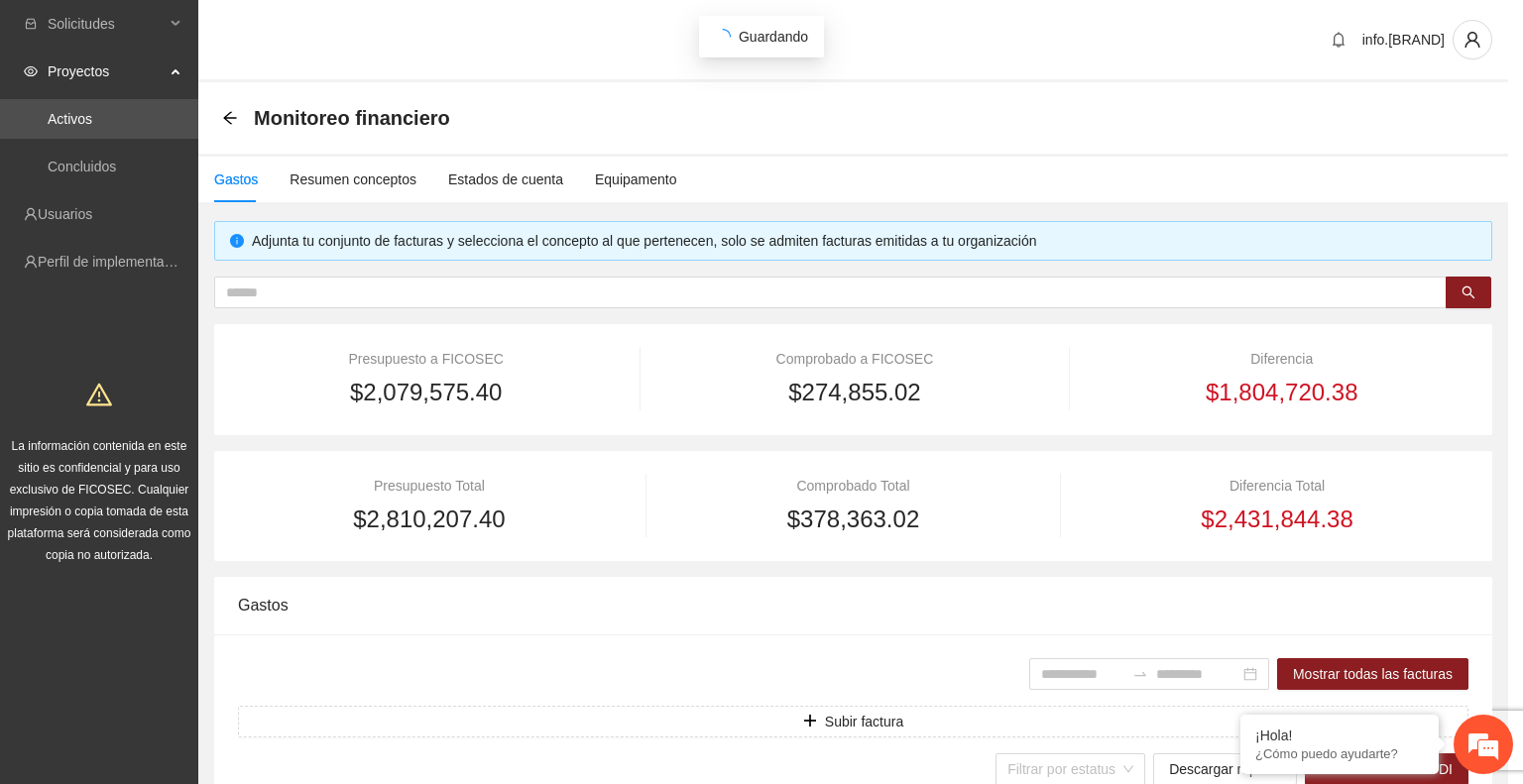 scroll, scrollTop: 704, scrollLeft: 0, axis: vertical 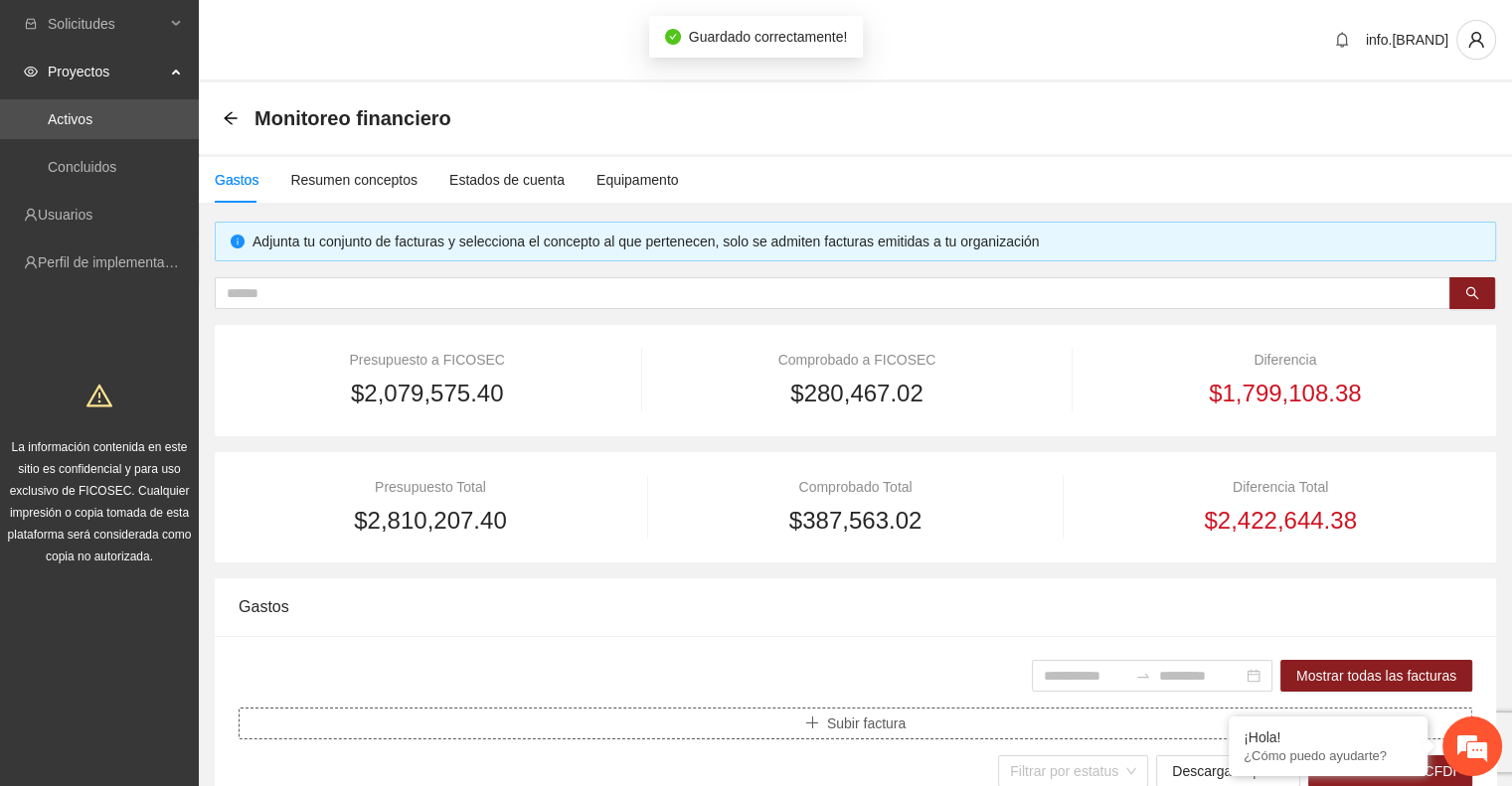 click on "Subir factura" at bounding box center (855, 723) 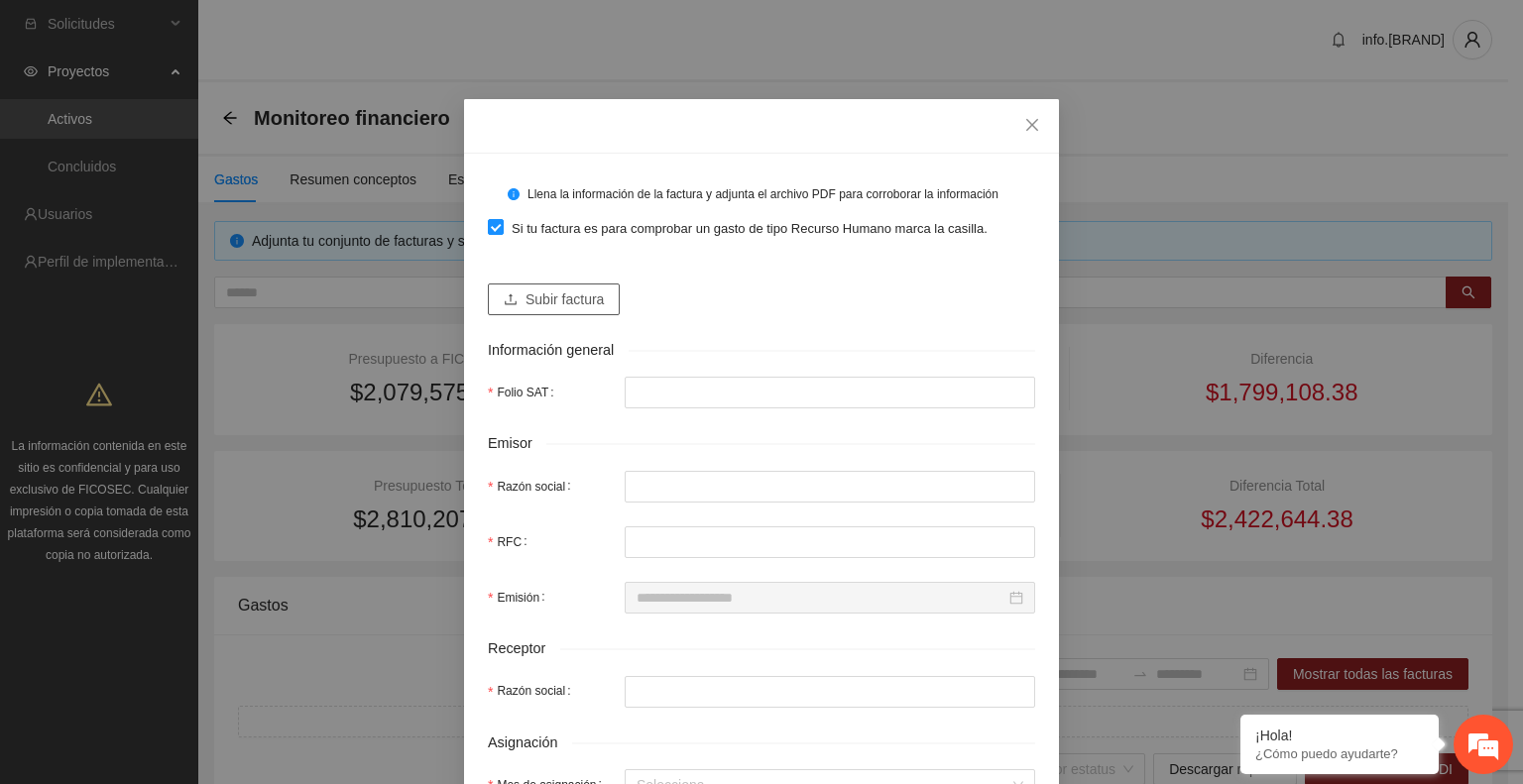 click on "Subir factura" at bounding box center (564, 299) 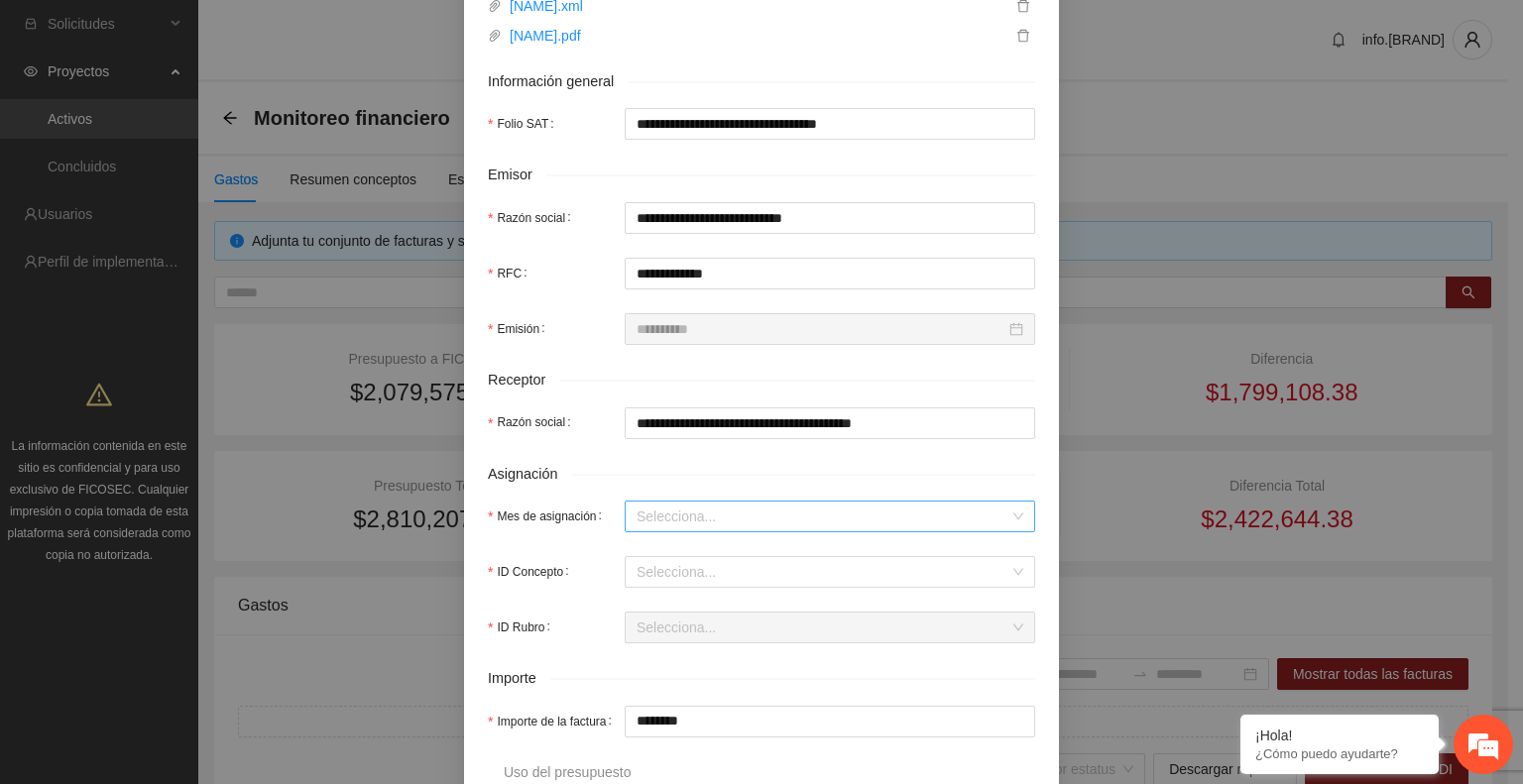scroll, scrollTop: 329, scrollLeft: 0, axis: vertical 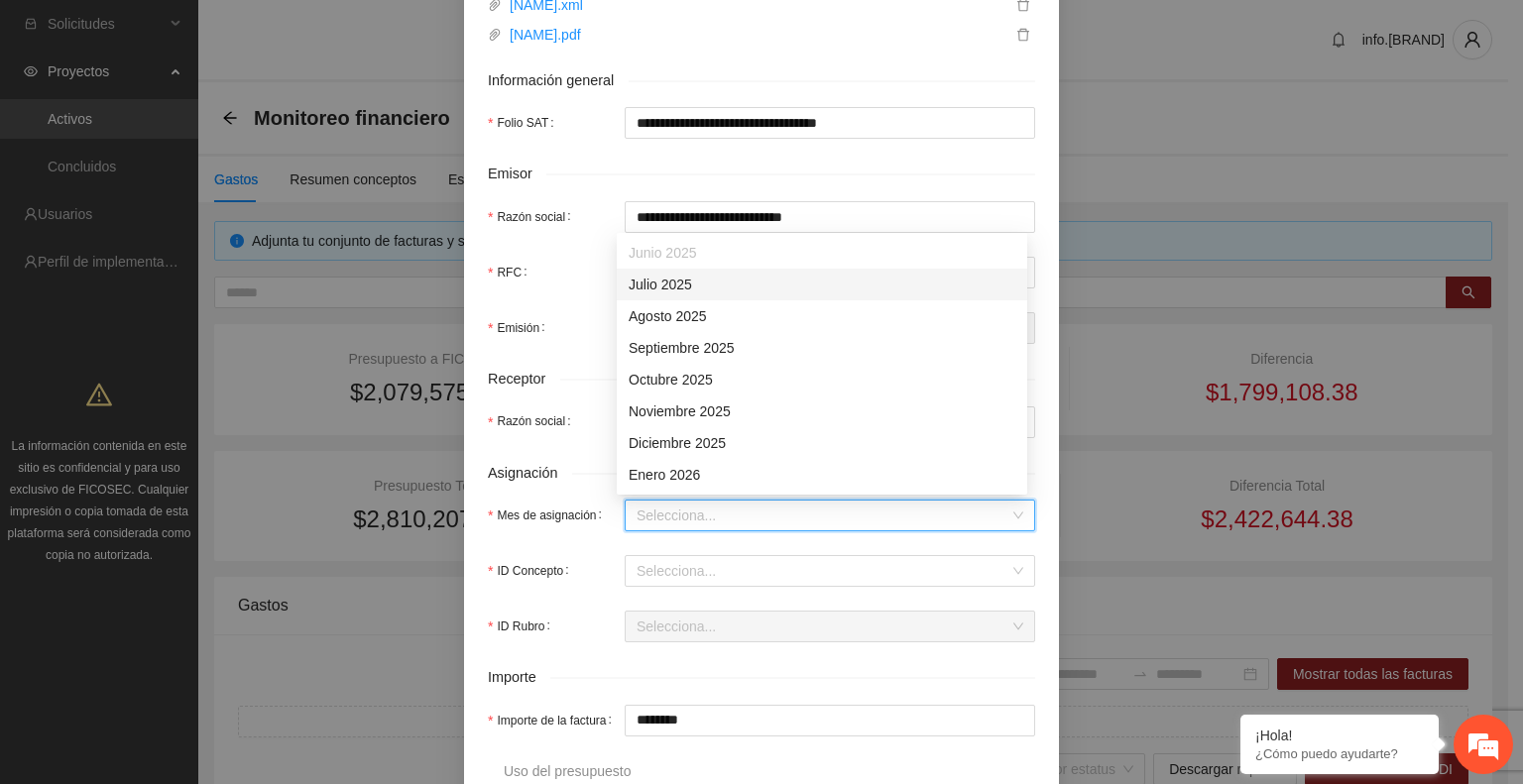 click on "Mes de asignación" at bounding box center [823, 515] 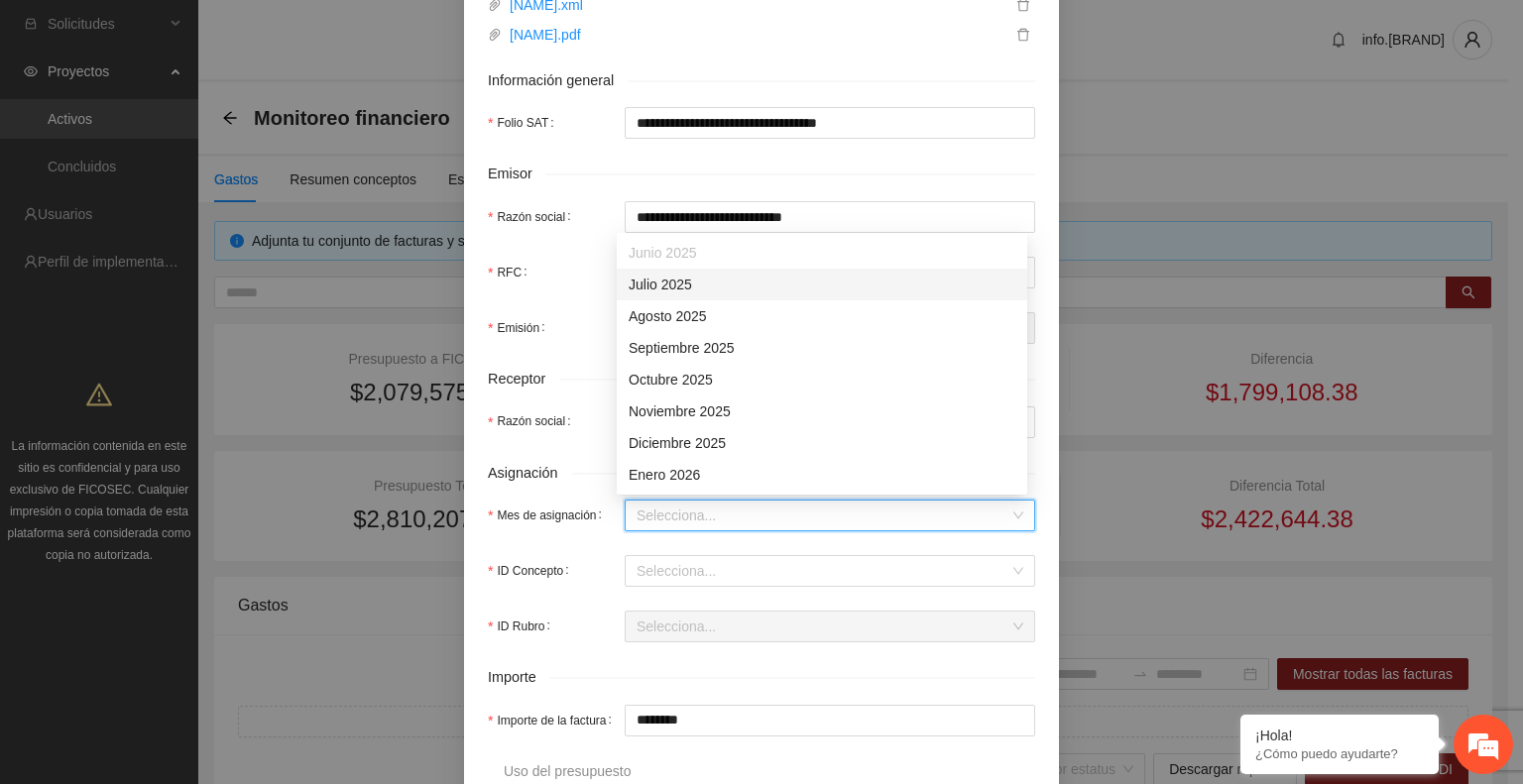 click on "Julio 2025" at bounding box center [822, 284] 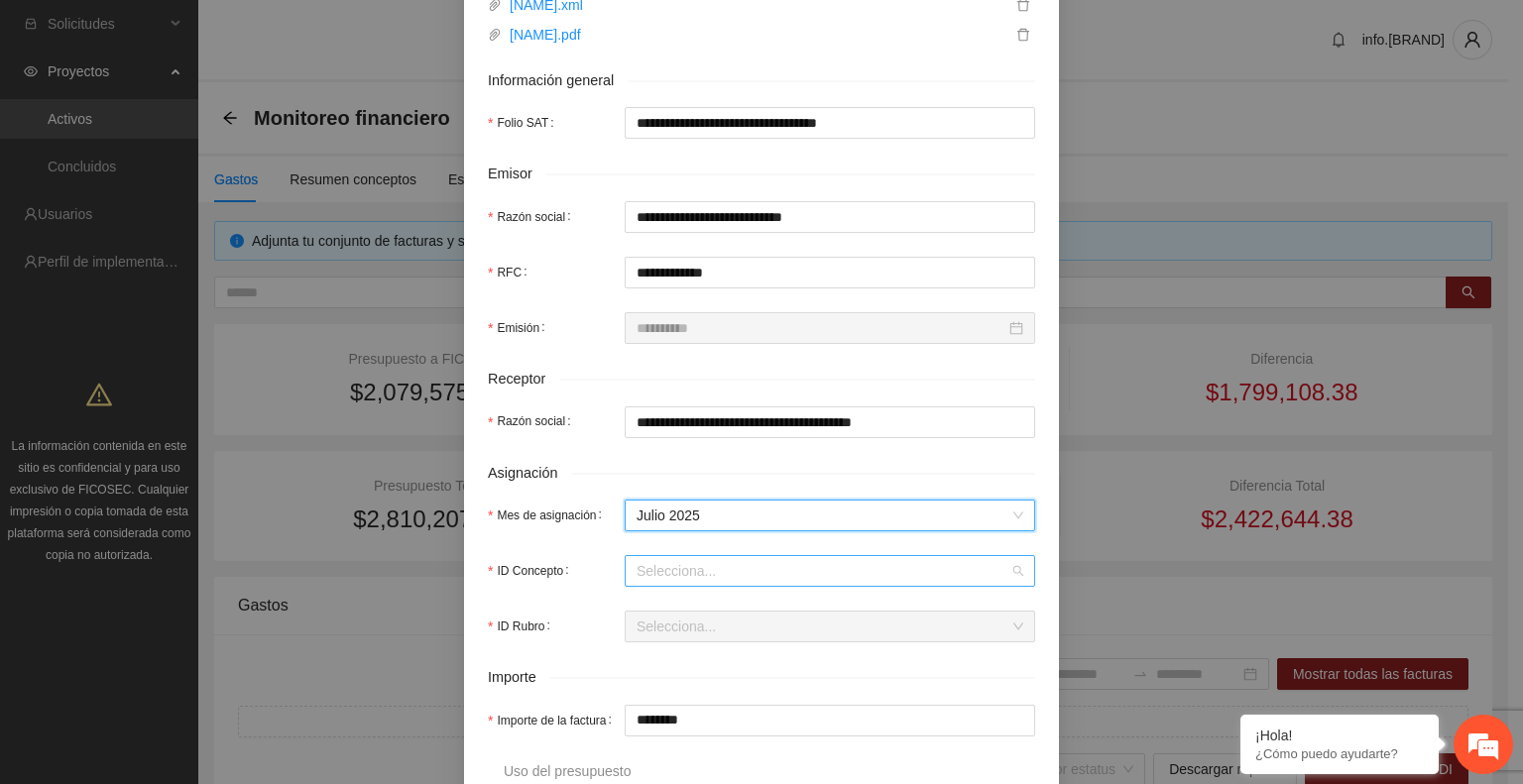 click on "ID Concepto" at bounding box center (823, 571) 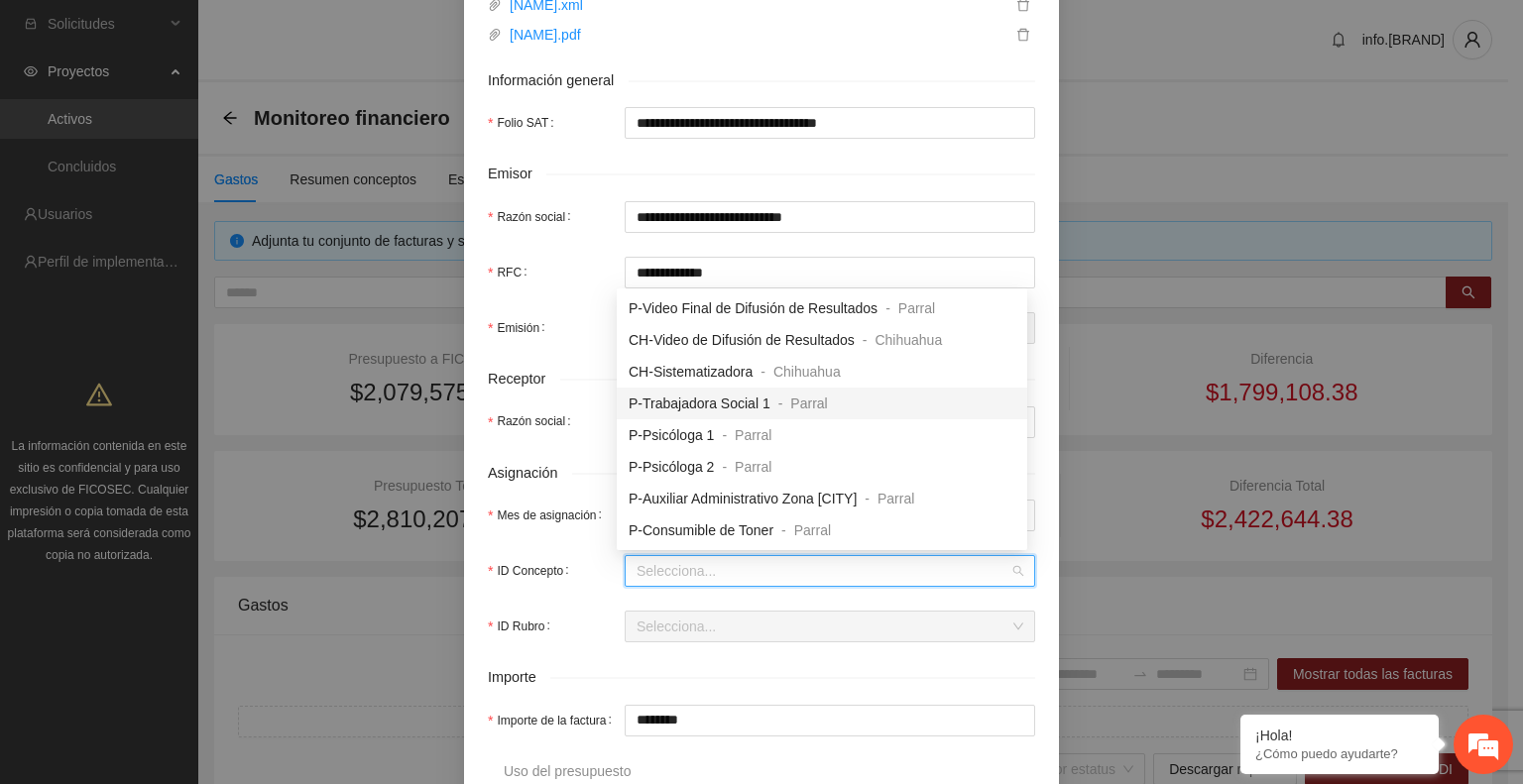 click on "P-Trabajadora Social 1" at bounding box center [699, 403] 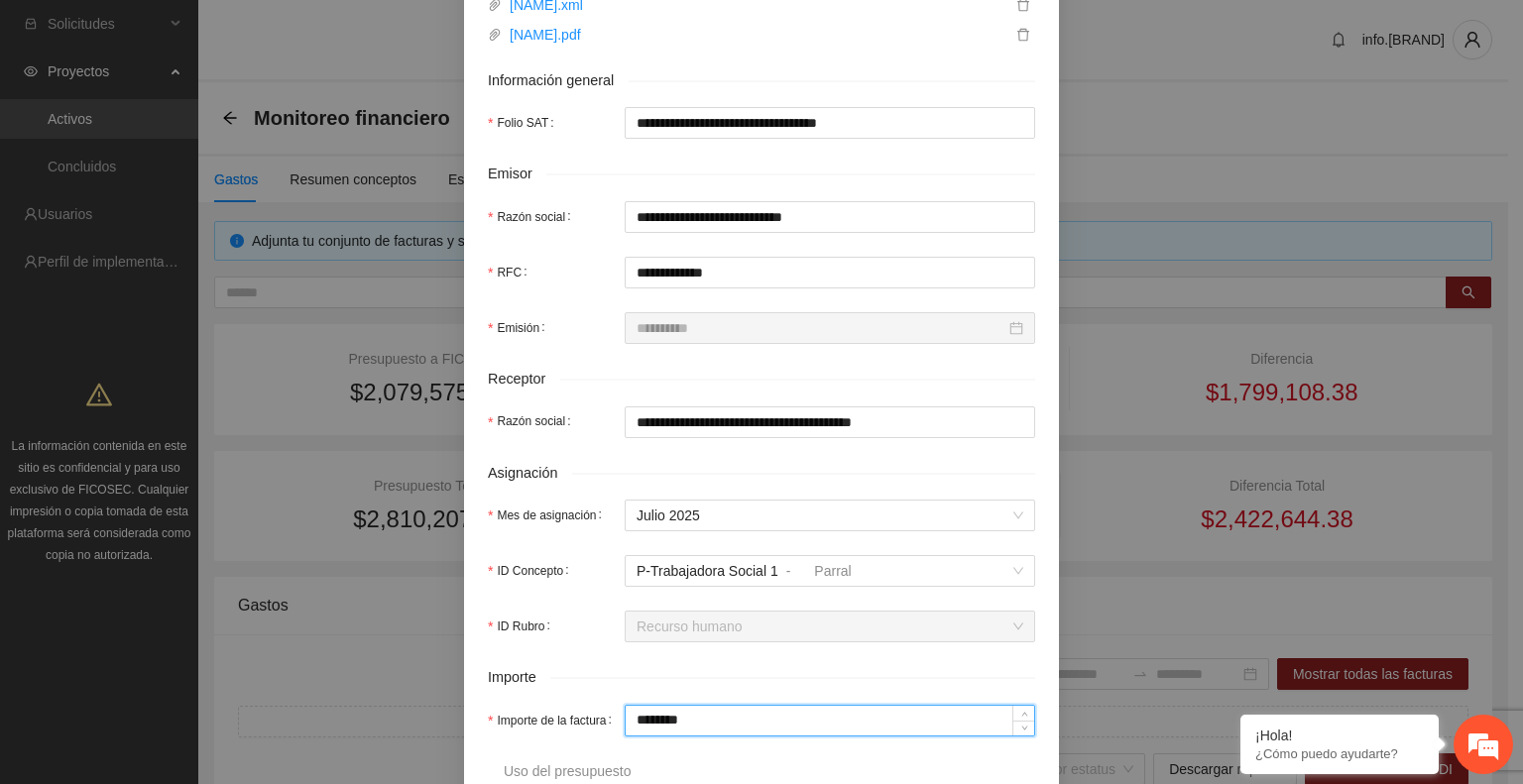 drag, startPoint x: 698, startPoint y: 713, endPoint x: 509, endPoint y: 732, distance: 189.95263 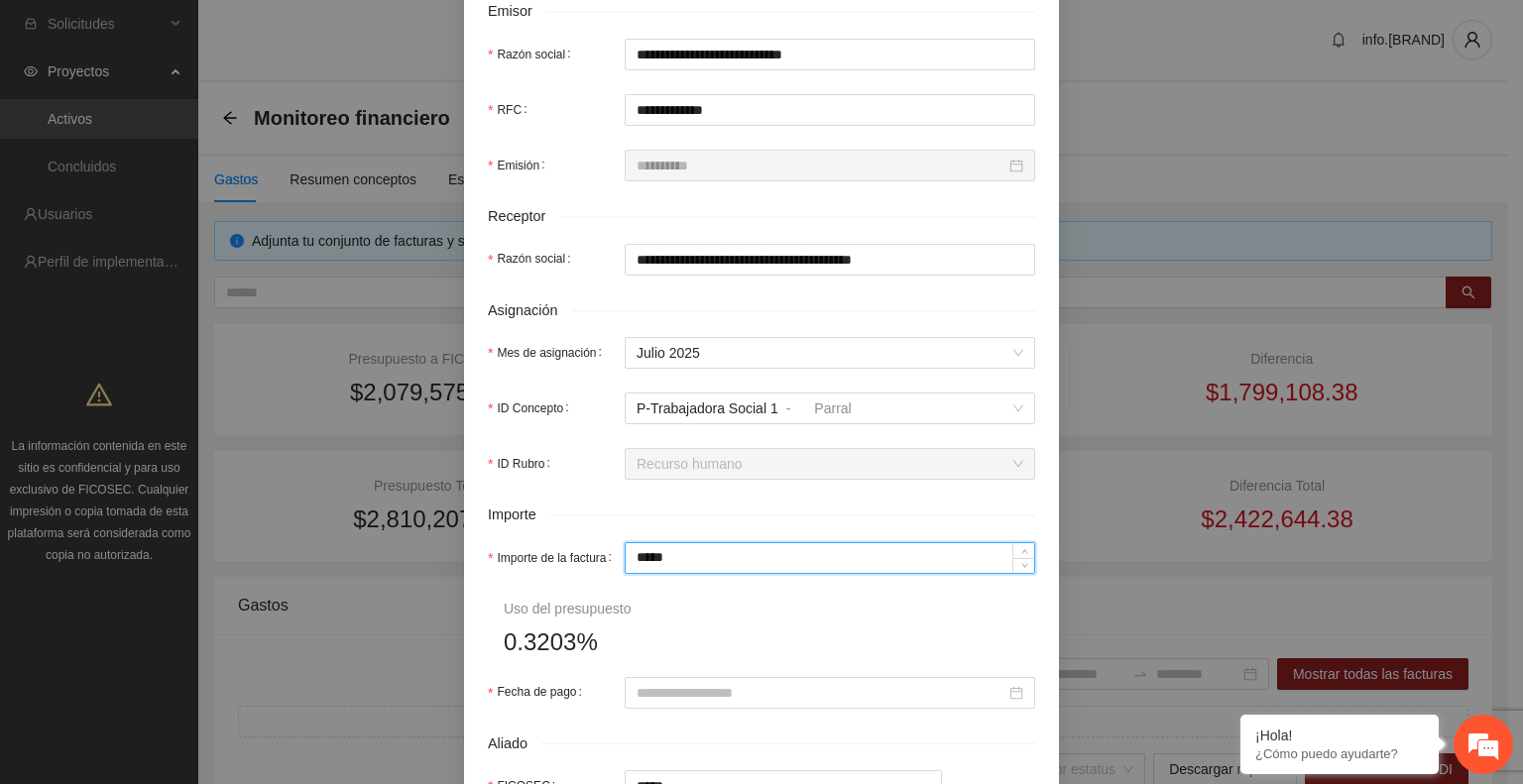 scroll, scrollTop: 510, scrollLeft: 0, axis: vertical 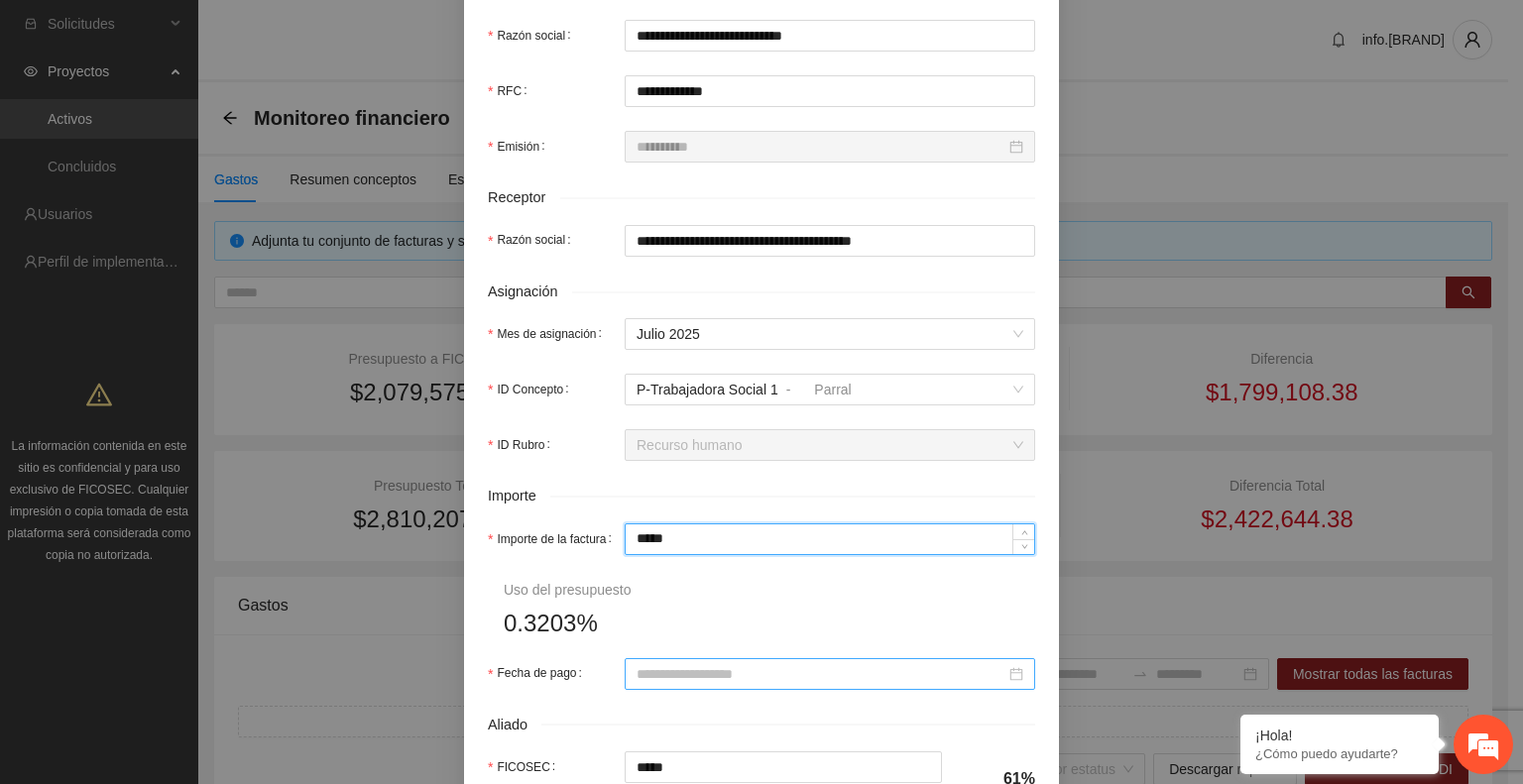 click at bounding box center [830, 674] 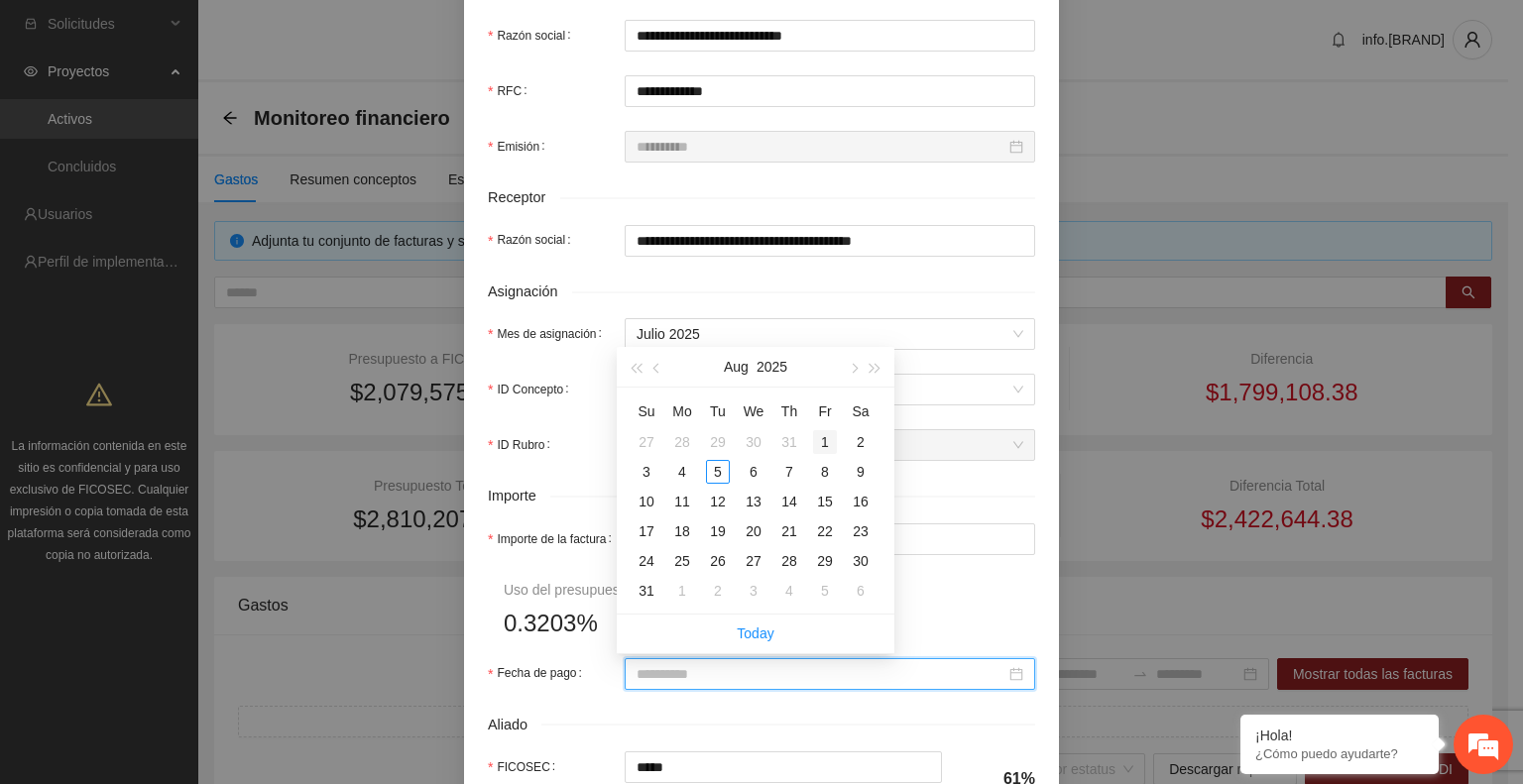 click on "1" at bounding box center [825, 442] 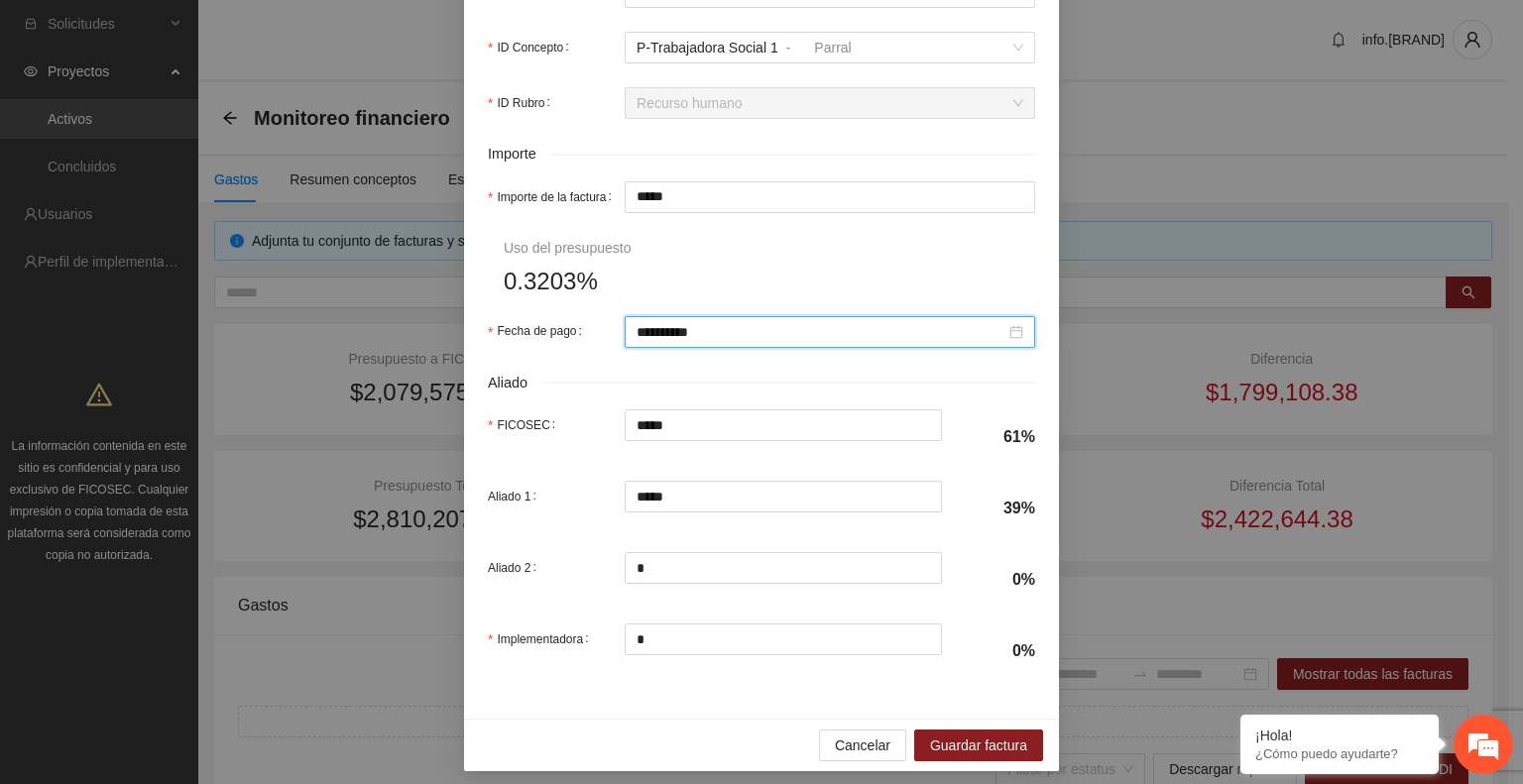 scroll, scrollTop: 862, scrollLeft: 0, axis: vertical 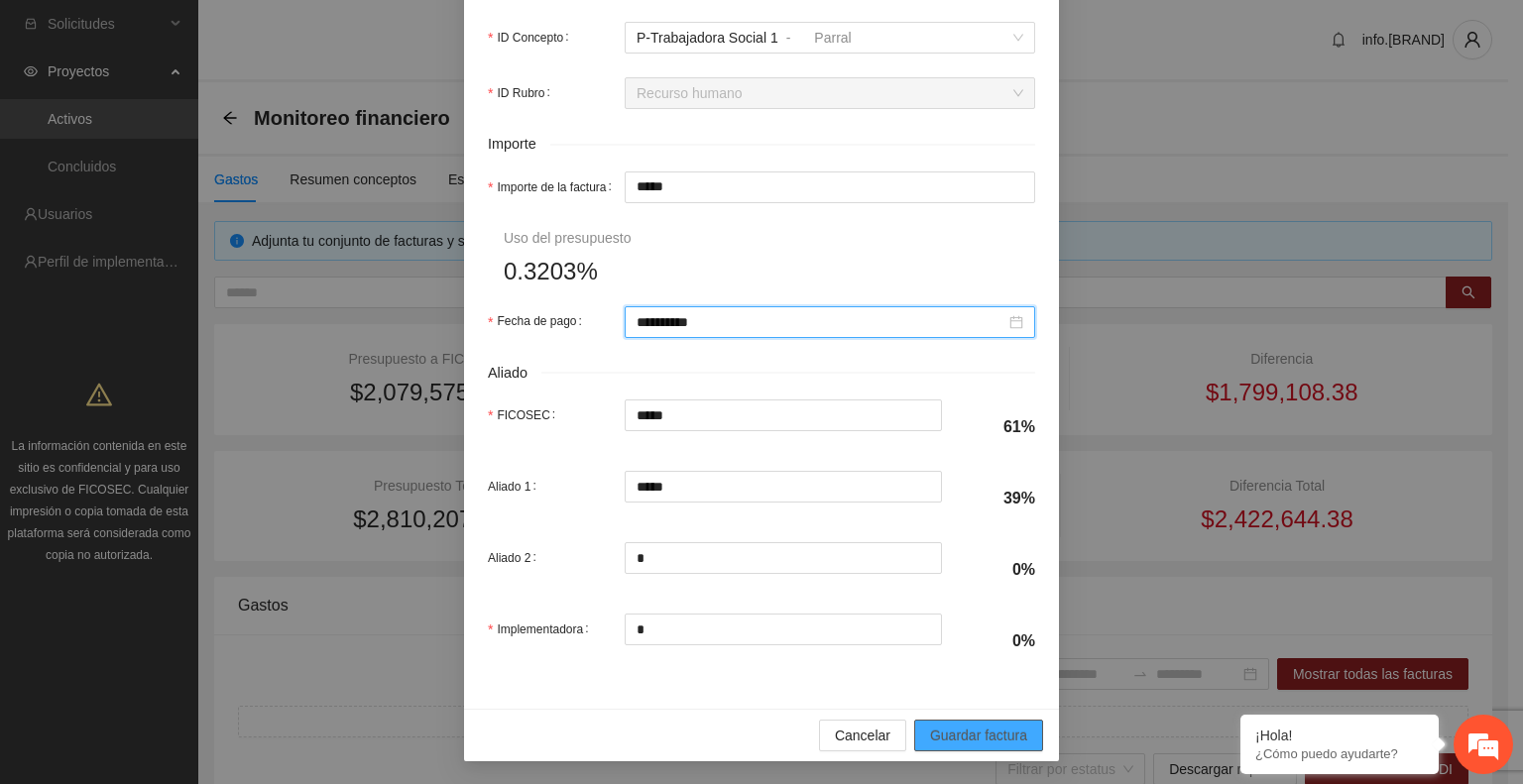 click on "Guardar factura" at bounding box center (979, 735) 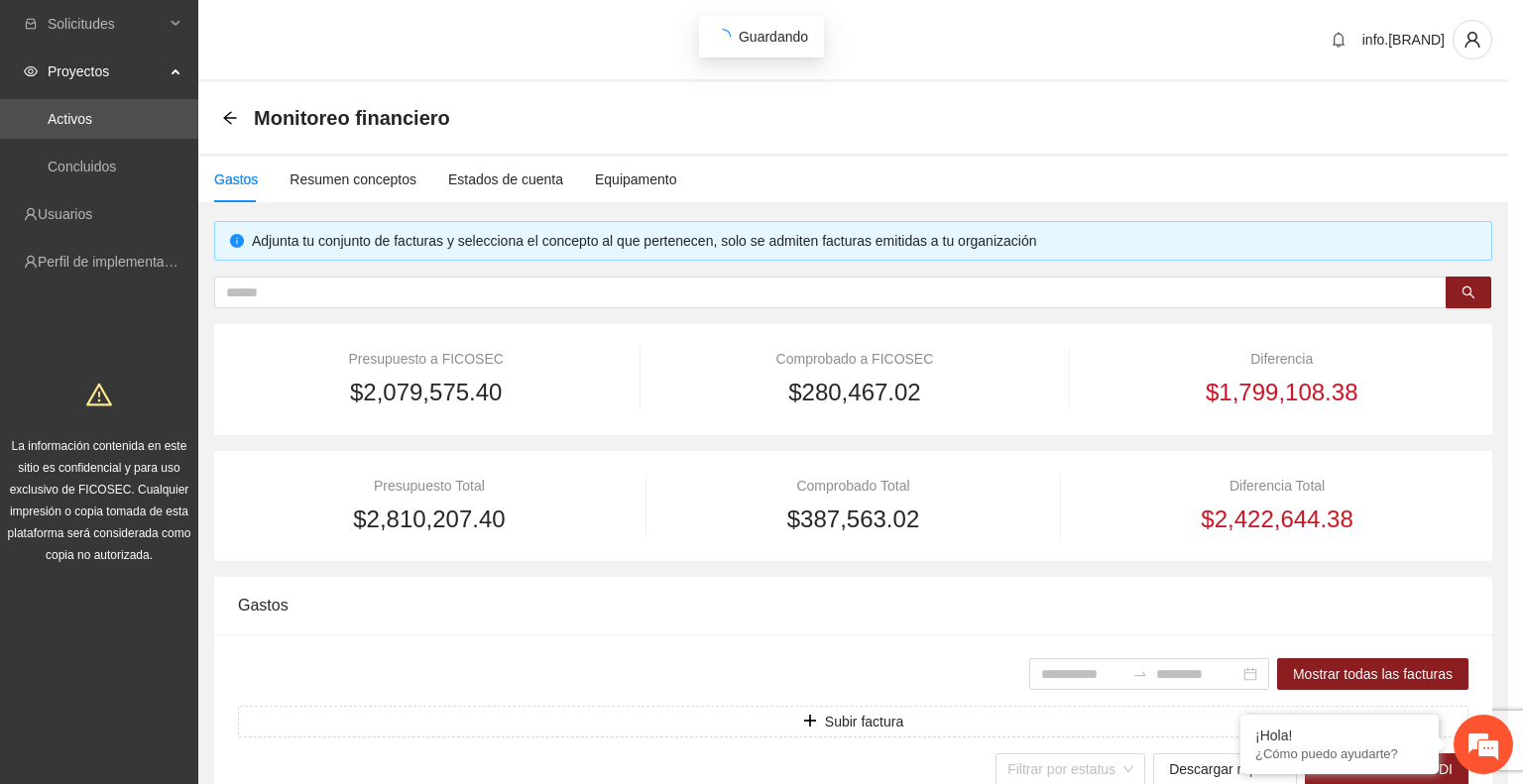 scroll, scrollTop: 704, scrollLeft: 0, axis: vertical 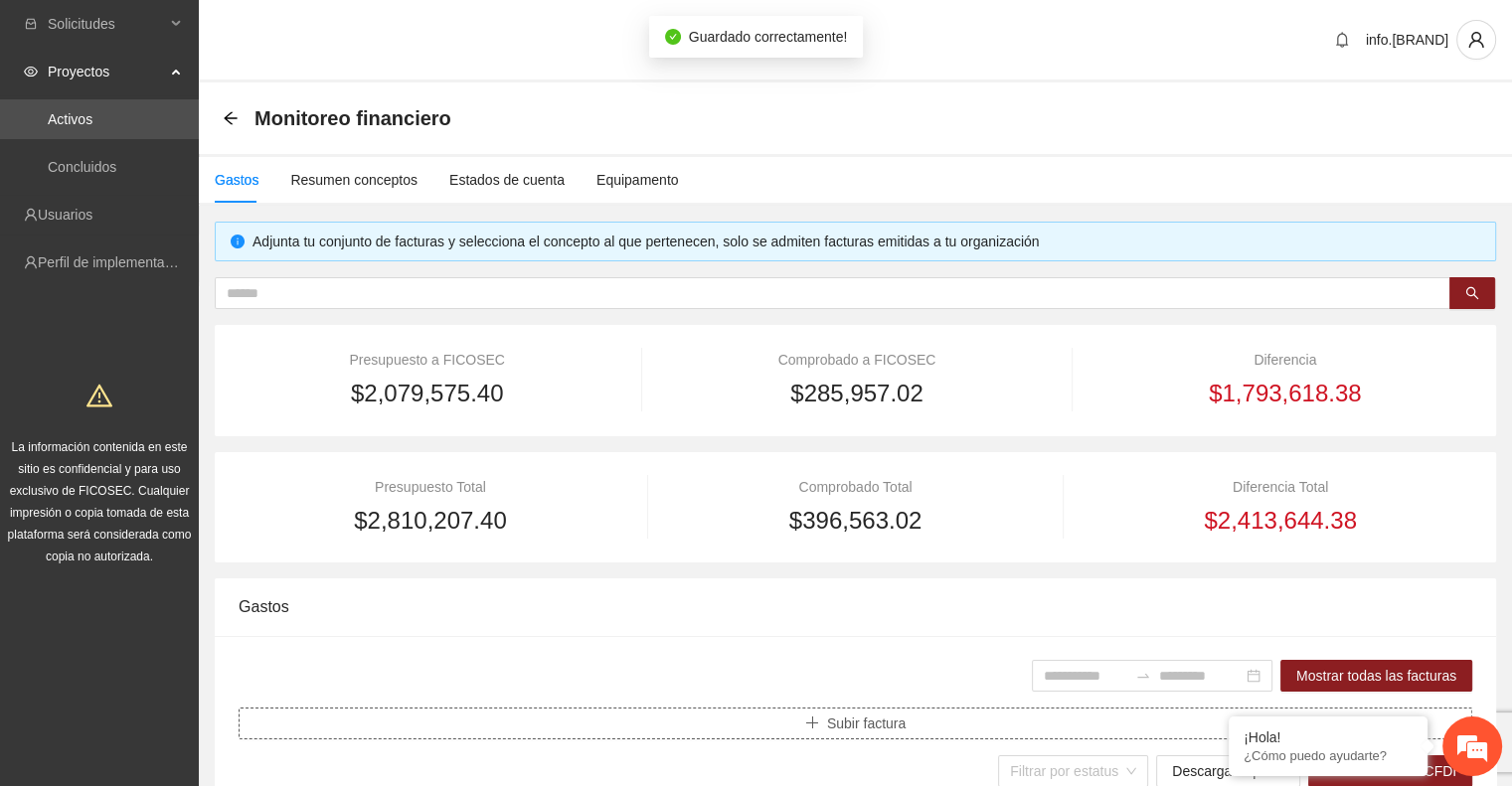 click on "Subir factura" at bounding box center (855, 723) 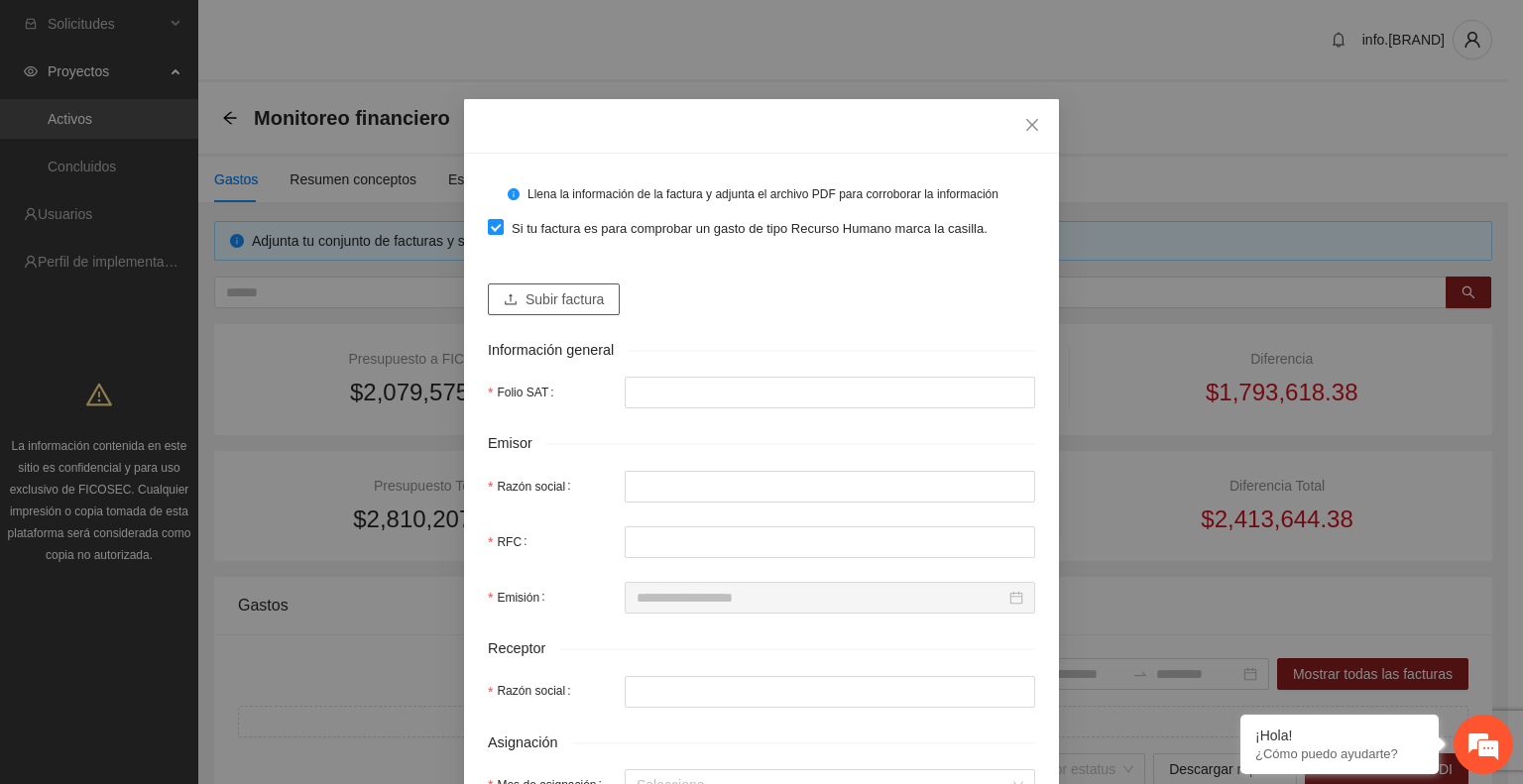 click on "Subir factura" at bounding box center (564, 299) 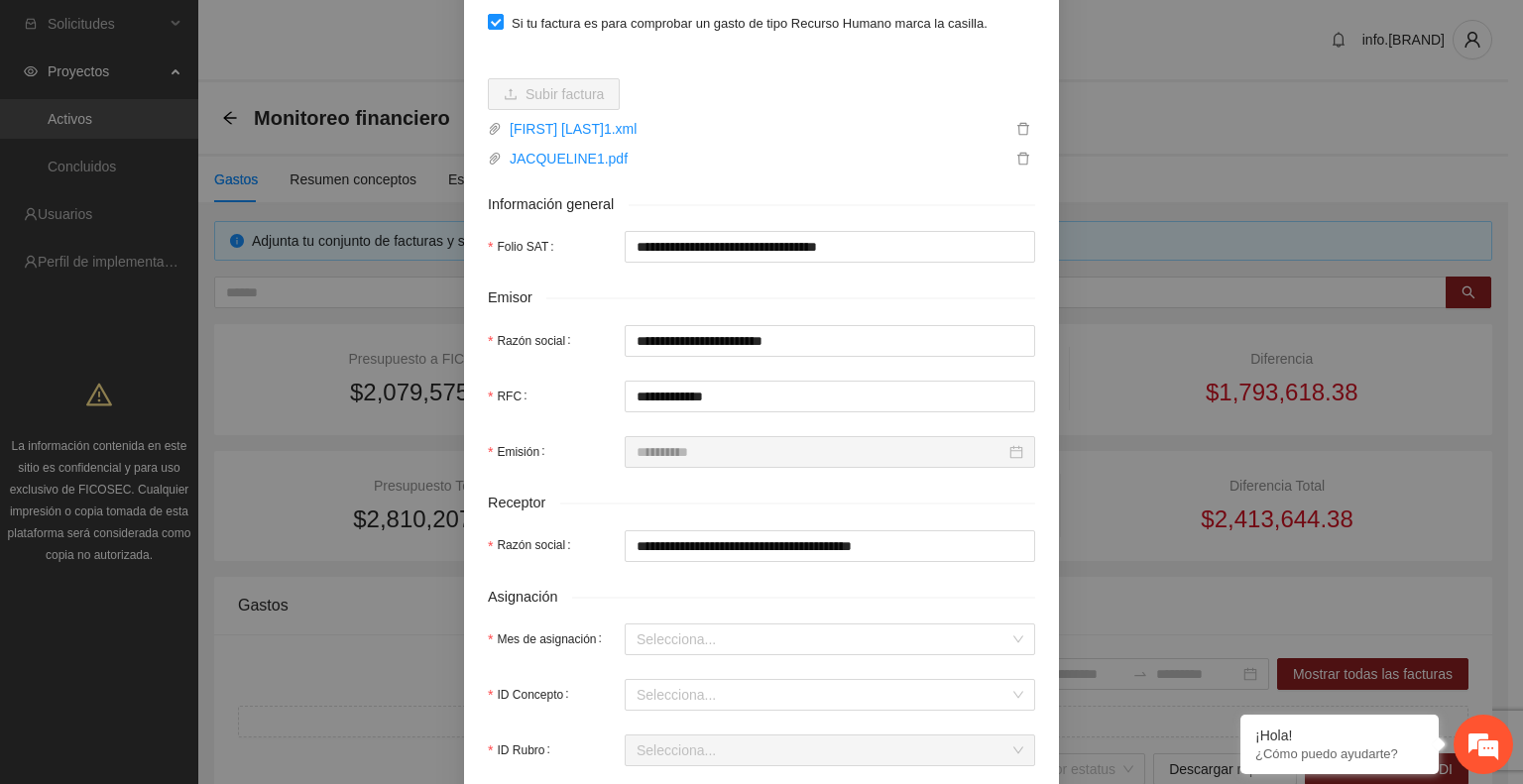 scroll, scrollTop: 206, scrollLeft: 0, axis: vertical 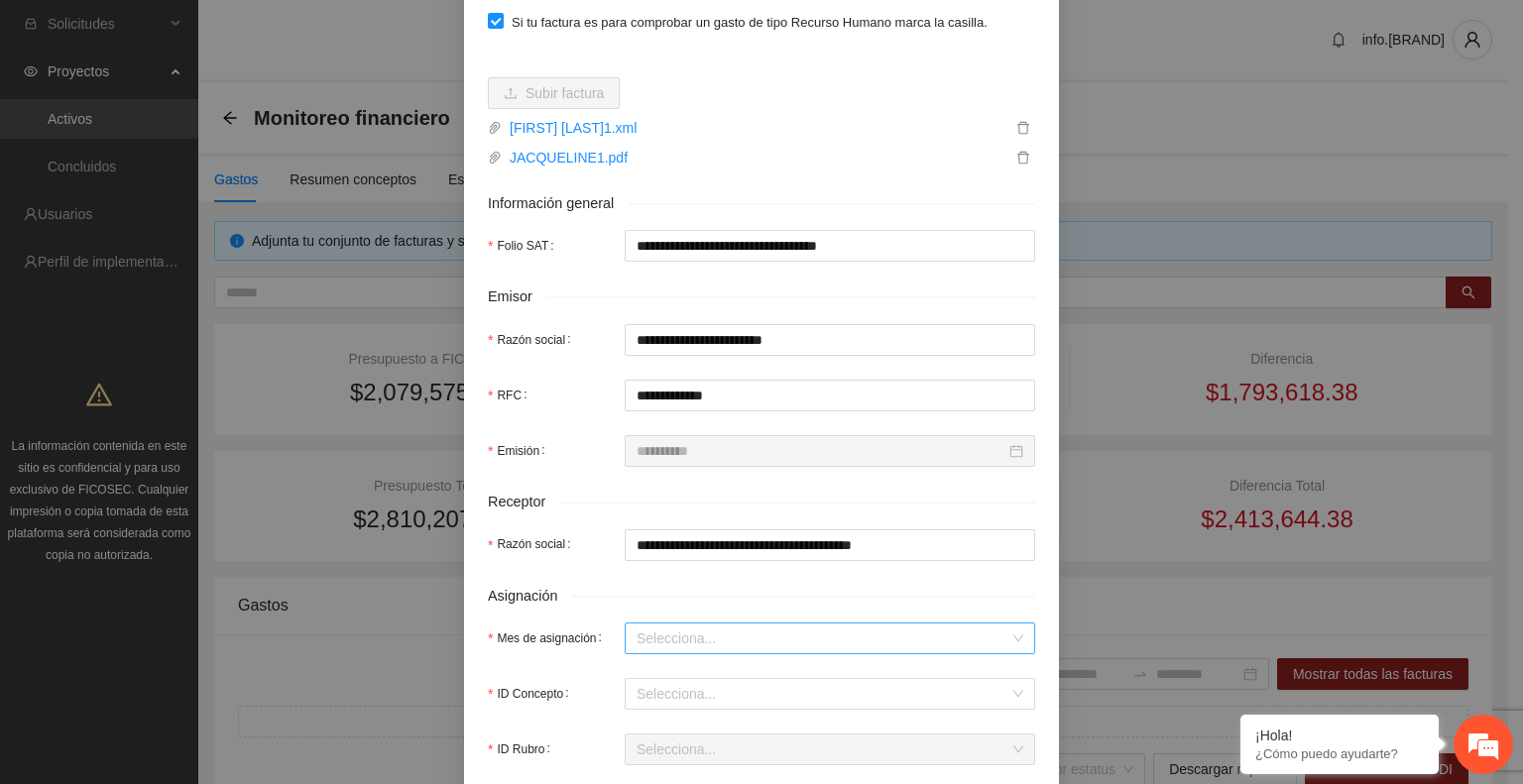 click on "Mes de asignación" at bounding box center [823, 638] 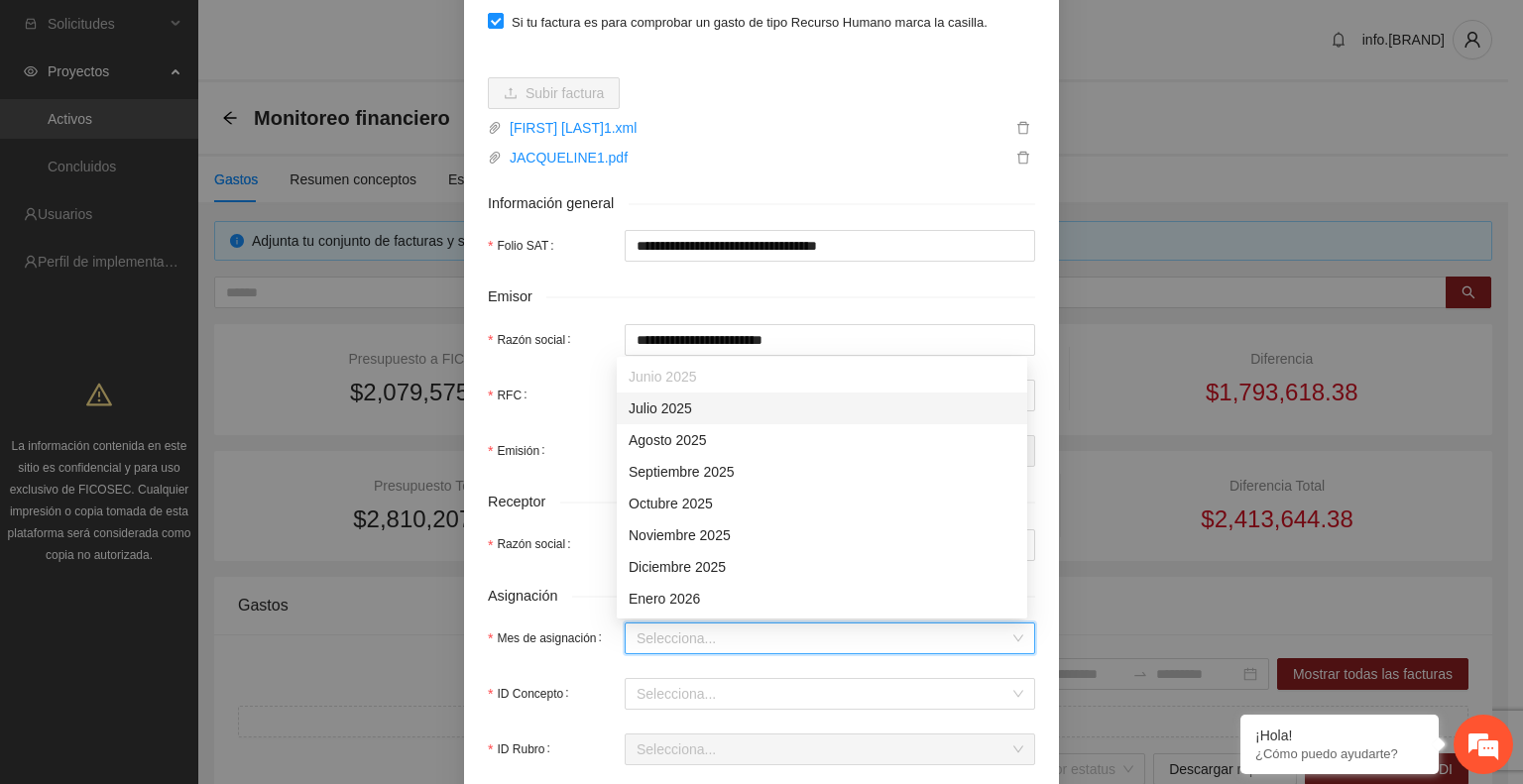 click on "Julio 2025" at bounding box center [822, 408] 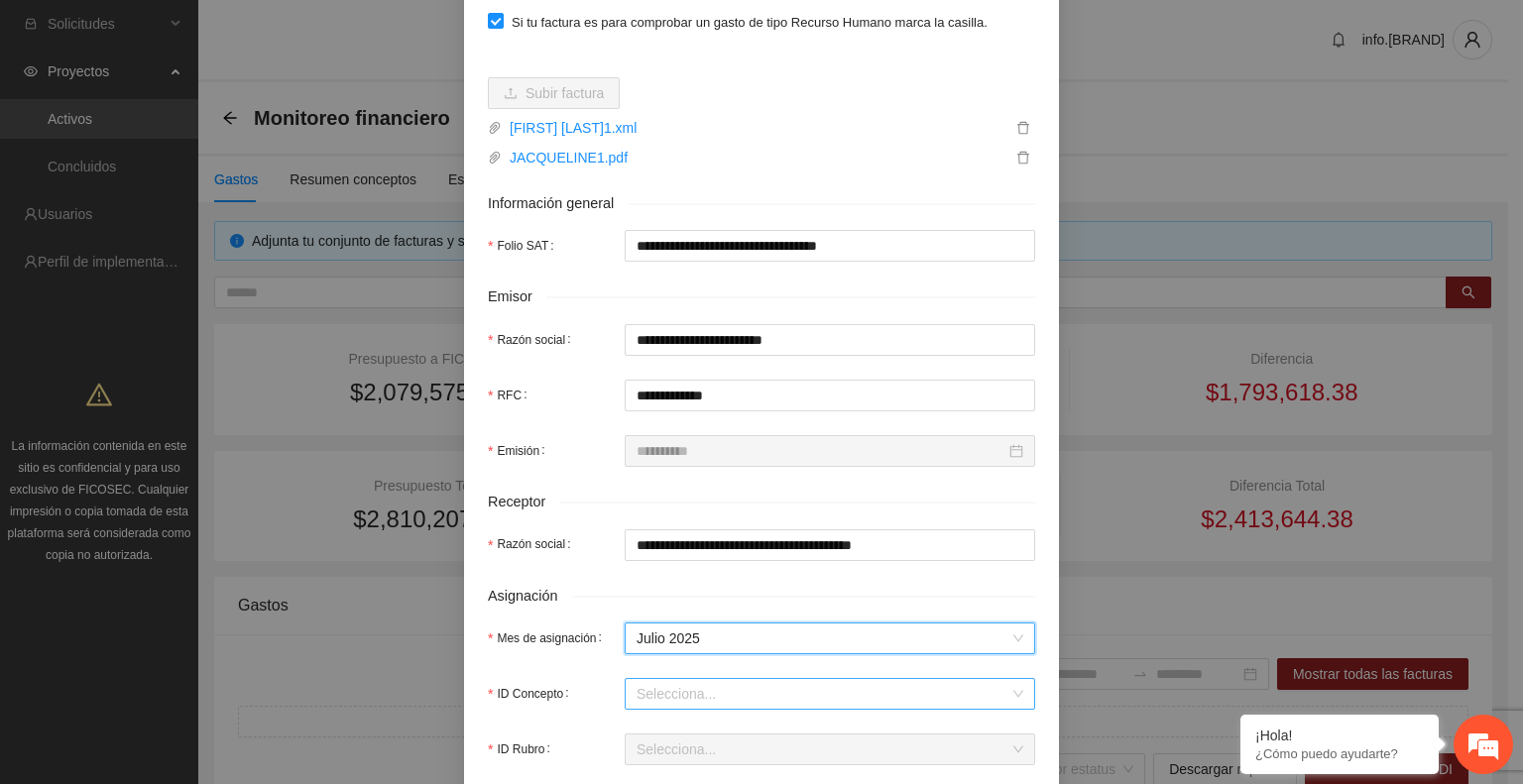 click on "ID Concepto" at bounding box center (823, 694) 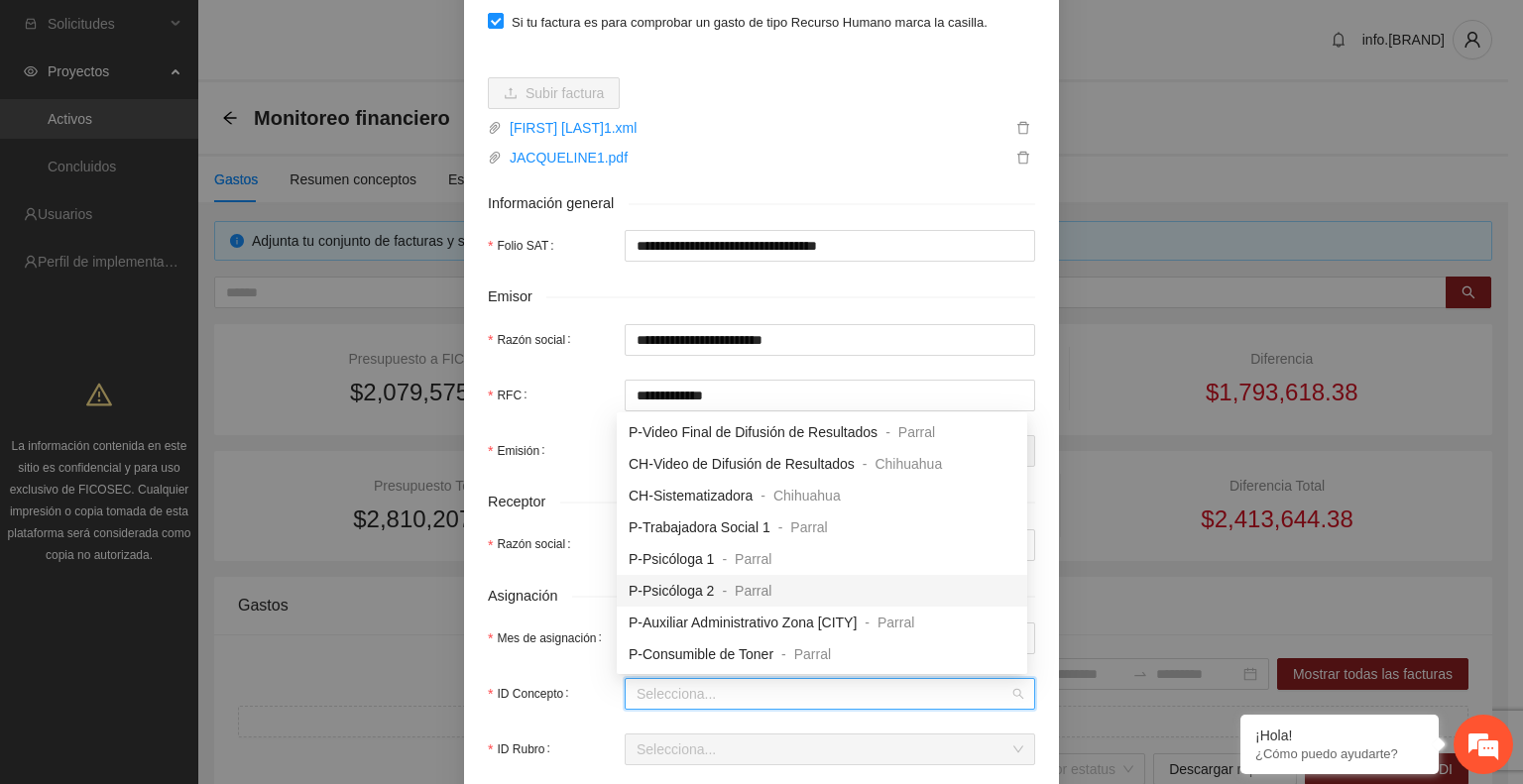 click on "Parral" at bounding box center (753, 591) 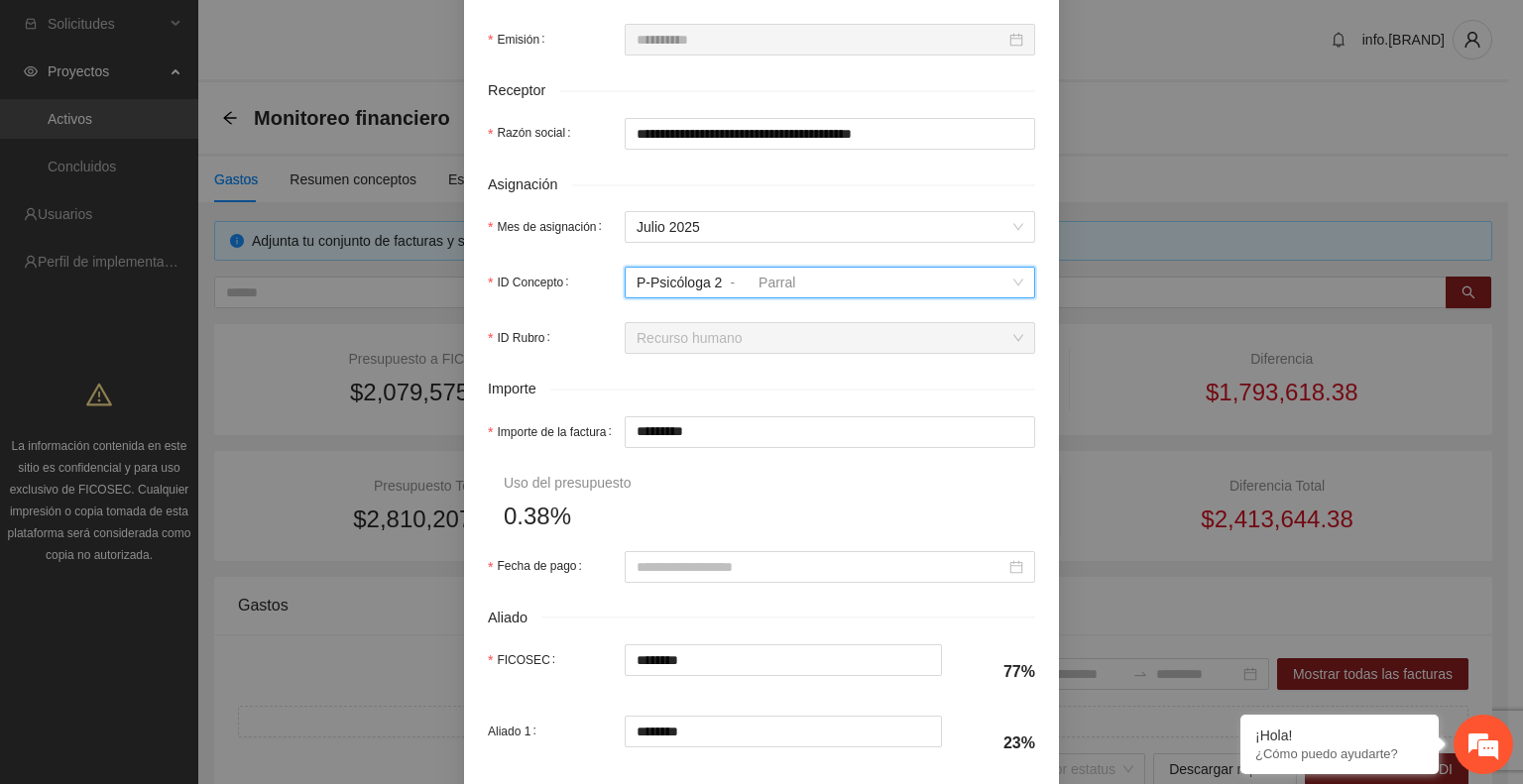 scroll, scrollTop: 625, scrollLeft: 0, axis: vertical 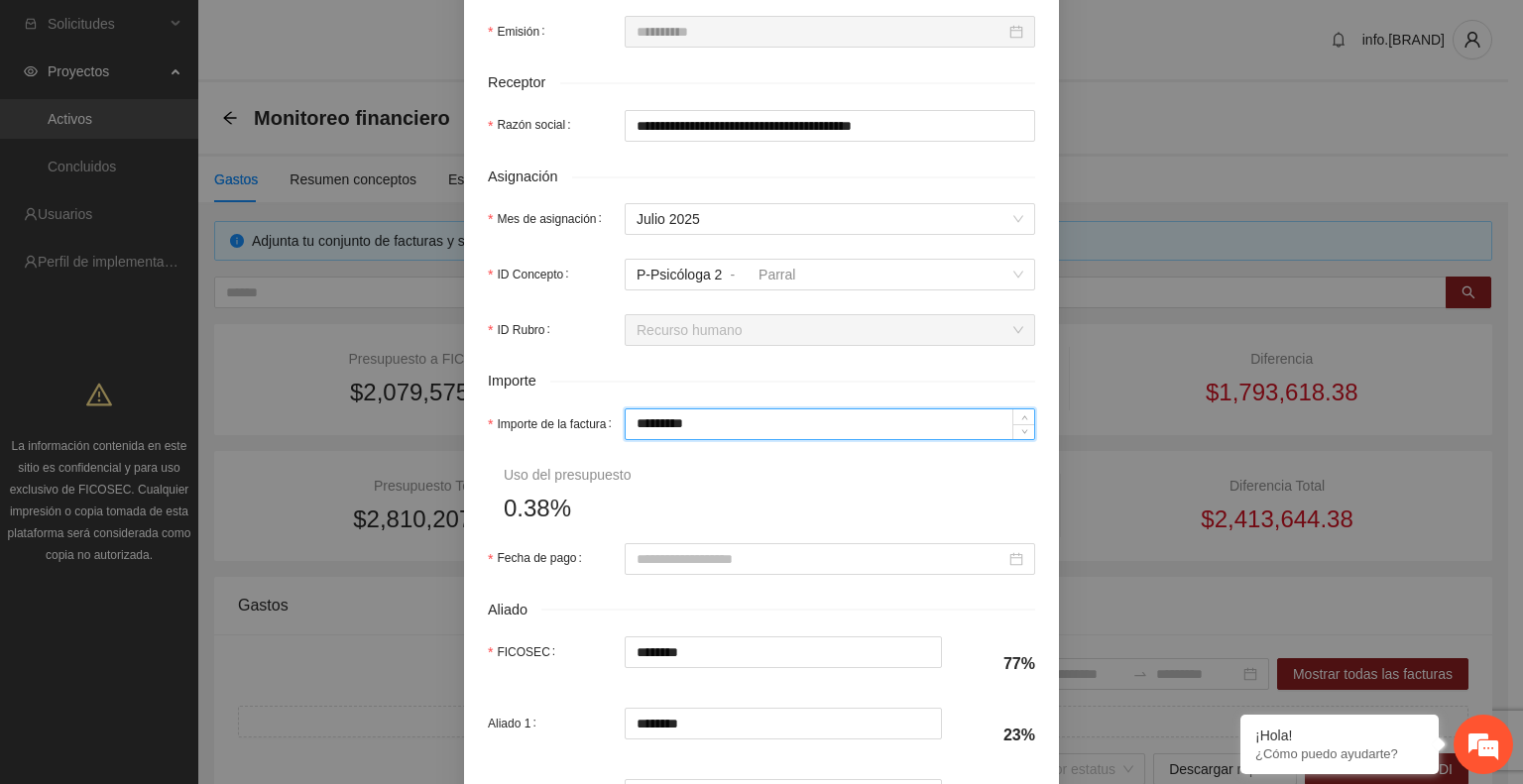 drag, startPoint x: 710, startPoint y: 422, endPoint x: 508, endPoint y: 467, distance: 206.95169 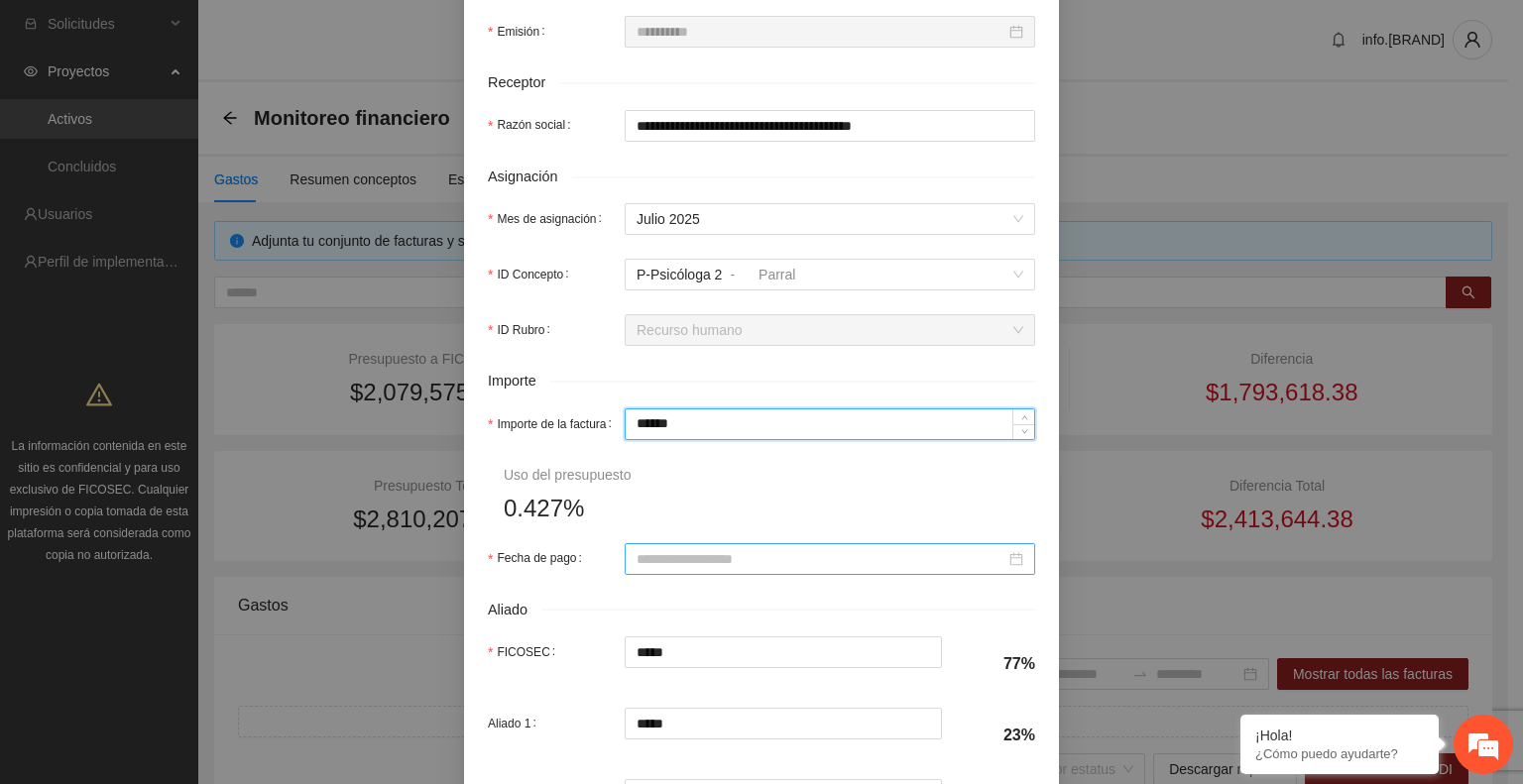 click at bounding box center (830, 559) 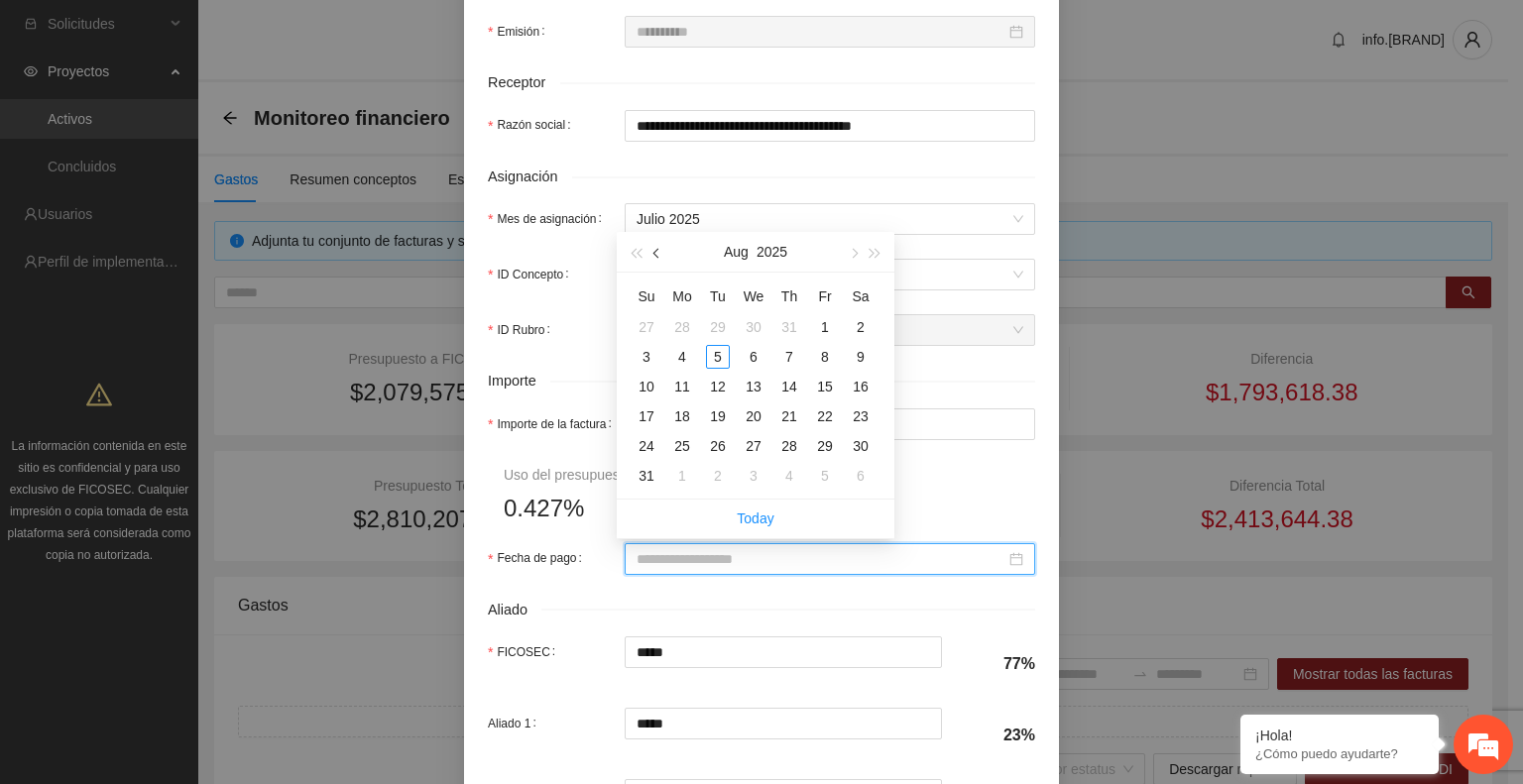click at bounding box center (658, 254) 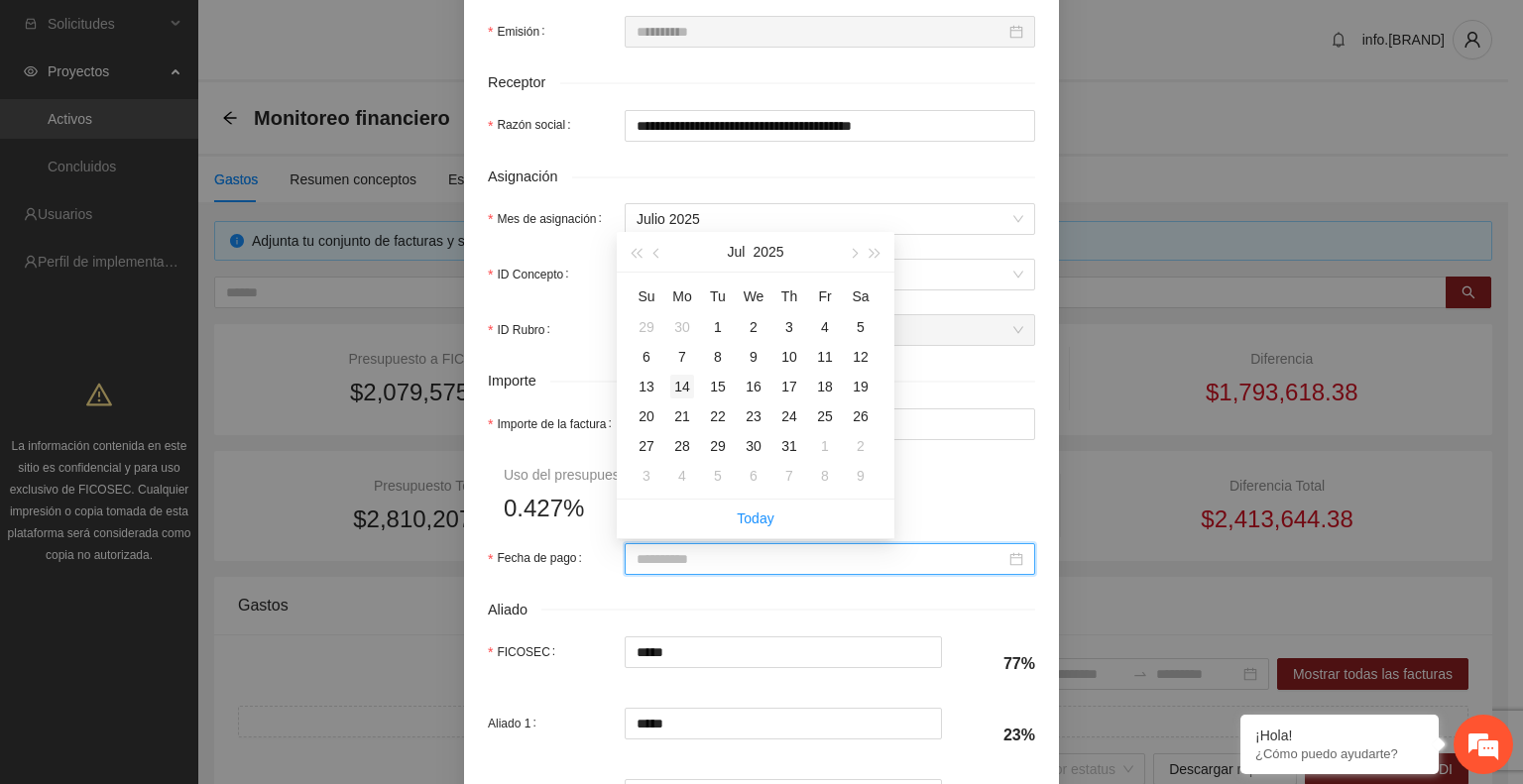 click on "14" at bounding box center (682, 387) 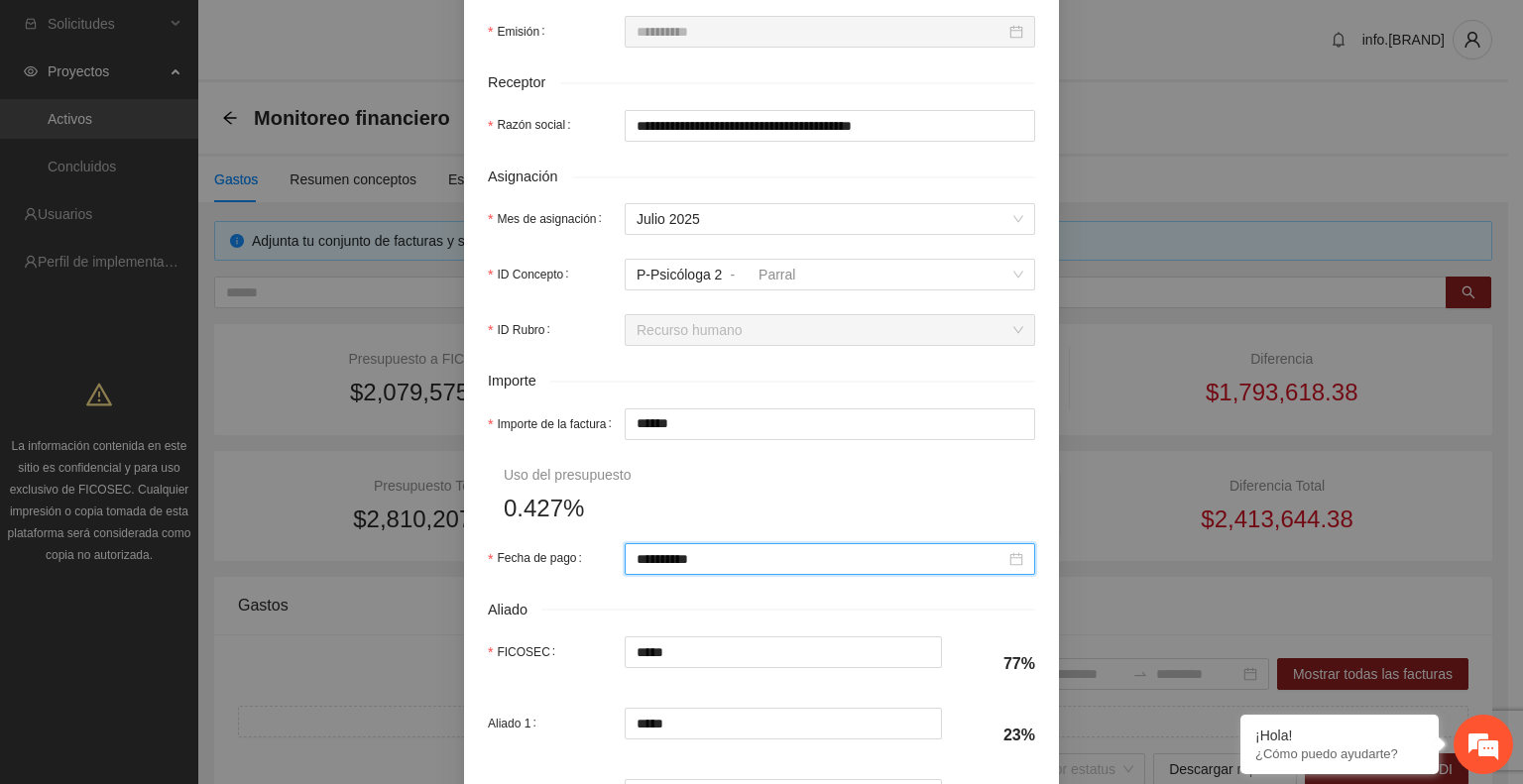 scroll, scrollTop: 862, scrollLeft: 0, axis: vertical 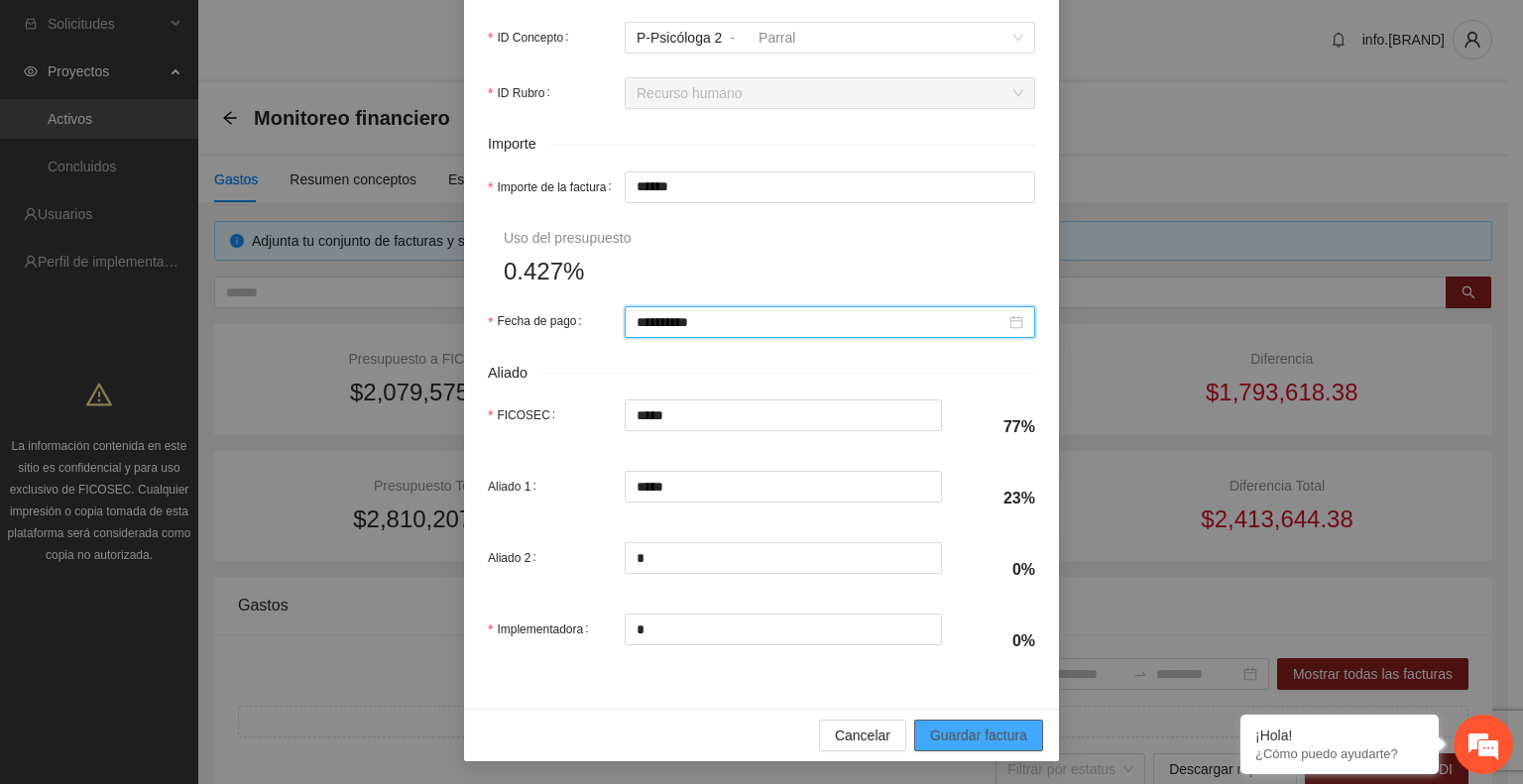 click on "Guardar factura" at bounding box center [979, 735] 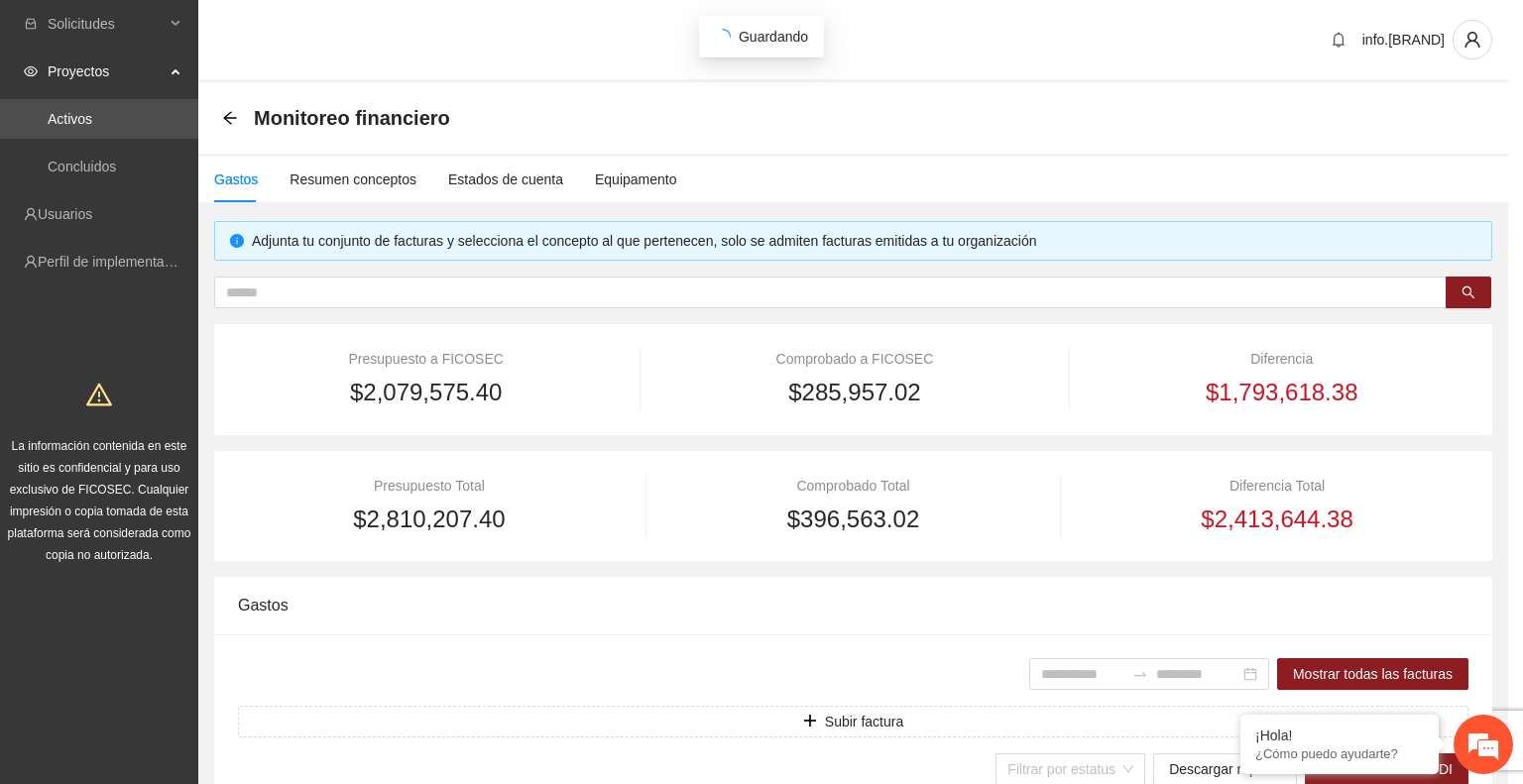 scroll, scrollTop: 704, scrollLeft: 0, axis: vertical 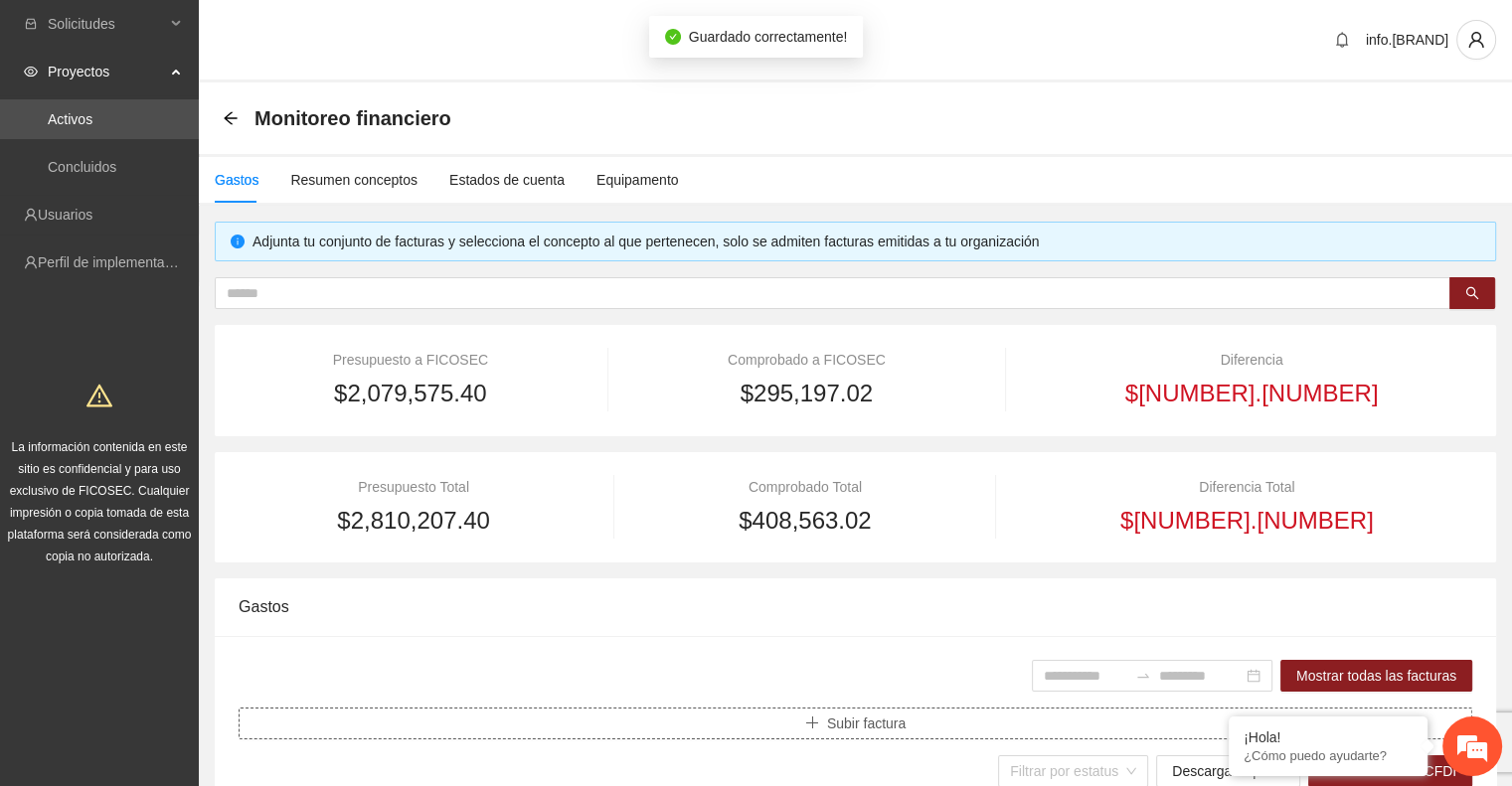 click on "Subir factura" at bounding box center [855, 723] 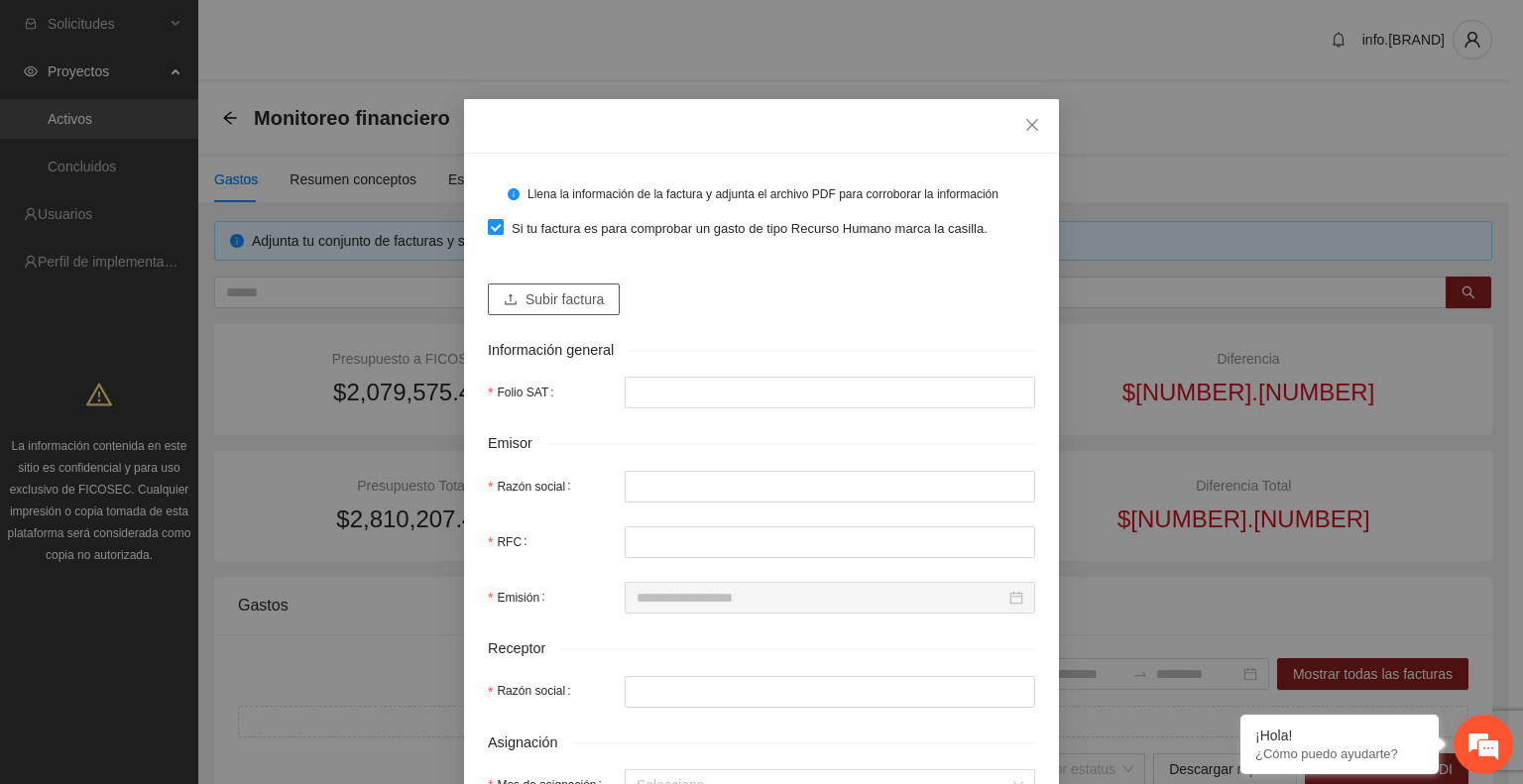 click on "Subir factura" at bounding box center [564, 299] 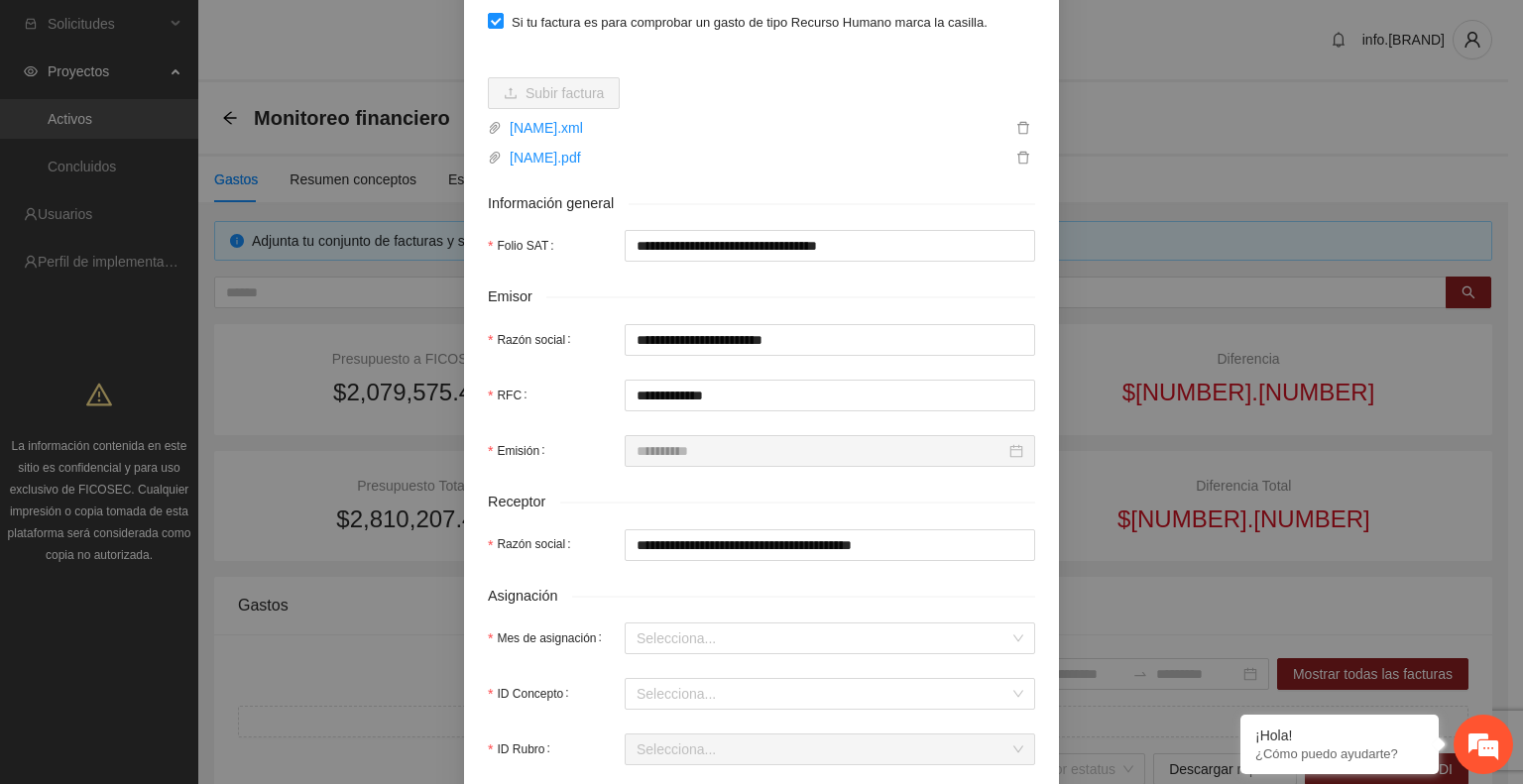 scroll, scrollTop: 214, scrollLeft: 0, axis: vertical 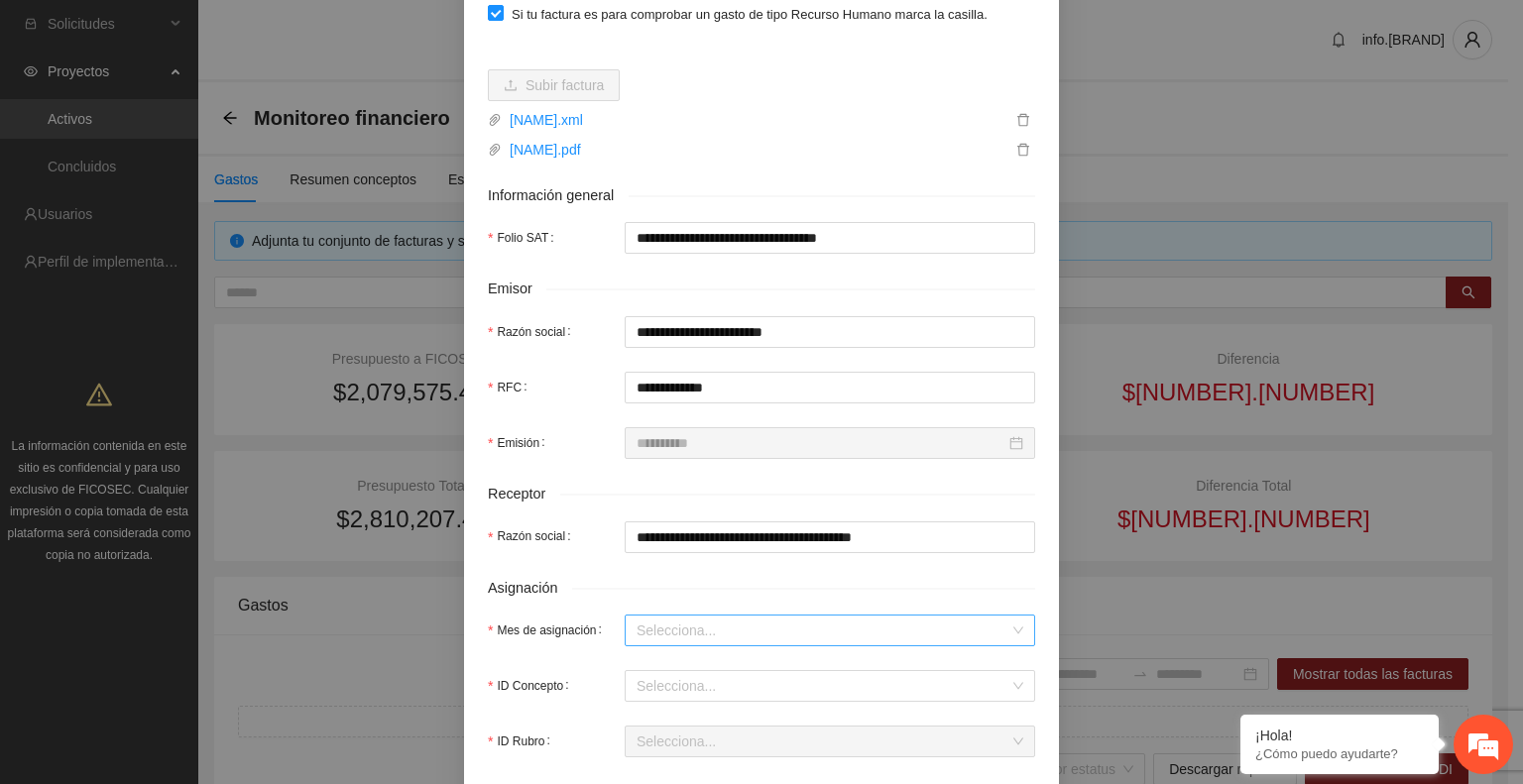 click on "Mes de asignación" at bounding box center [823, 630] 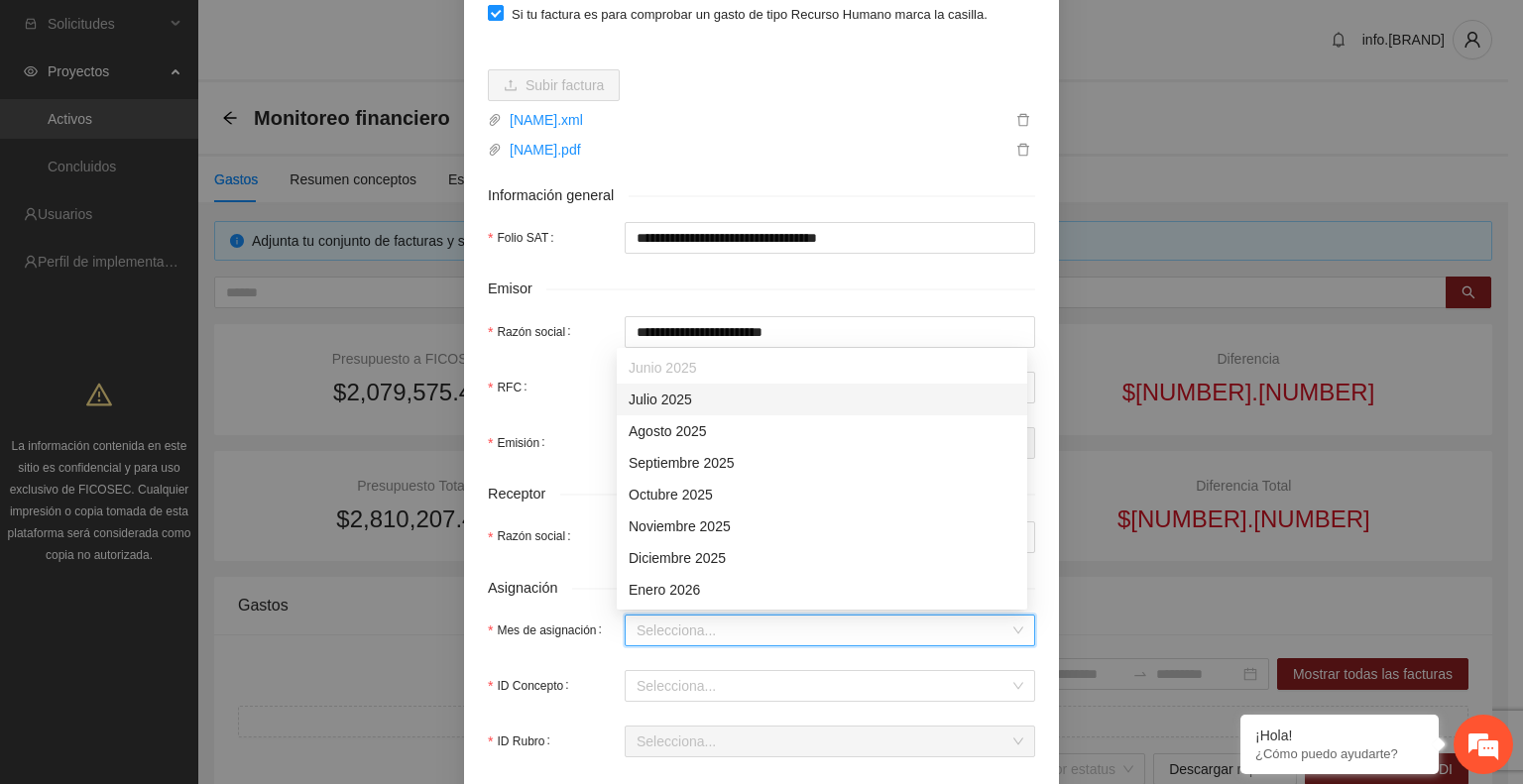click on "Julio 2025" at bounding box center [822, 399] 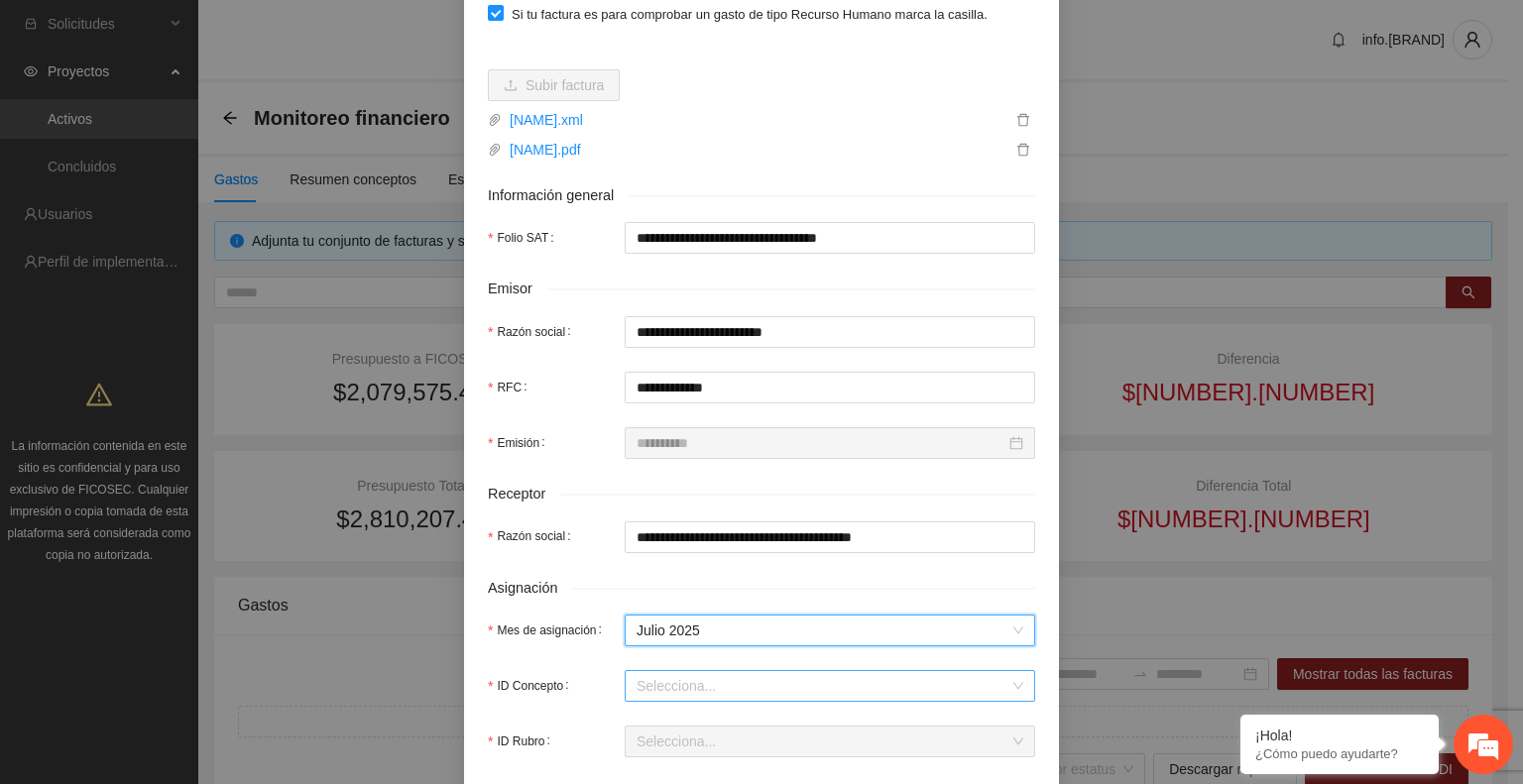 click on "ID Concepto" at bounding box center (823, 686) 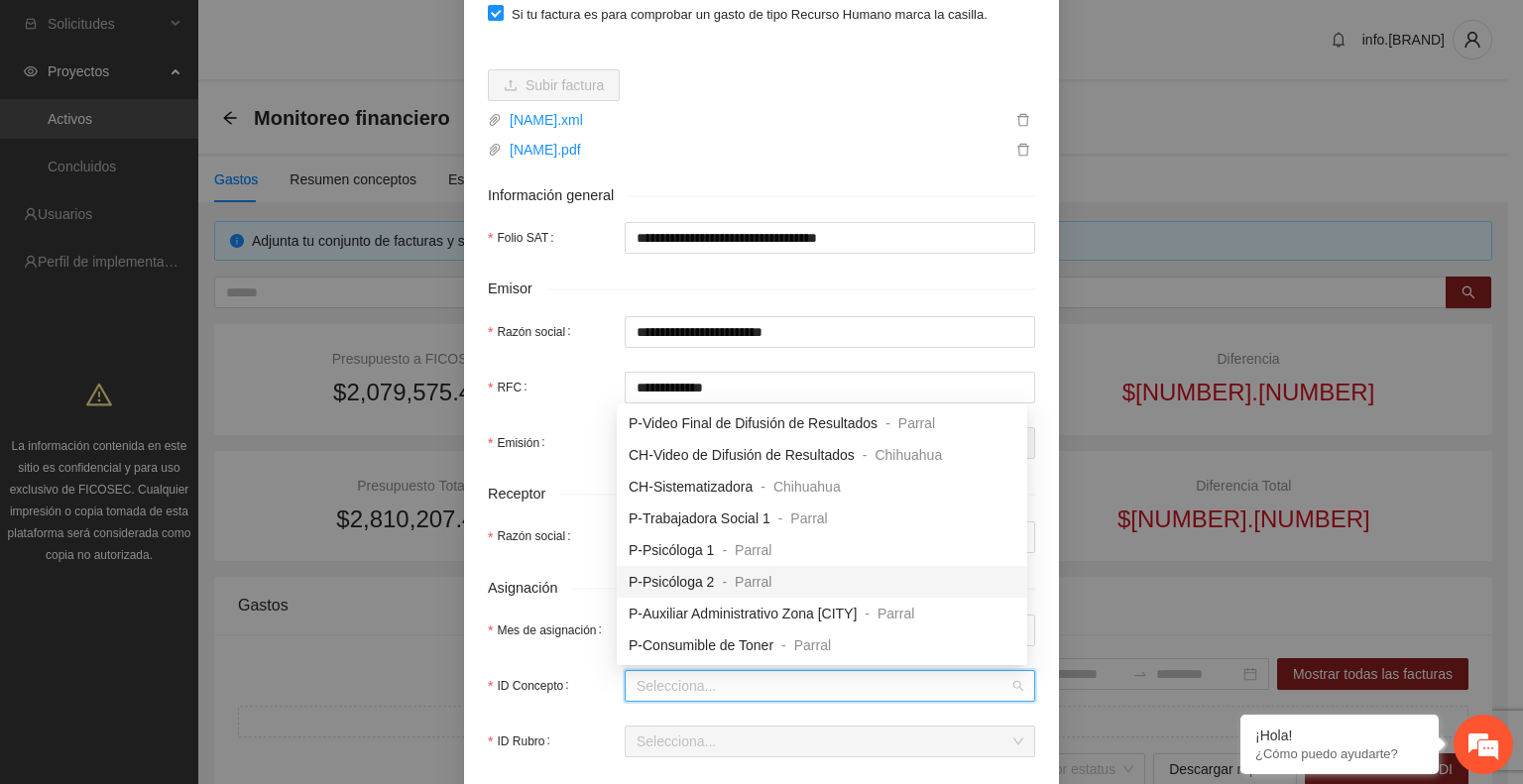 click on "P-Psicóloga 2 - Parral" at bounding box center (700, 582) 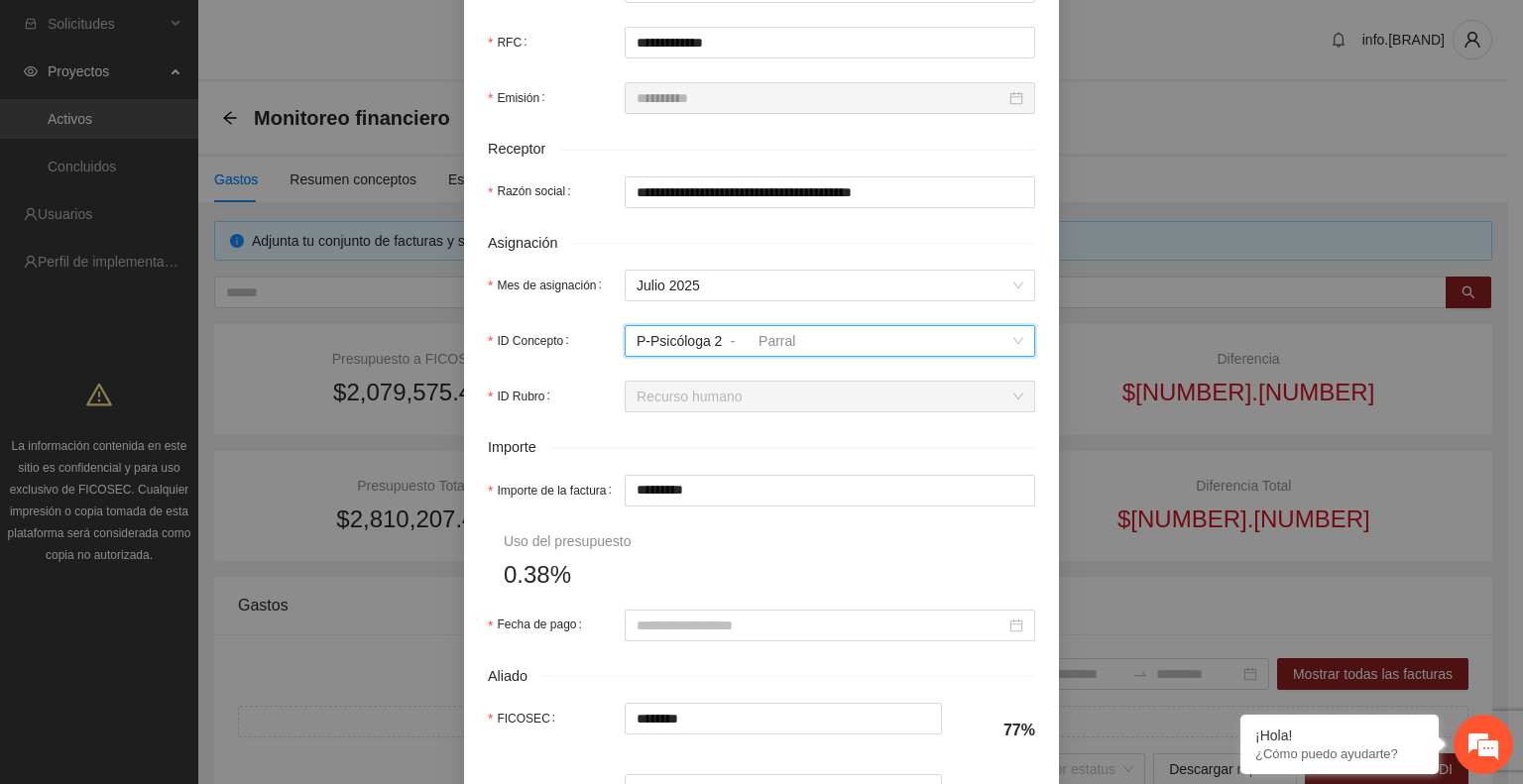 scroll, scrollTop: 563, scrollLeft: 0, axis: vertical 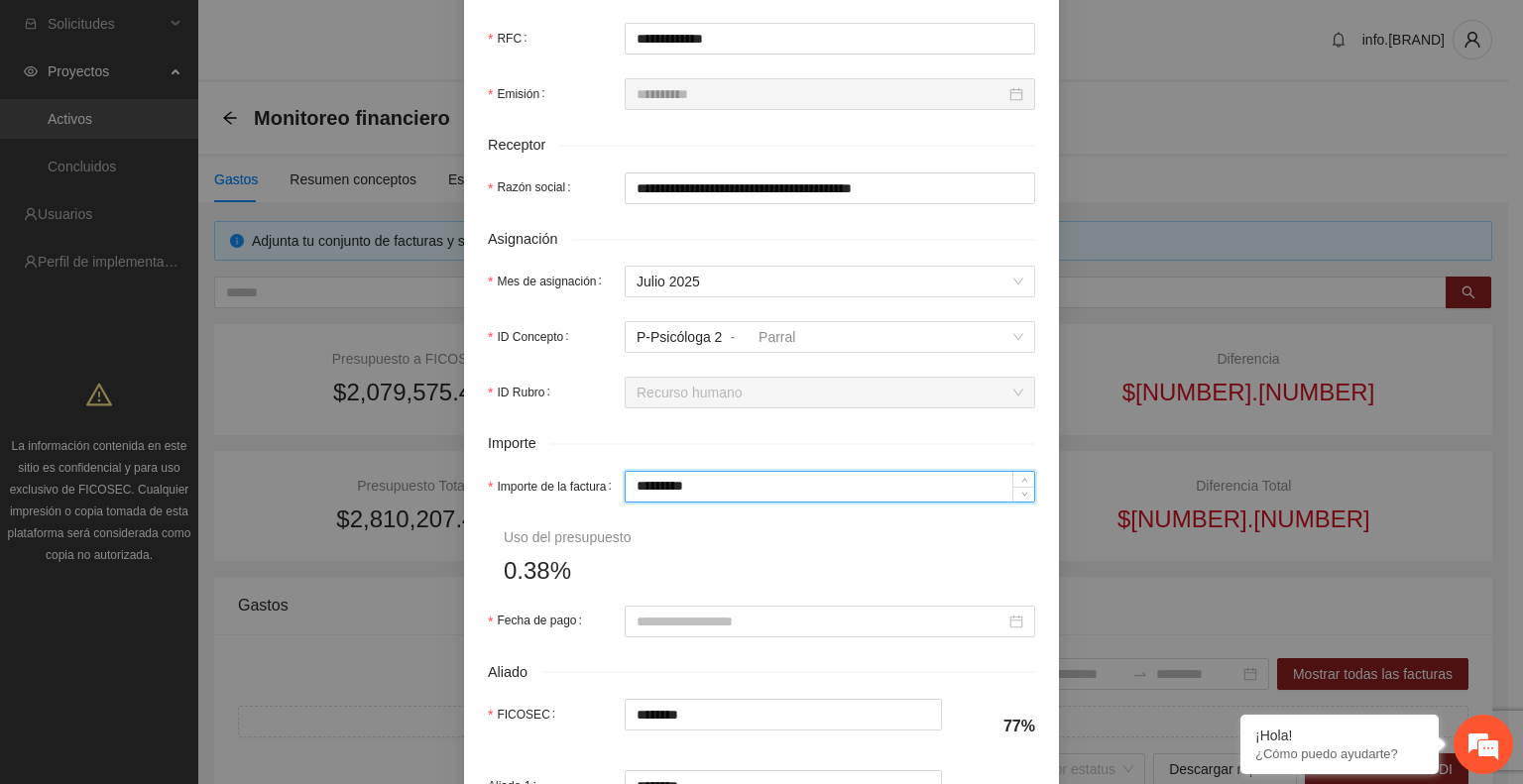 drag, startPoint x: 714, startPoint y: 491, endPoint x: 522, endPoint y: 547, distance: 200 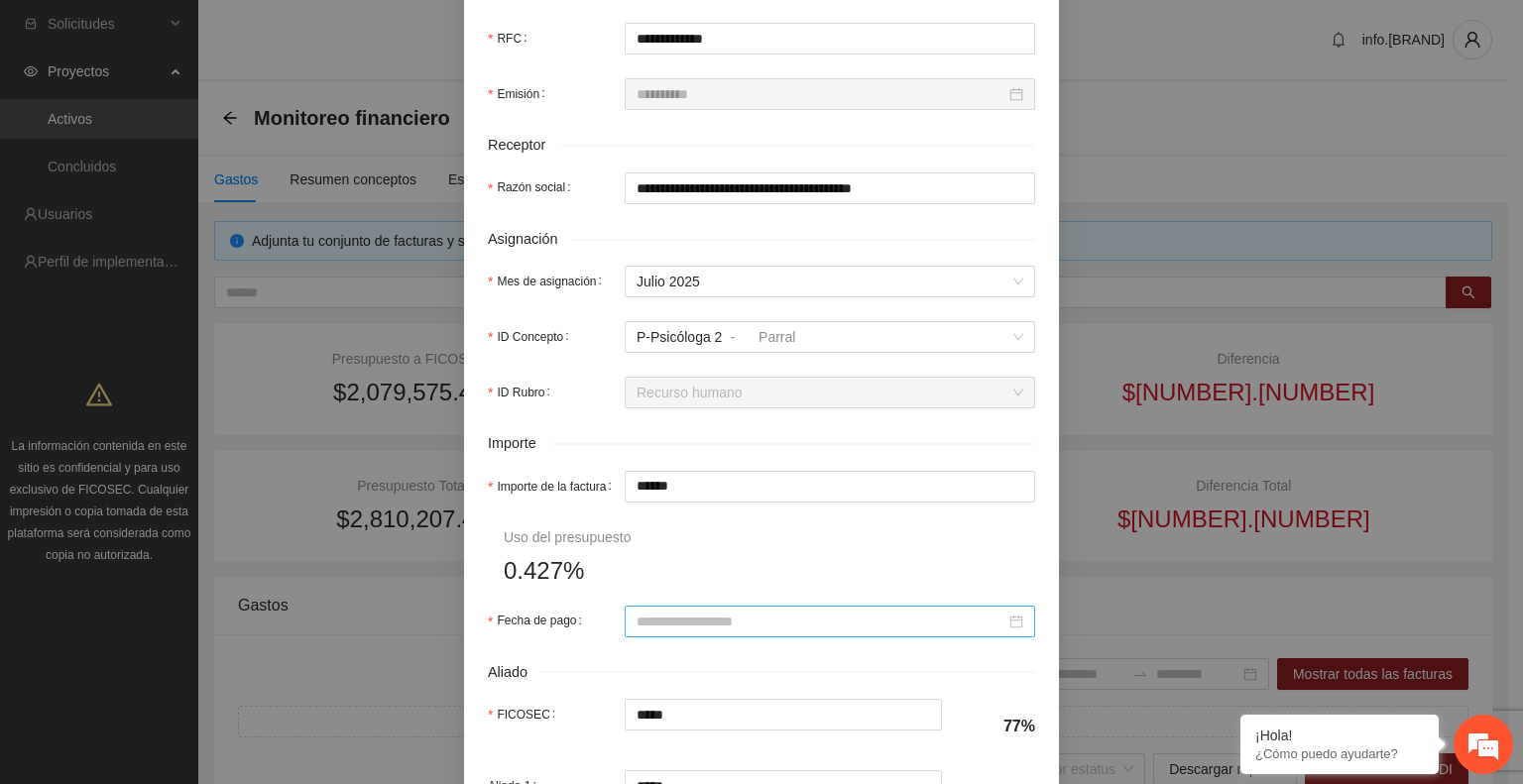 click at bounding box center (830, 621) 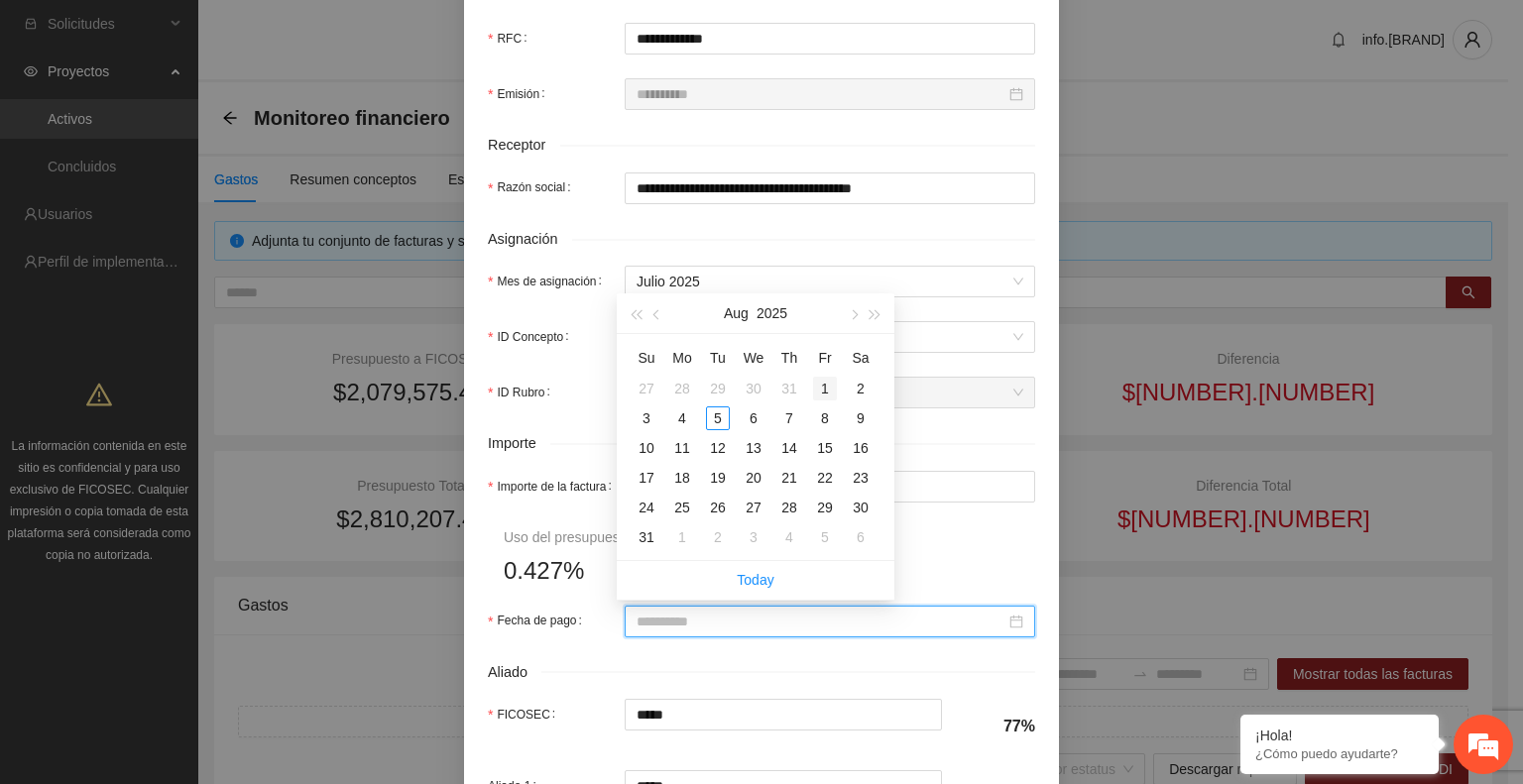 click on "1" at bounding box center (825, 389) 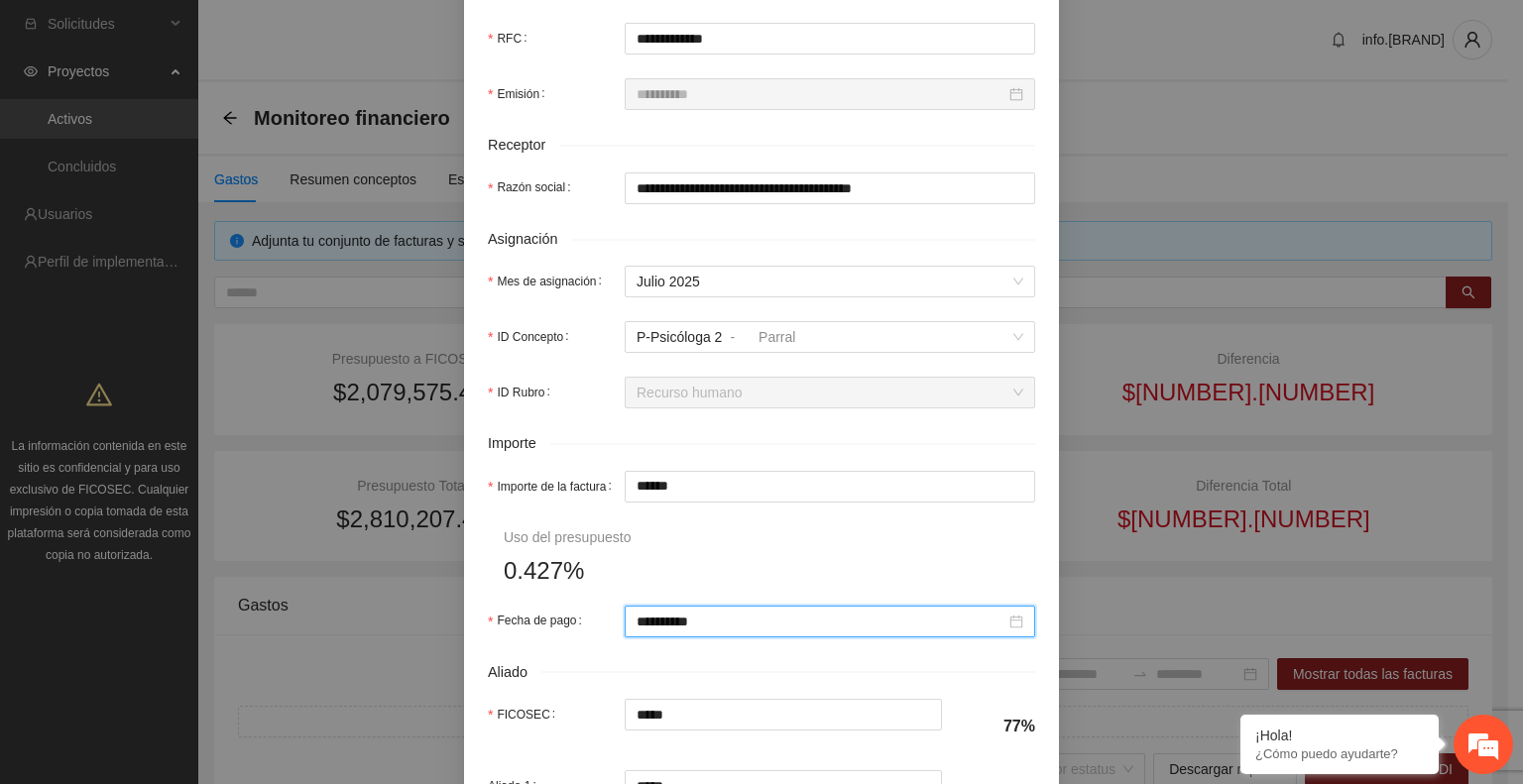 scroll, scrollTop: 862, scrollLeft: 0, axis: vertical 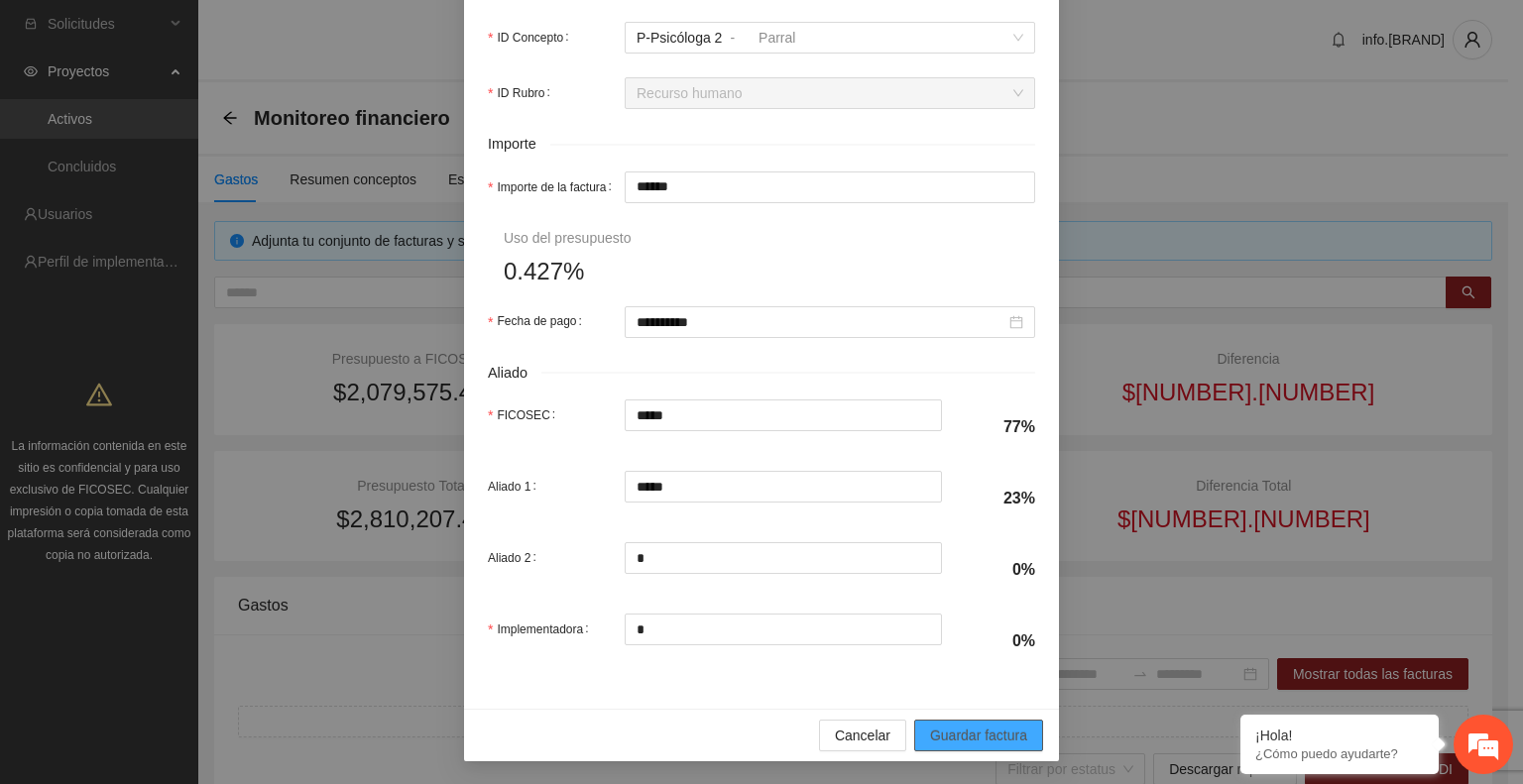 click on "Guardar factura" at bounding box center [979, 735] 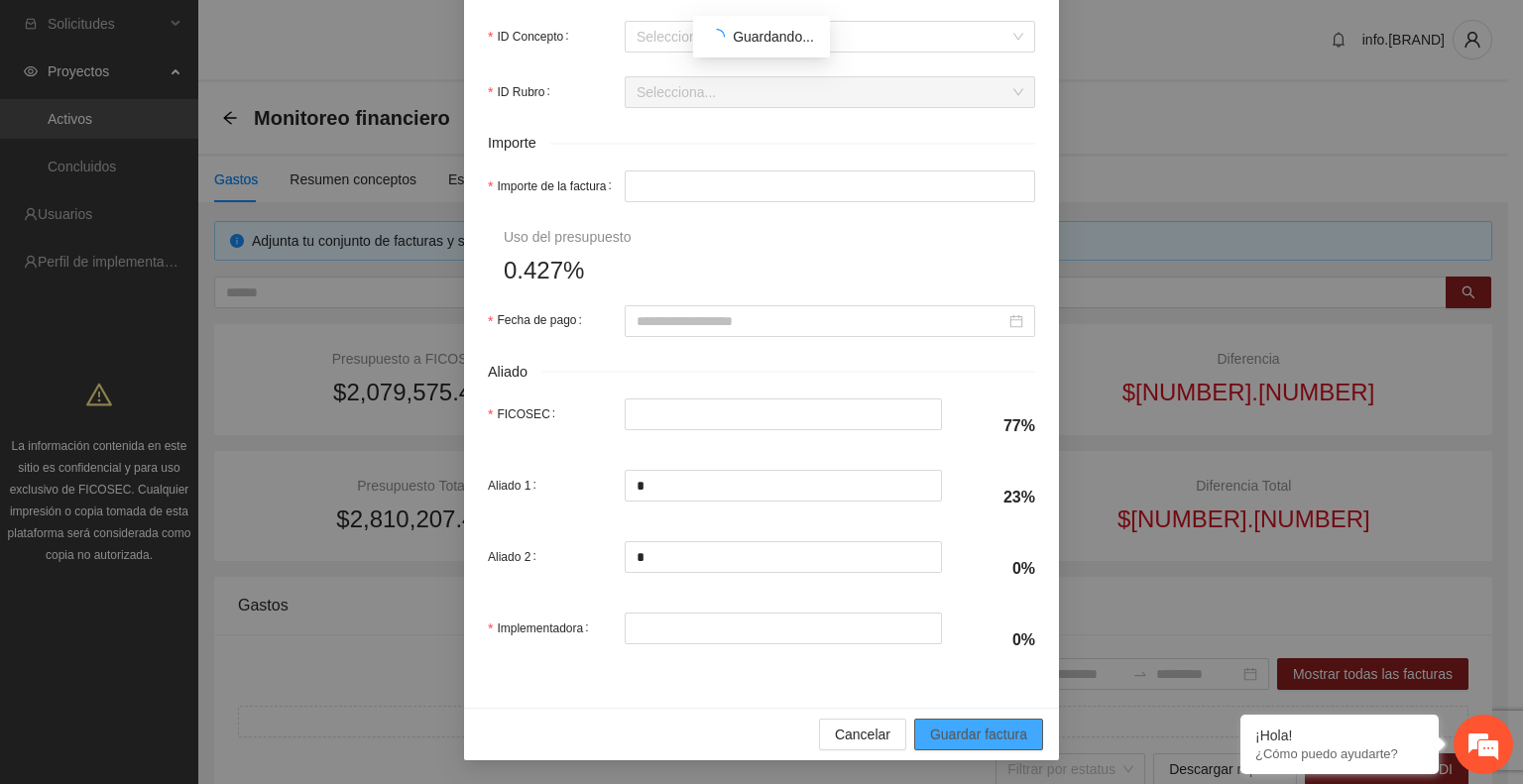 scroll, scrollTop: 704, scrollLeft: 0, axis: vertical 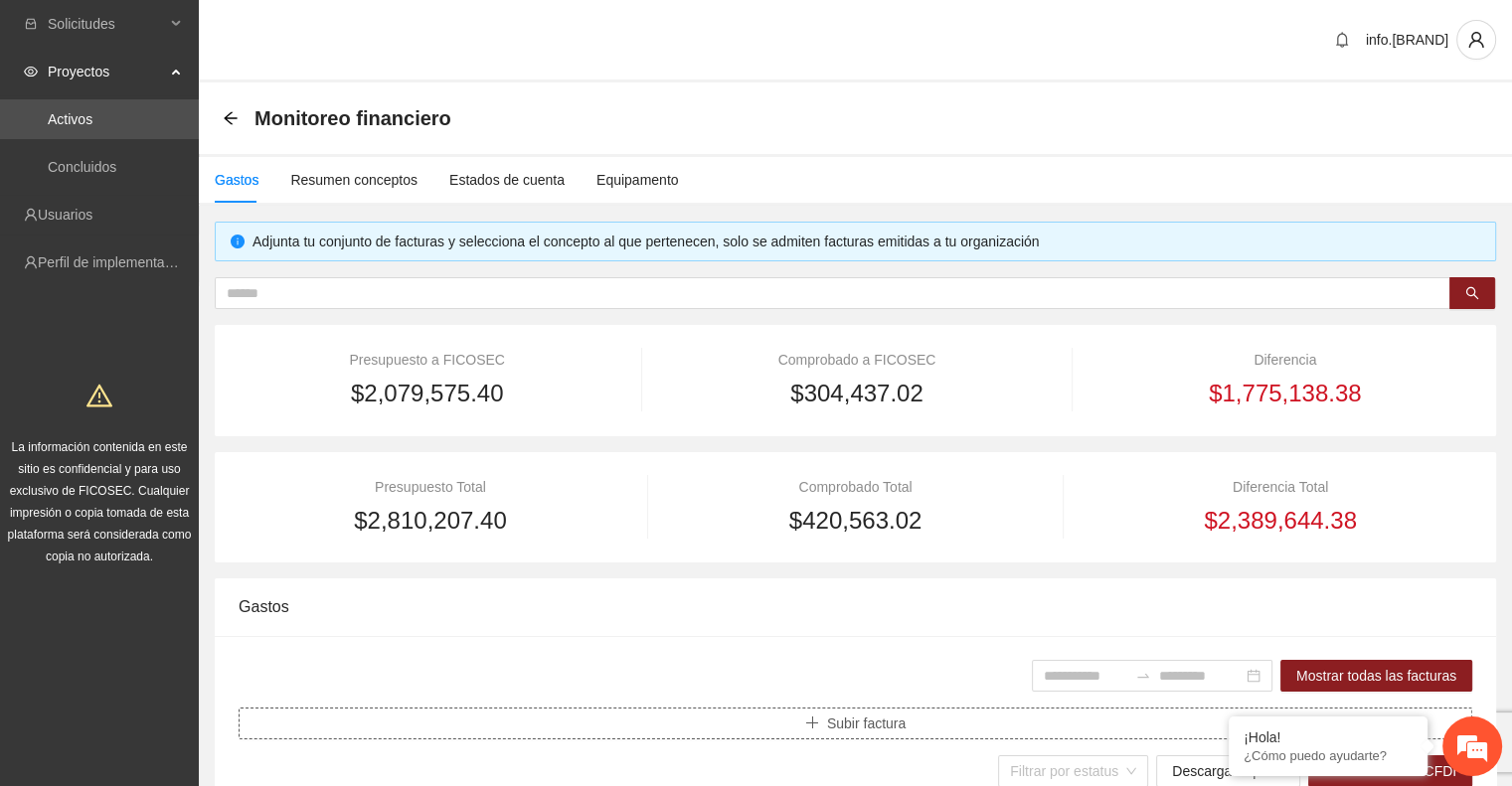 click on "Subir factura" at bounding box center (866, 723) 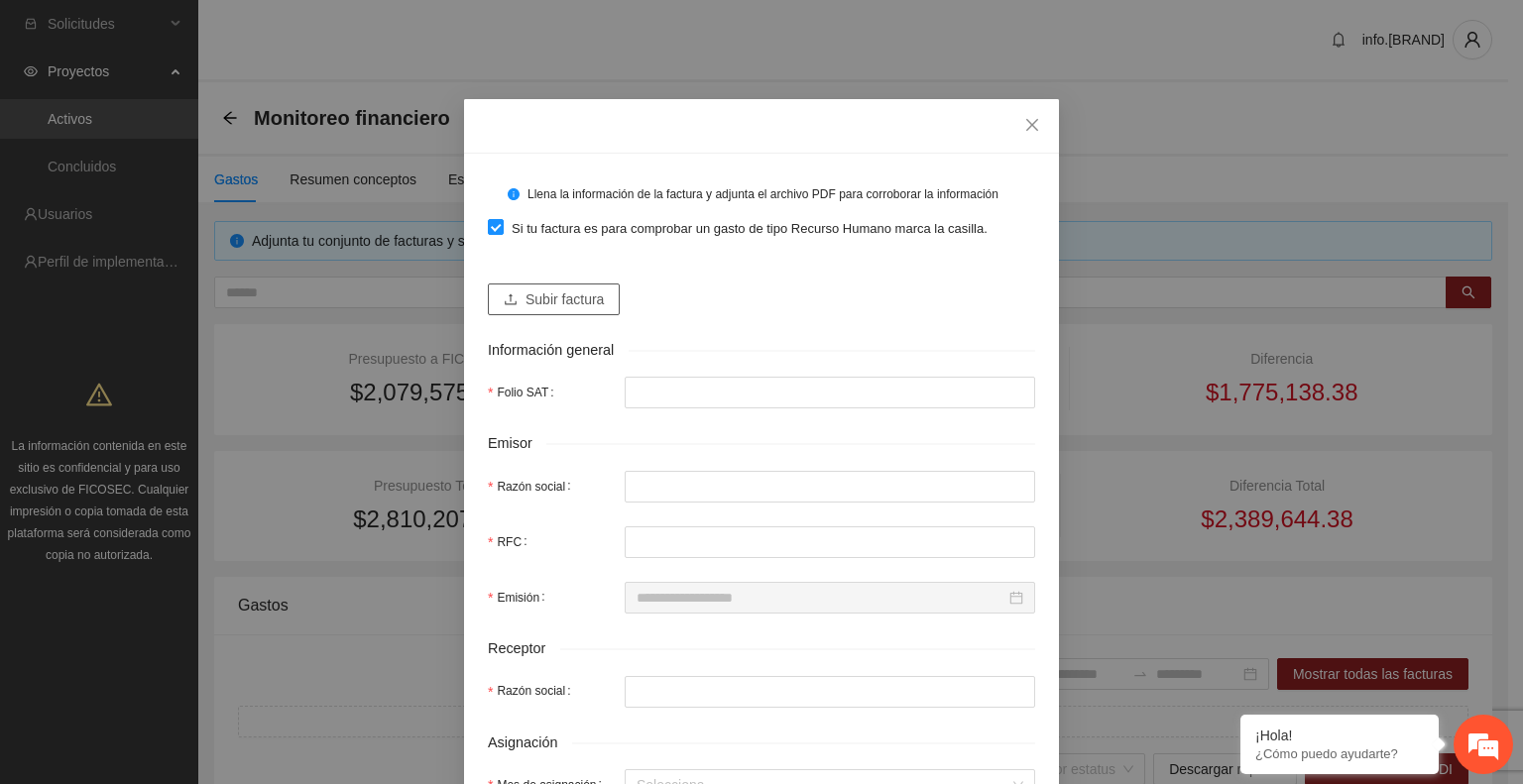 click on "Subir factura" at bounding box center [564, 299] 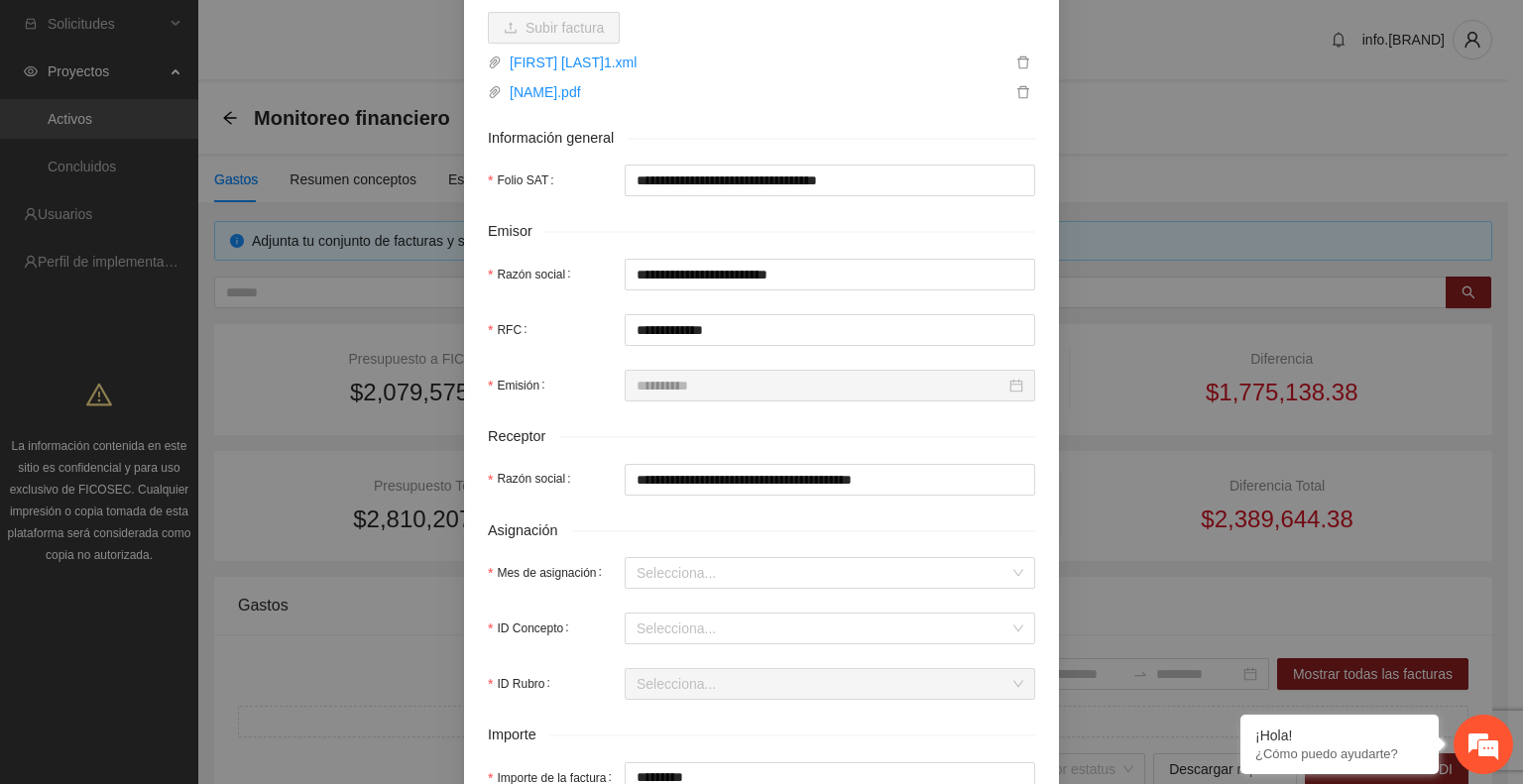 scroll, scrollTop: 274, scrollLeft: 0, axis: vertical 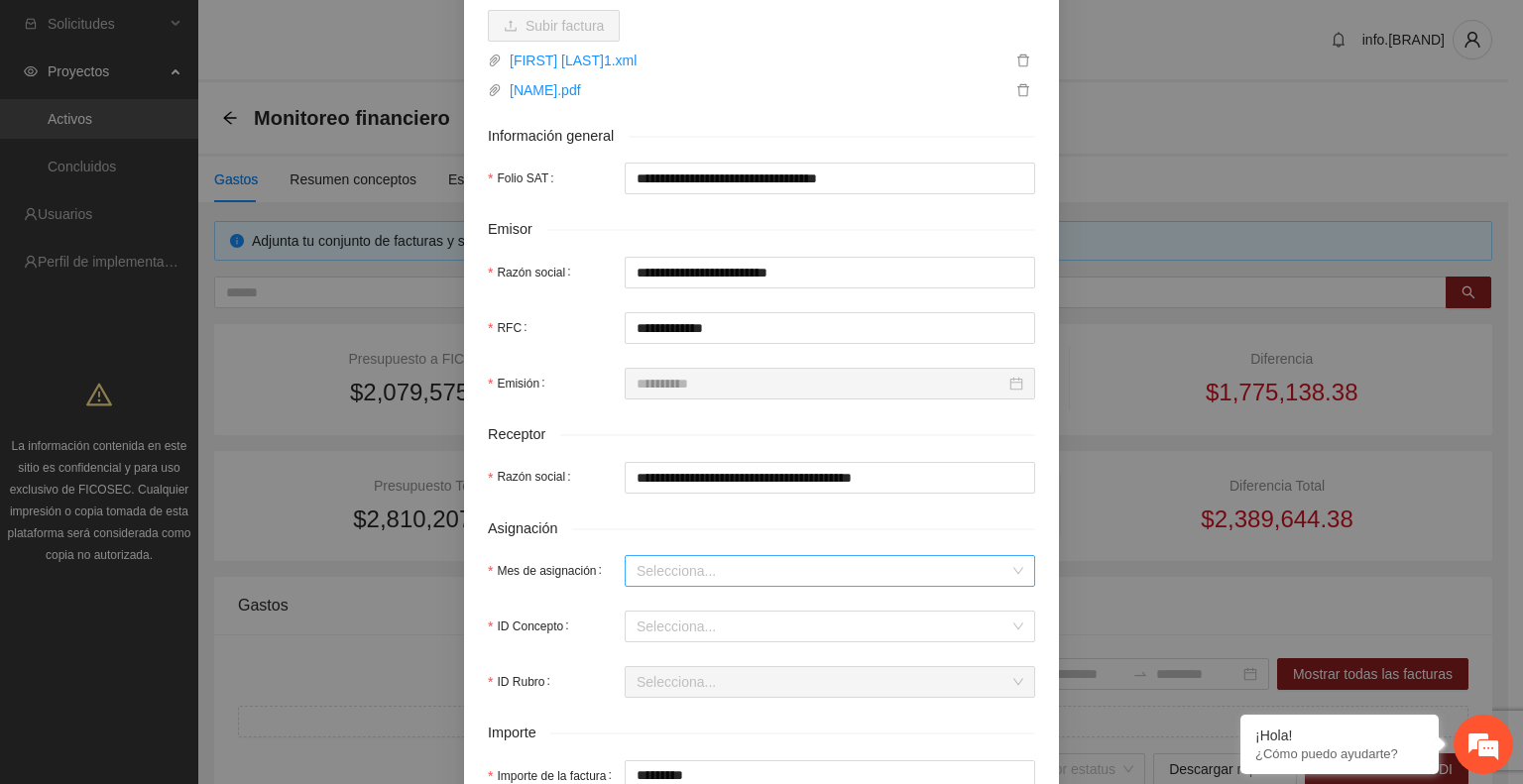 click on "Mes de asignación" at bounding box center [823, 571] 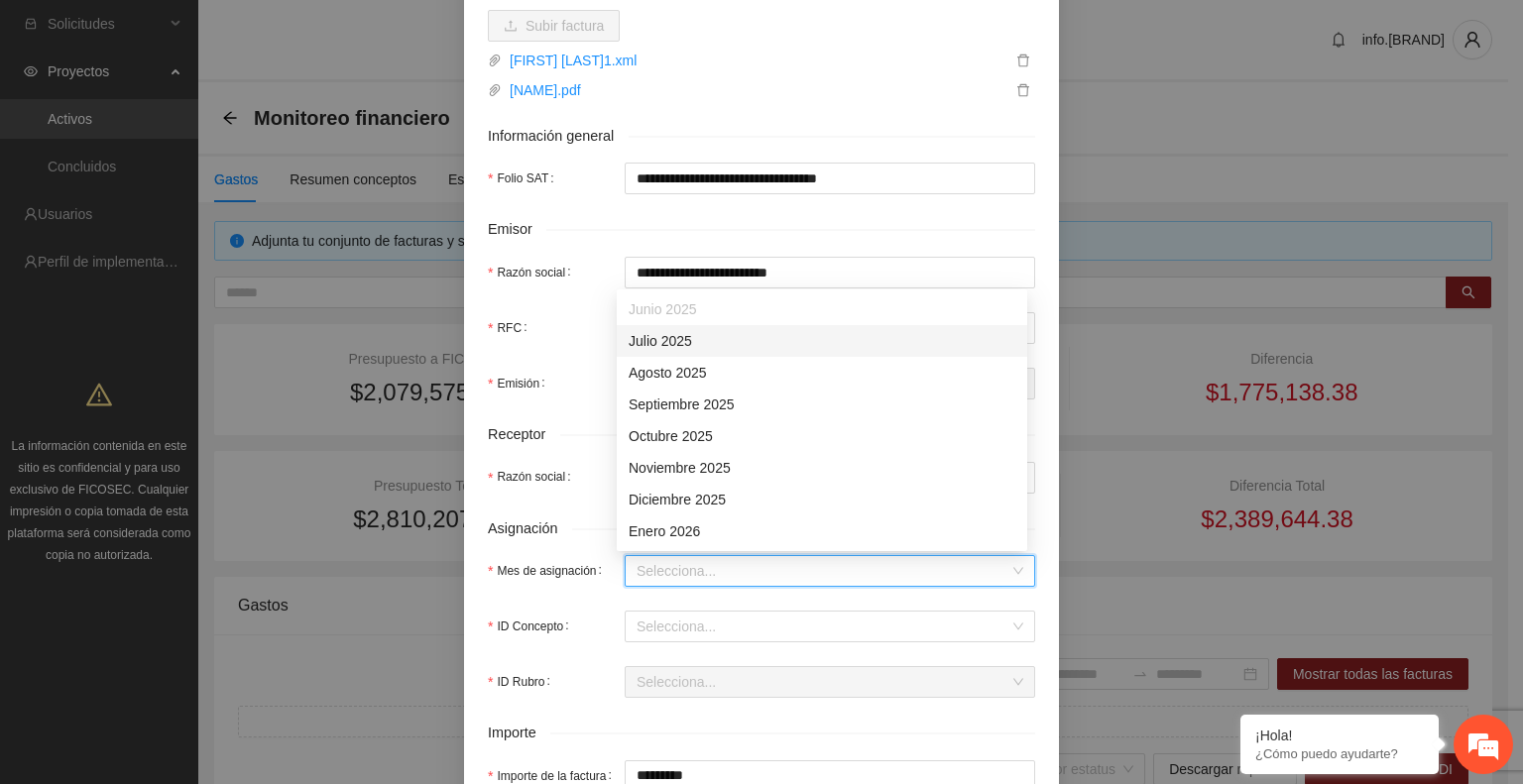 click on "Julio 2025" at bounding box center (822, 341) 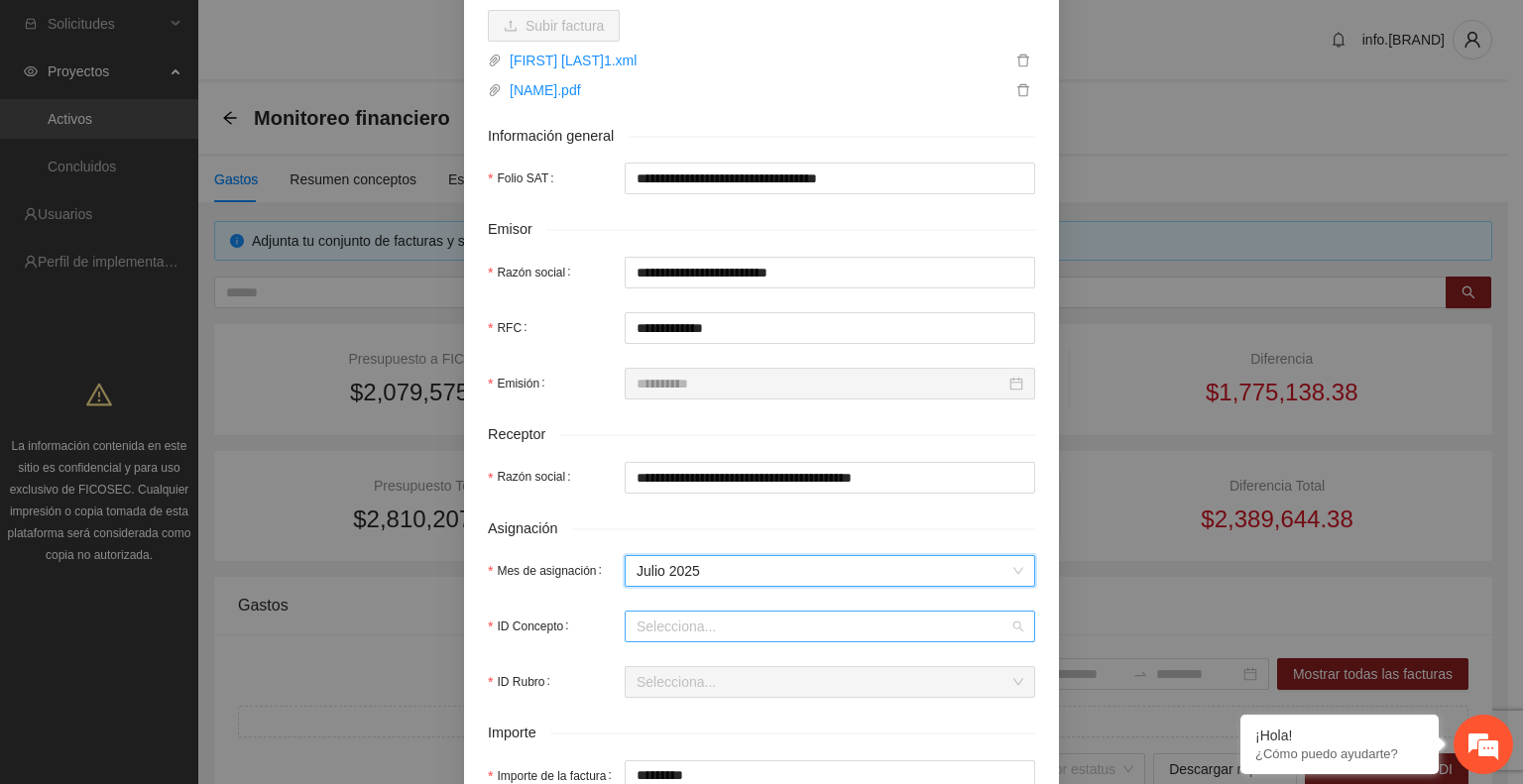 click on "ID Concepto" at bounding box center [823, 626] 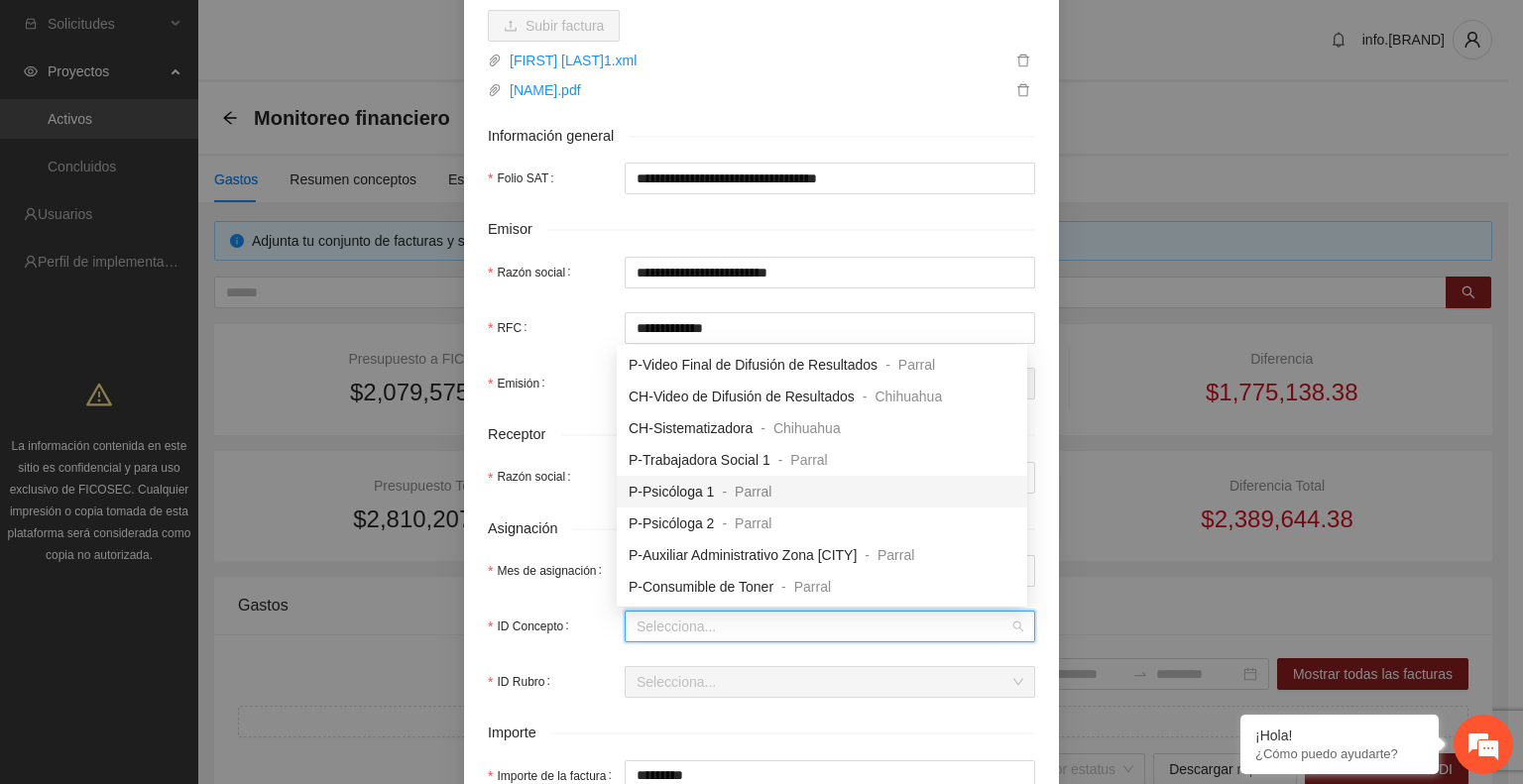 click on "Parral" at bounding box center [753, 492] 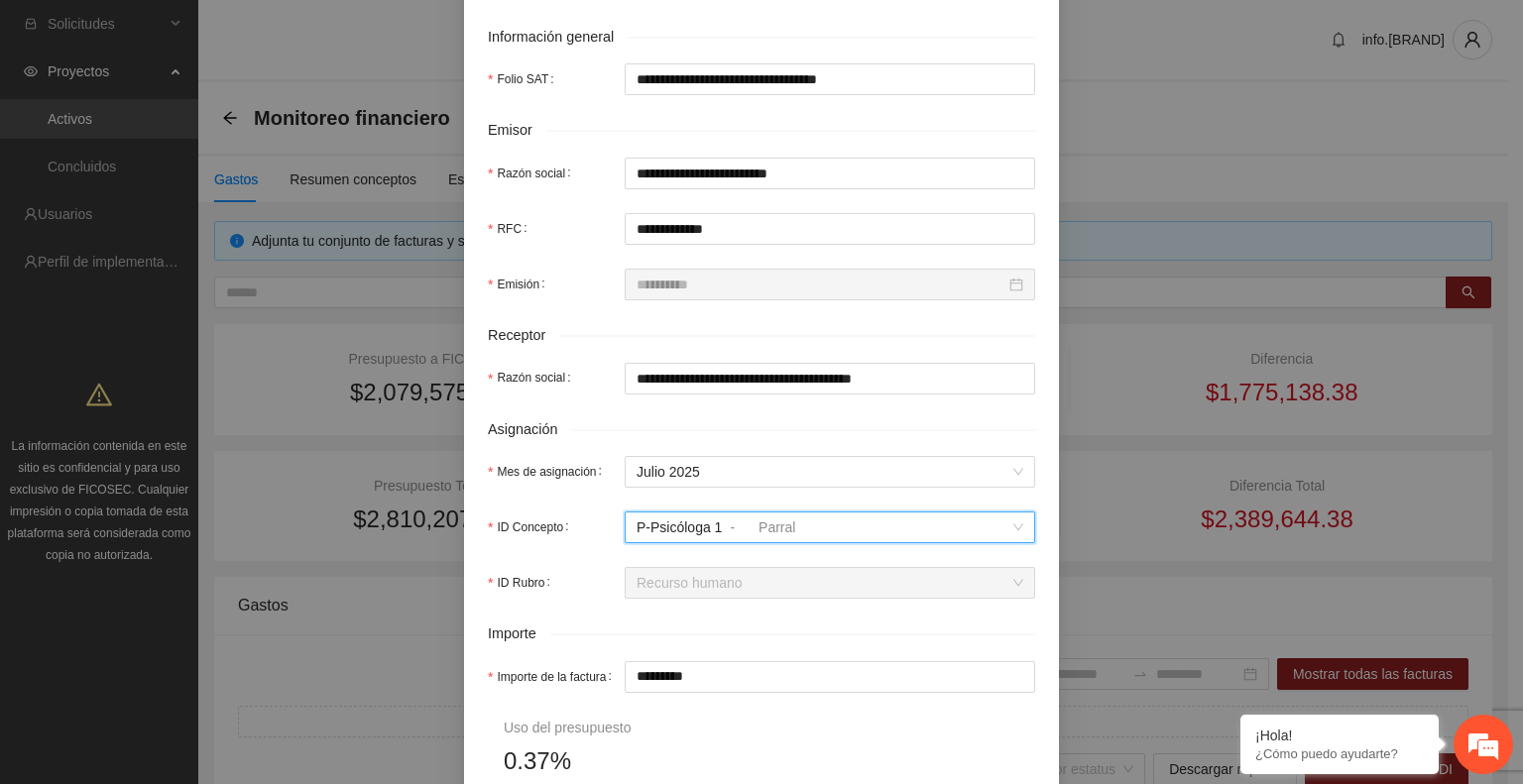 scroll, scrollTop: 408, scrollLeft: 0, axis: vertical 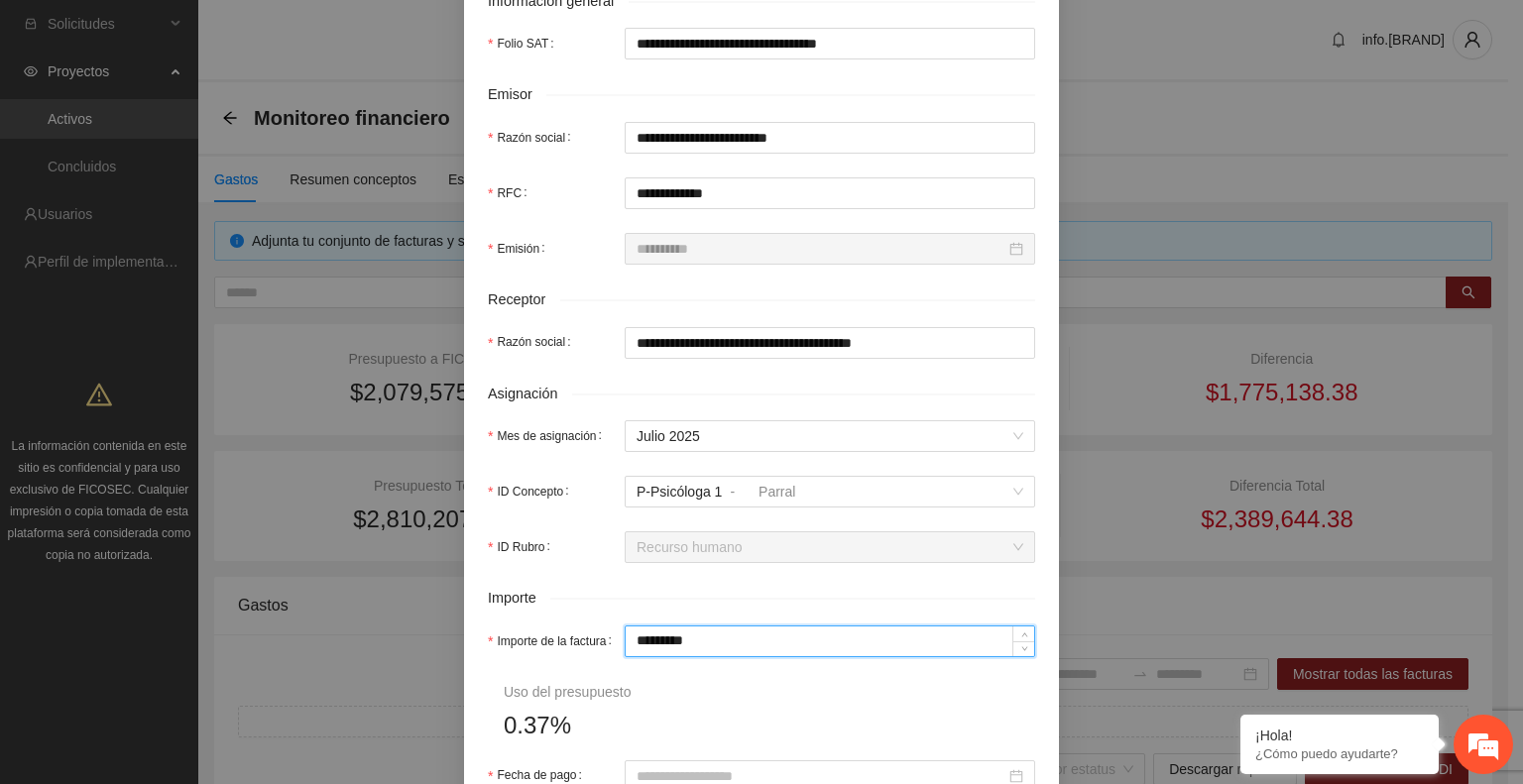 drag, startPoint x: 735, startPoint y: 649, endPoint x: 534, endPoint y: 659, distance: 201.2486 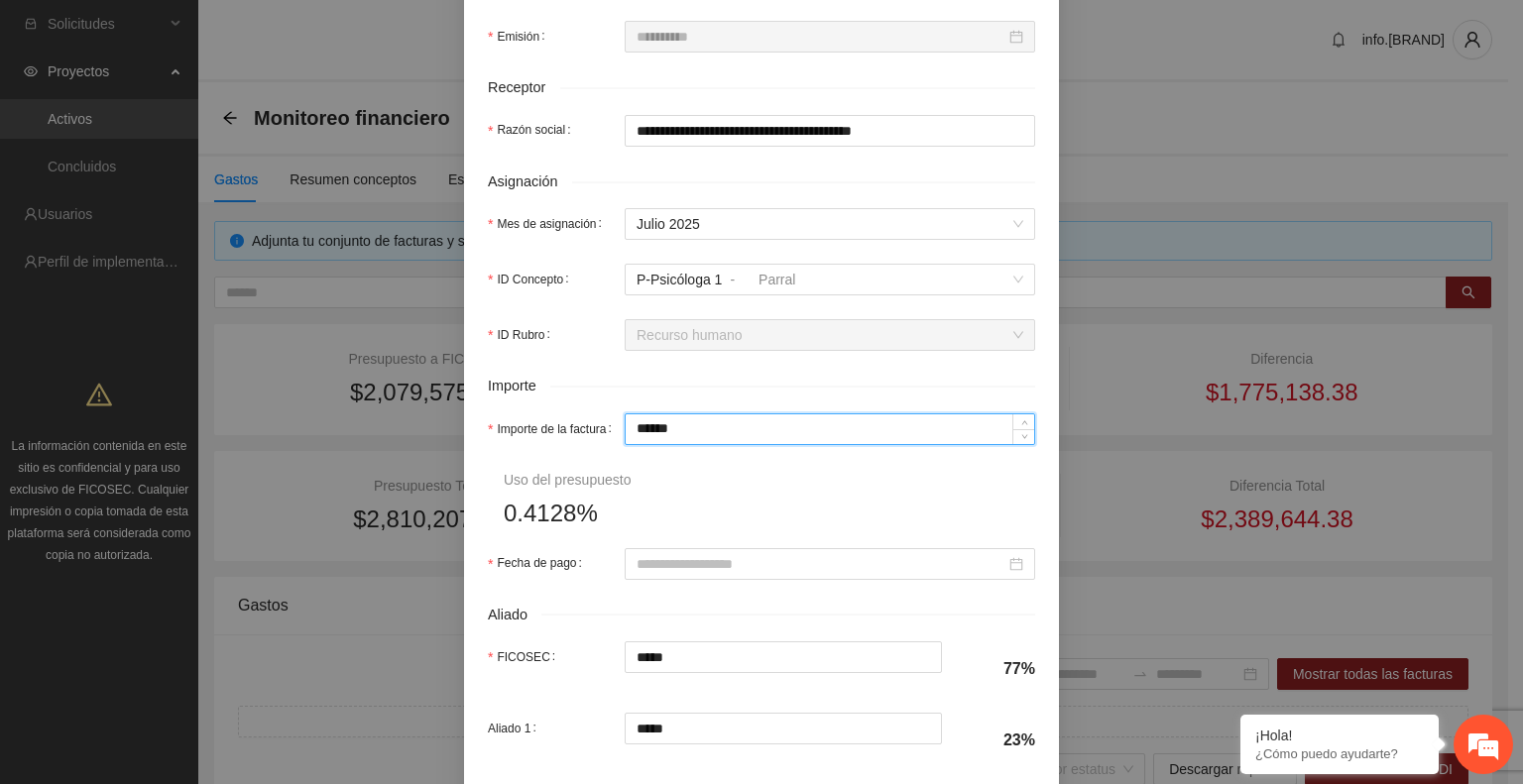 scroll, scrollTop: 630, scrollLeft: 0, axis: vertical 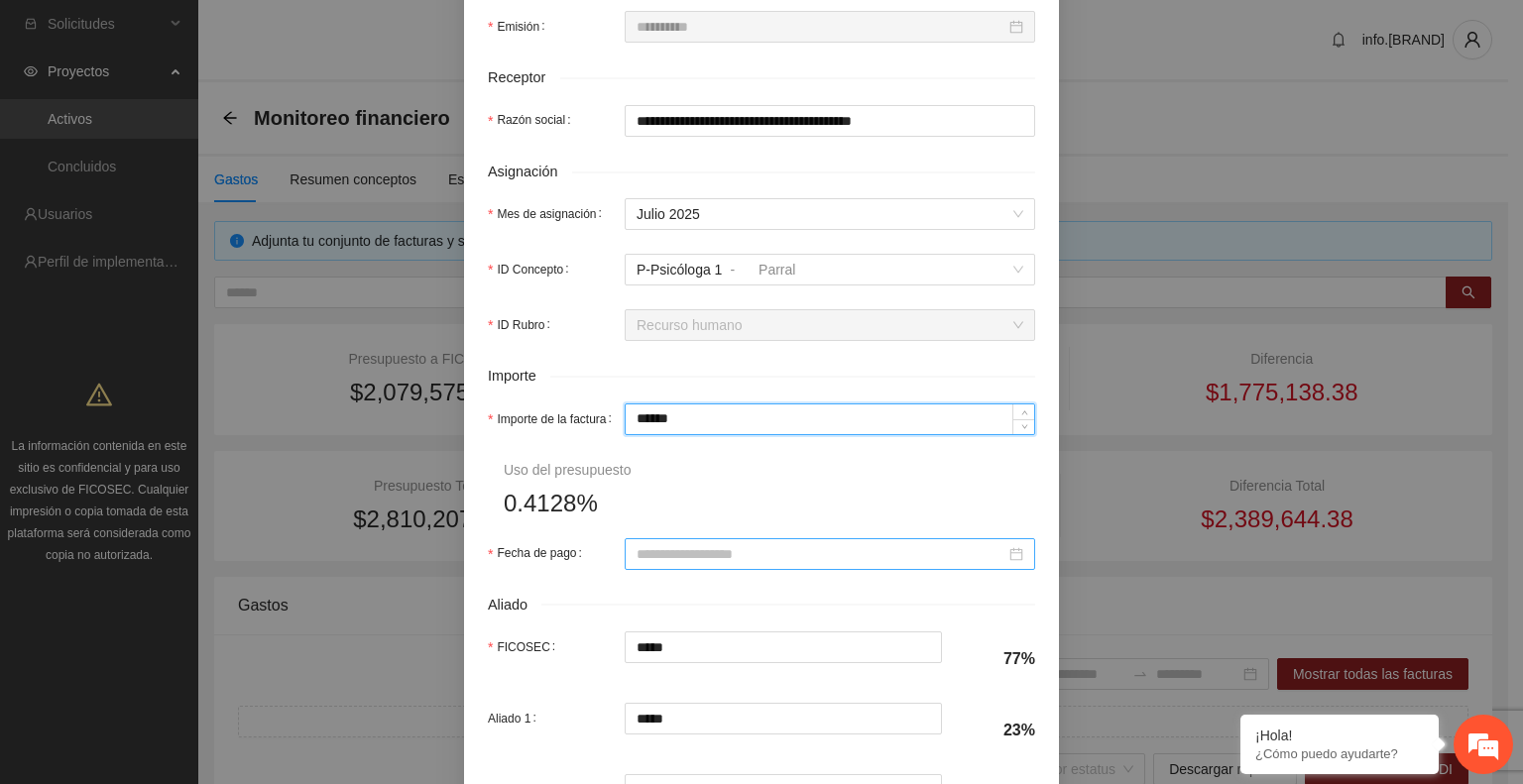 click at bounding box center [830, 554] 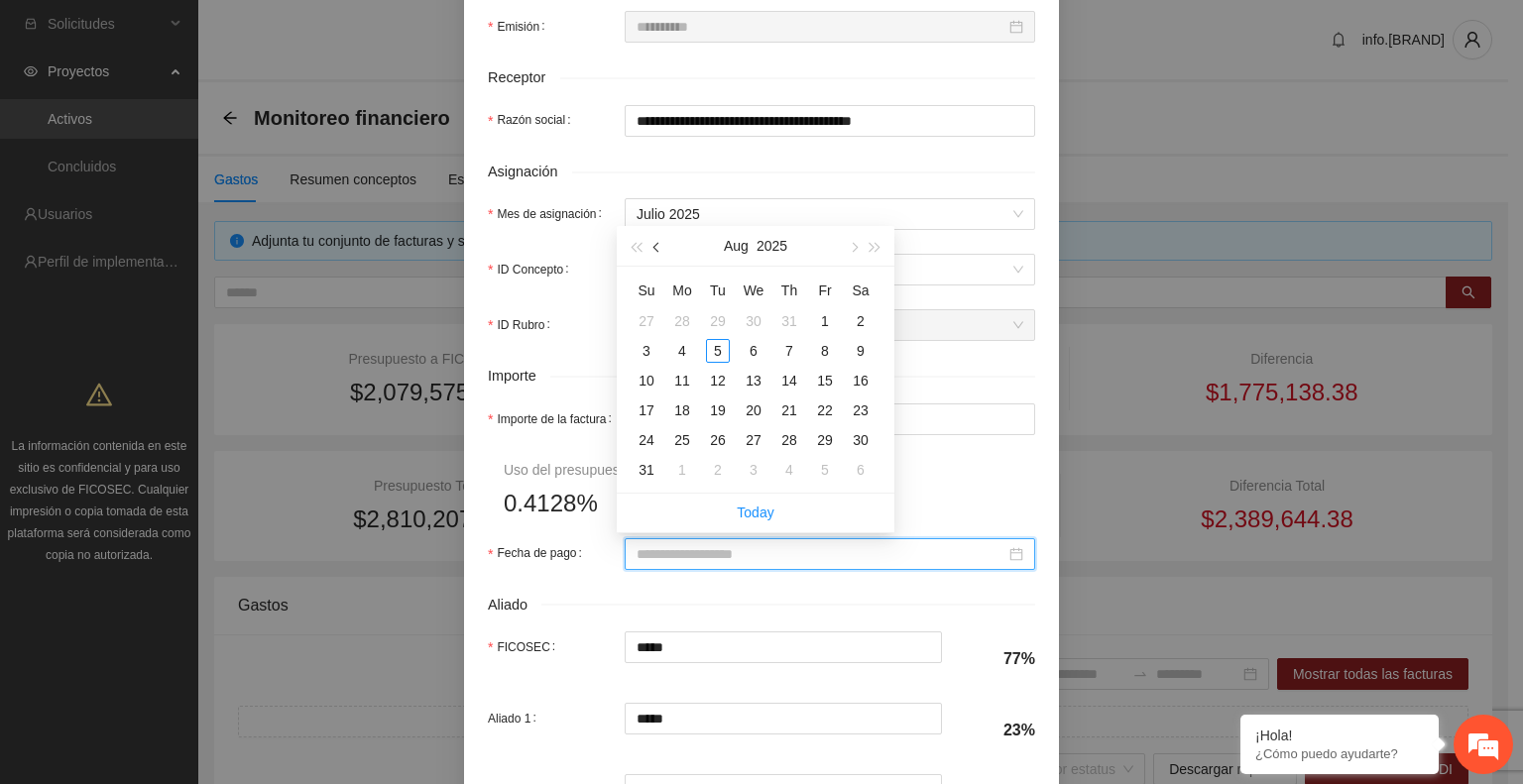click at bounding box center (657, 246) 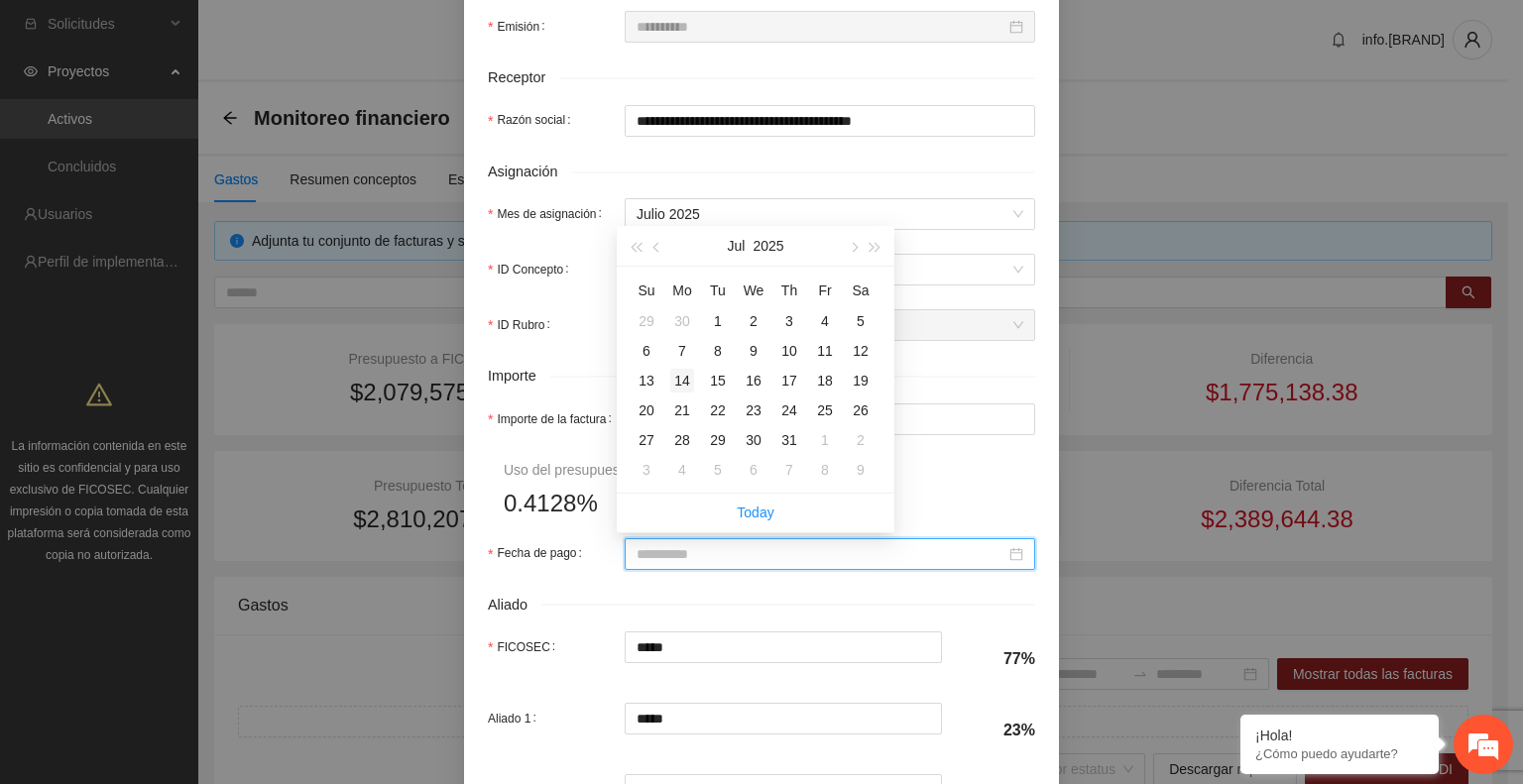 click on "14" at bounding box center (682, 381) 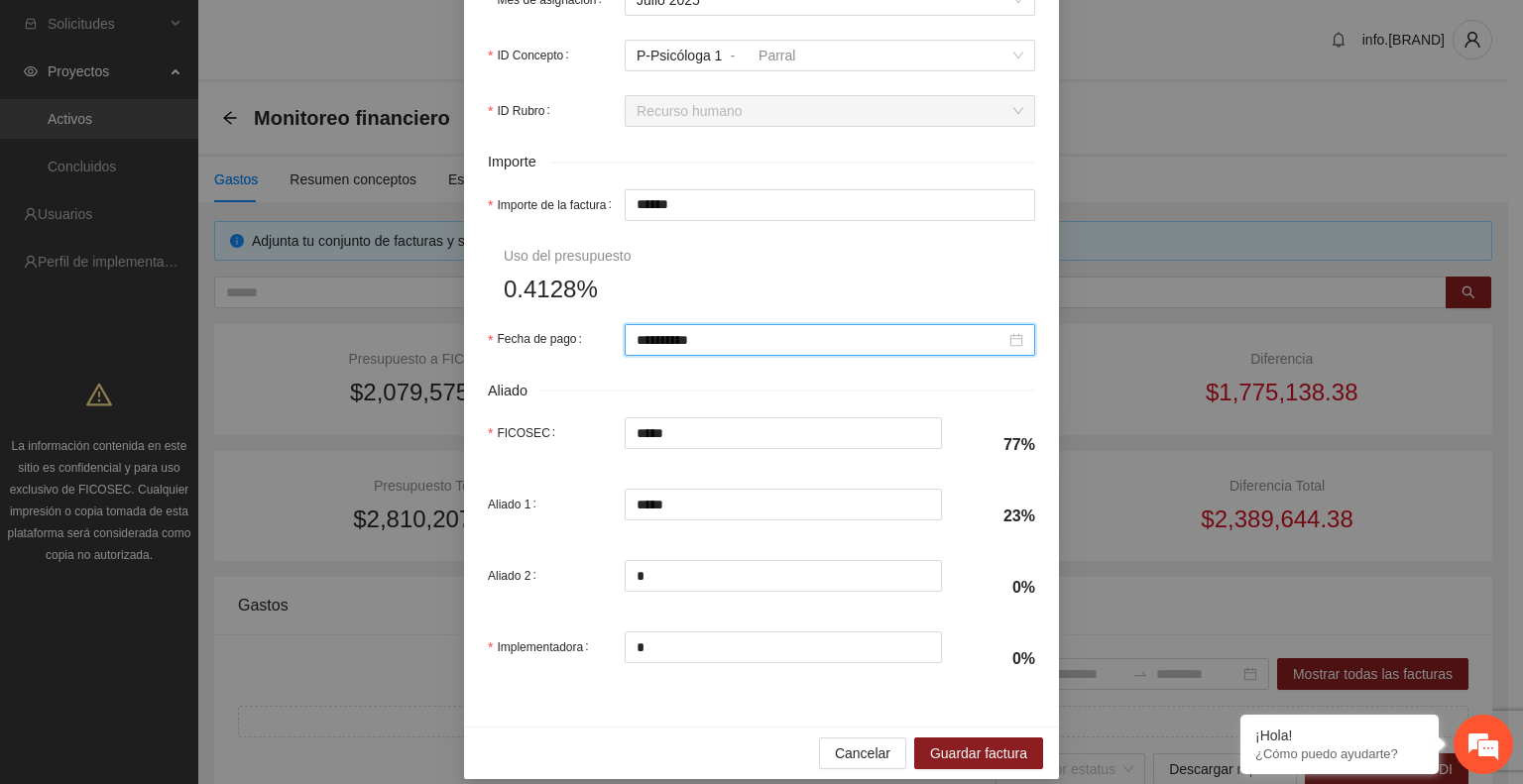 scroll, scrollTop: 862, scrollLeft: 0, axis: vertical 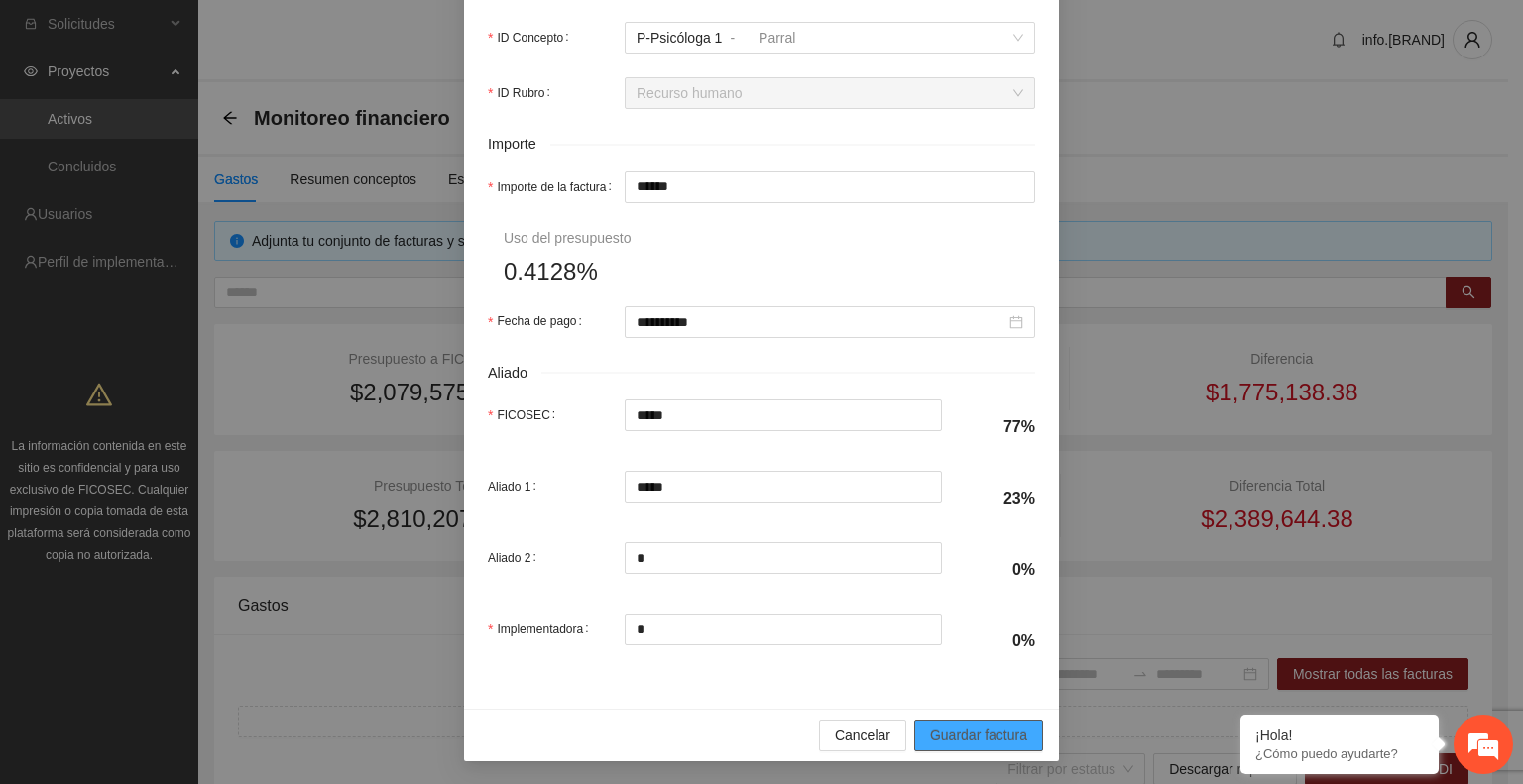 click on "Guardar factura" at bounding box center [979, 735] 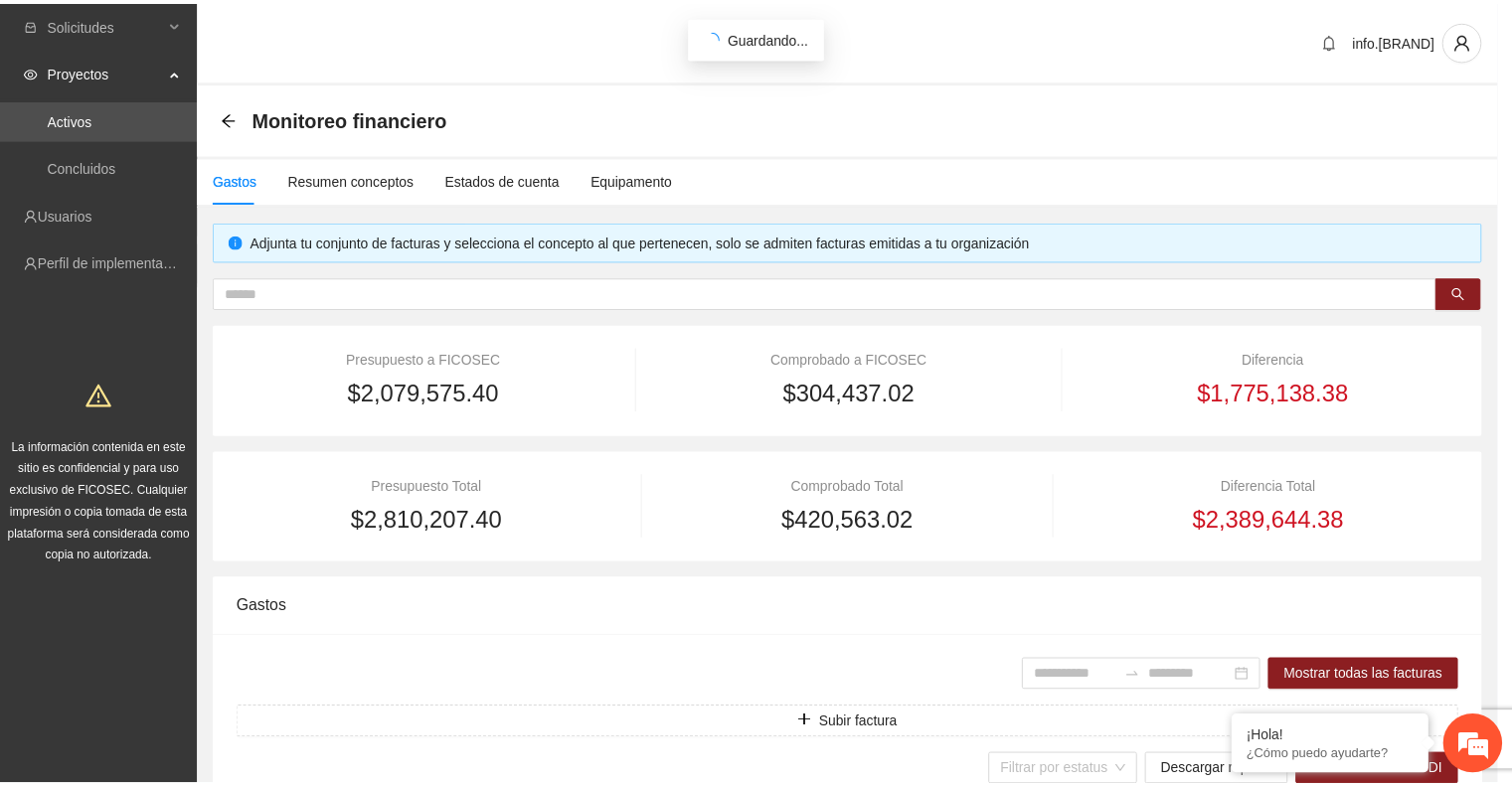 scroll, scrollTop: 706, scrollLeft: 0, axis: vertical 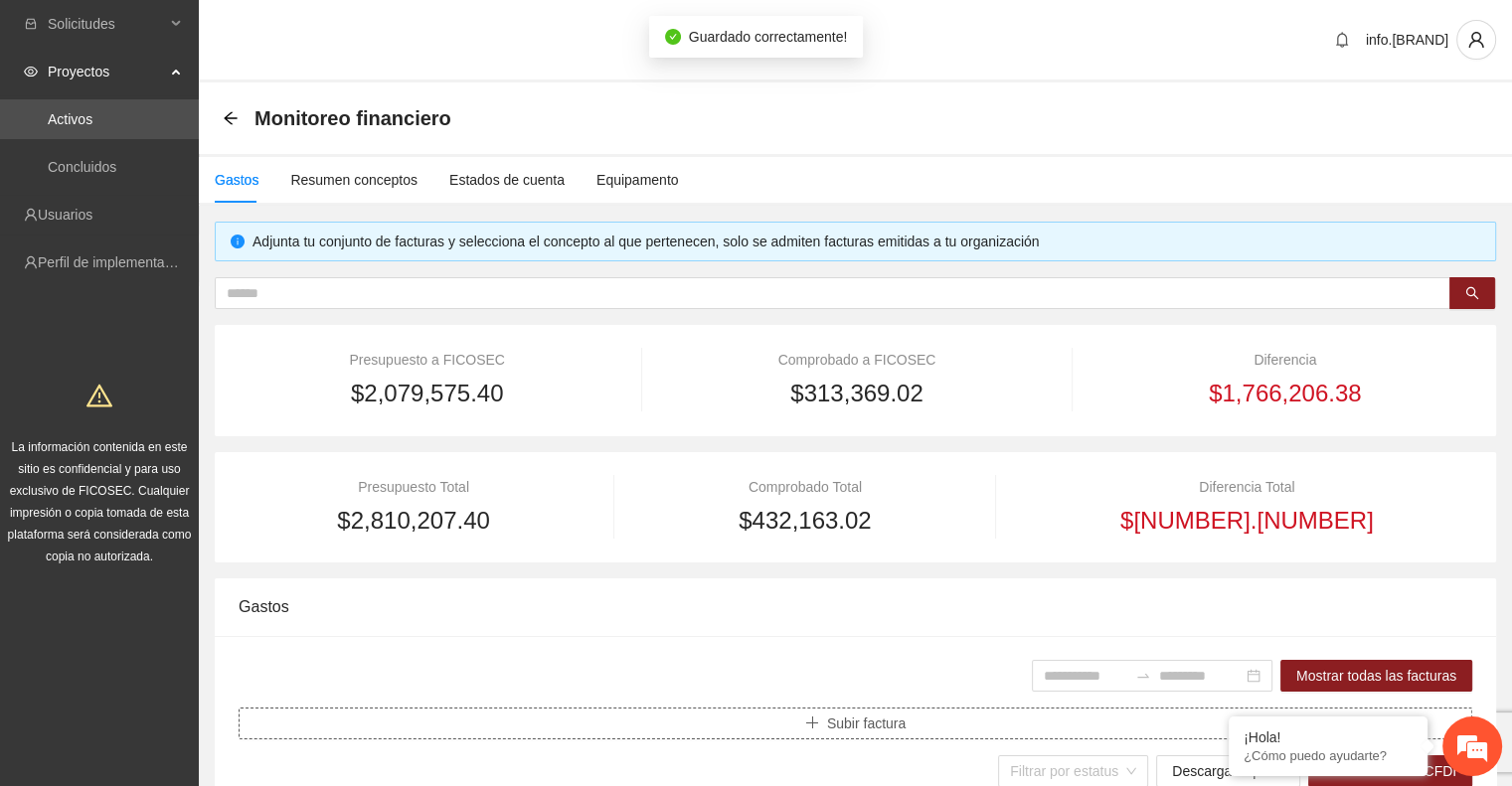 click on "Subir factura" at bounding box center (855, 723) 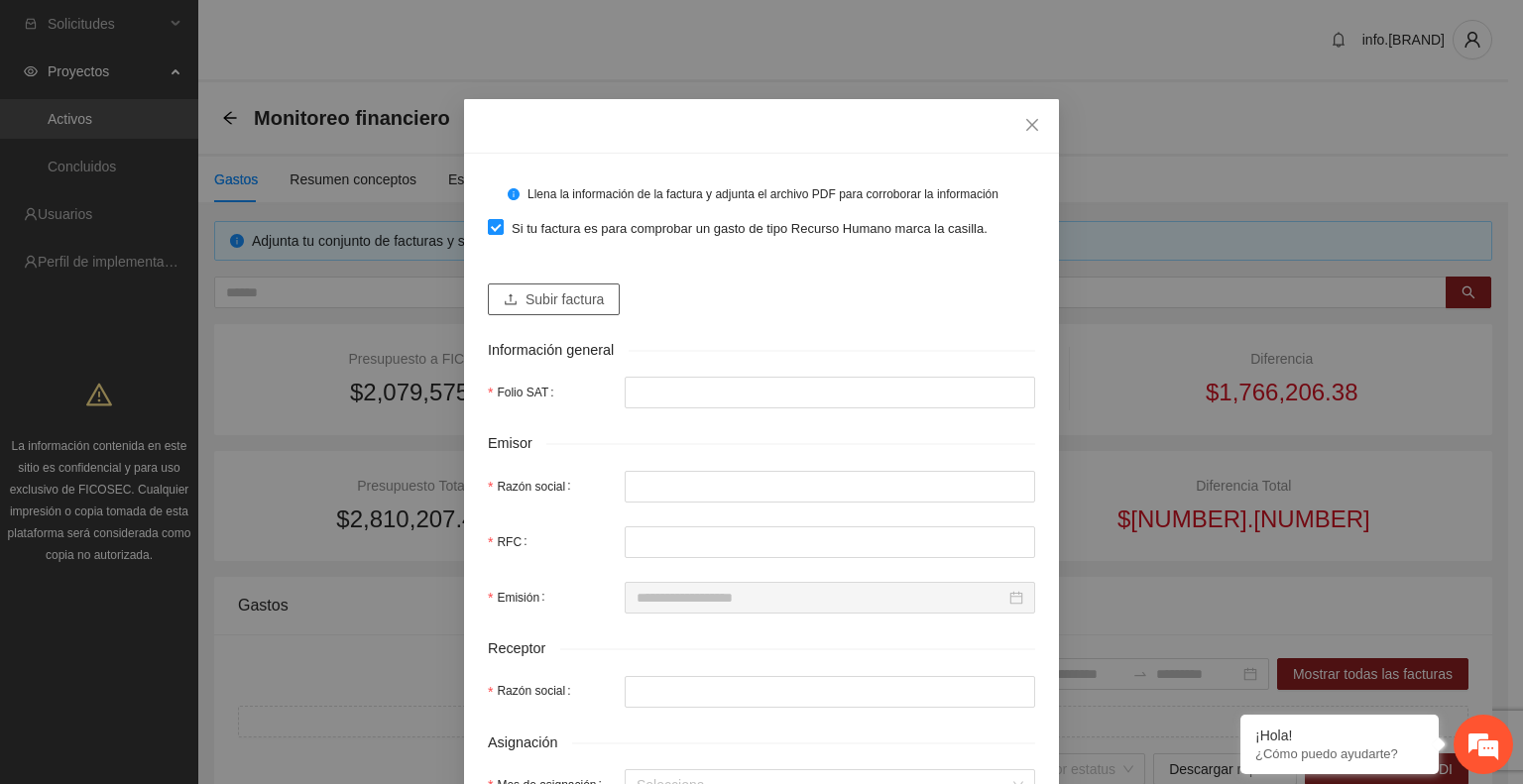 click on "Subir factura" at bounding box center [564, 299] 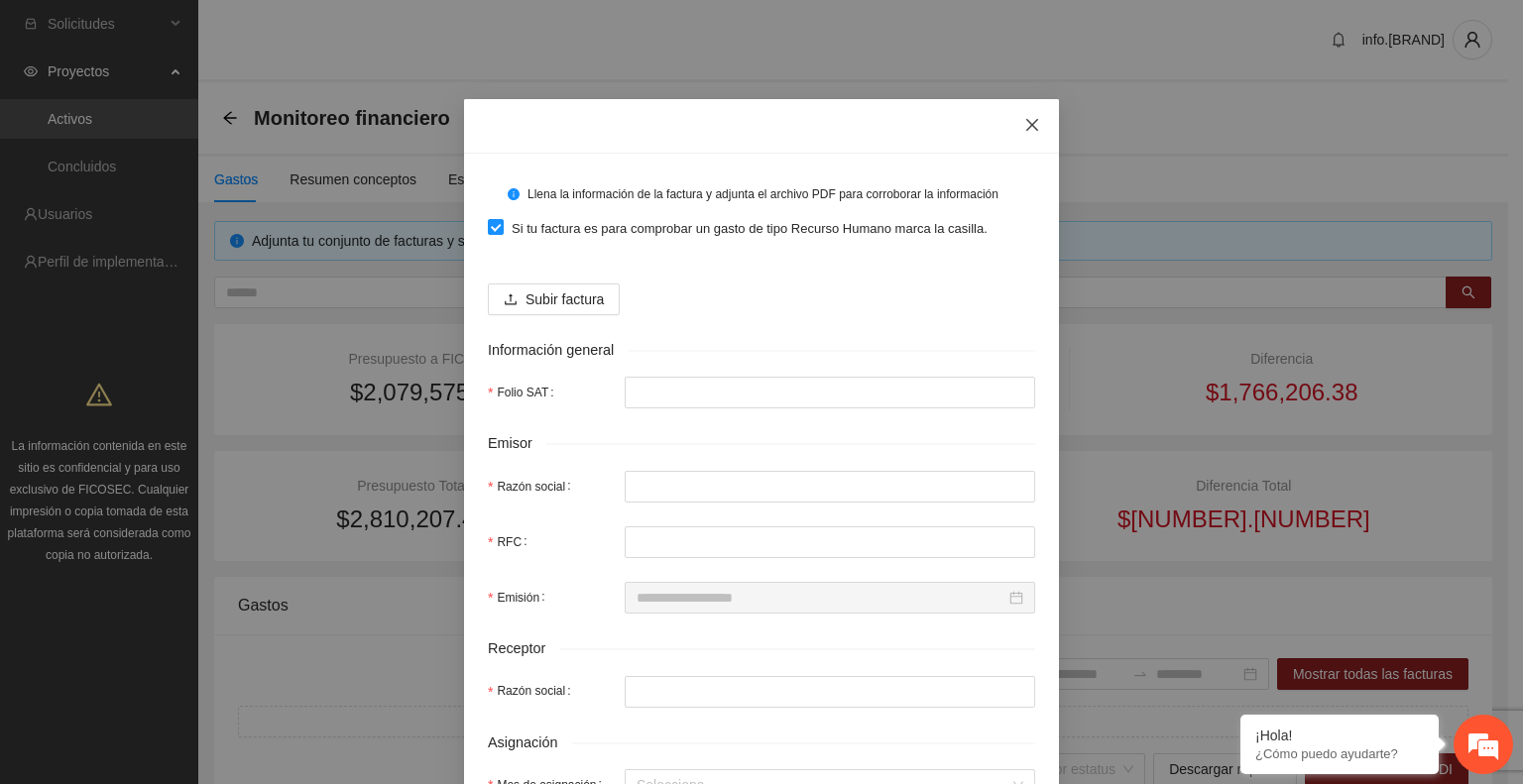 click 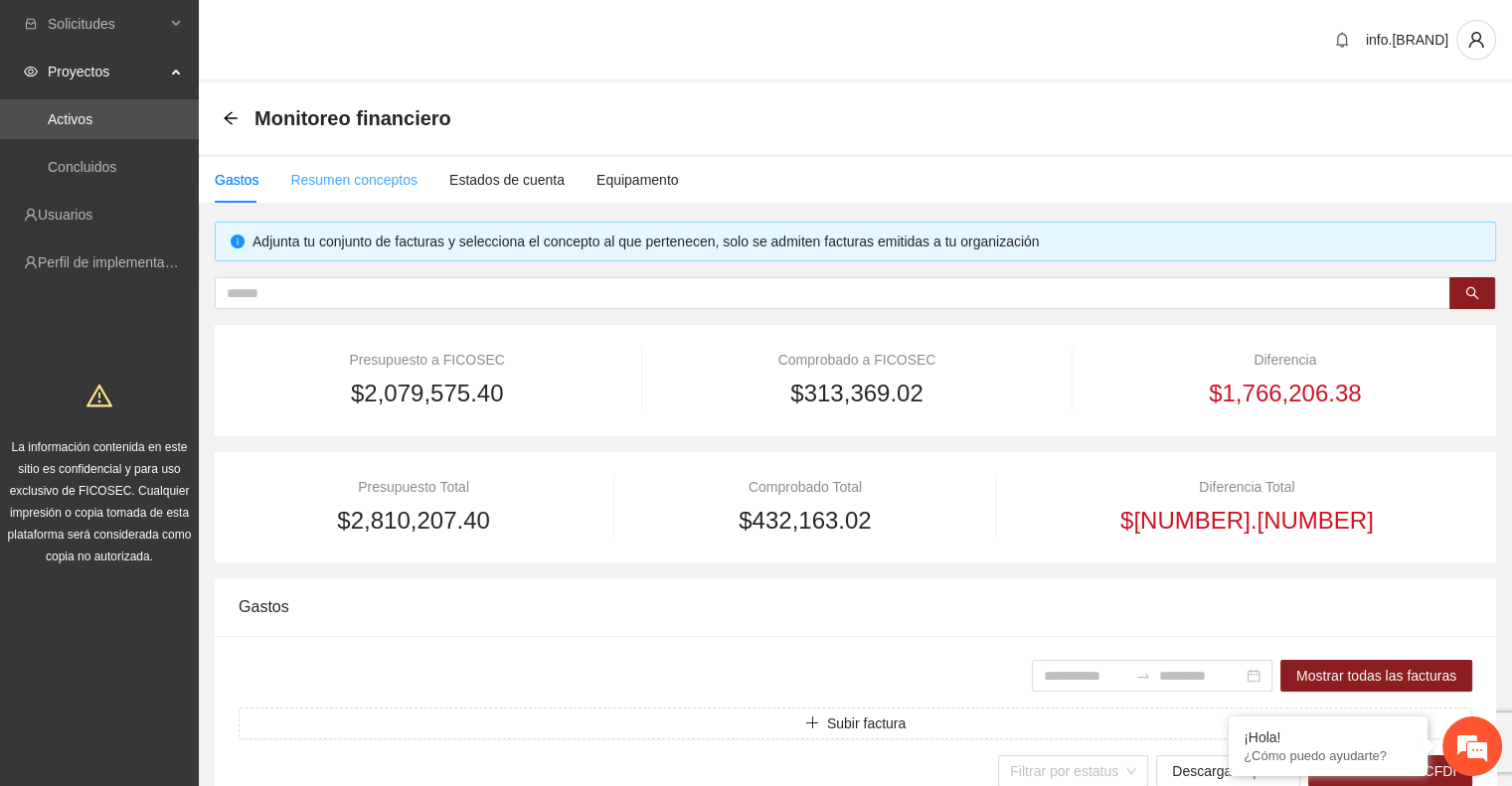 click on "Resumen conceptos" at bounding box center (354, 180) 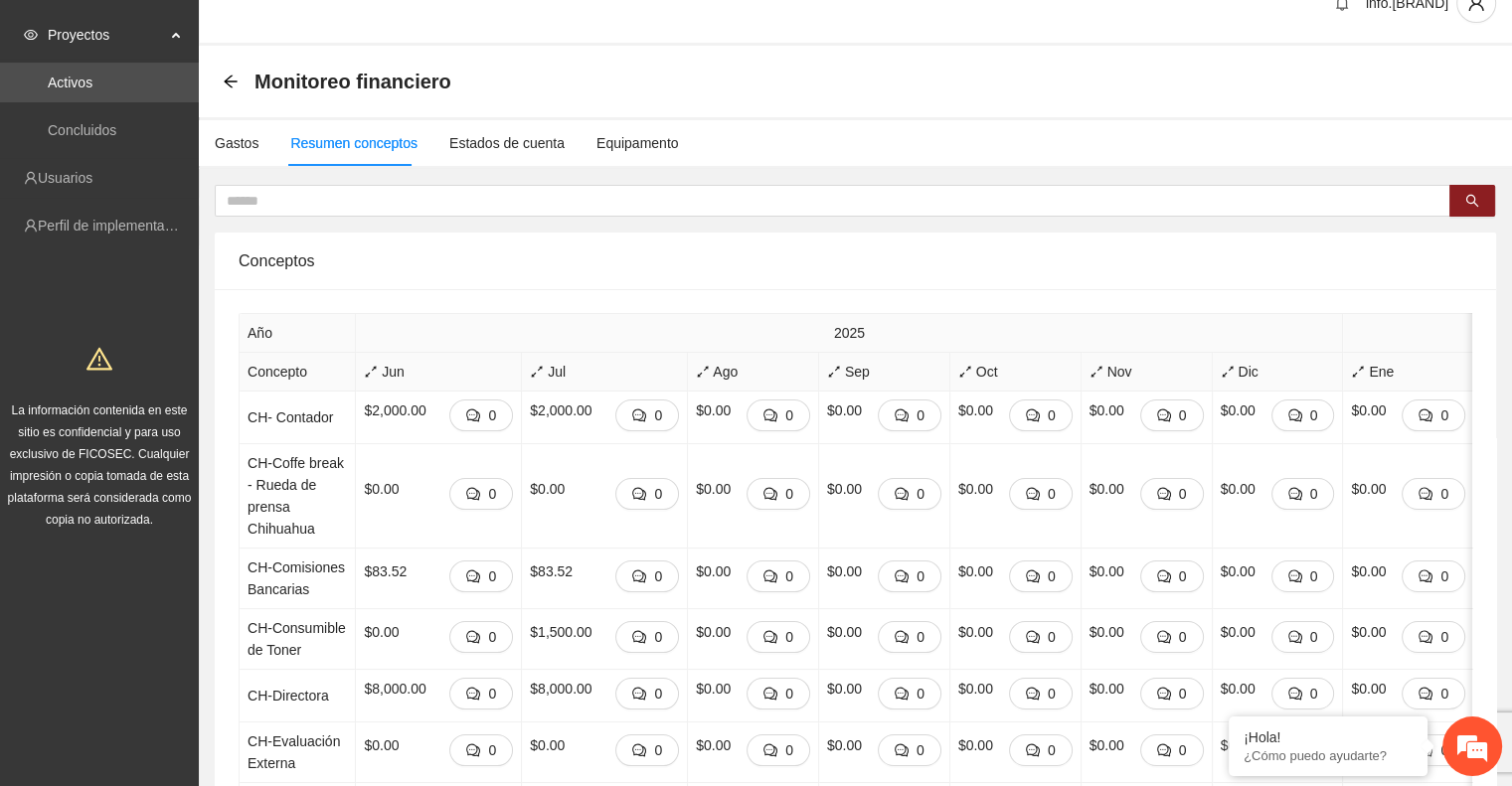 scroll, scrollTop: 0, scrollLeft: 0, axis: both 